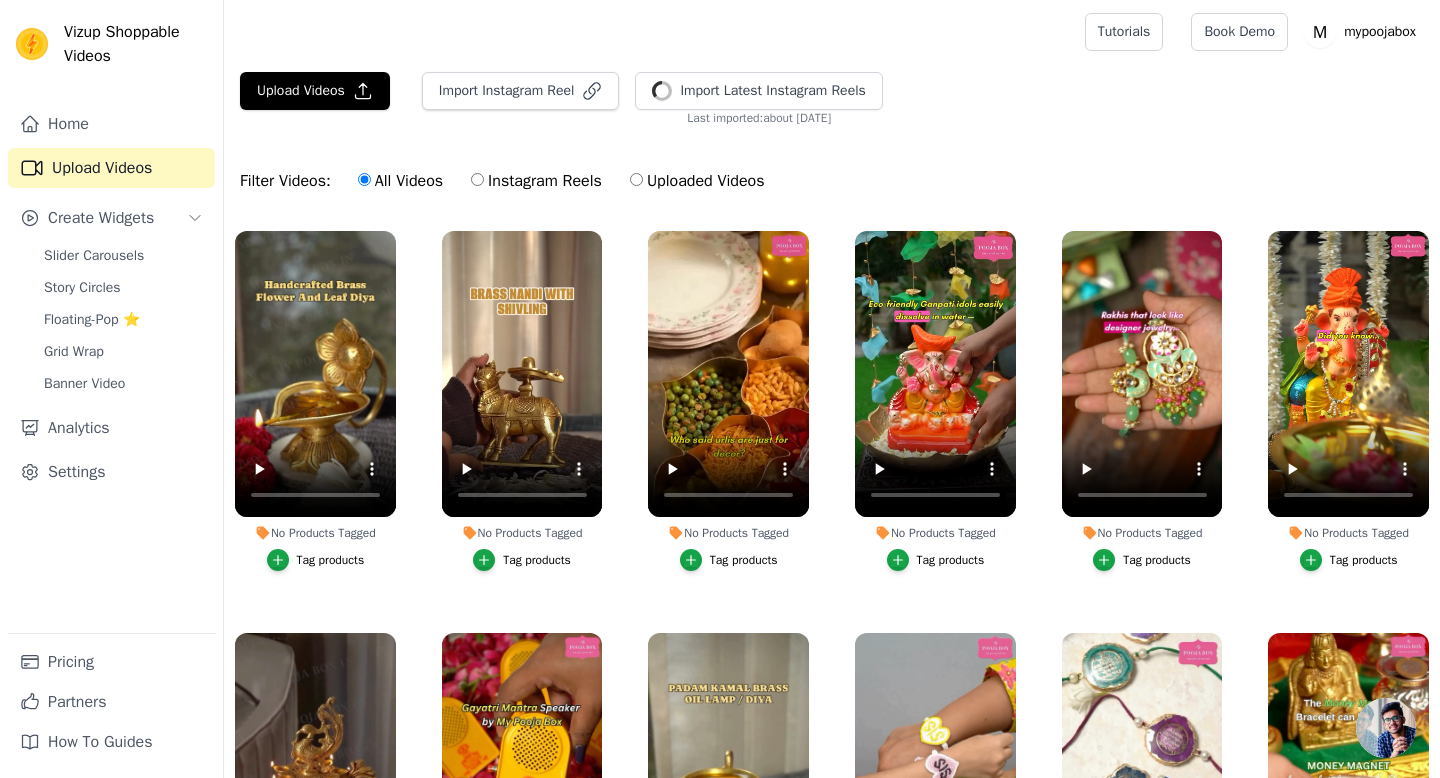 scroll, scrollTop: 0, scrollLeft: 0, axis: both 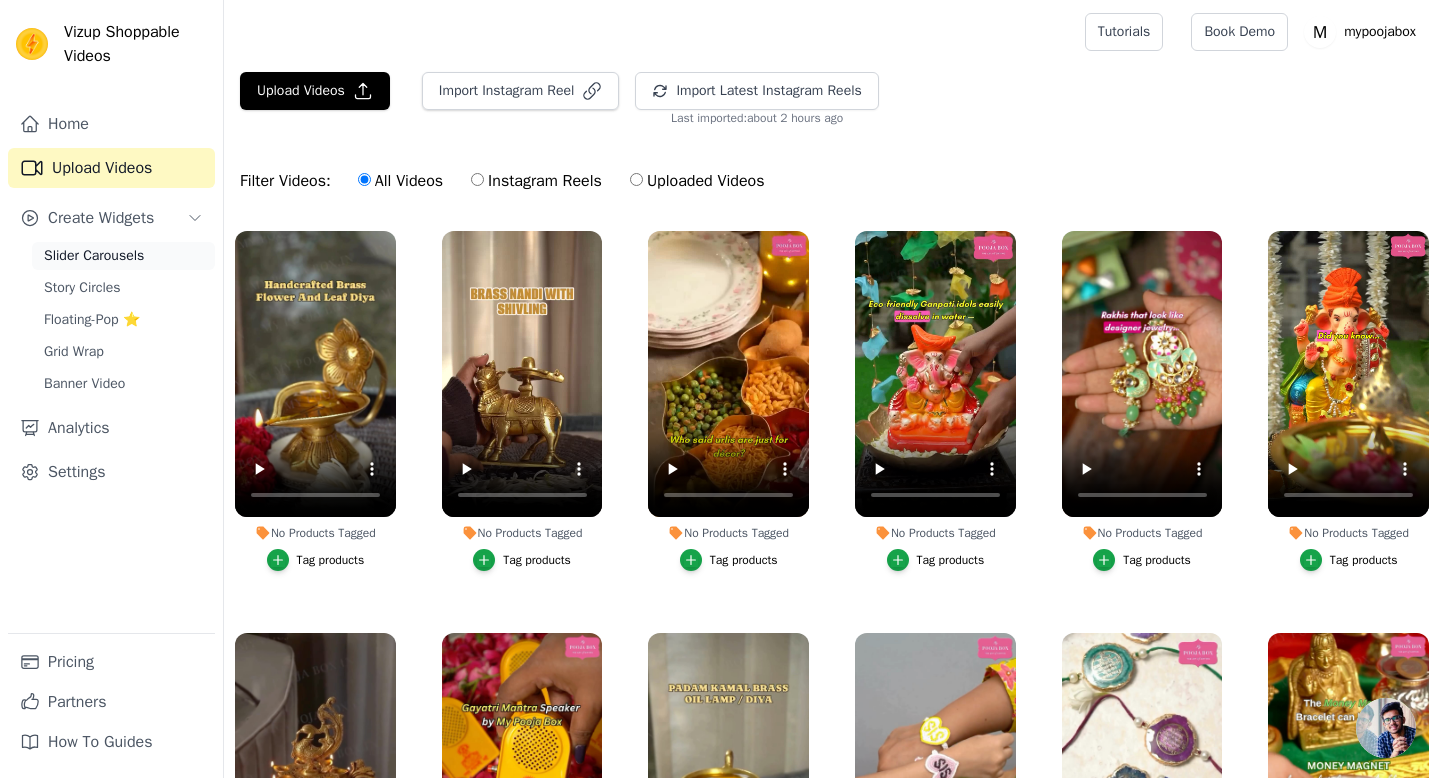 click on "Slider Carousels" at bounding box center (94, 256) 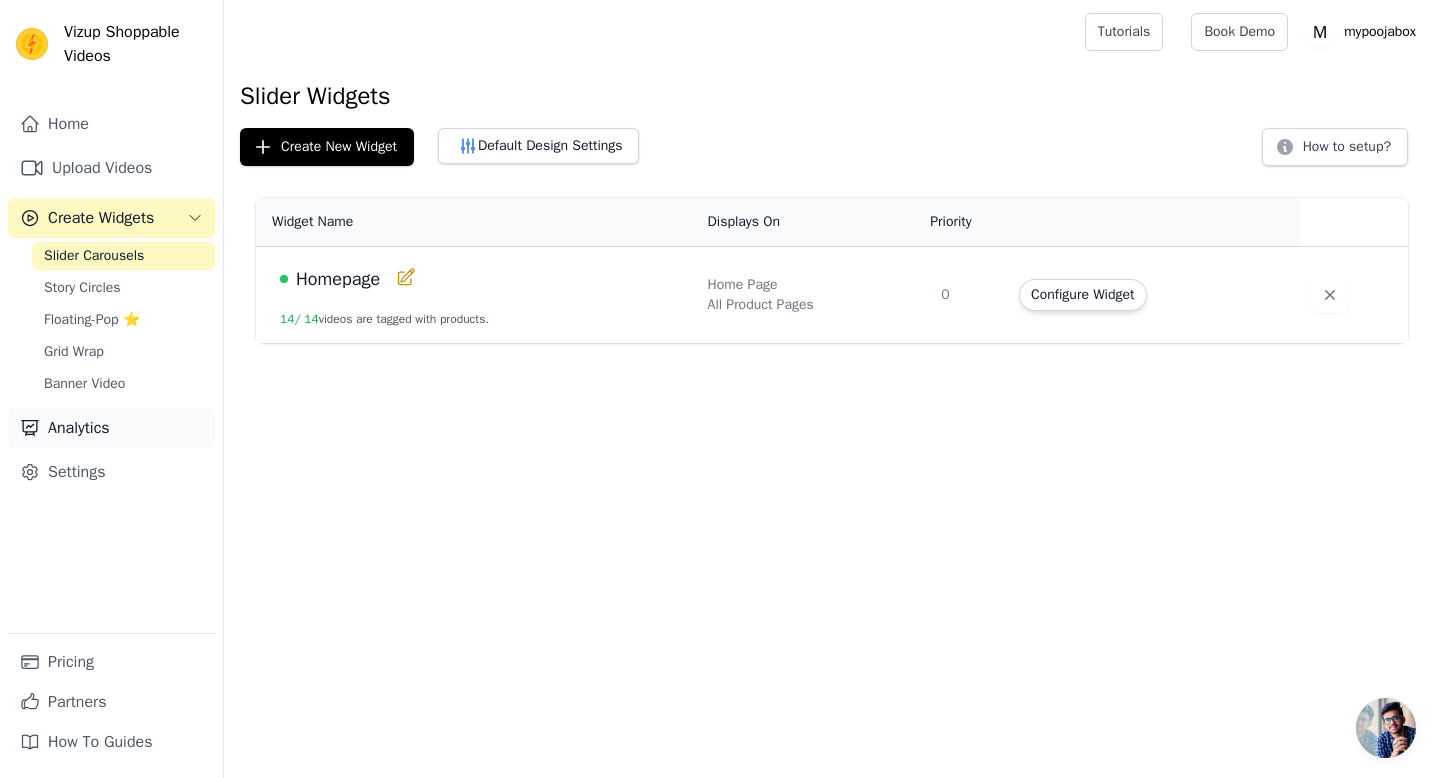 click on "Analytics" at bounding box center [111, 428] 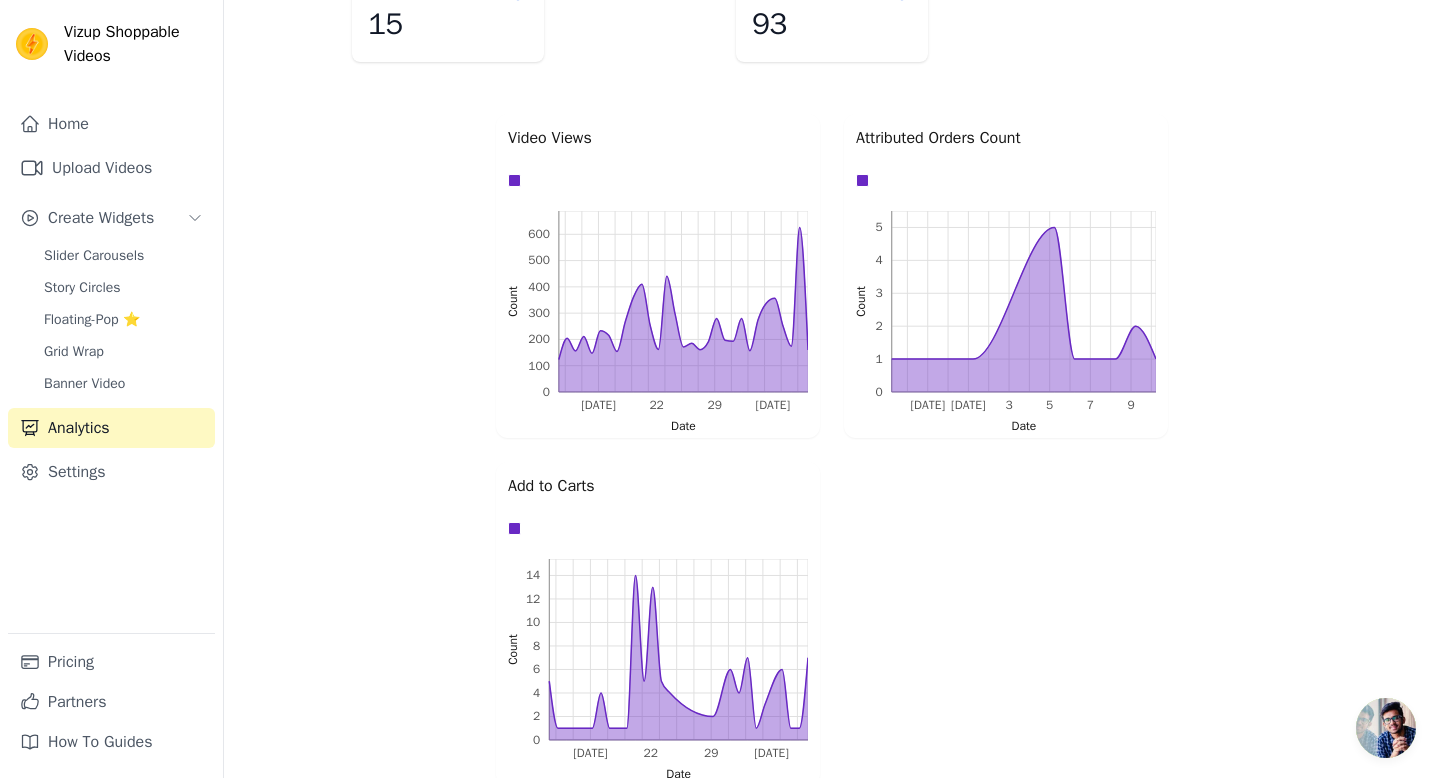 scroll, scrollTop: 838, scrollLeft: 0, axis: vertical 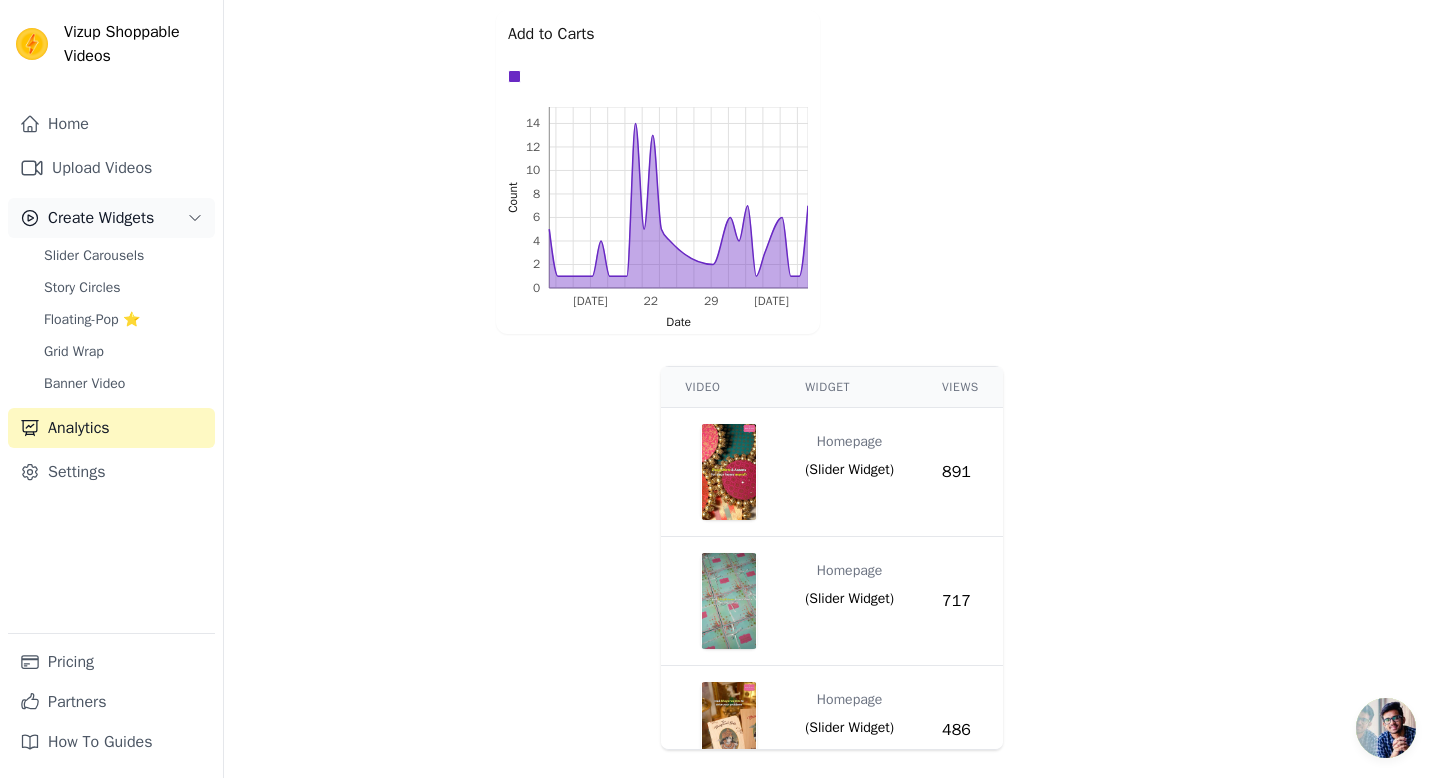 click on "Create Widgets" at bounding box center [111, 218] 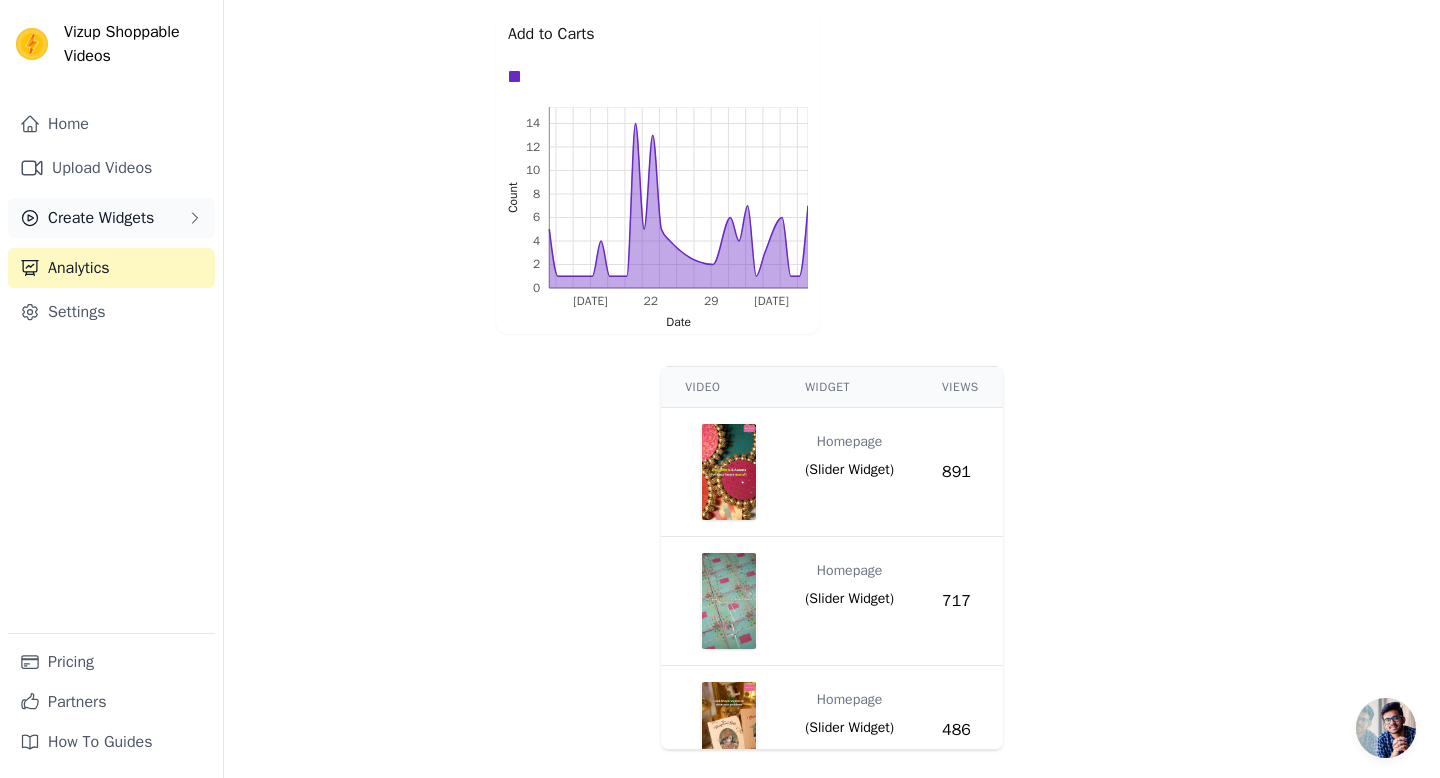 click on "Create Widgets" at bounding box center (101, 218) 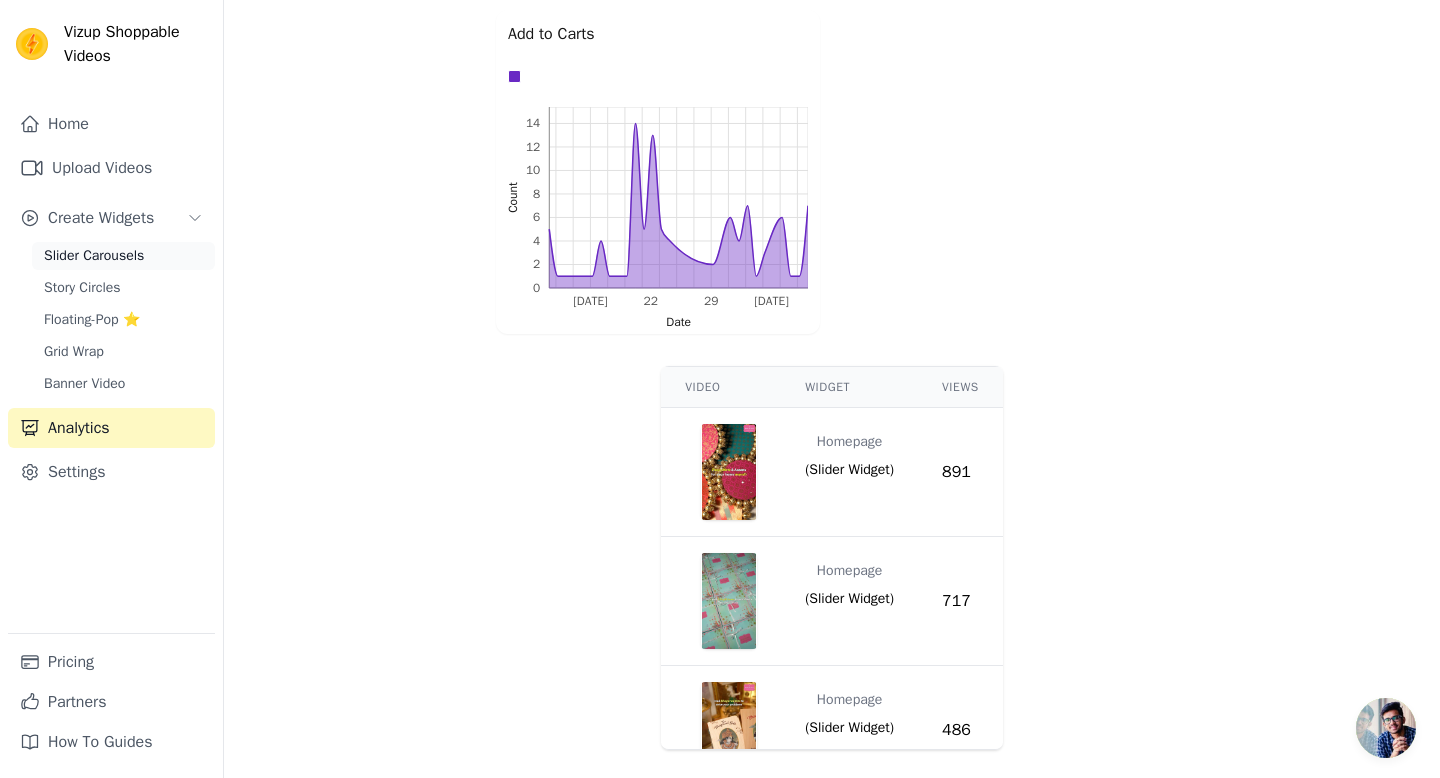 click on "Slider Carousels" at bounding box center [94, 256] 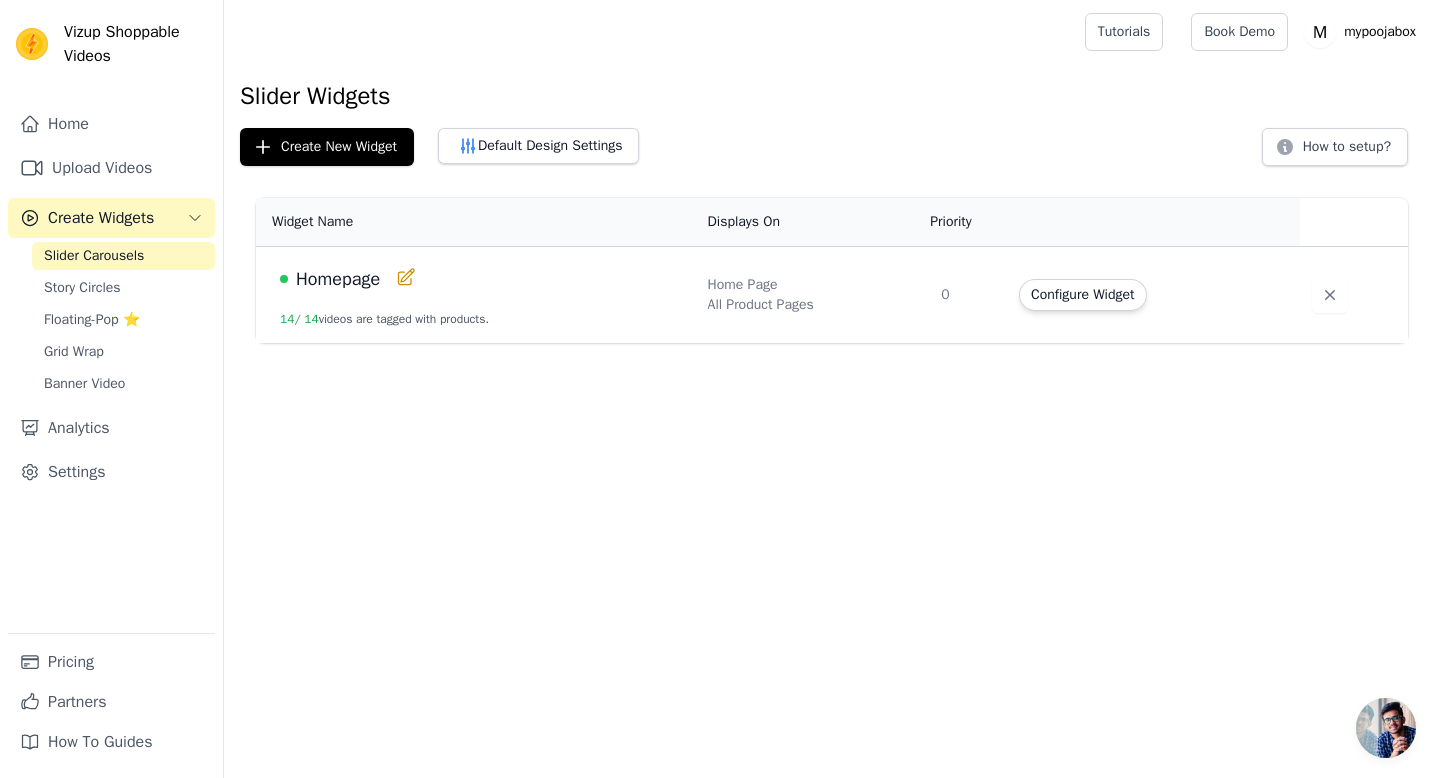 click 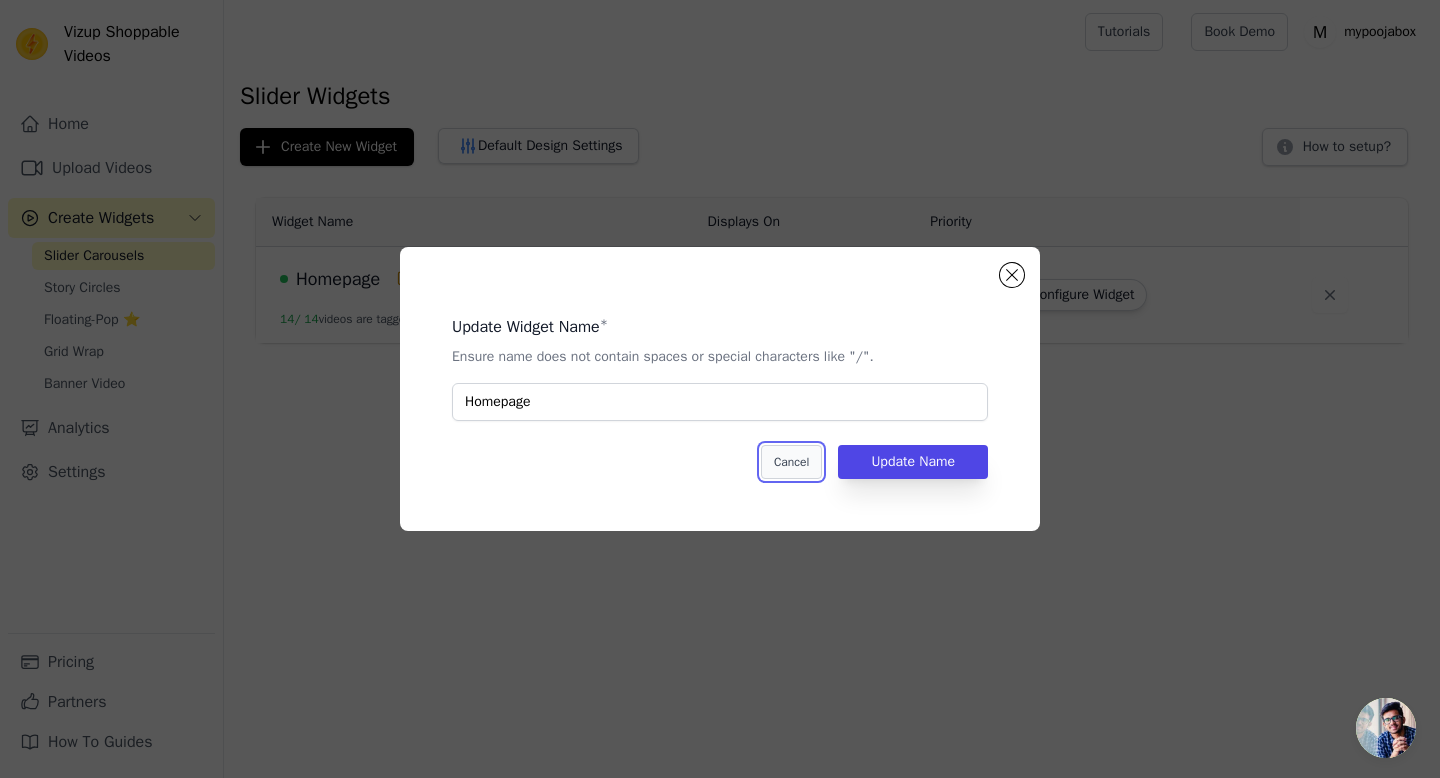 click on "Cancel" at bounding box center (791, 462) 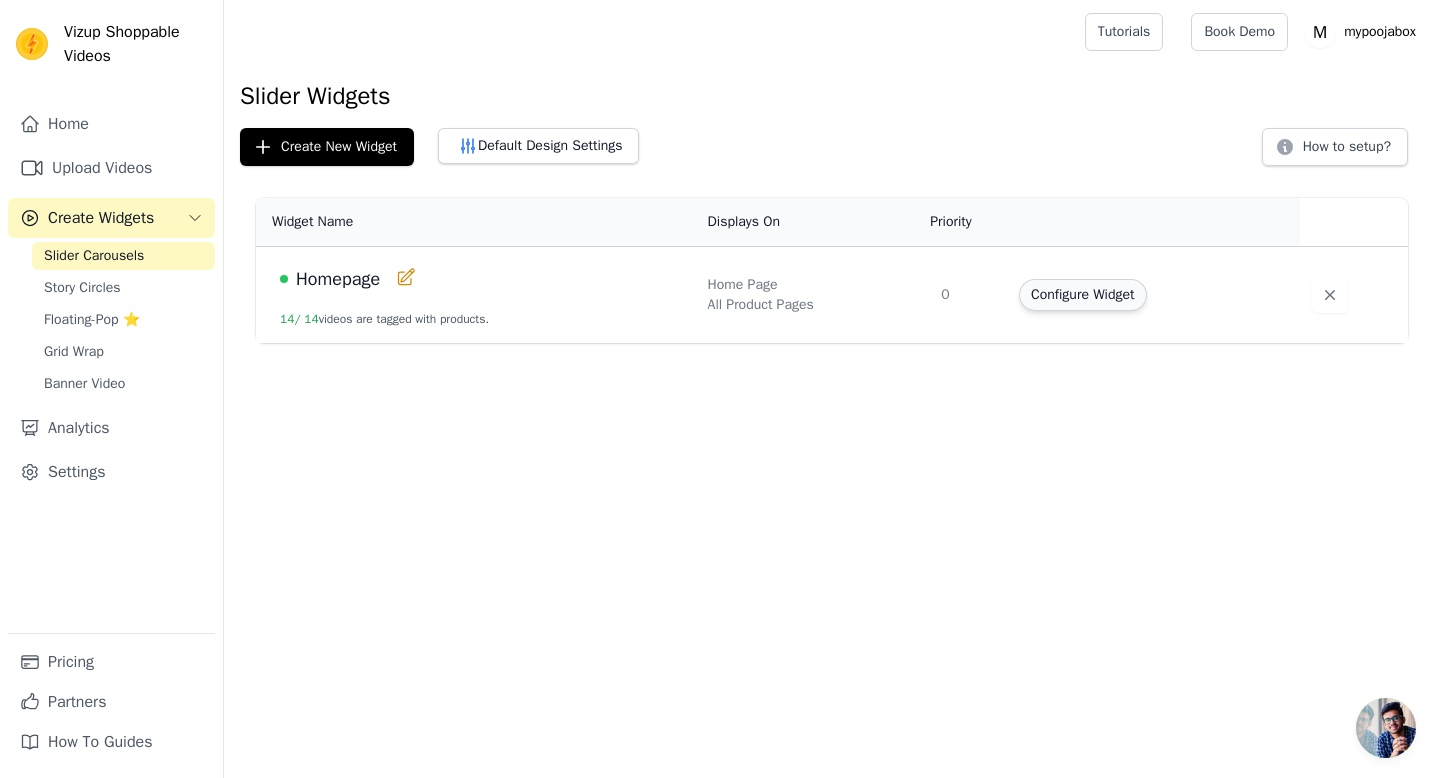 click on "Configure Widget" at bounding box center [1082, 295] 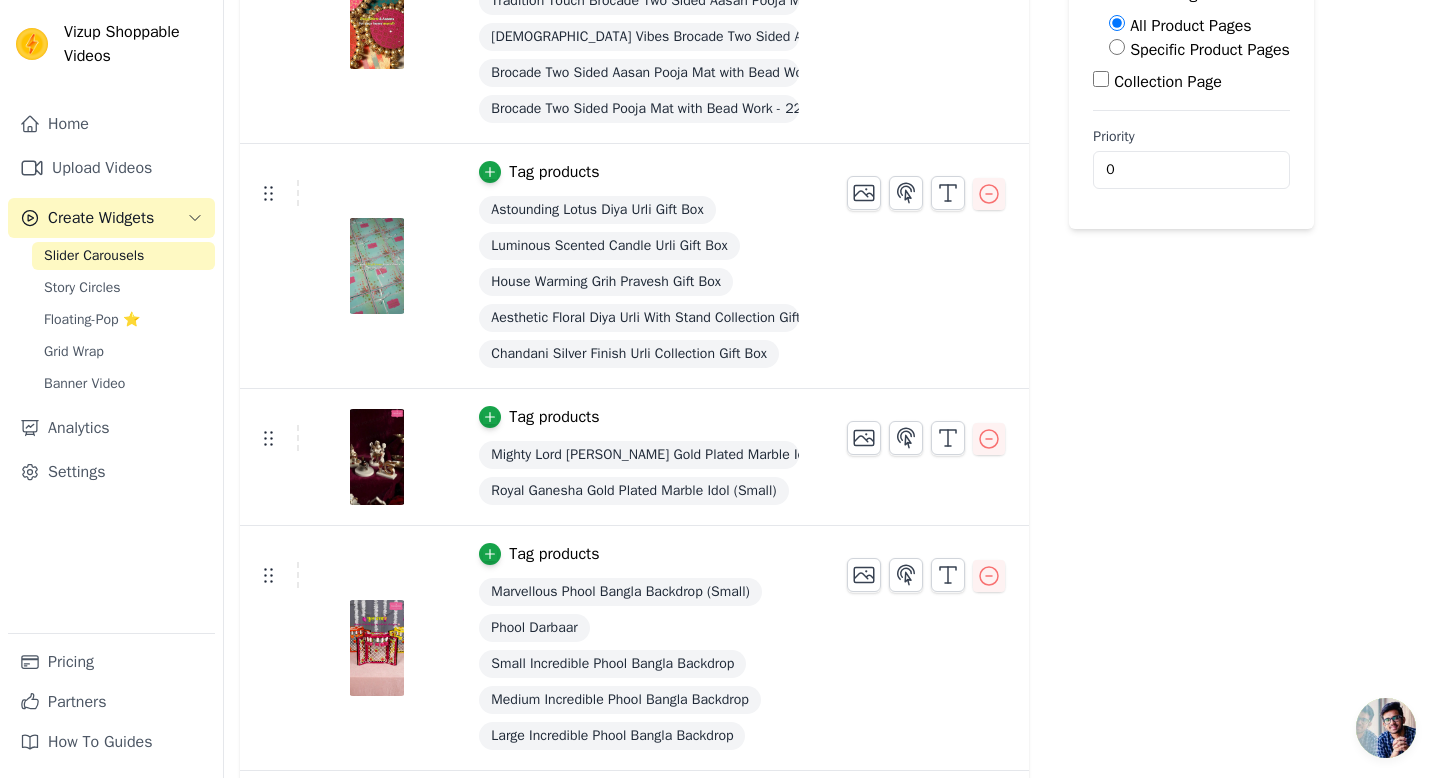 scroll, scrollTop: 342, scrollLeft: 0, axis: vertical 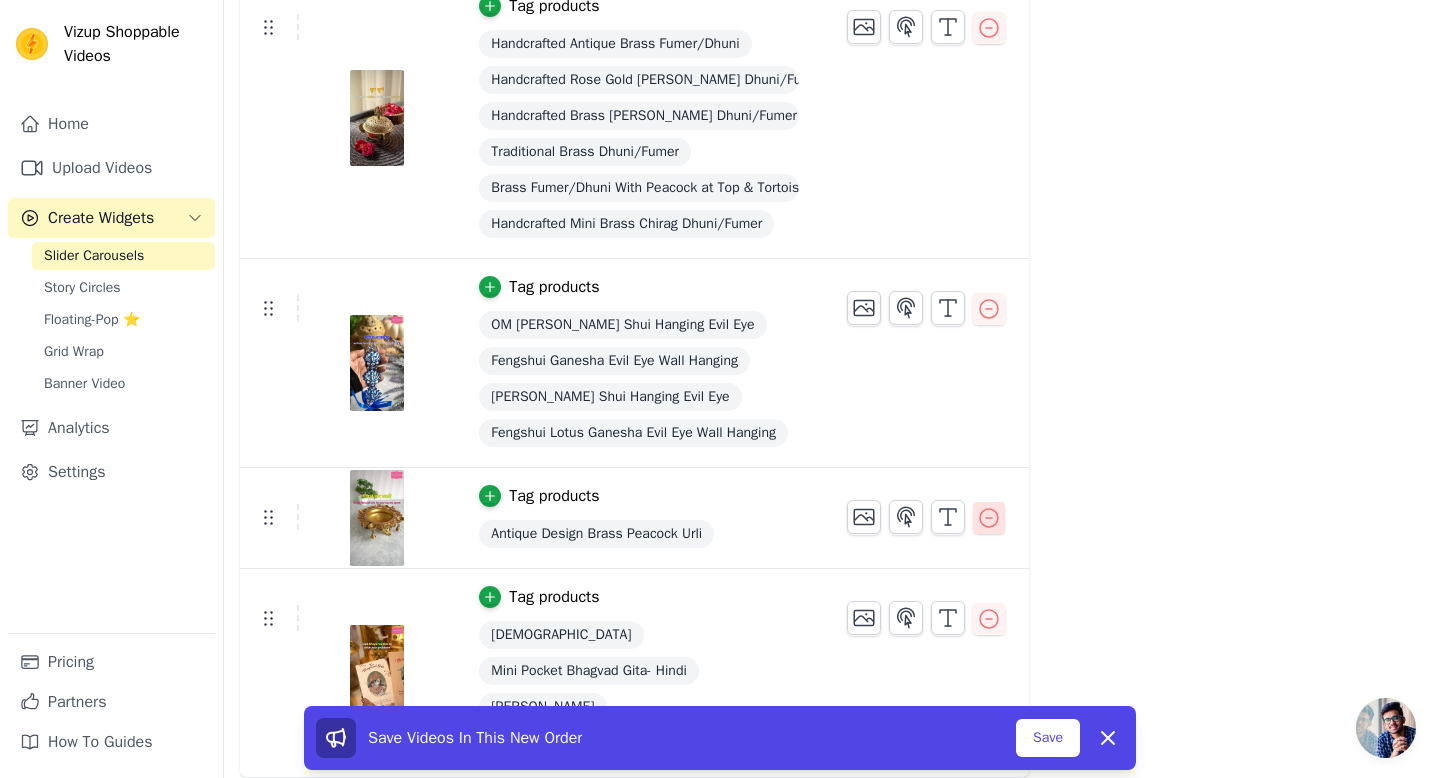 click 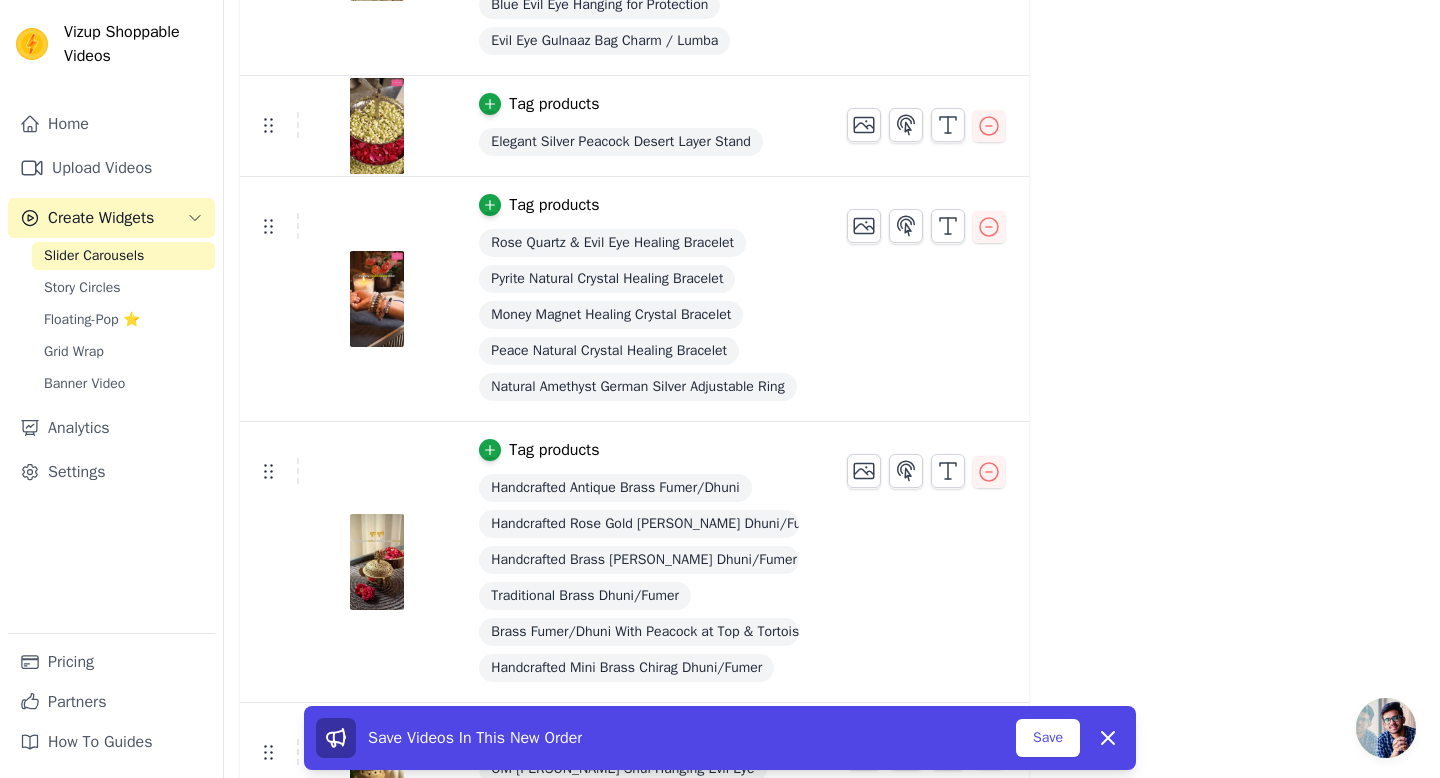 scroll, scrollTop: 2069, scrollLeft: 0, axis: vertical 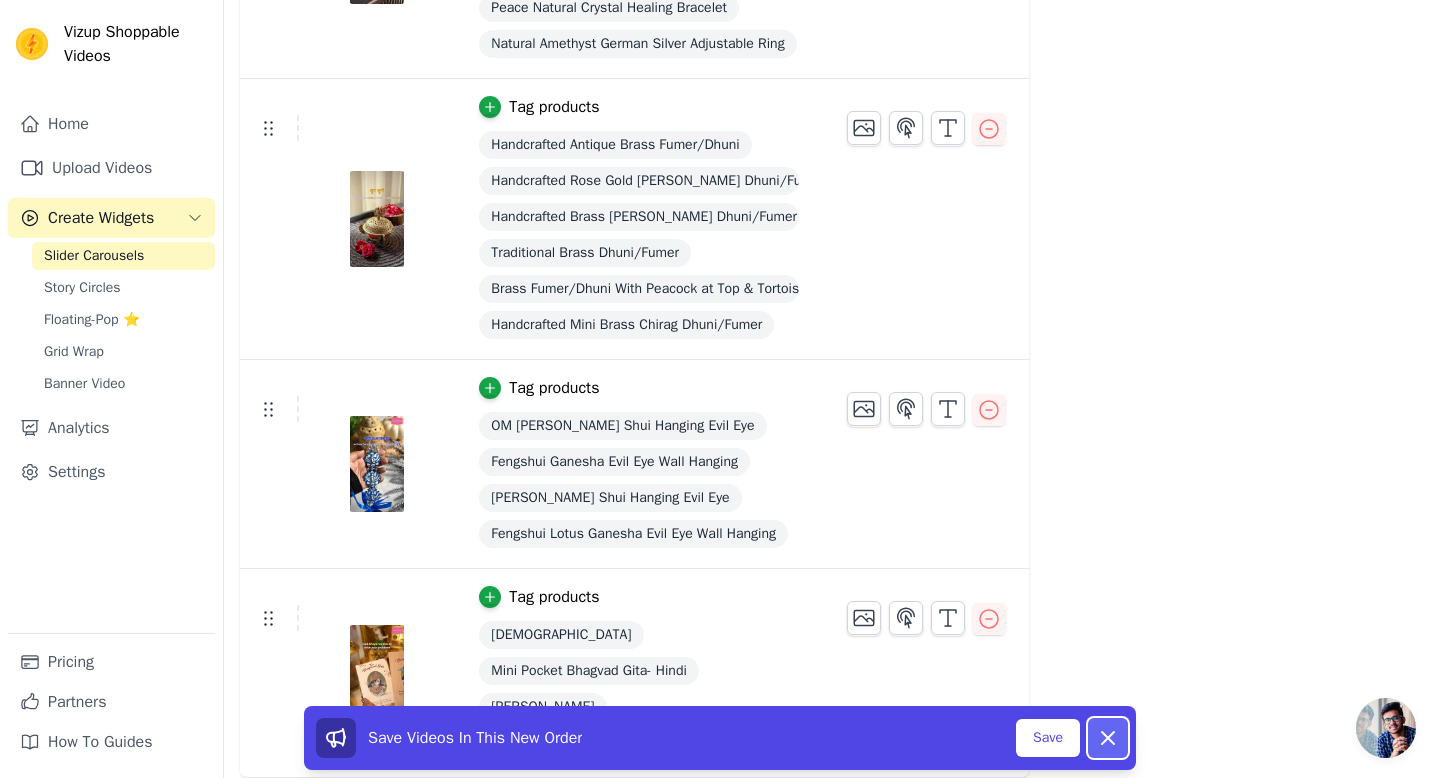 click 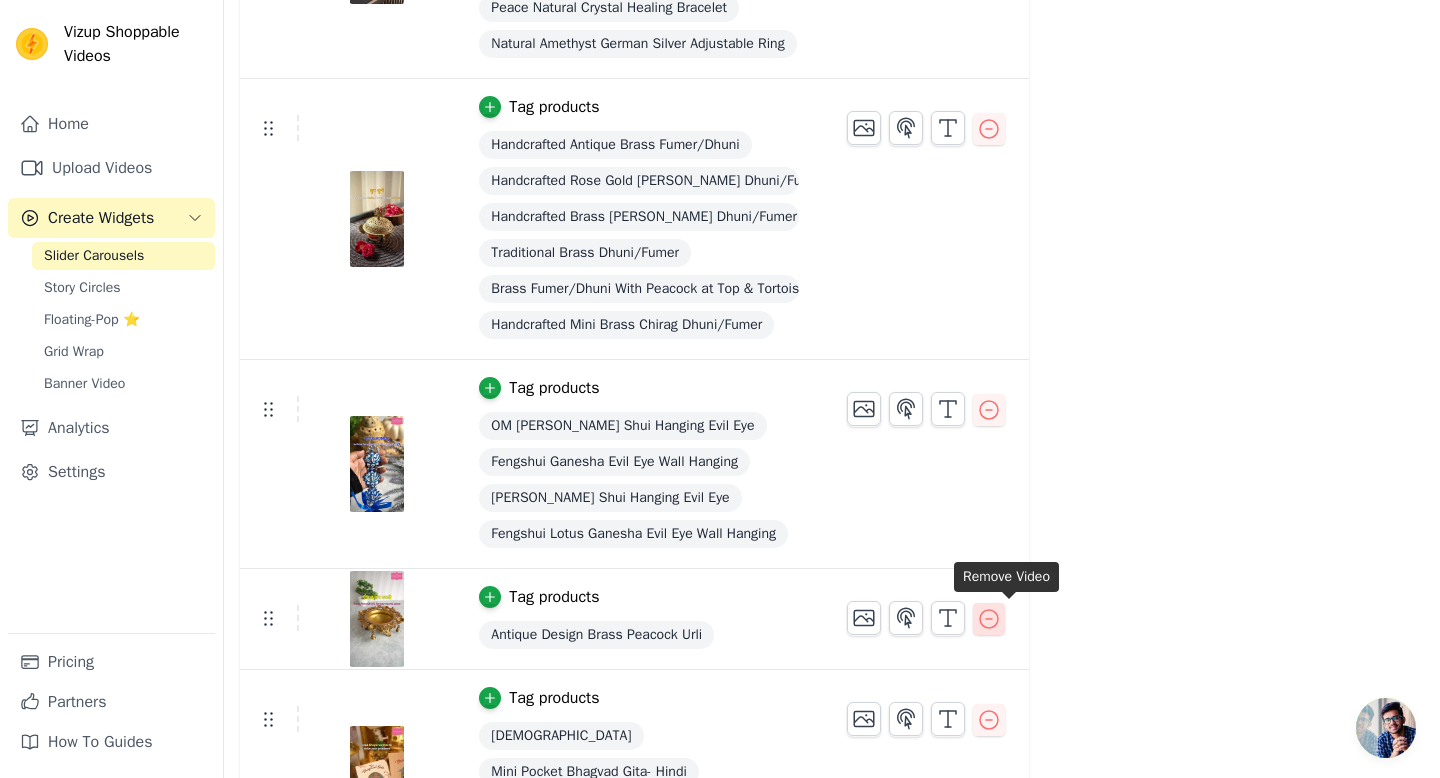 click 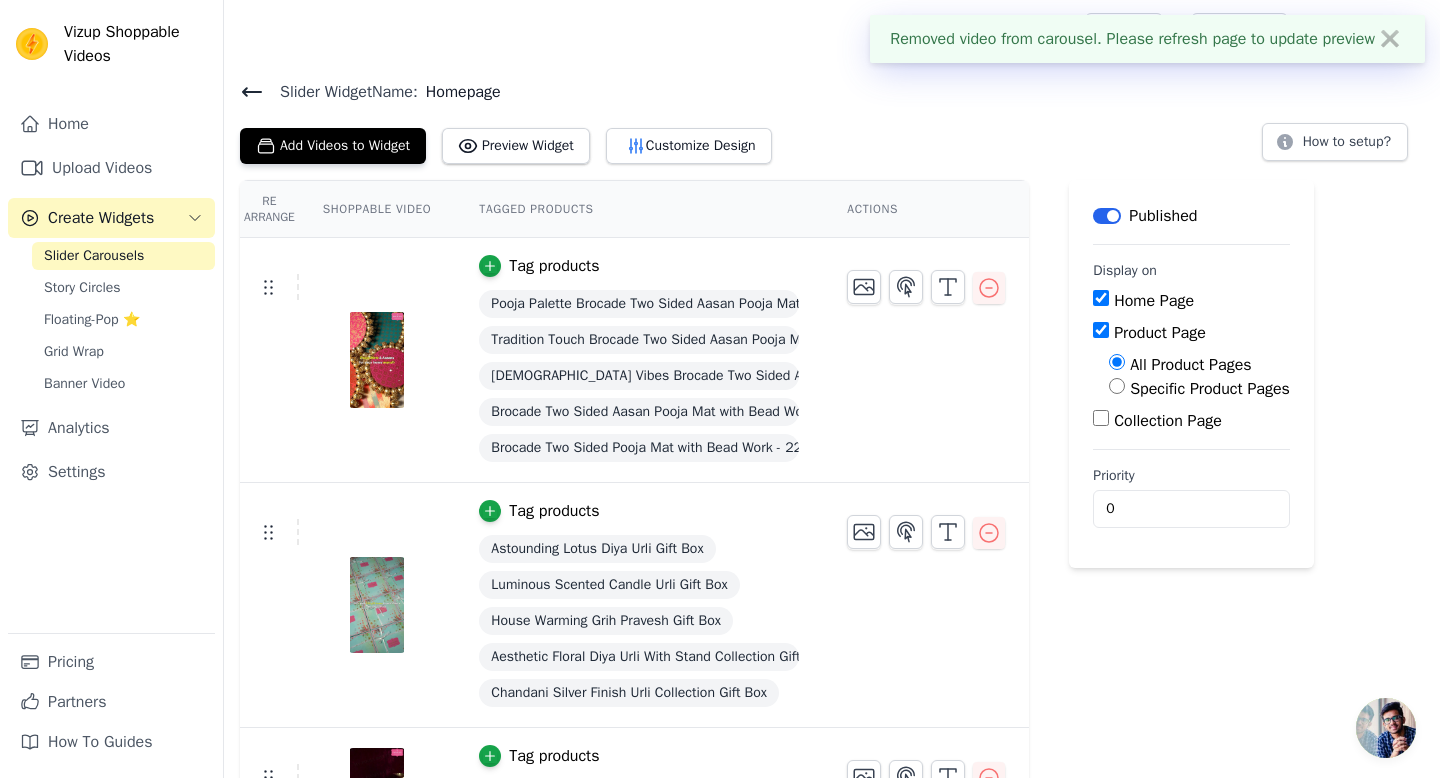 scroll, scrollTop: 5, scrollLeft: 0, axis: vertical 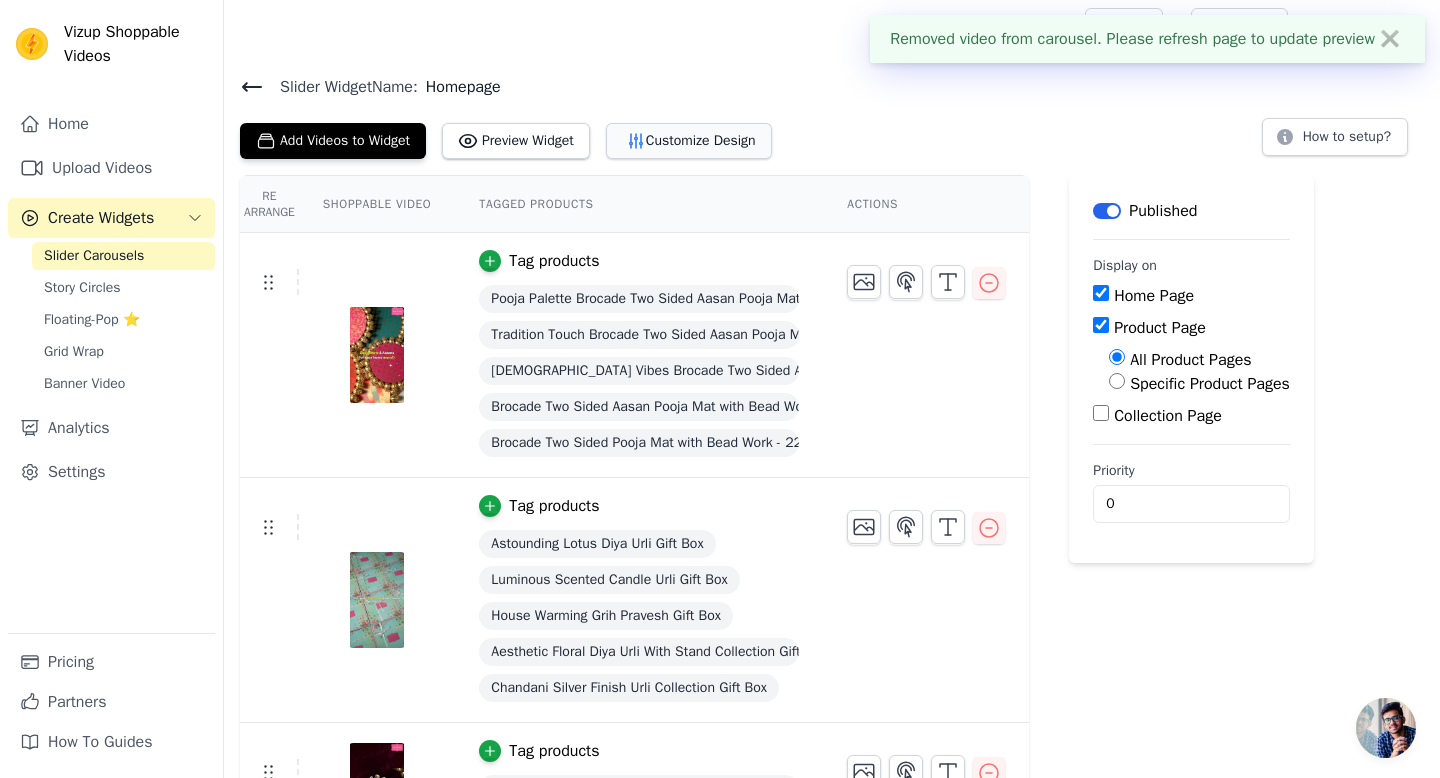 click on "Customize Design" at bounding box center [689, 141] 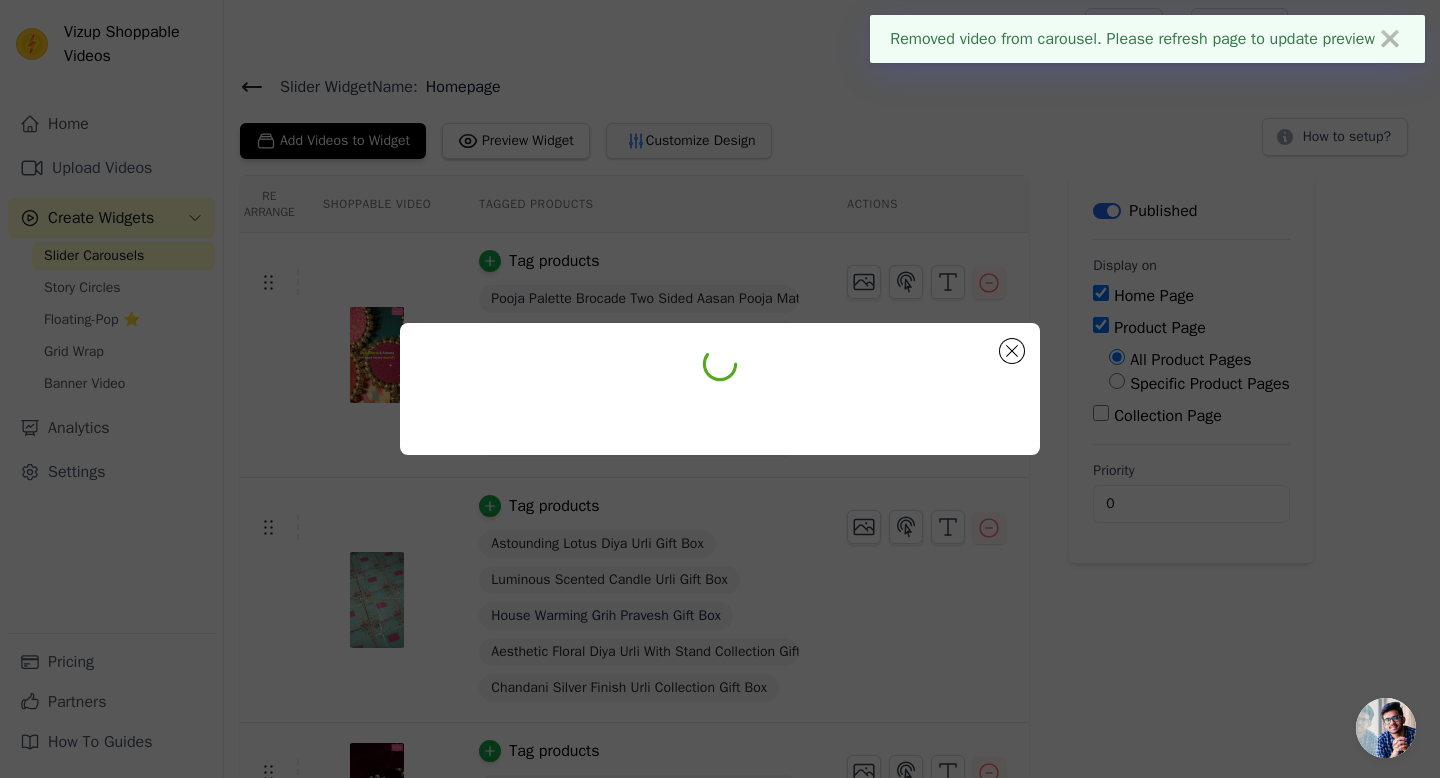 scroll, scrollTop: 0, scrollLeft: 0, axis: both 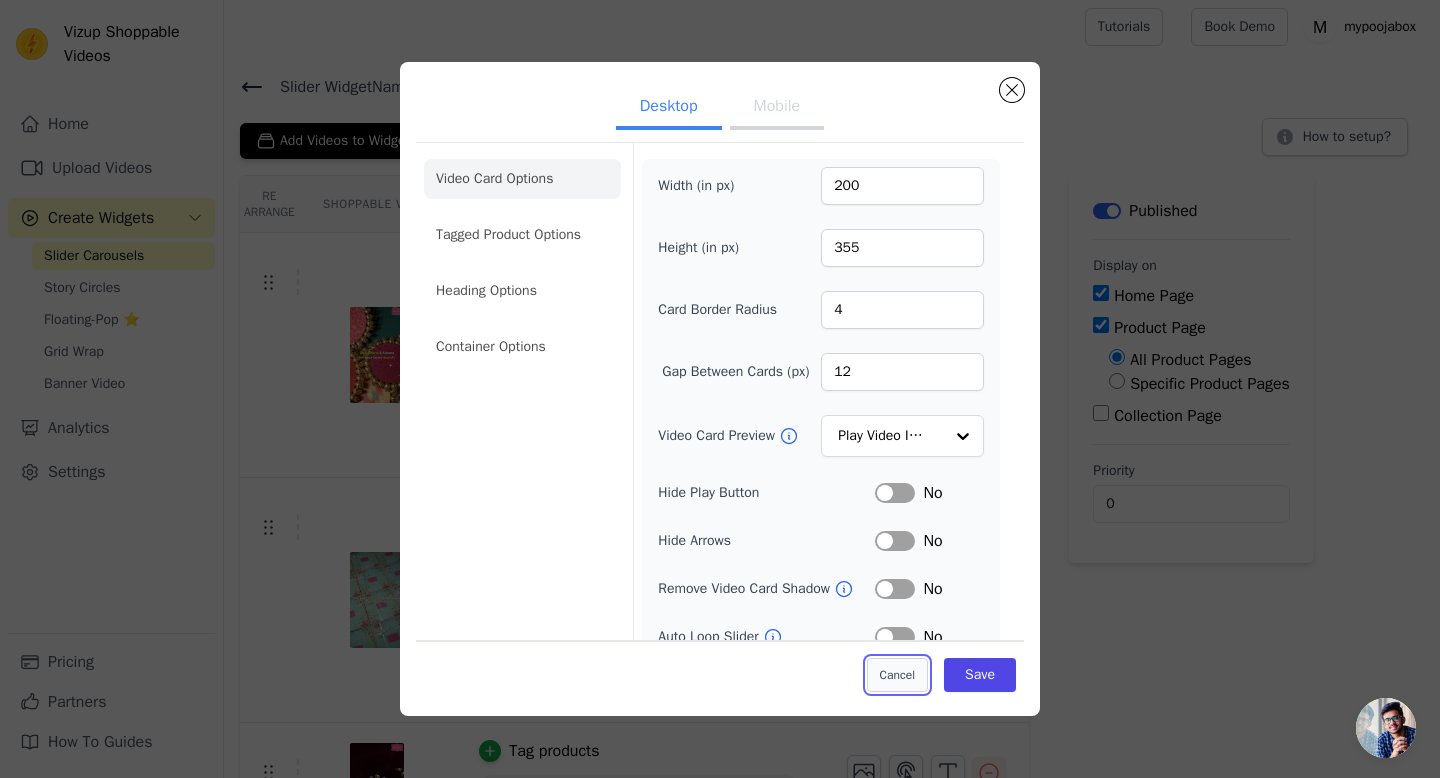 click on "Cancel" at bounding box center (897, 675) 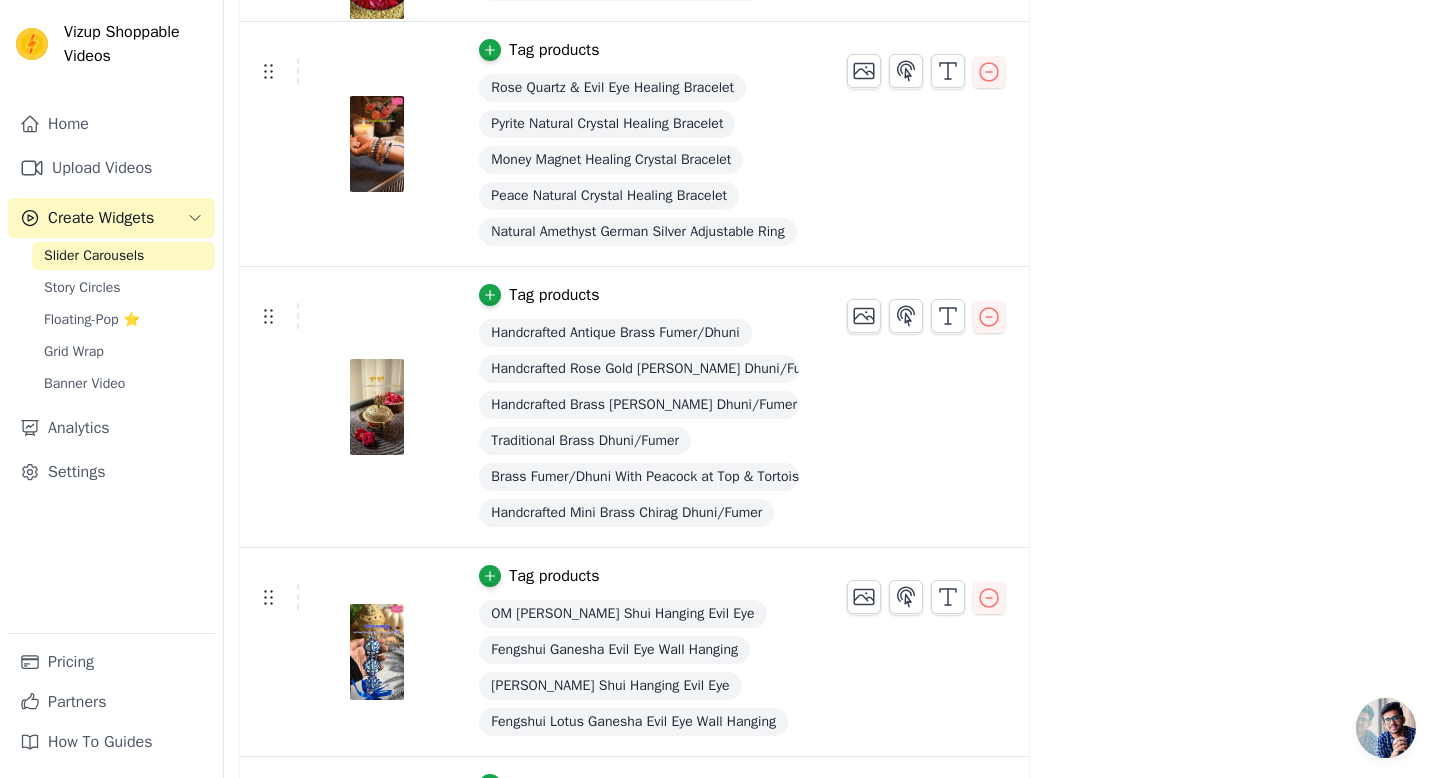 scroll, scrollTop: 2069, scrollLeft: 0, axis: vertical 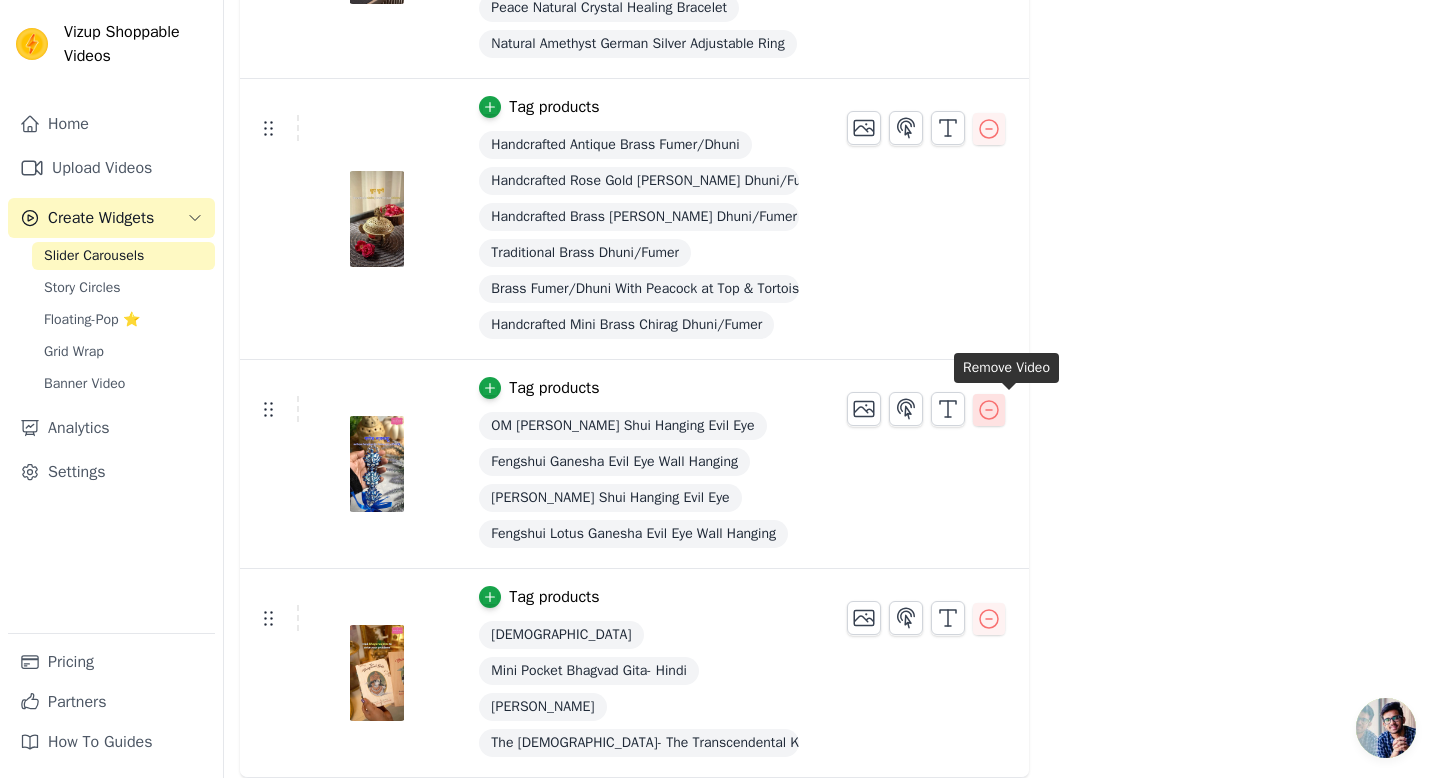 click 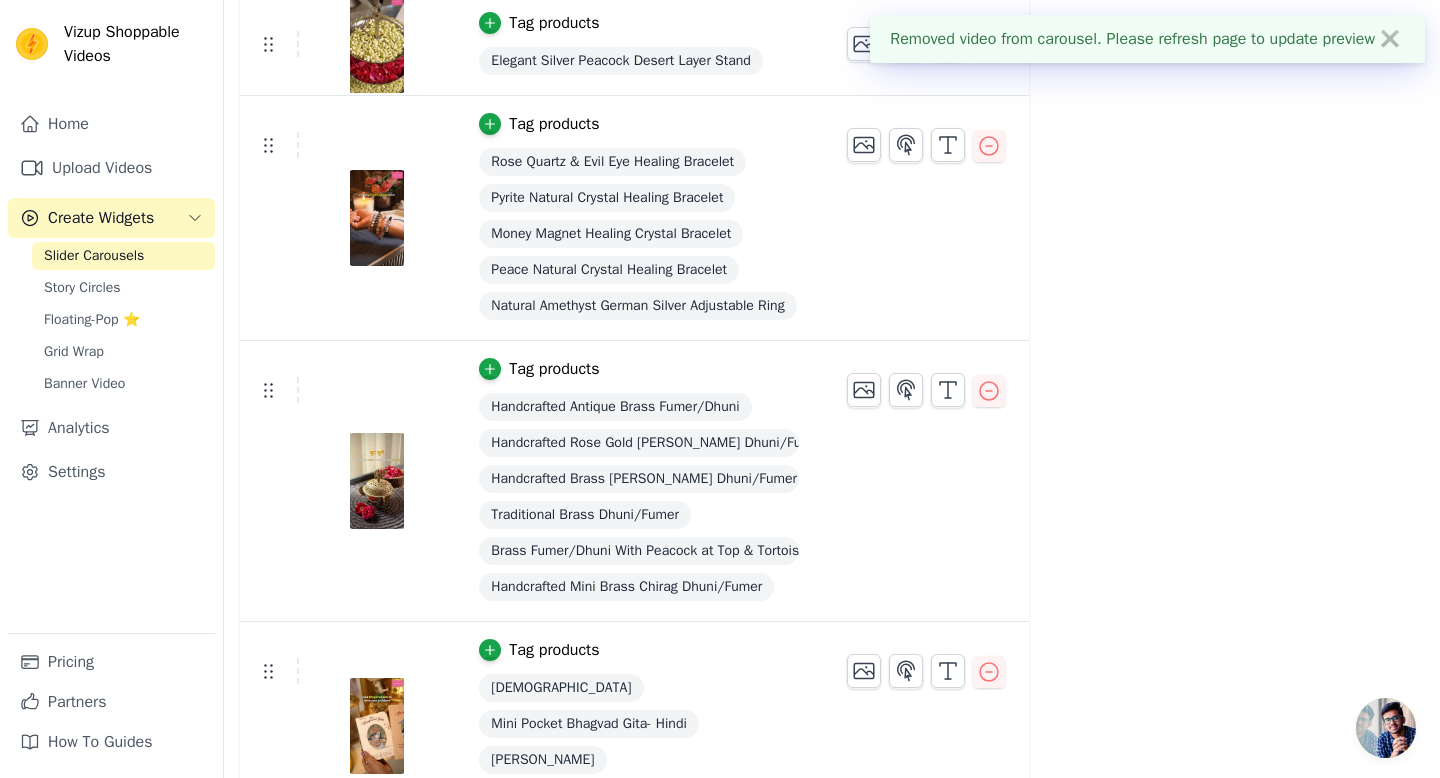 scroll, scrollTop: 1860, scrollLeft: 0, axis: vertical 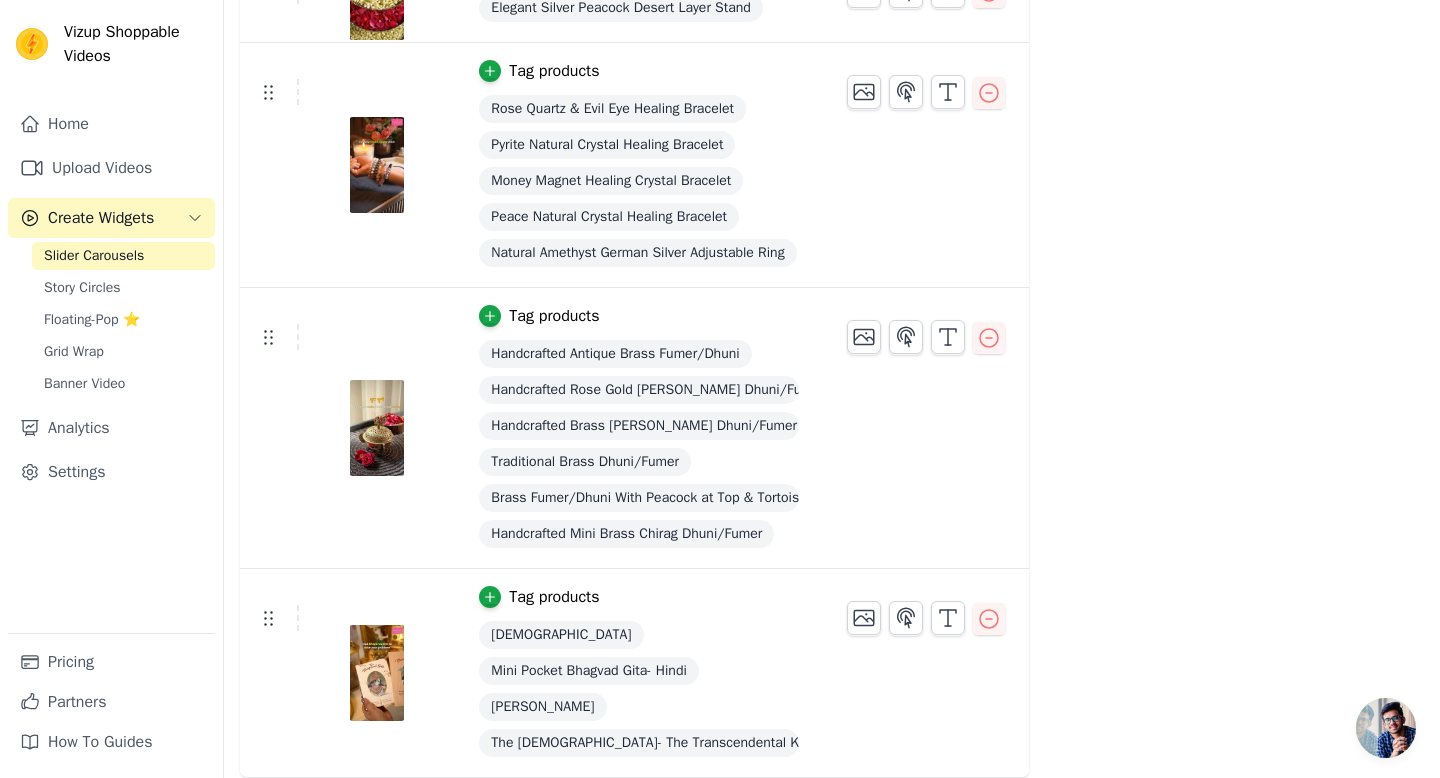 click at bounding box center [926, 329] 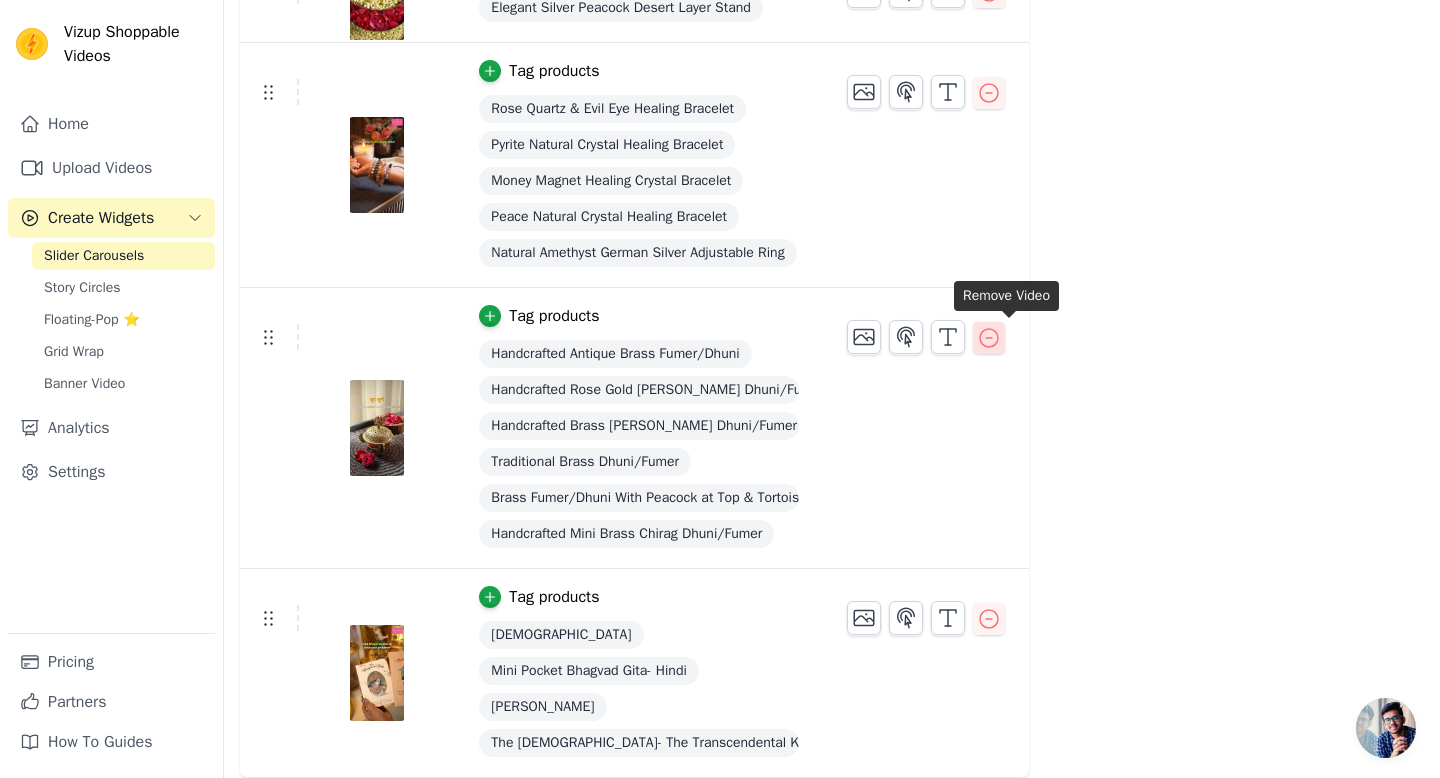 click 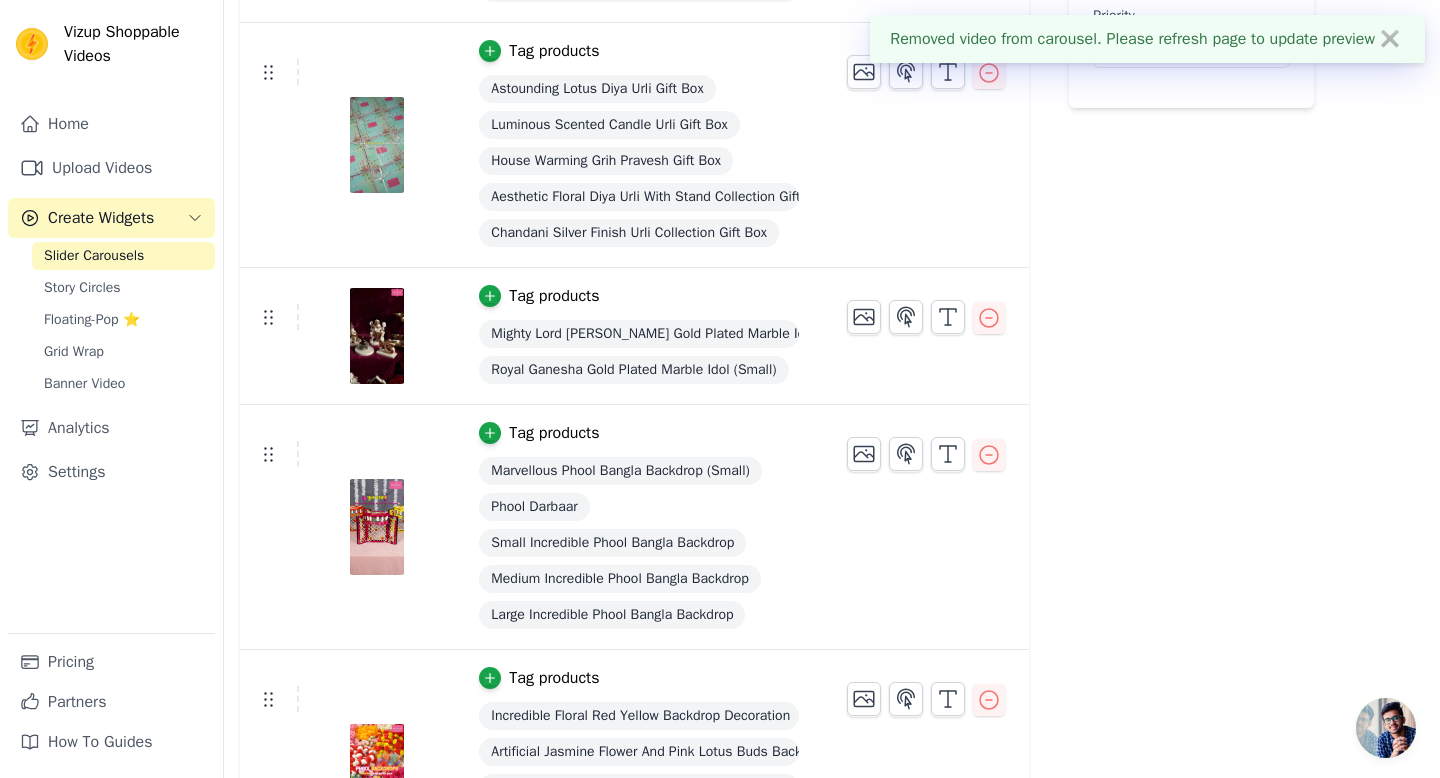 scroll, scrollTop: 1579, scrollLeft: 0, axis: vertical 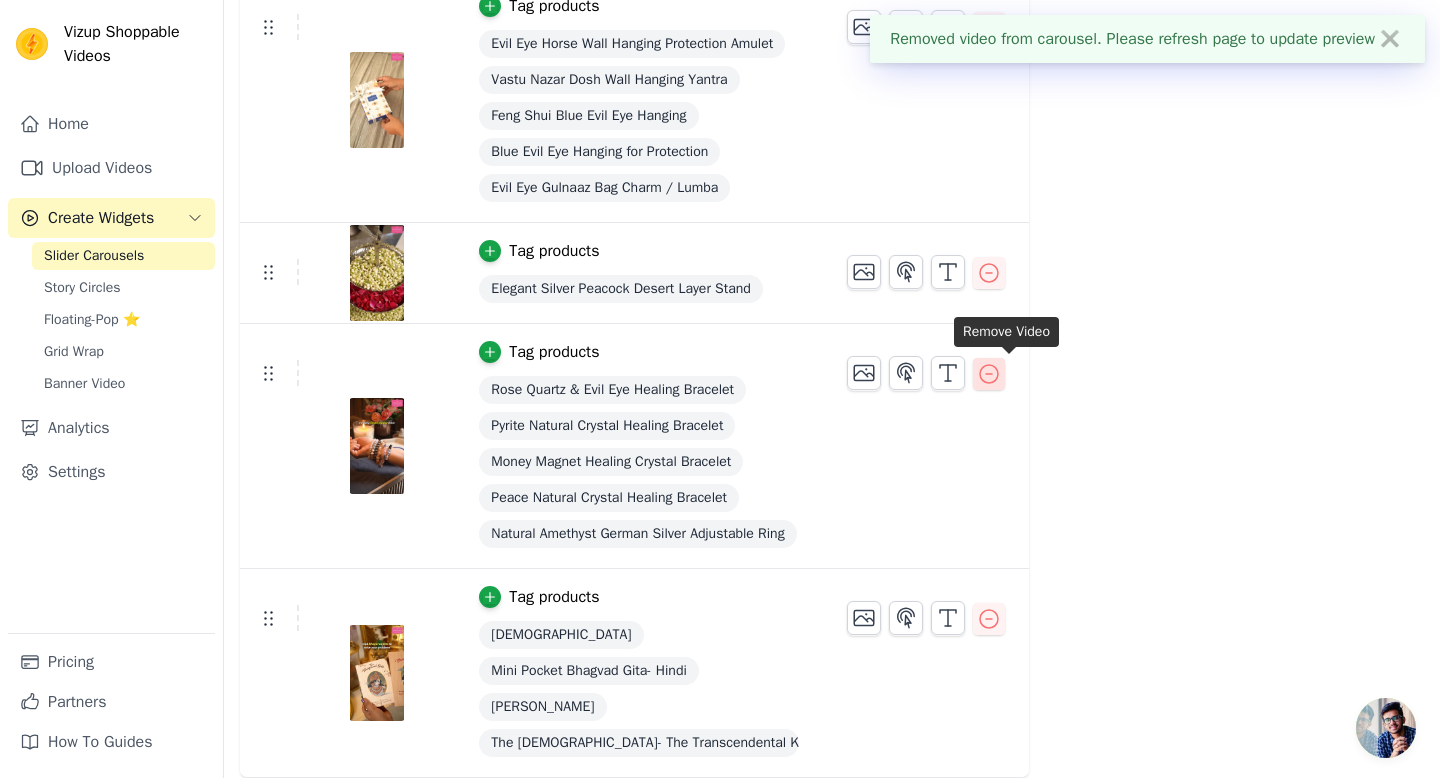 click 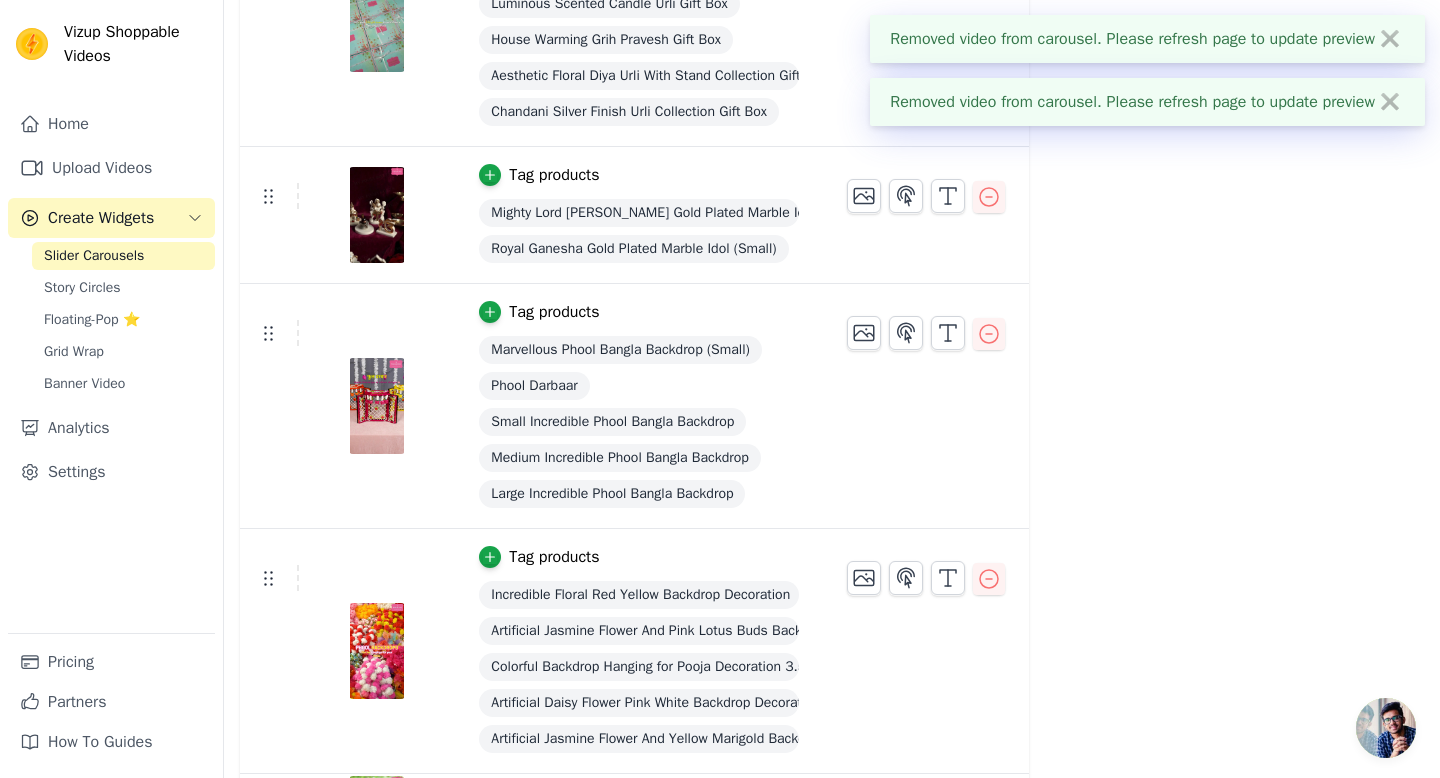 scroll, scrollTop: 1334, scrollLeft: 0, axis: vertical 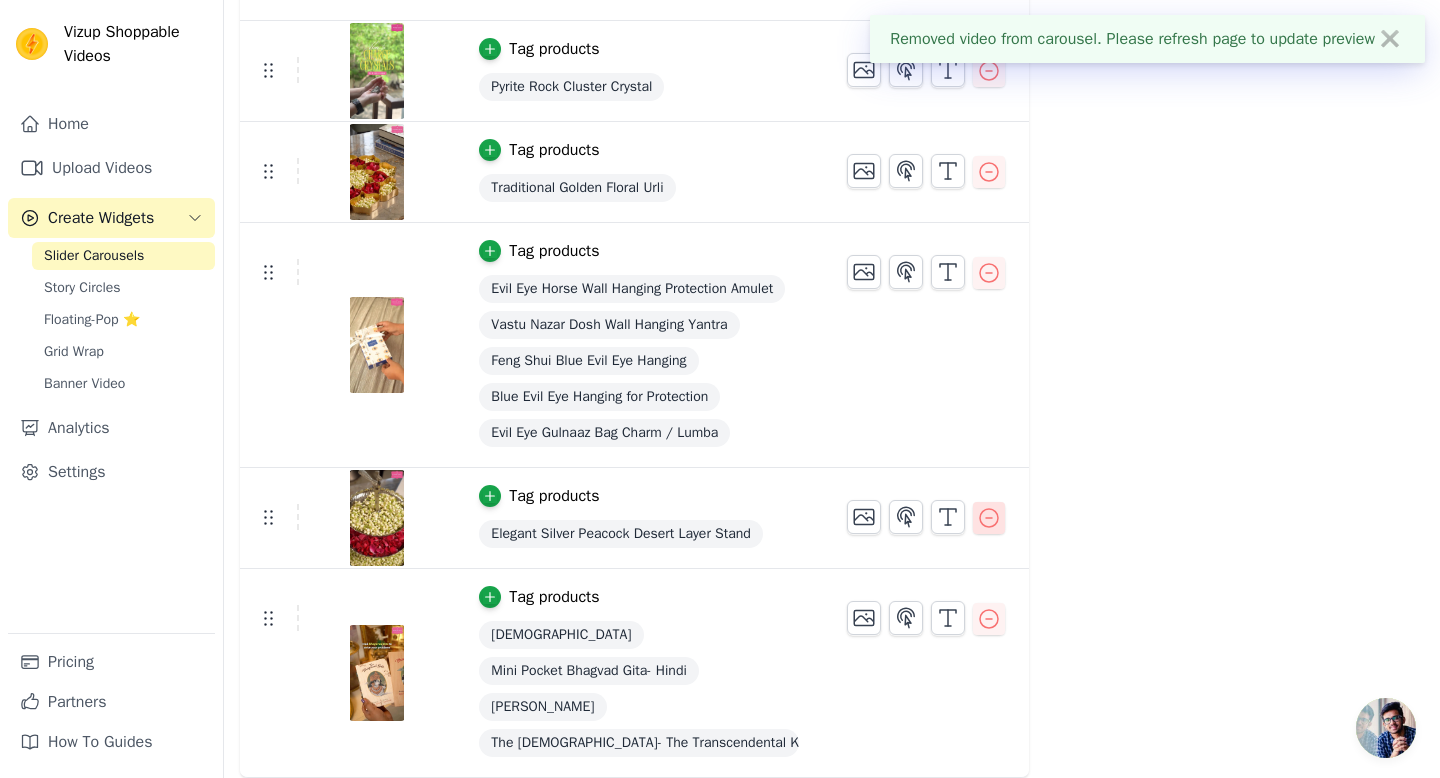 click at bounding box center (989, 518) 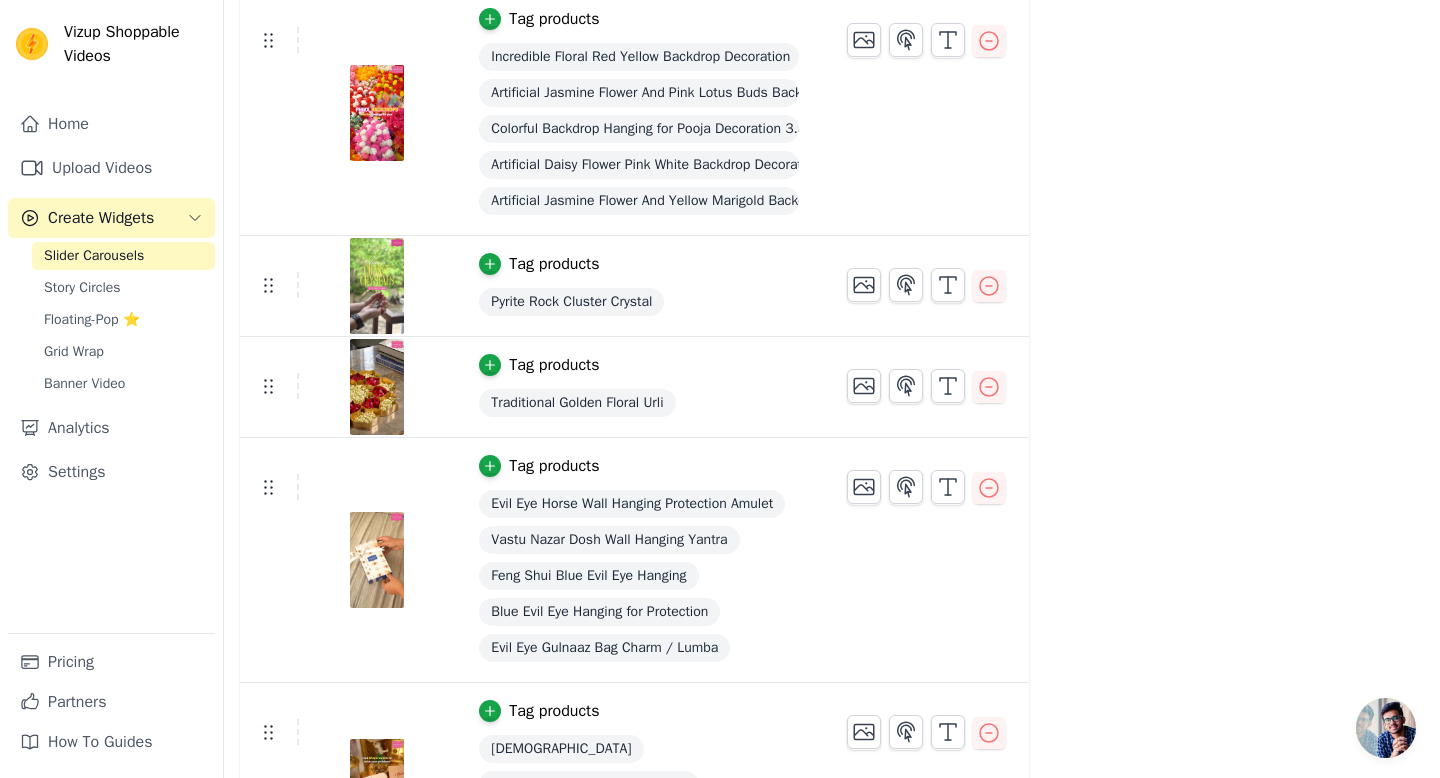 scroll, scrollTop: 1111, scrollLeft: 0, axis: vertical 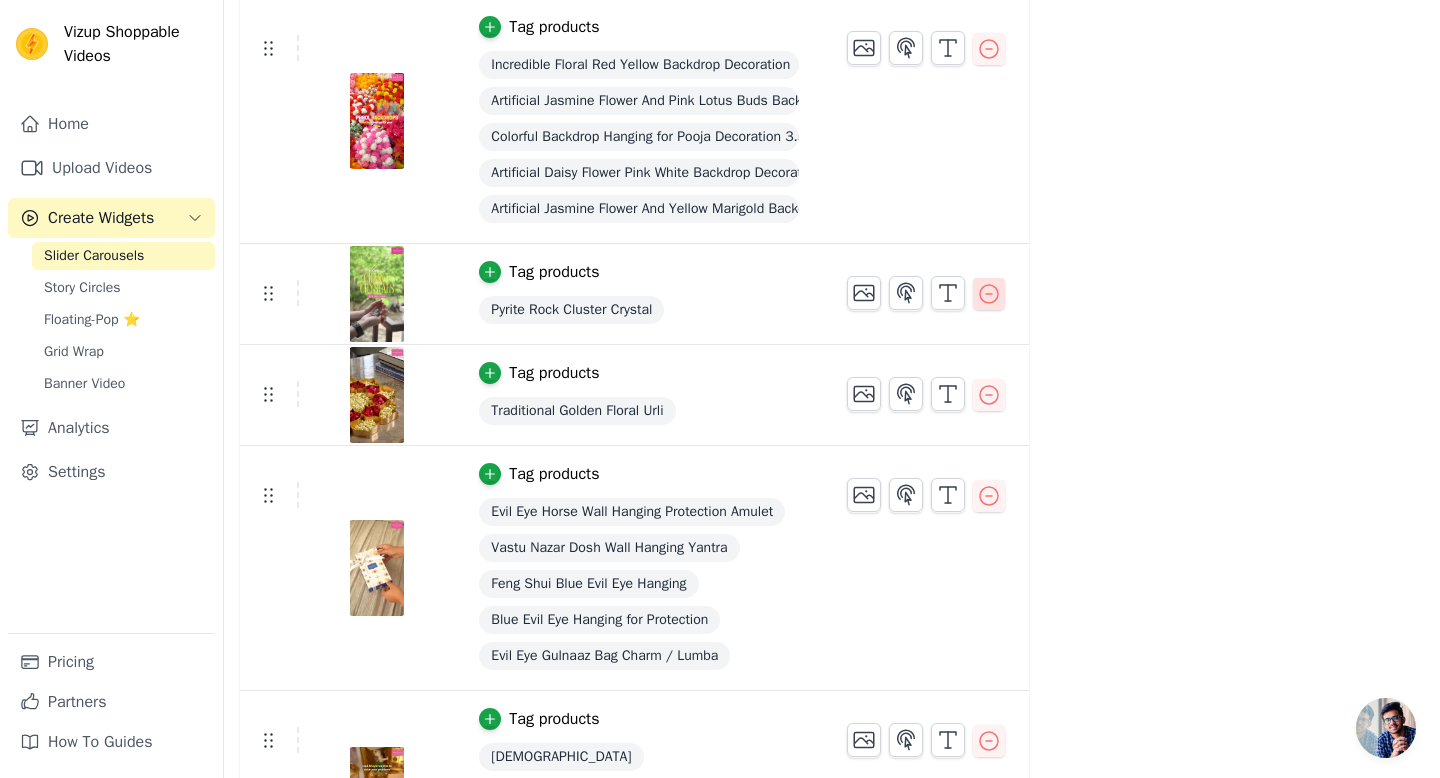 click 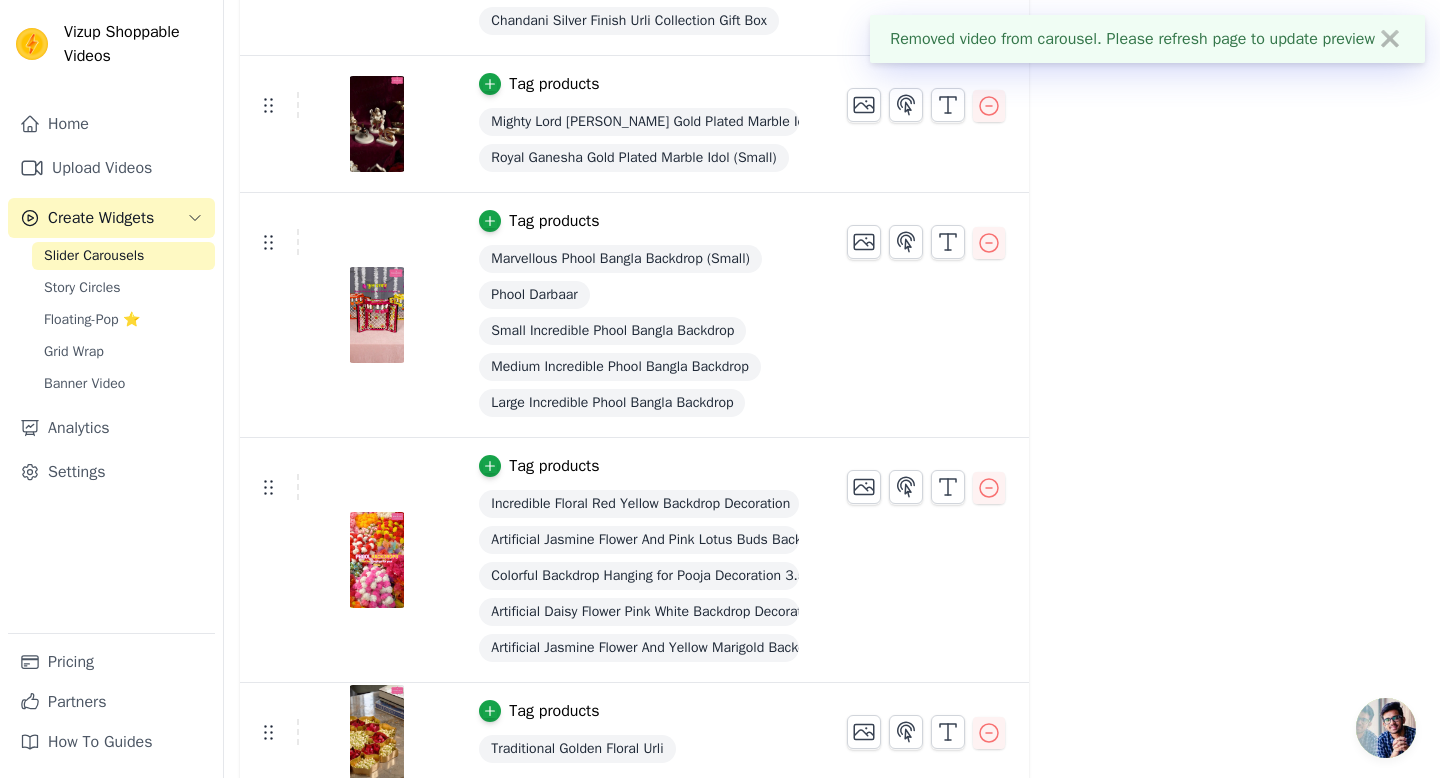 scroll, scrollTop: 0, scrollLeft: 0, axis: both 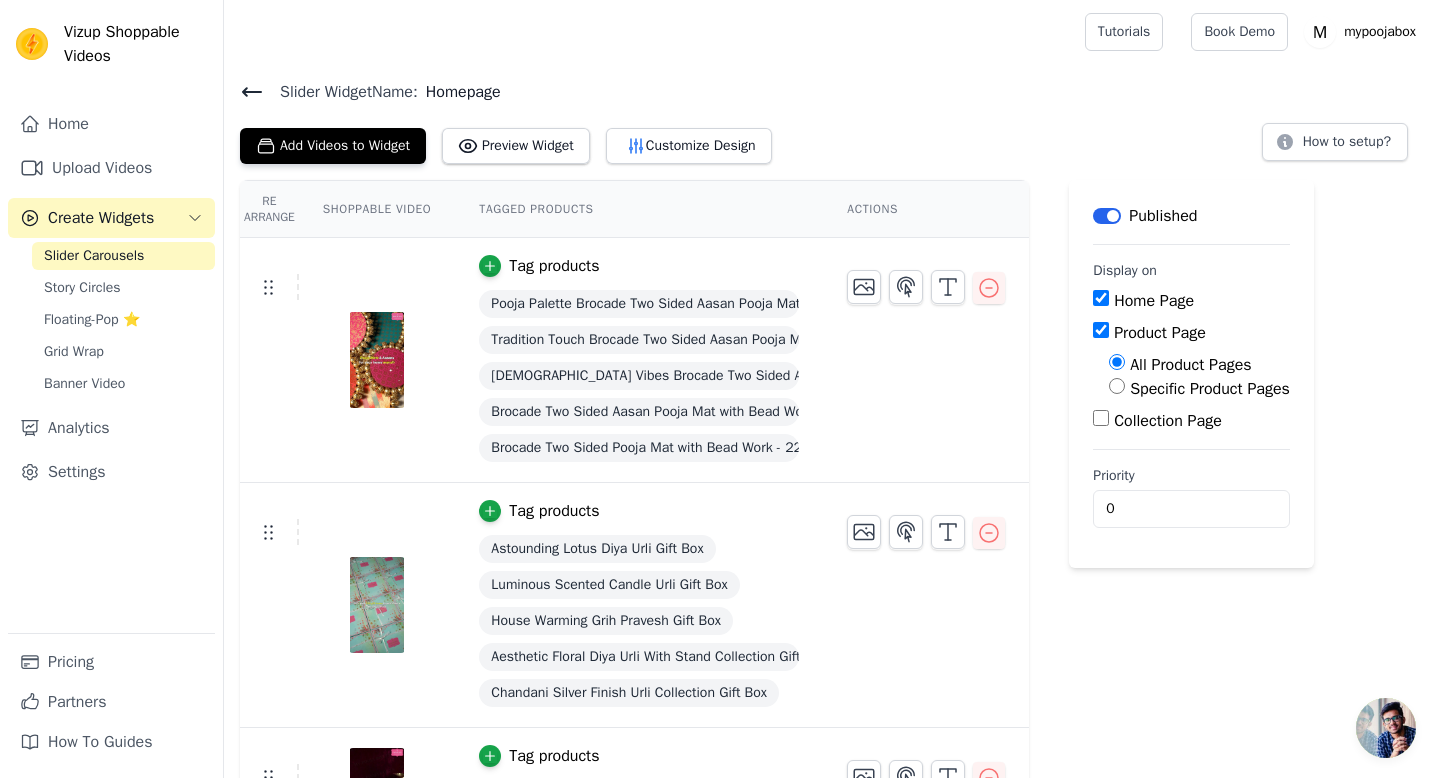click 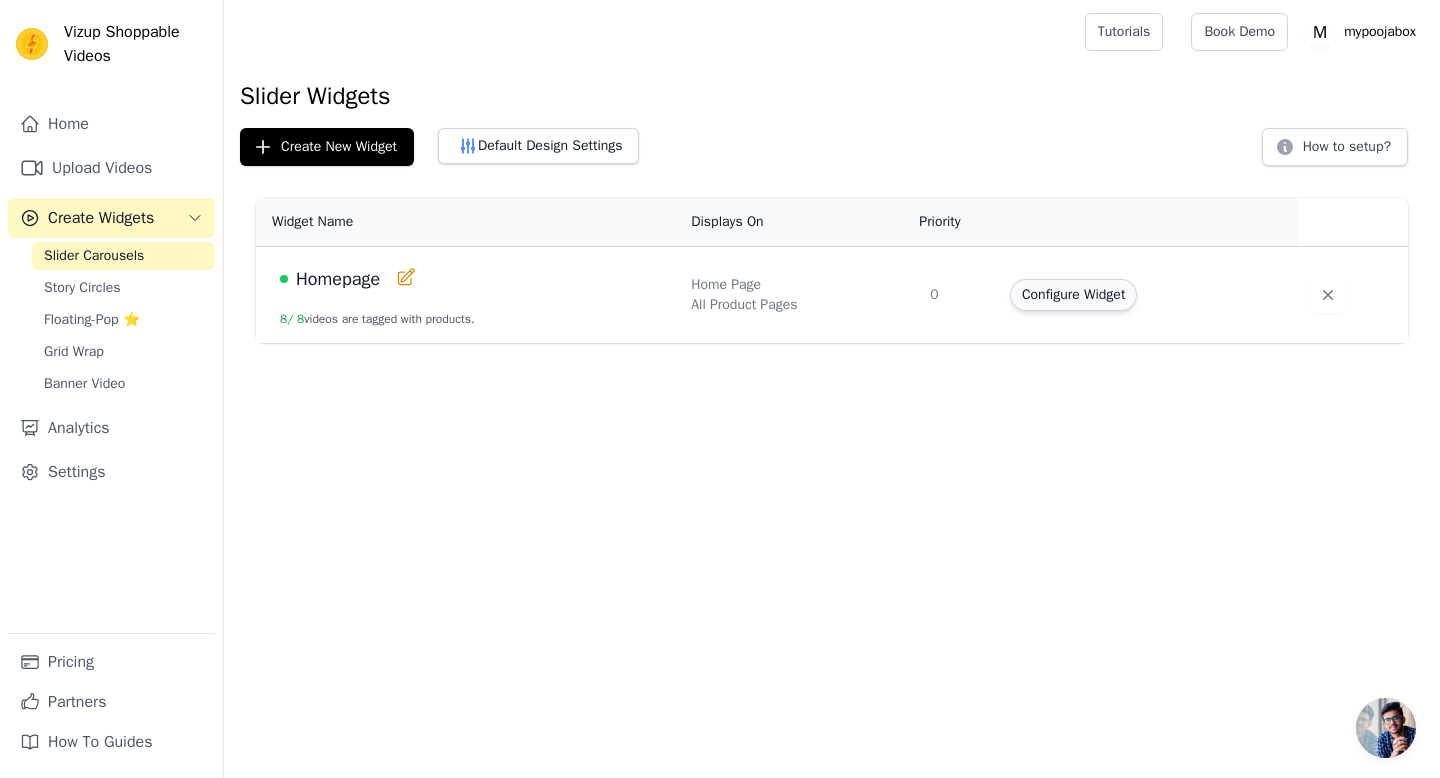 click on "Configure Widget" at bounding box center (1073, 295) 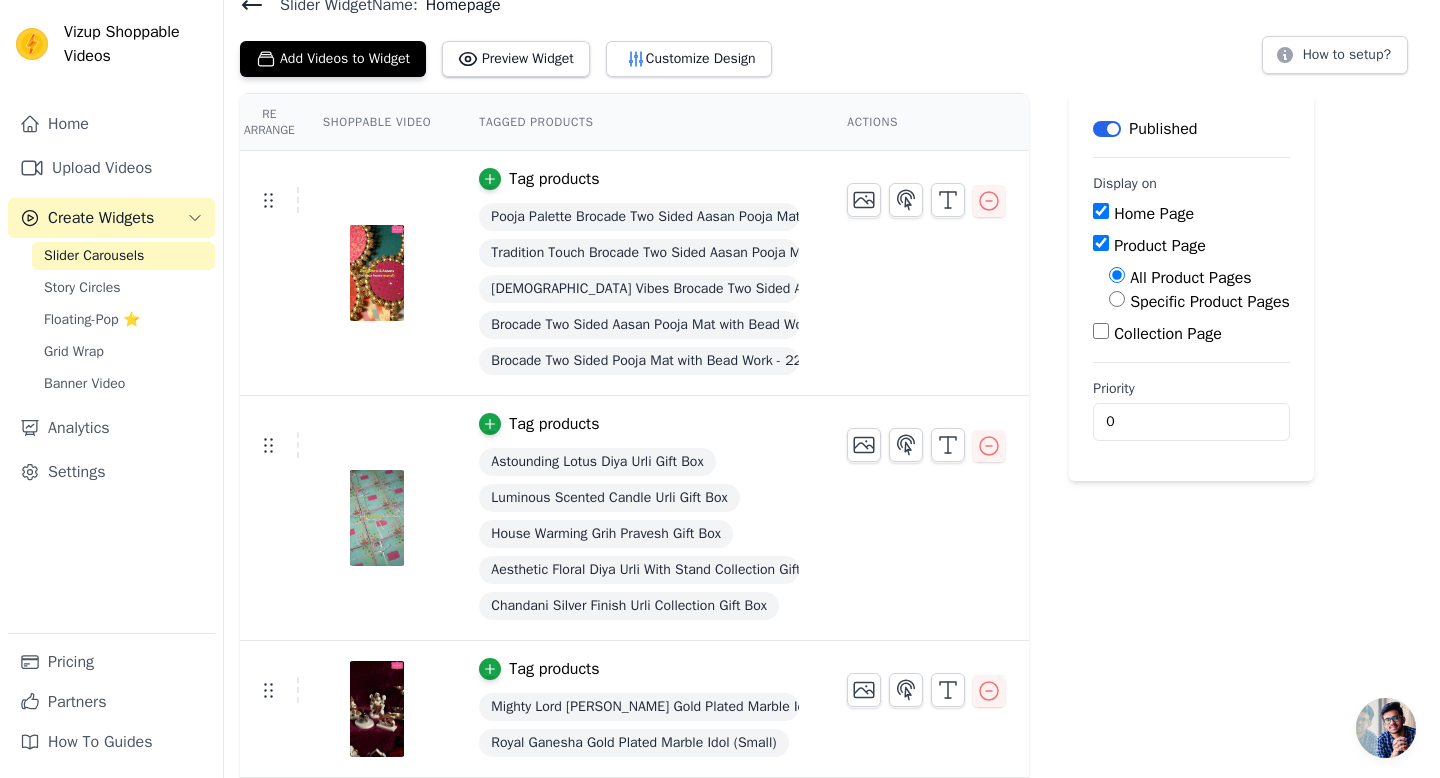 scroll, scrollTop: 0, scrollLeft: 0, axis: both 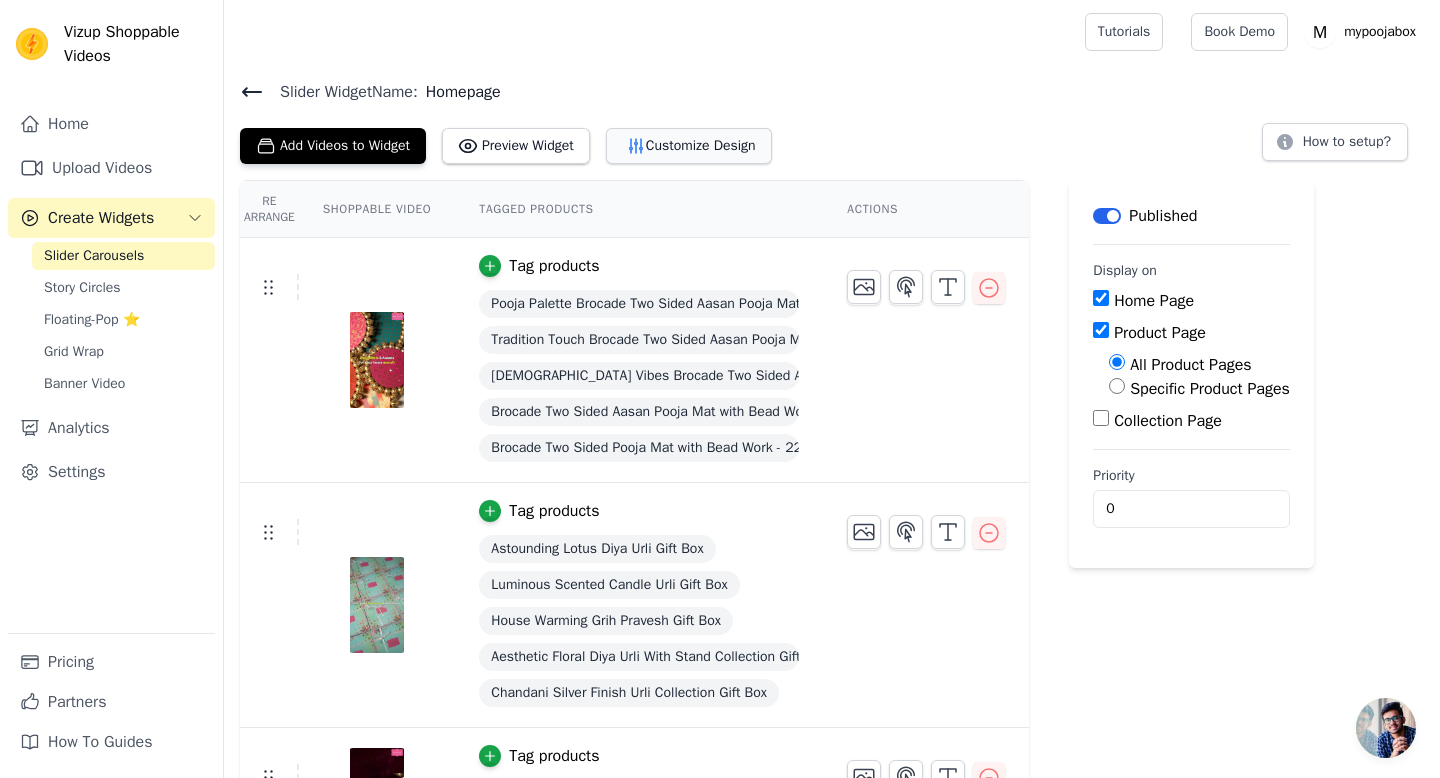 click on "Customize Design" at bounding box center [689, 146] 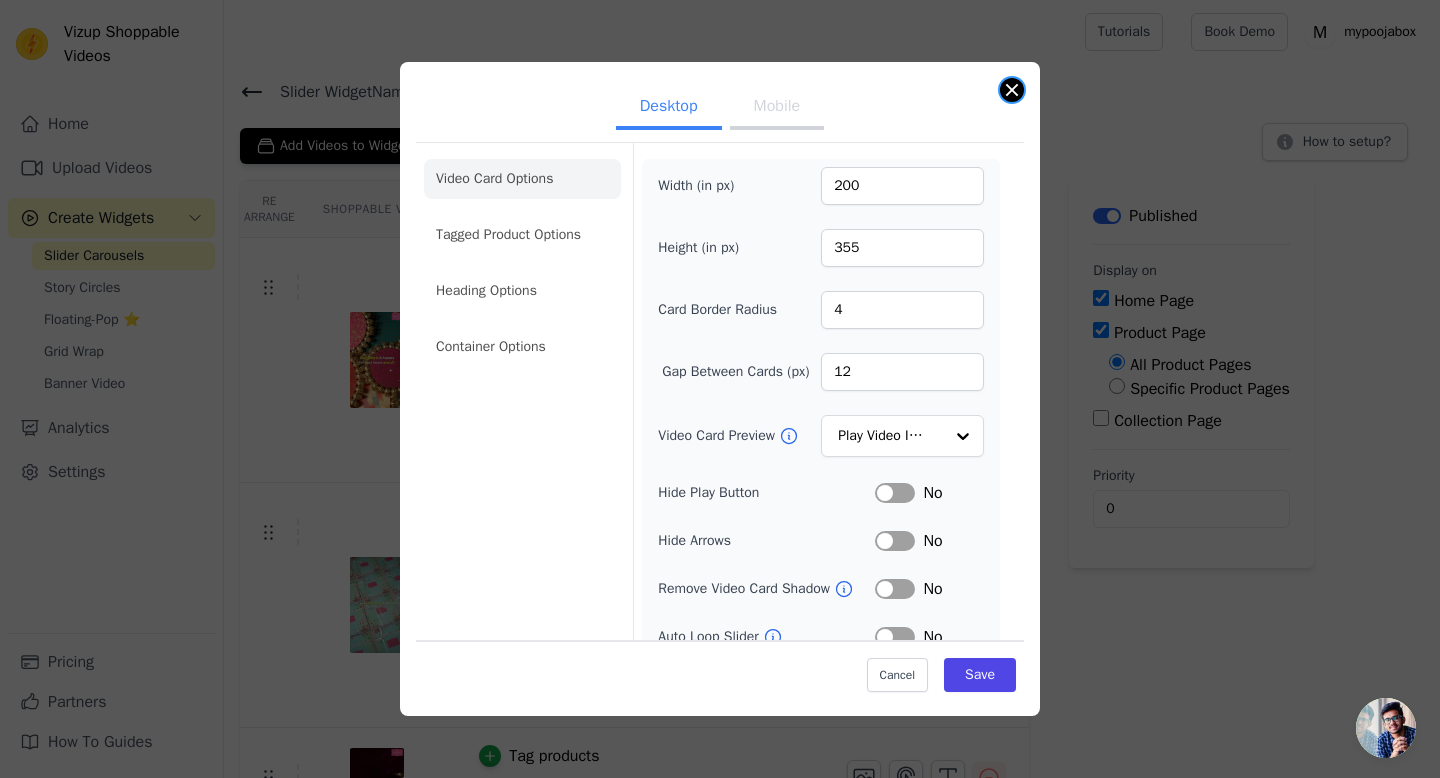 click at bounding box center [1012, 90] 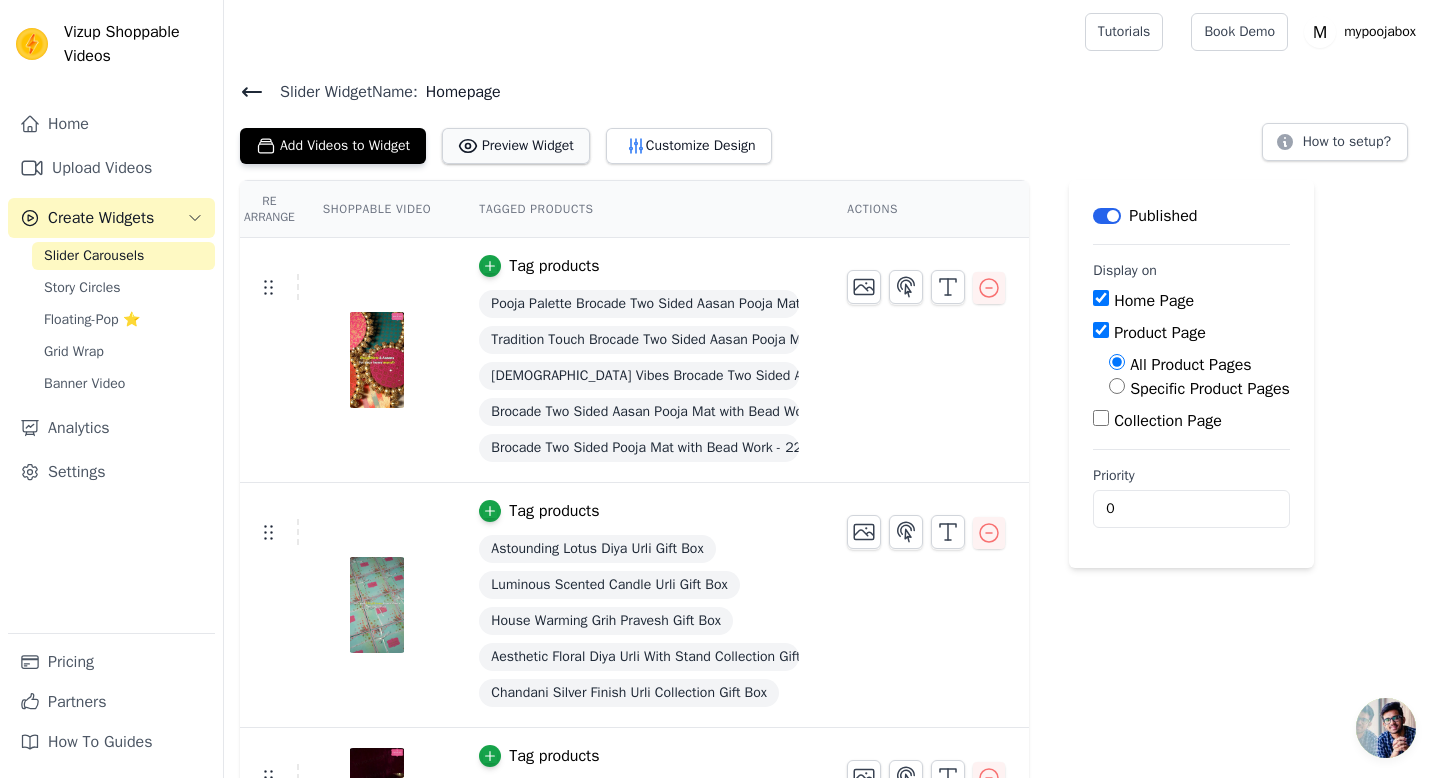 click on "Preview Widget" at bounding box center [516, 146] 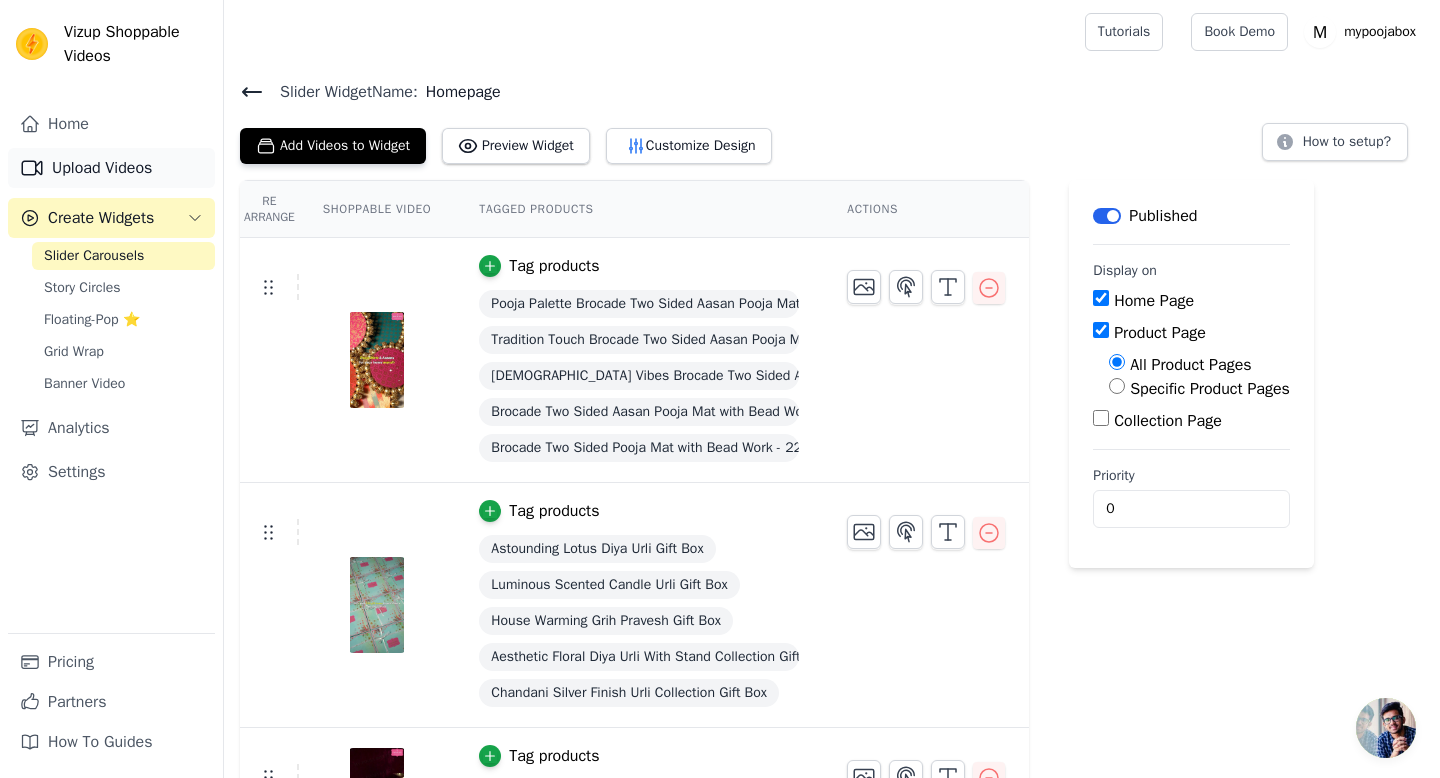 click on "Upload Videos" at bounding box center [111, 168] 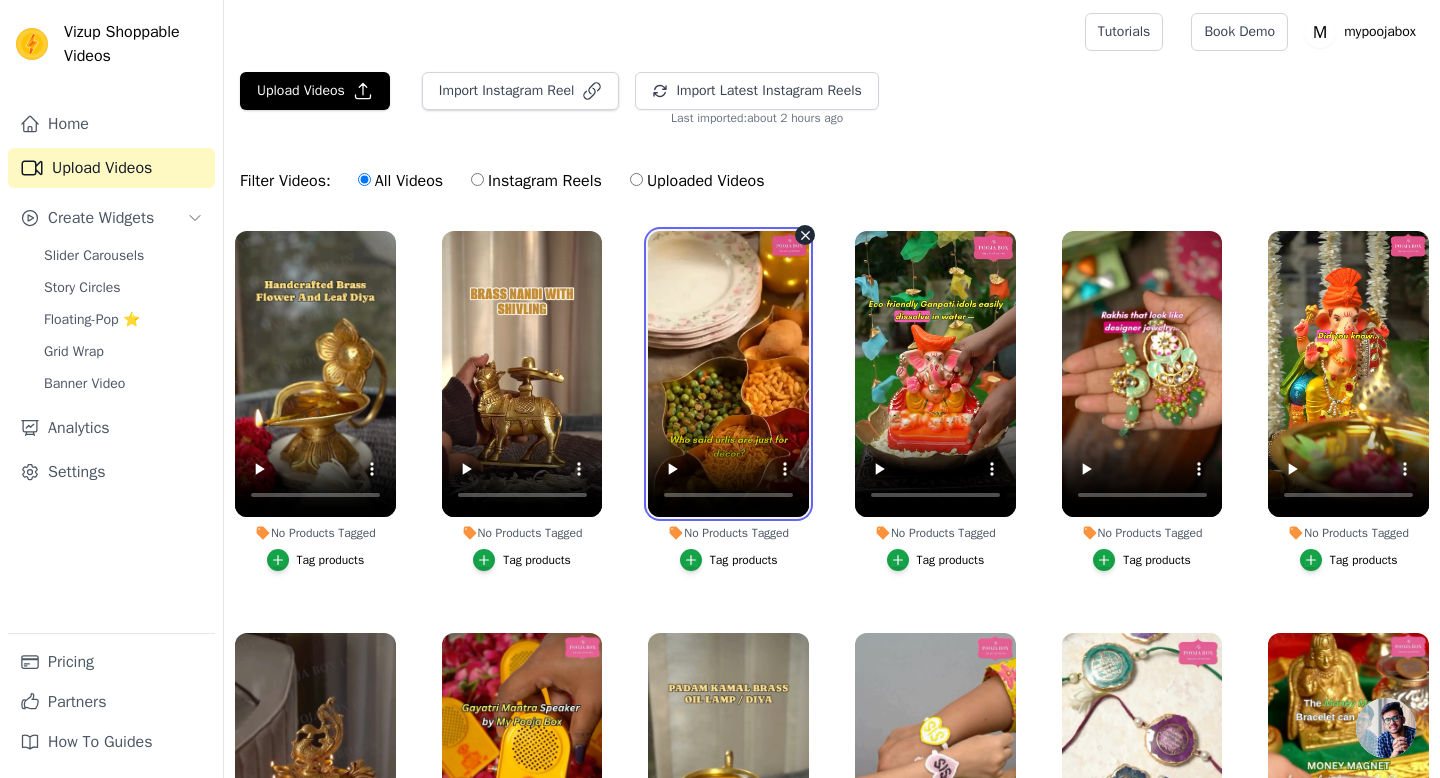 click at bounding box center [728, 374] 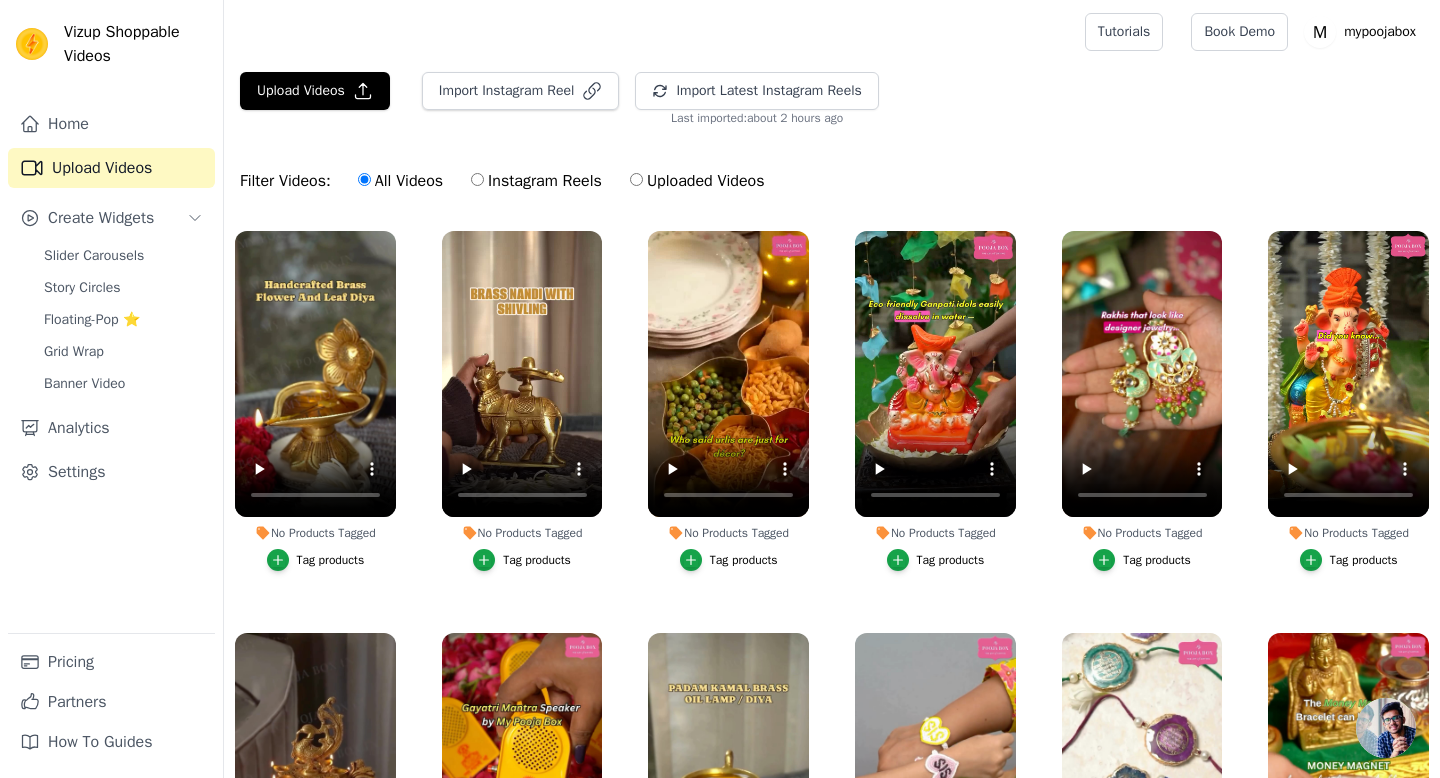 click on "Uploaded Videos" at bounding box center [697, 181] 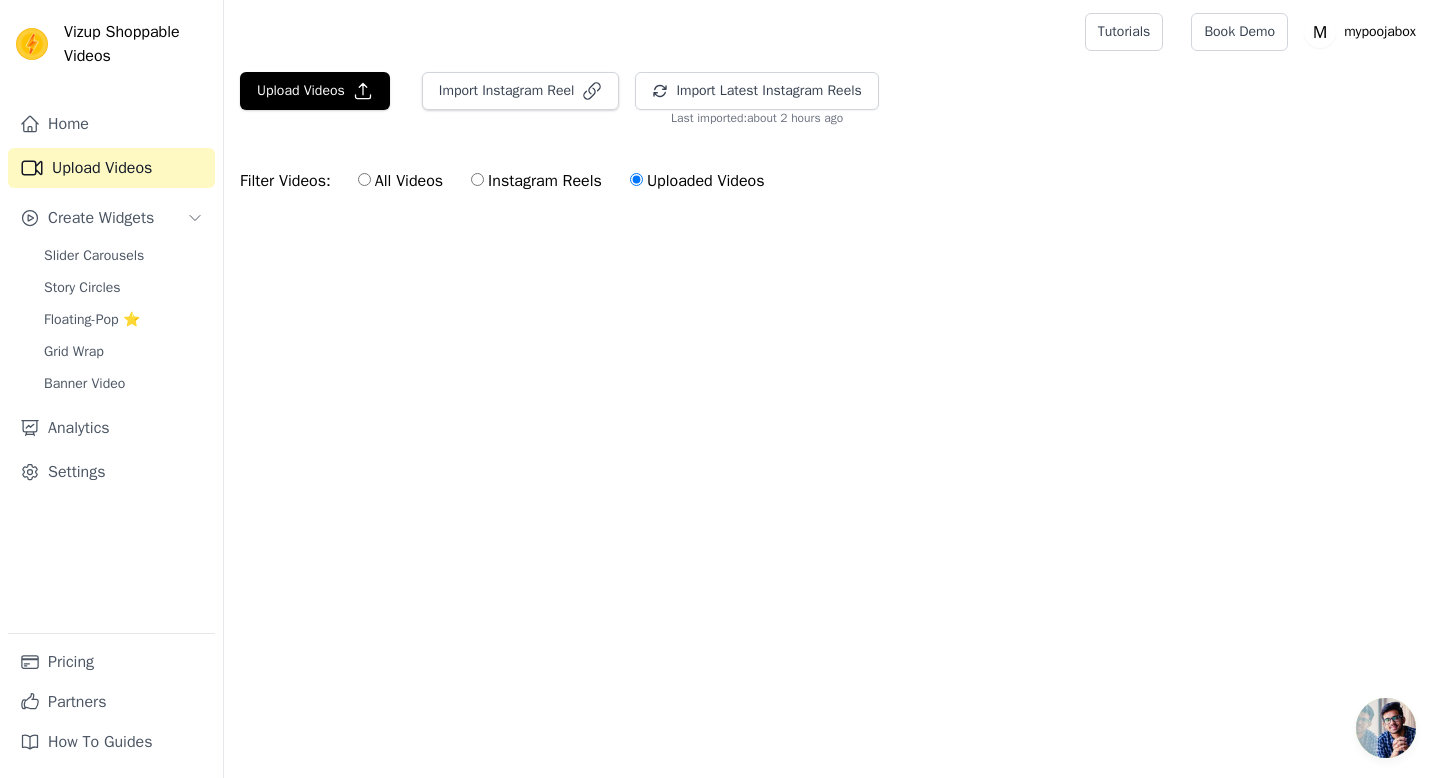 click on "Instagram Reels" at bounding box center (536, 181) 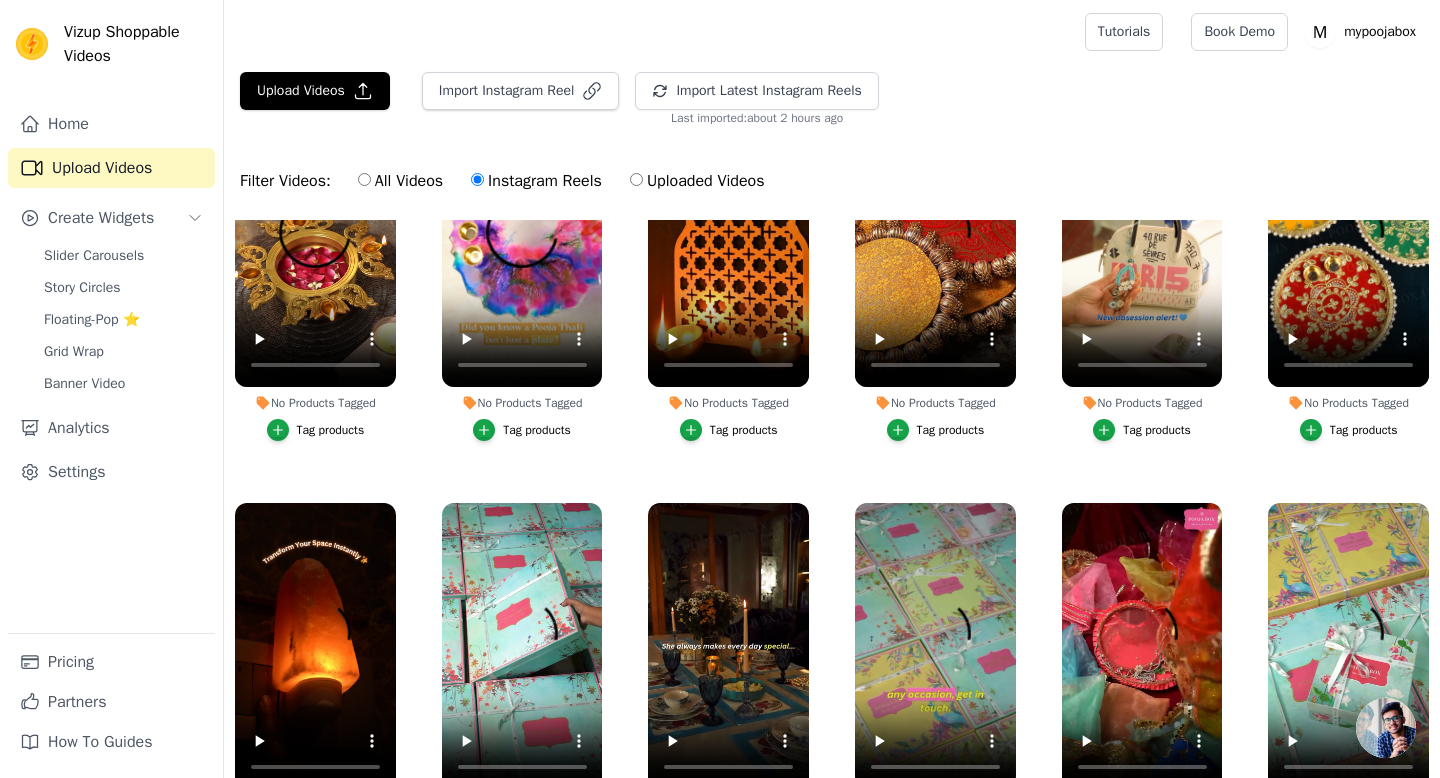 scroll, scrollTop: 0, scrollLeft: 0, axis: both 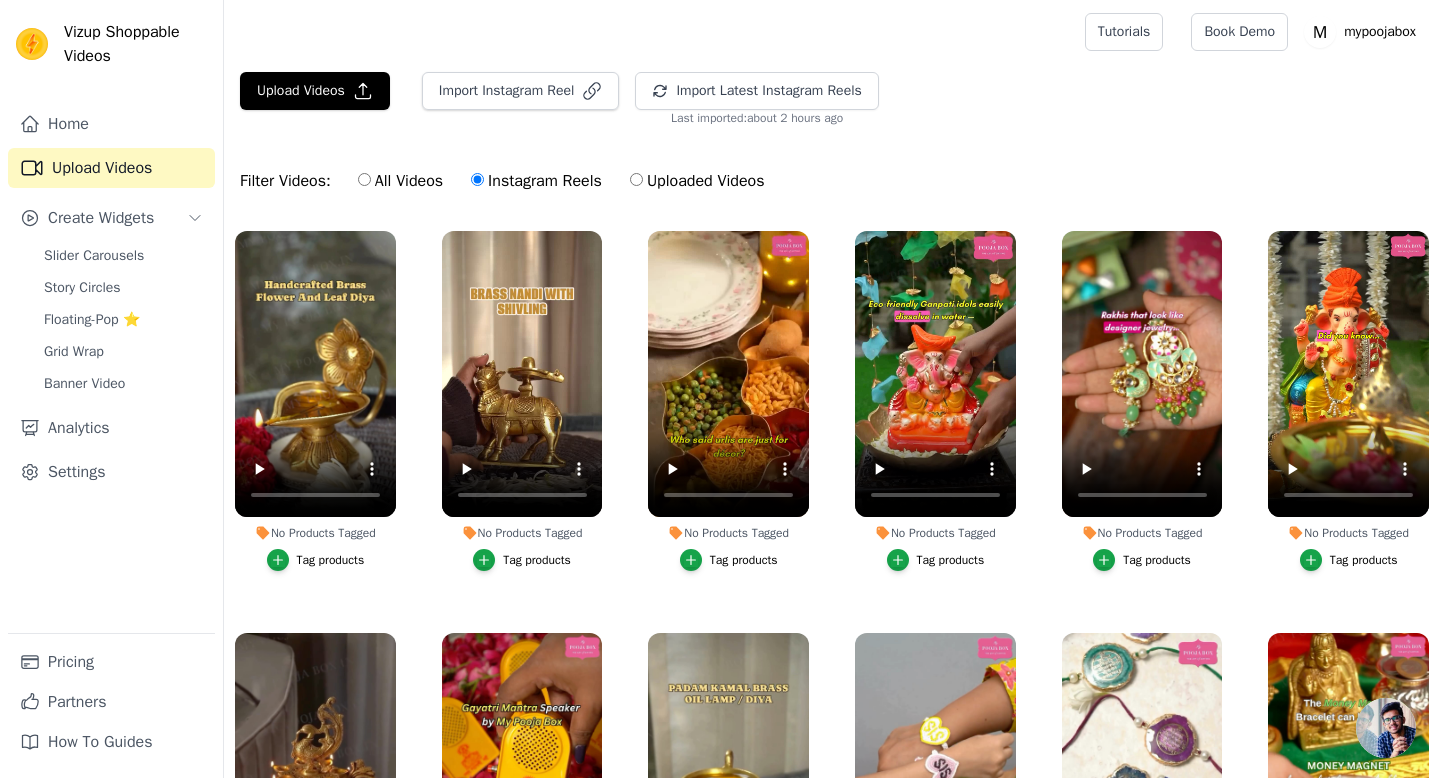 click on "Tag products" at bounding box center [744, 560] 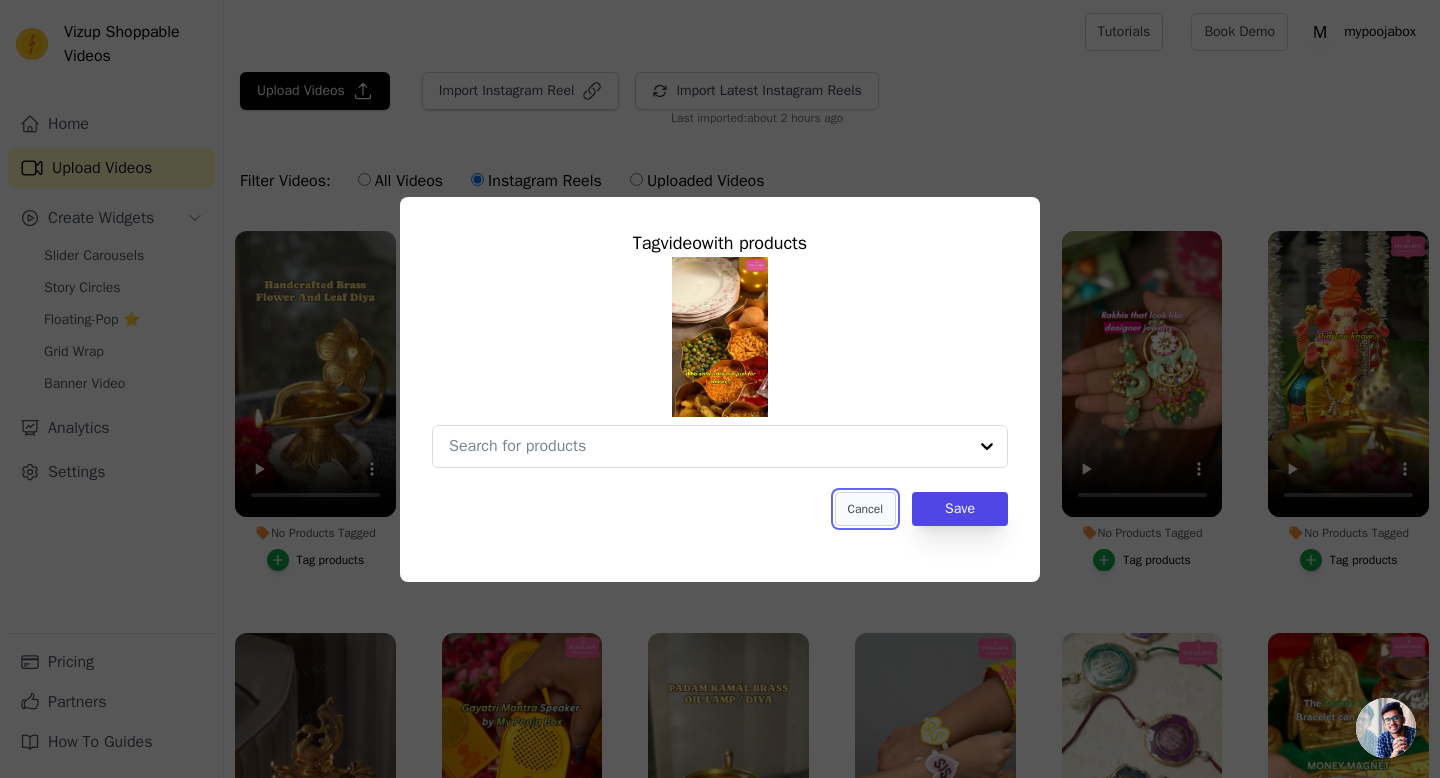 click on "Cancel" at bounding box center [865, 509] 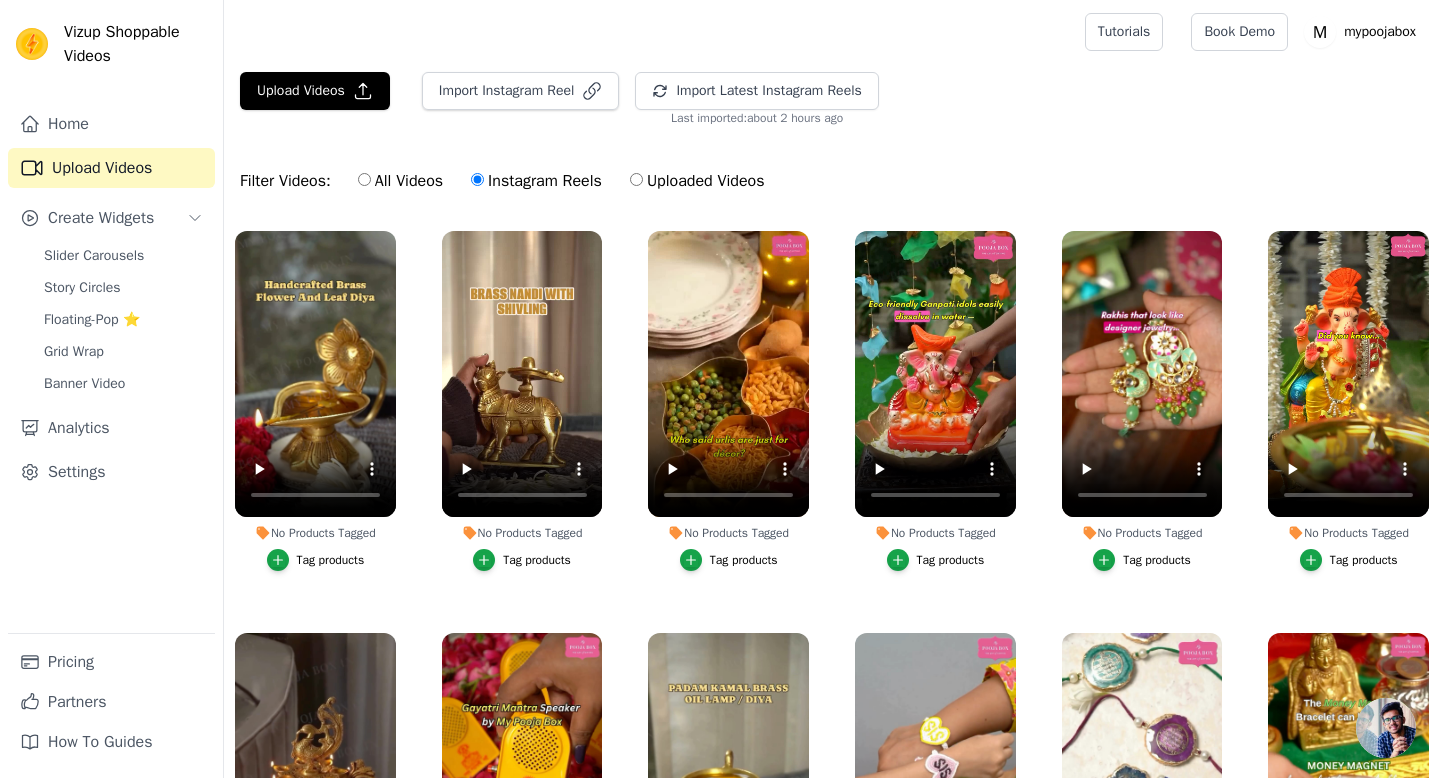 click on "Tag products" at bounding box center (951, 560) 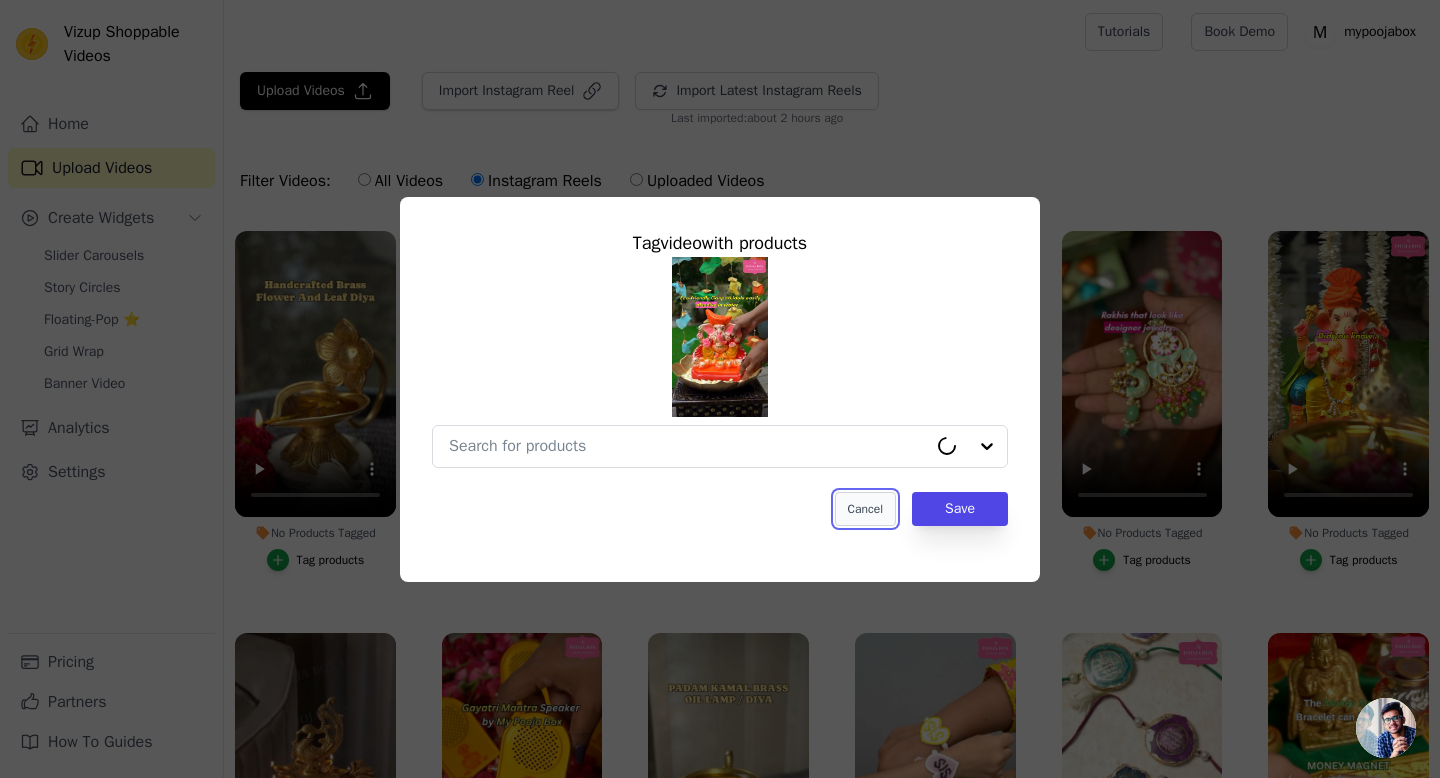 click on "Cancel" at bounding box center [865, 509] 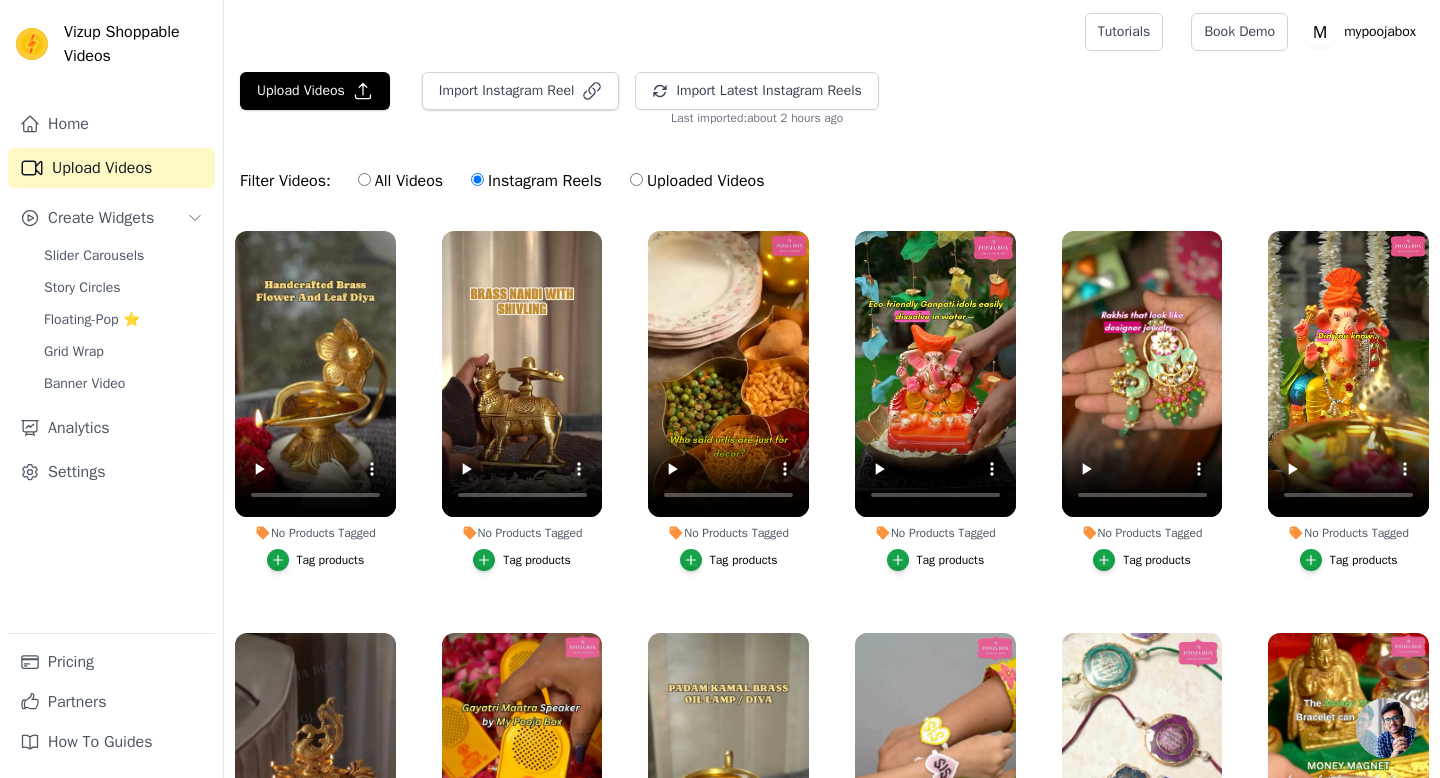 click on "Tag products" at bounding box center [1364, 560] 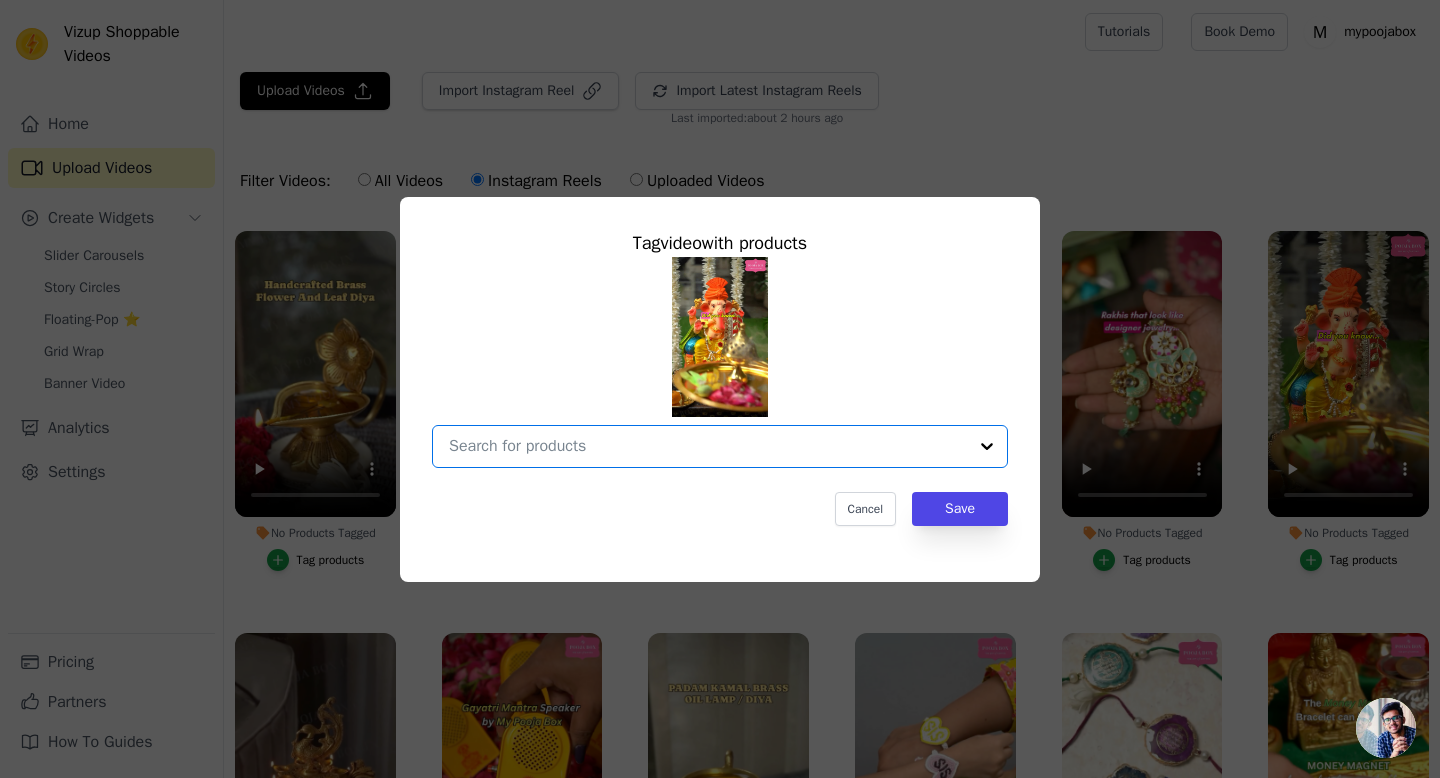 click on "No Products Tagged     Tag  video  with products       Option undefined, selected.   Select is focused, type to refine list, press down to open the menu.                   Cancel   Save     Tag products" at bounding box center [708, 446] 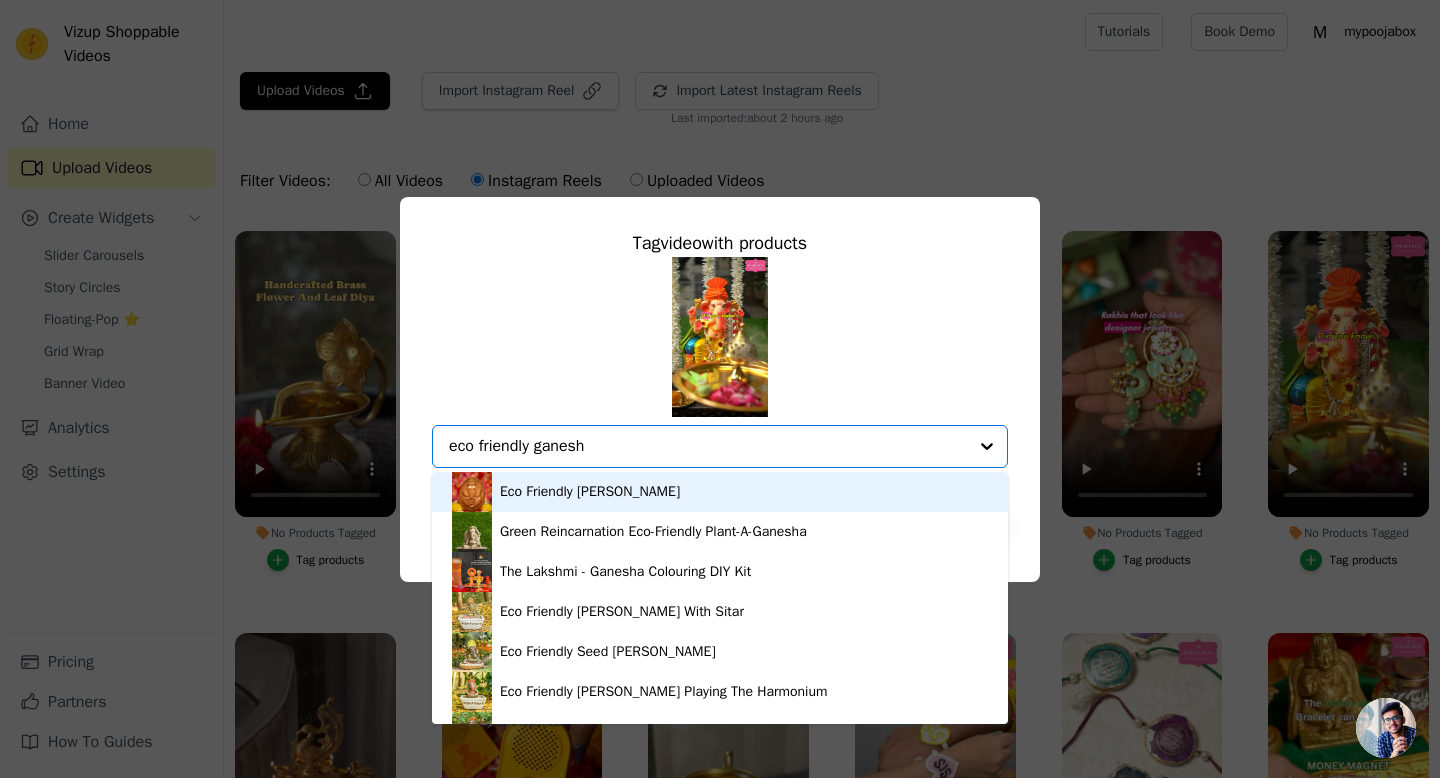 click on "eco friendly ganesh" at bounding box center [708, 446] 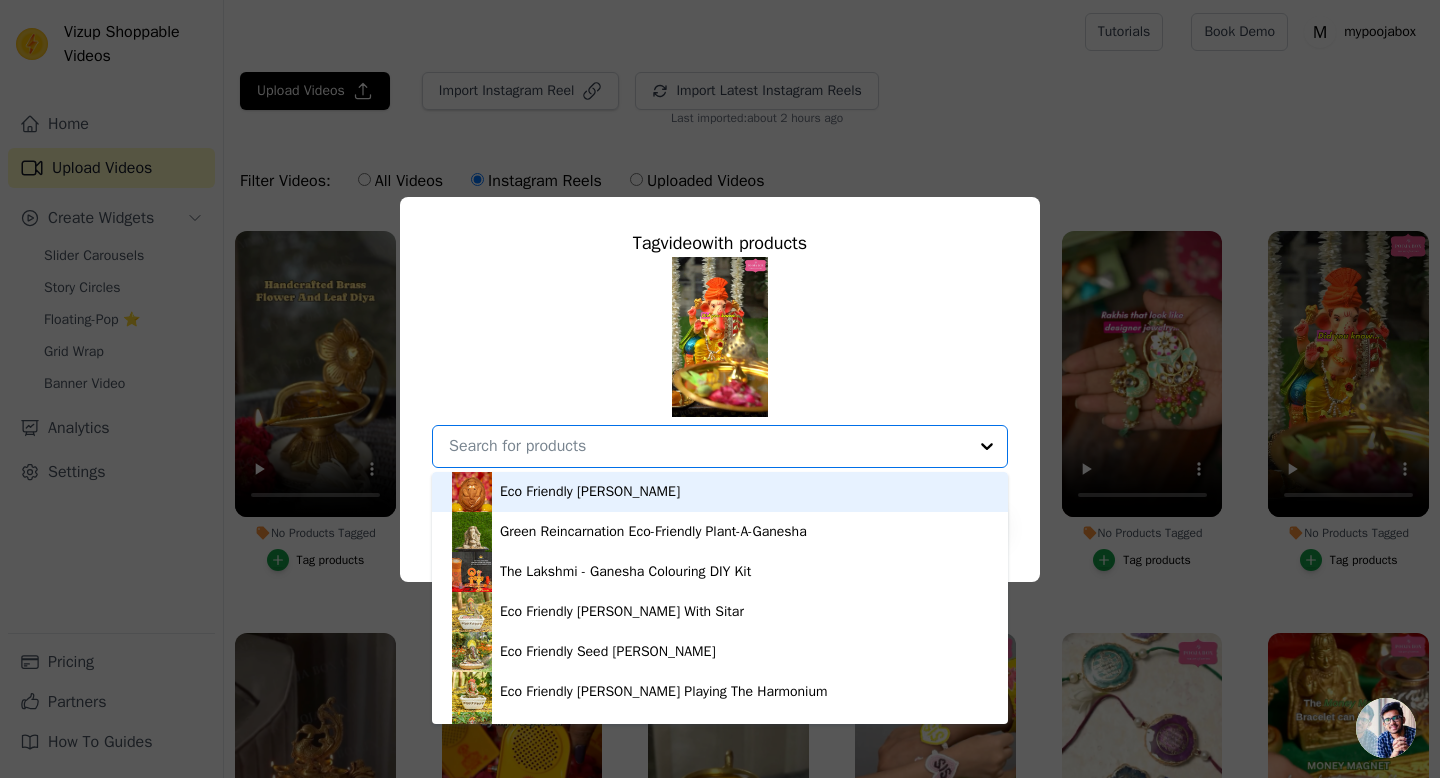 click at bounding box center [708, 446] 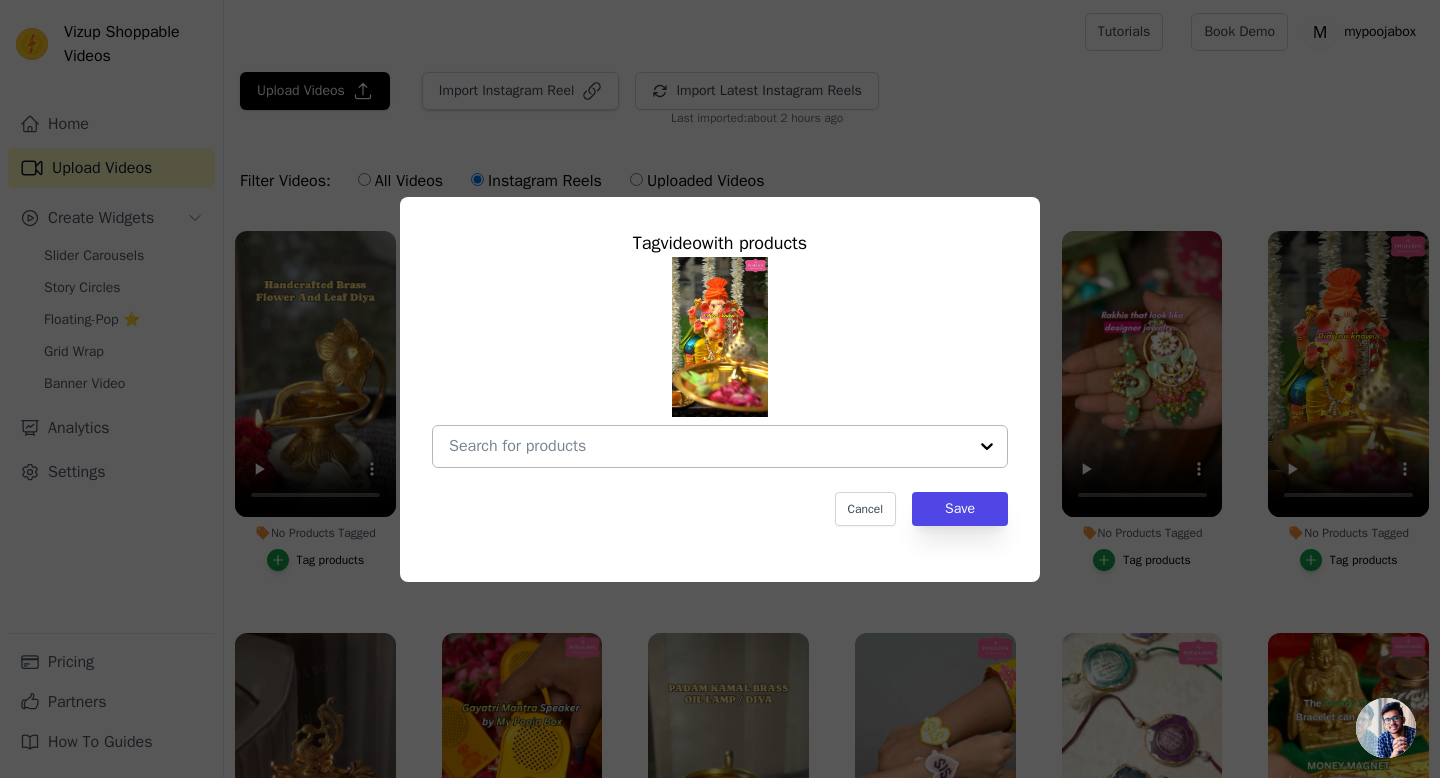 click at bounding box center (708, 446) 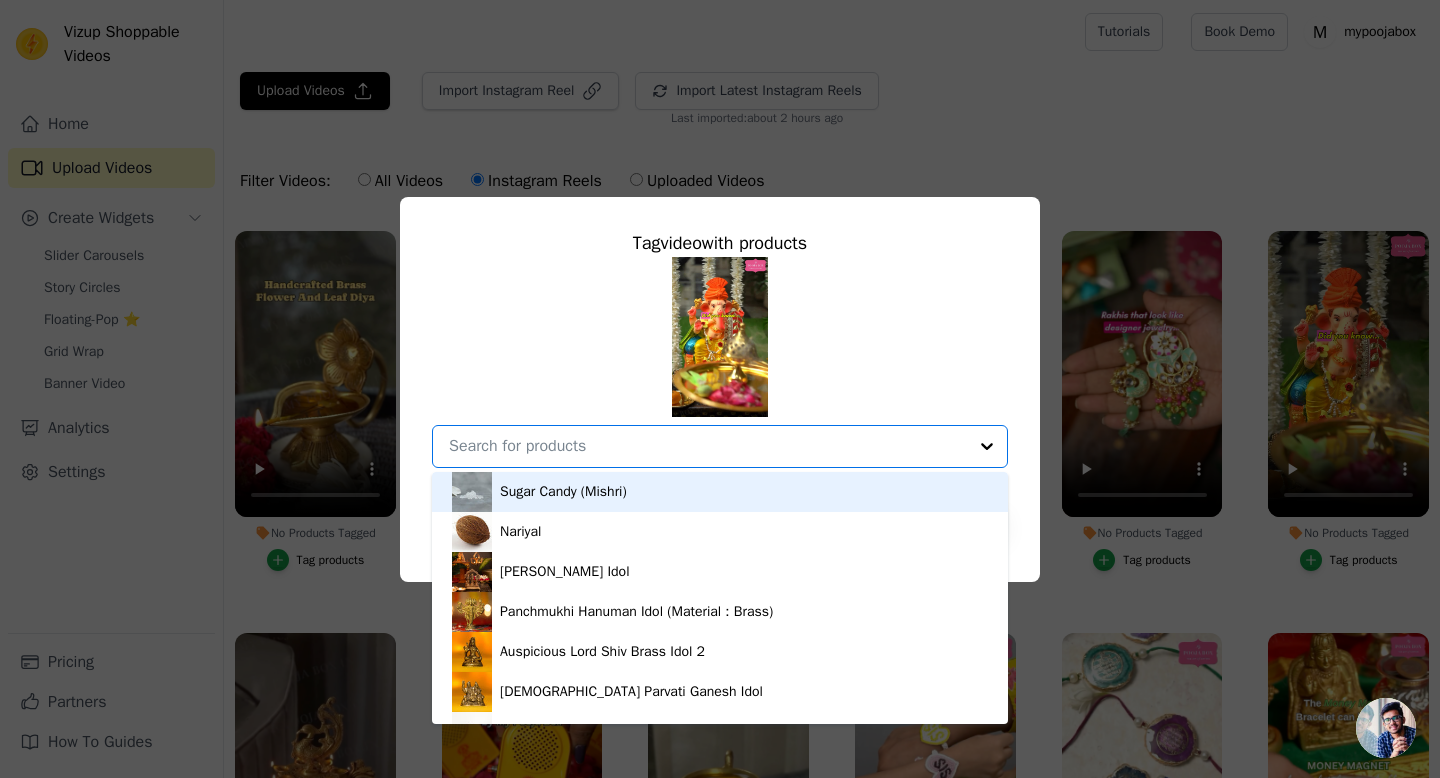 click on "No Products Tagged     Tag  video  with products         Sugar Candy (Mishri)     Nariyal     Ram Sita Hanuman Idol     Panchmukhi Hanuman Idol (Material : Brass)     Auspicious Lord Shiv Brass Idol 2     Shiv Parvati Ganesh Idol     Lord Nandi Idol     Laughing Buddha Showpiece     Panchmukhi Hanuman Idol     Lord Krishna Idol     Ram Laxman Sita Idol     Traditional Brass Pooja Thali     Shiv Parvati Idol     Mehndi     Moli     Rose Water (Gulab Jal)     Turmeric Powder (Haldi)     Yellow Mustard (Sarso)     Camphor (Kapur)     Kumkum (Sindoor)     Havan Smagiri     Cotton Wicks     Janeu (Sacred Thread)     Ganga Jal - Puja Samagri     Turmeric Sticks (Haldi Ganth)     Crystal Embellished Diya With LED Light     Akshat Rice     Cloves (Laung)     Cardamom (Elaichi)     My Diwali Box (Standard)     Red Cloth     White Cloth     Lotus Seed (Kamalgatha)     Honey     Attar     Vibrant Candle Set     Matchbox     My Diwali Box (Premium)     My Diwali Box (Grand)     Silver Coin" at bounding box center [708, 446] 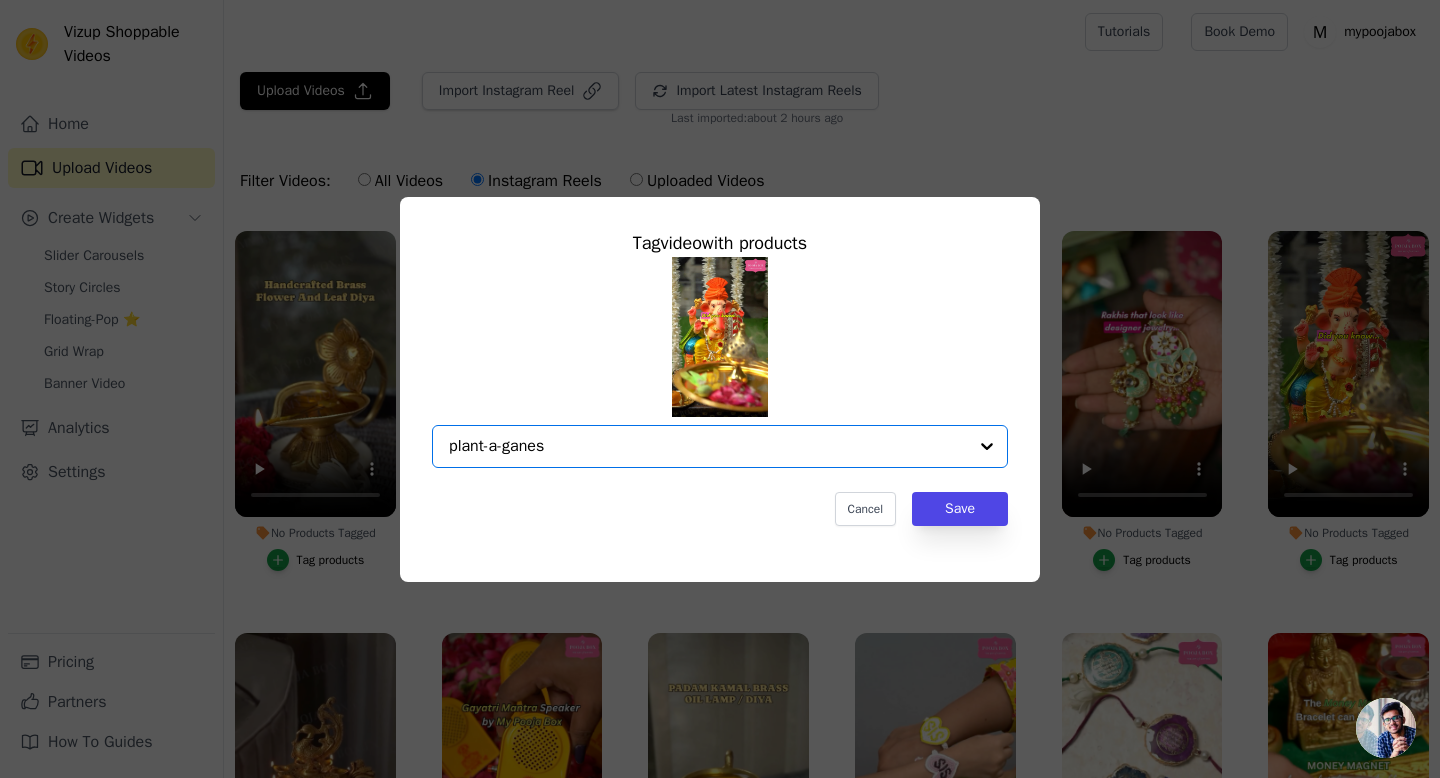 type on "plant-a-ganesh" 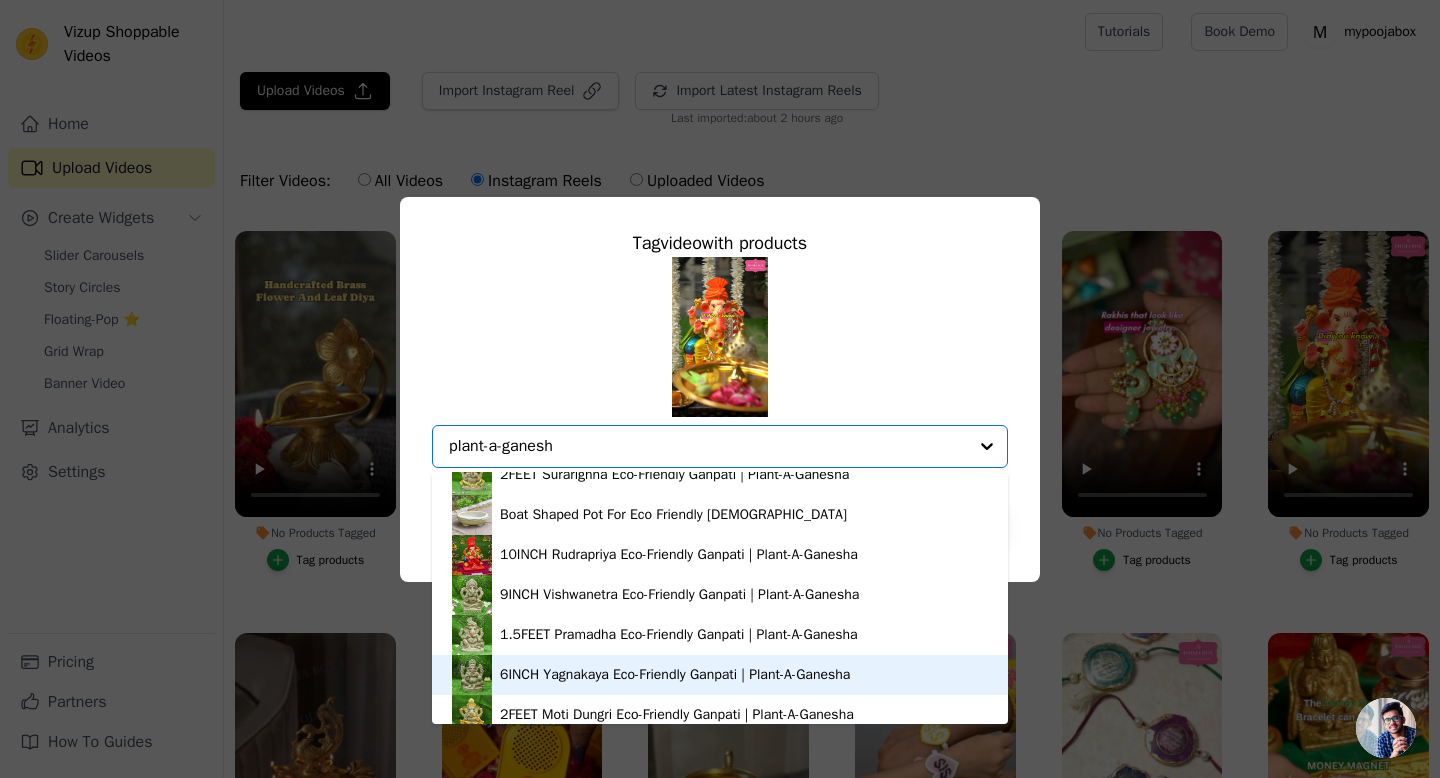 scroll, scrollTop: 2256, scrollLeft: 0, axis: vertical 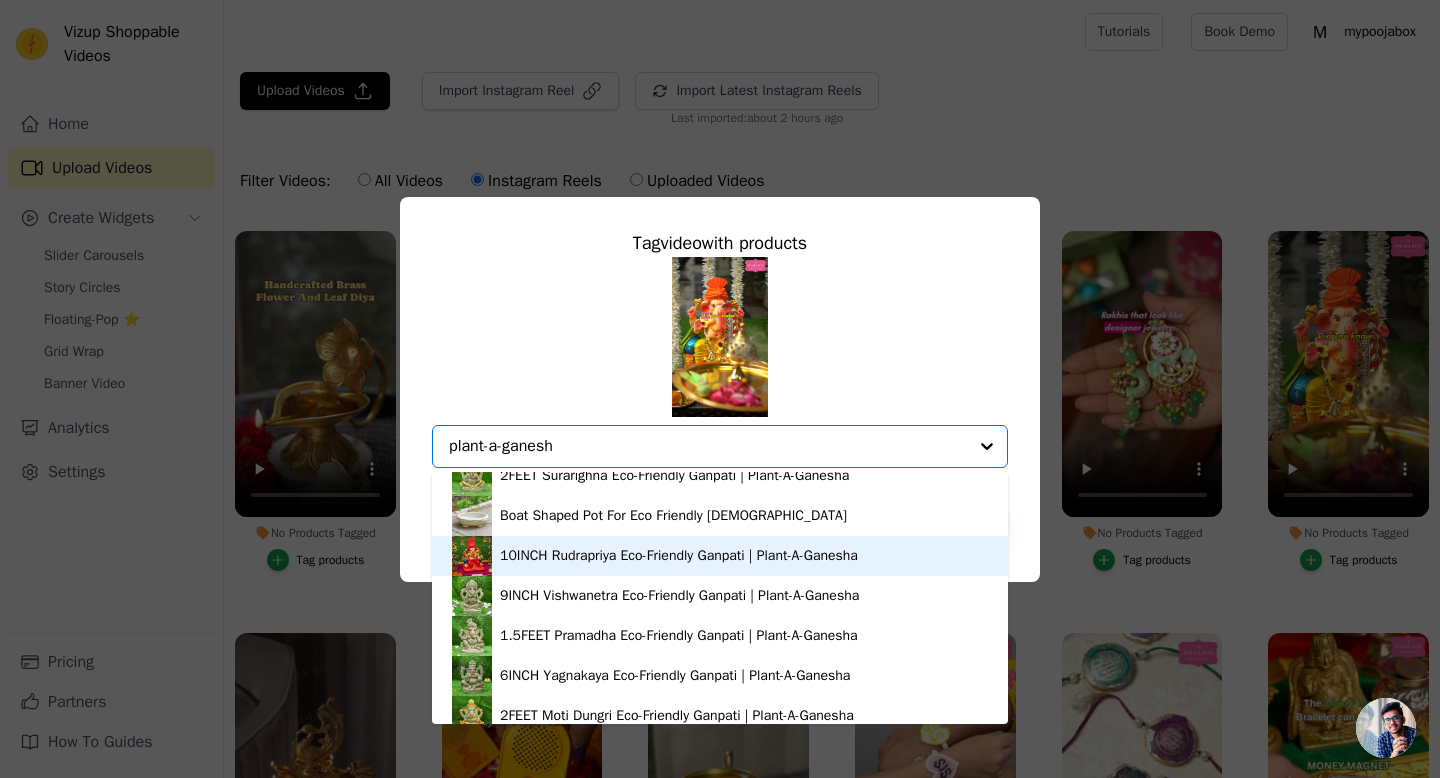 click on "10INCH Rudrapriya Eco-Friendly Ganpati | Plant-A-Ganesha" at bounding box center (679, 556) 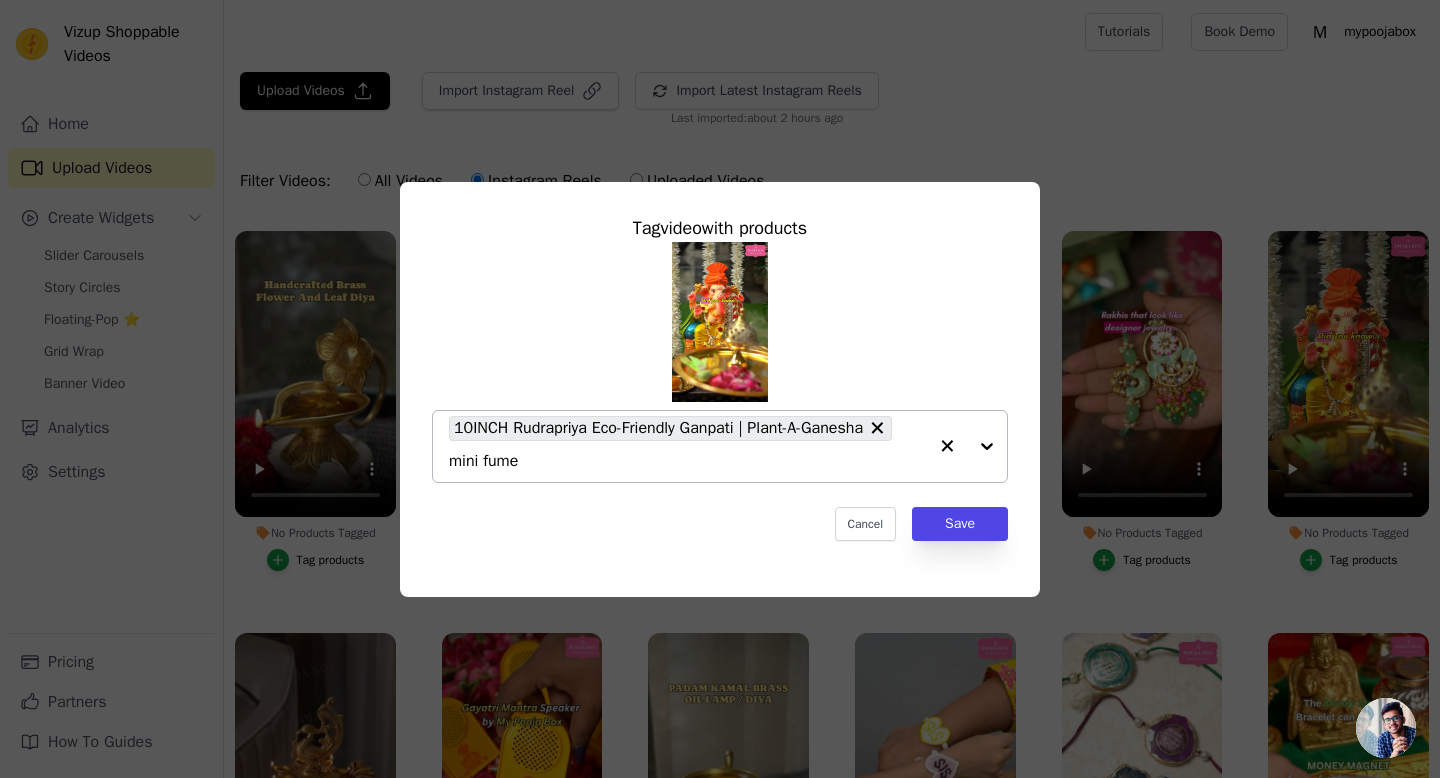 type on "mini fumer" 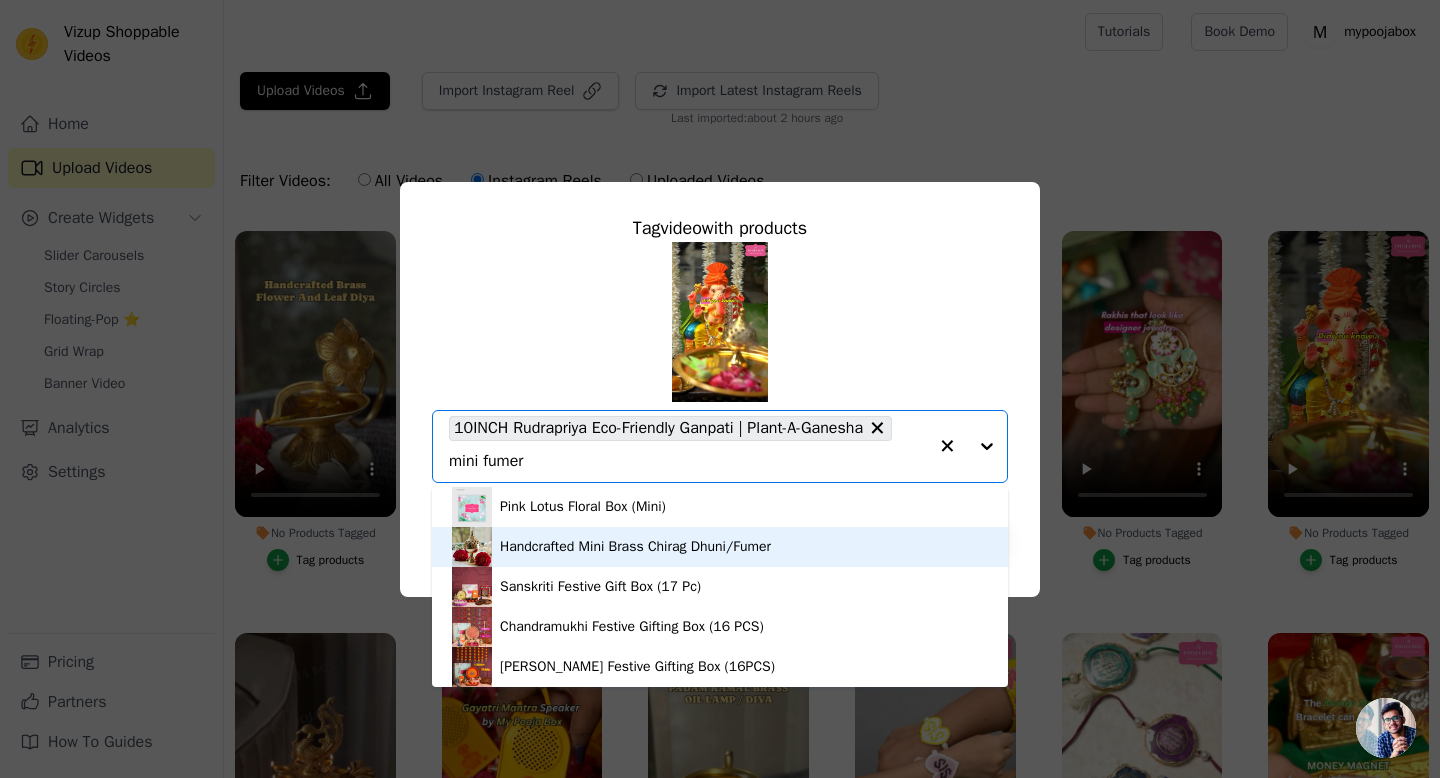 click on "Handcrafted Mini Brass Chirag Dhuni/Fumer" at bounding box center (635, 547) 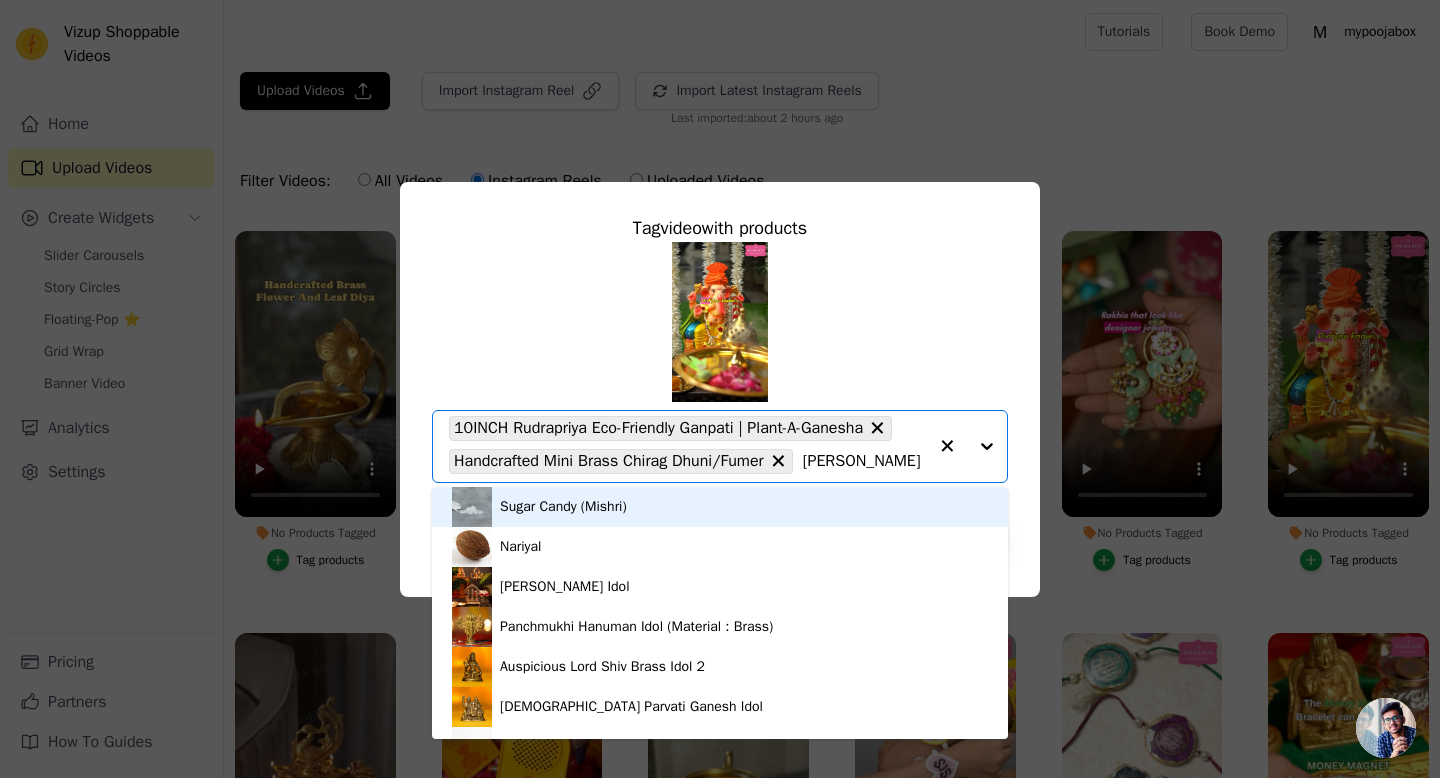type on "modak candle" 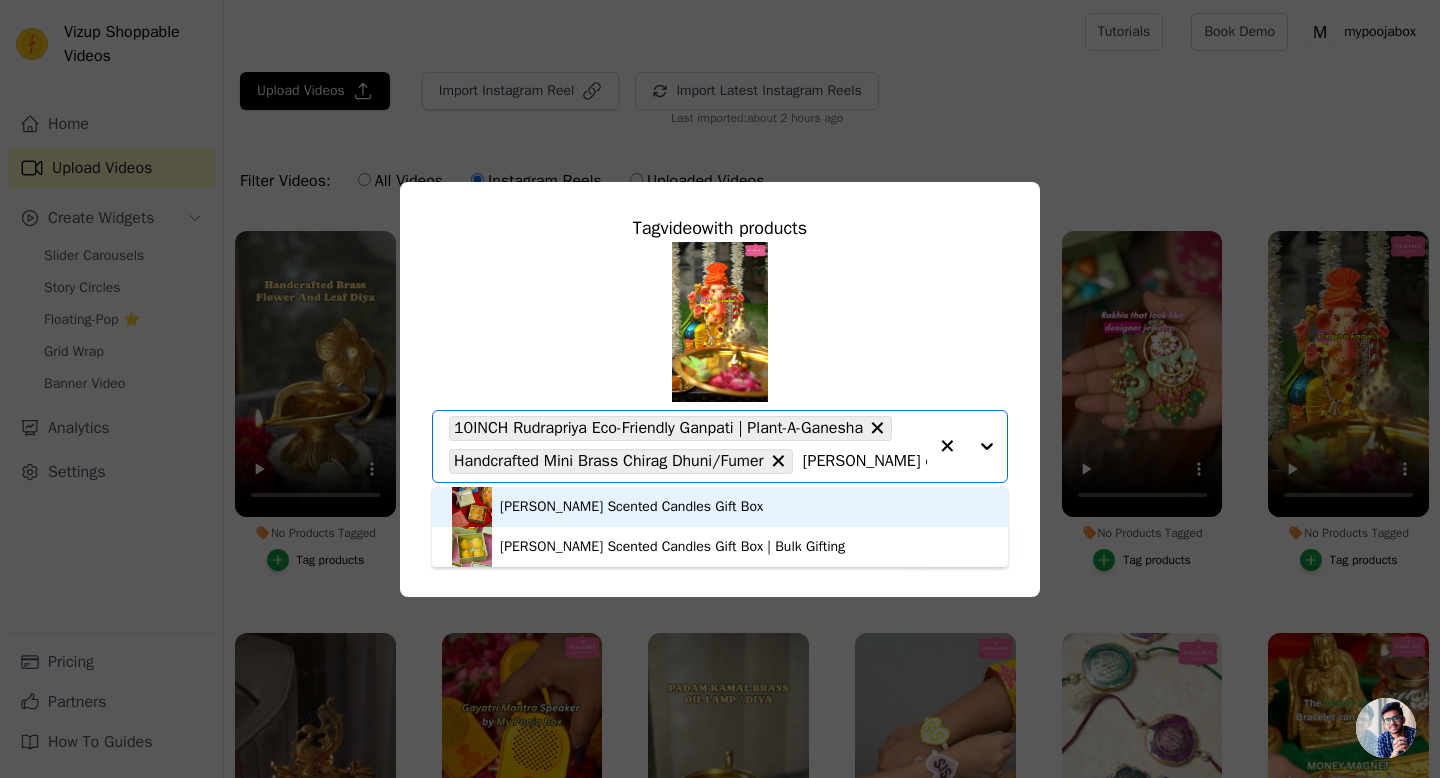 click on "[PERSON_NAME] Scented Candles Gift Box" at bounding box center (631, 507) 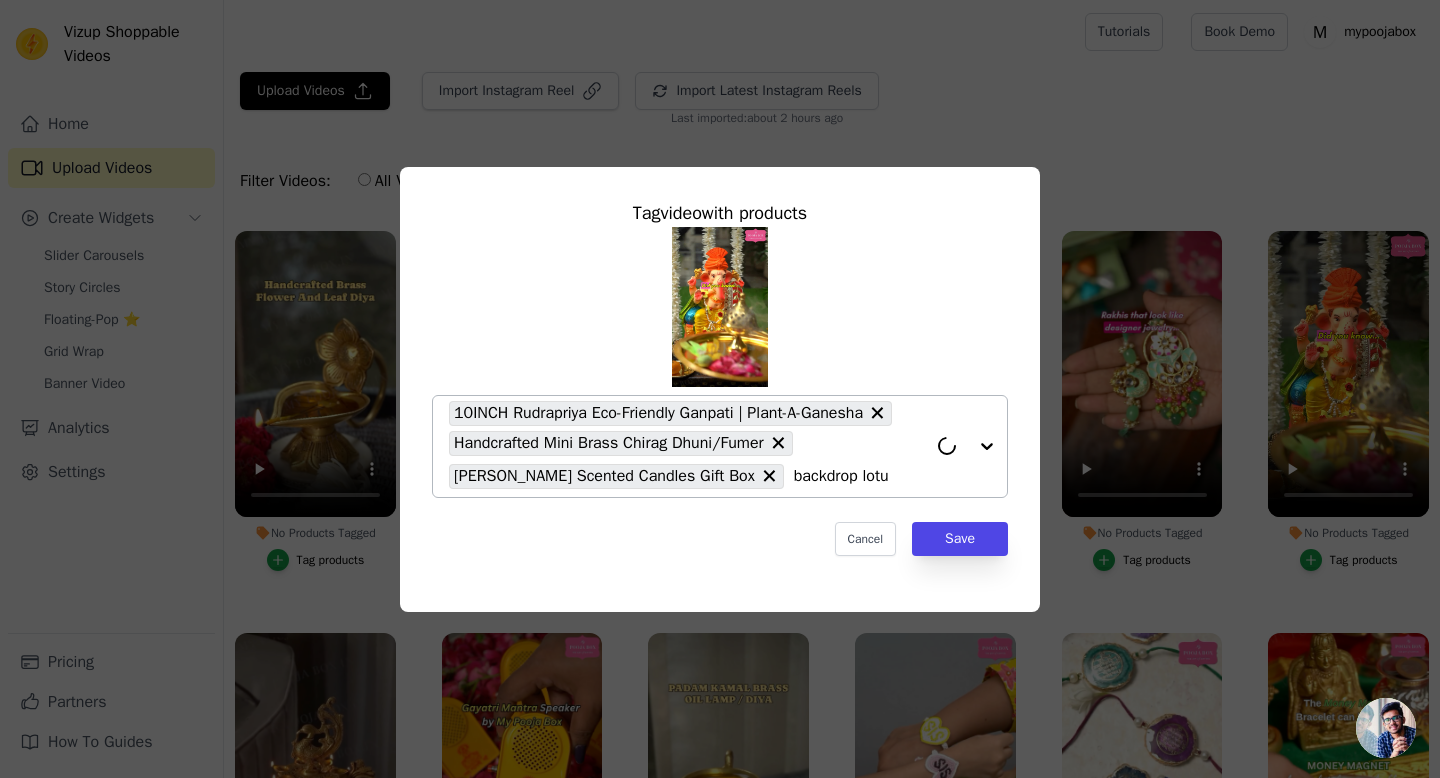 type on "backdrop lotus" 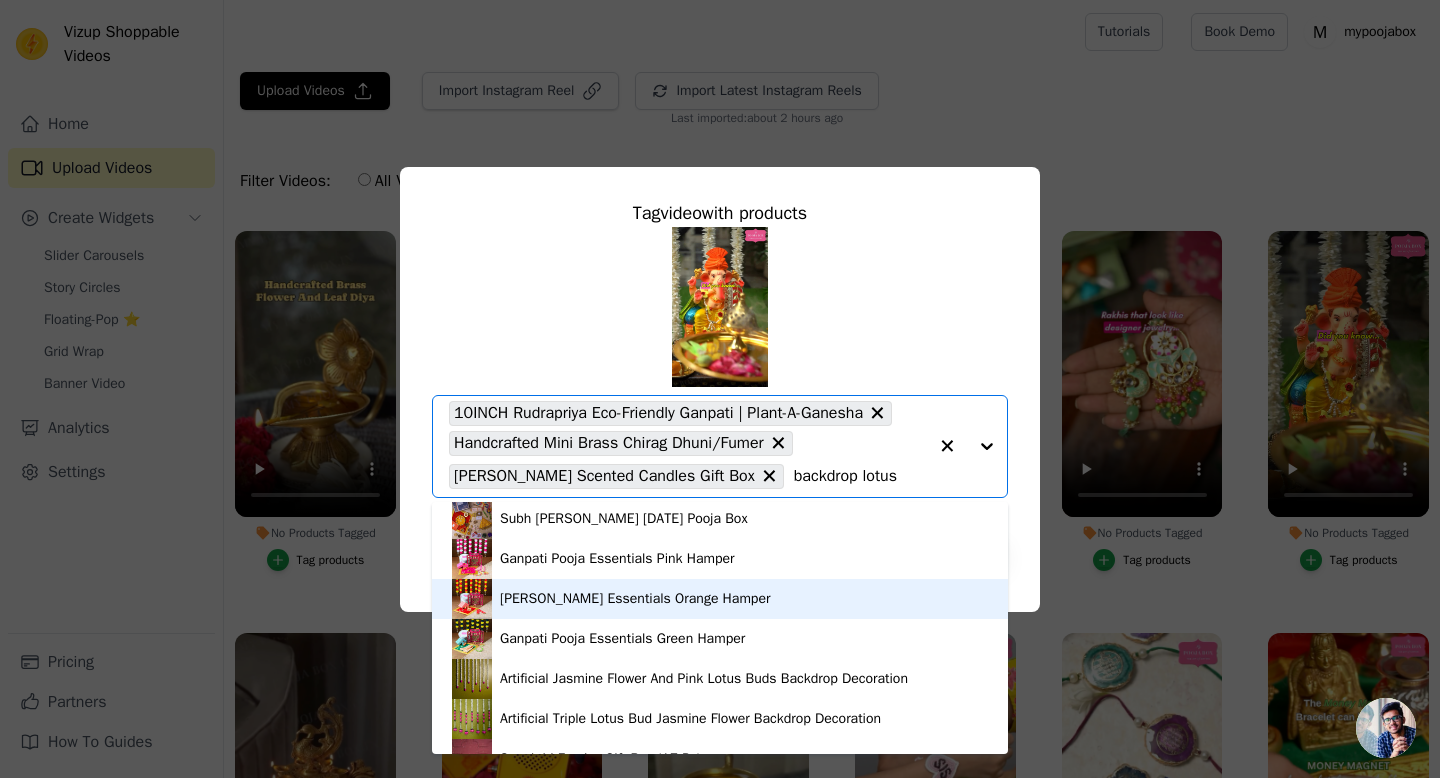 scroll, scrollTop: 255, scrollLeft: 0, axis: vertical 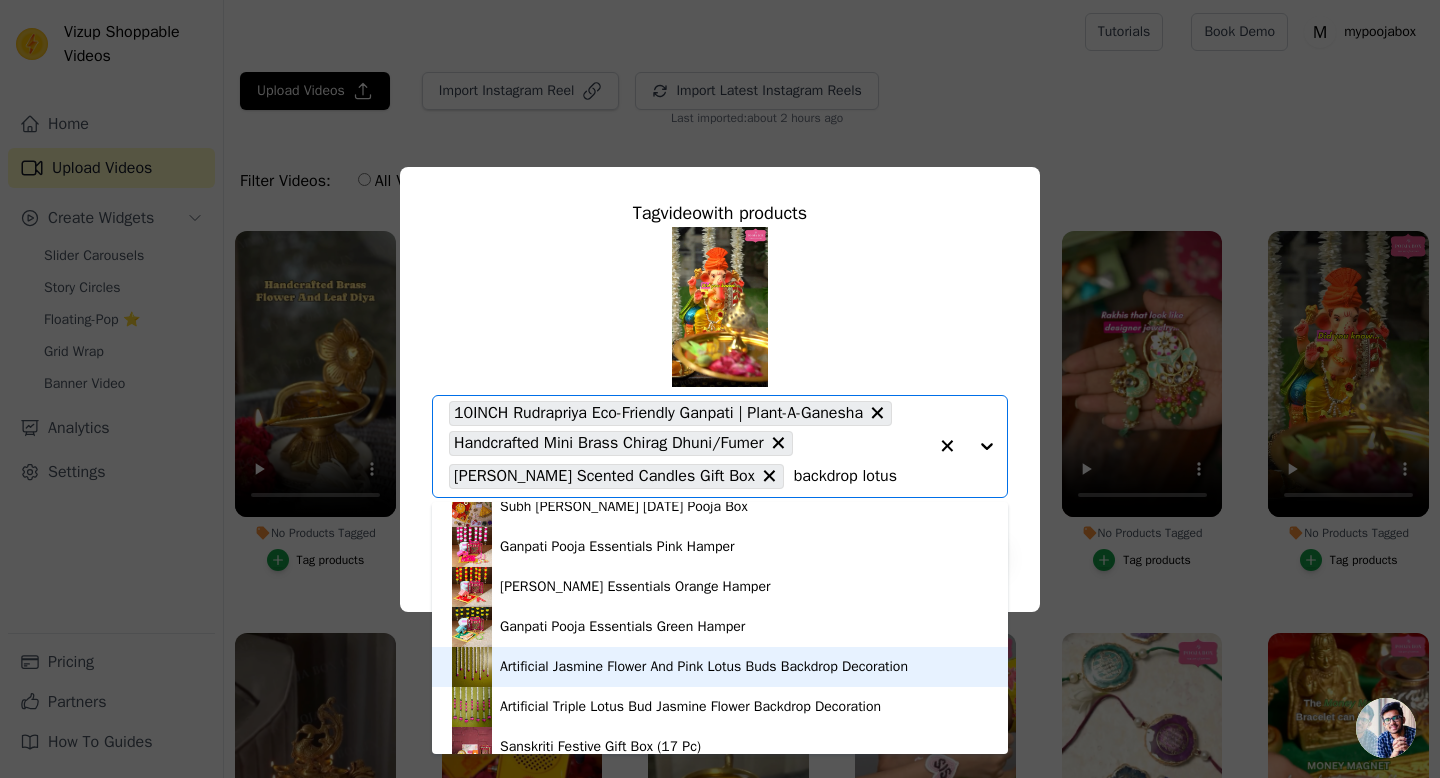 click on "Artificial Jasmine Flower And Pink Lotus Buds Backdrop Decoration" at bounding box center (704, 667) 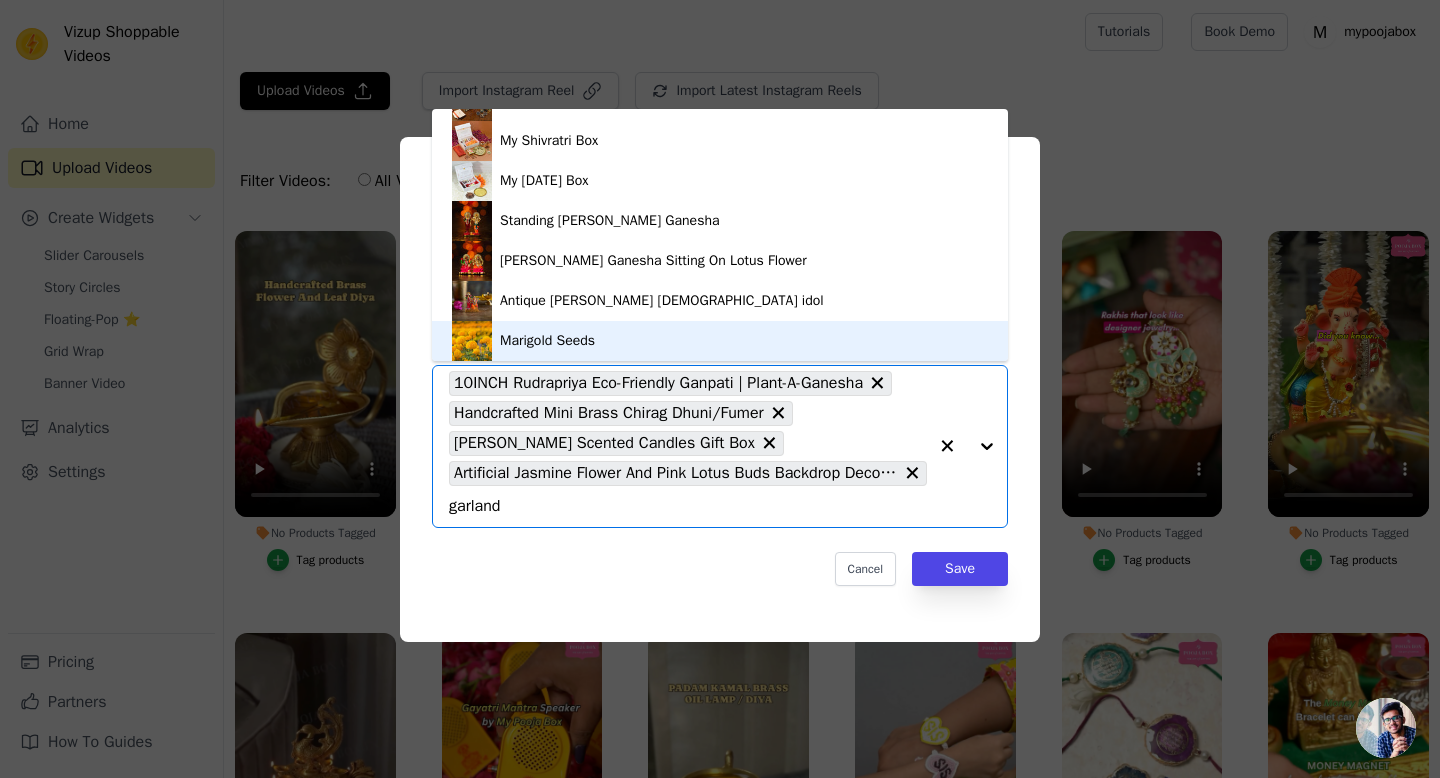 scroll, scrollTop: 0, scrollLeft: 0, axis: both 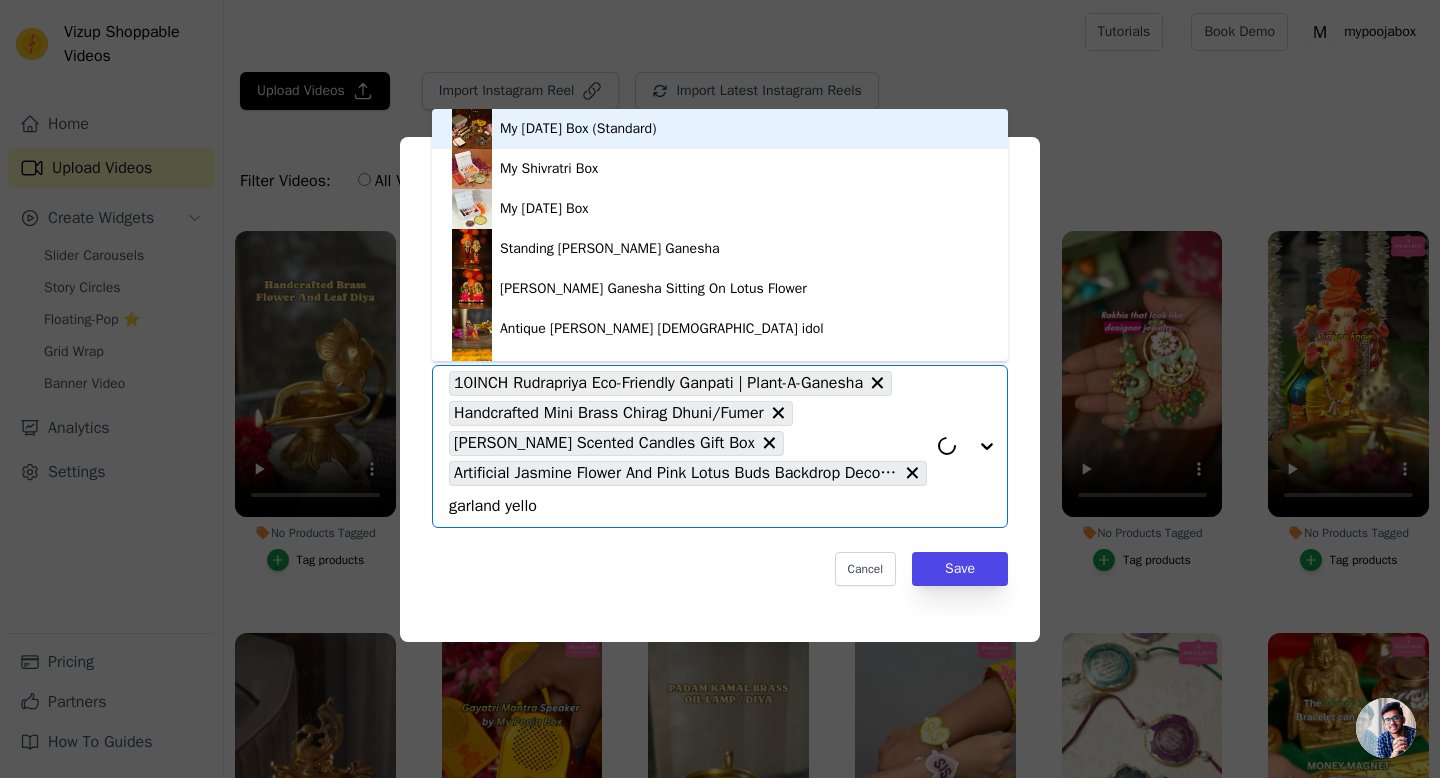 type on "garland yellow" 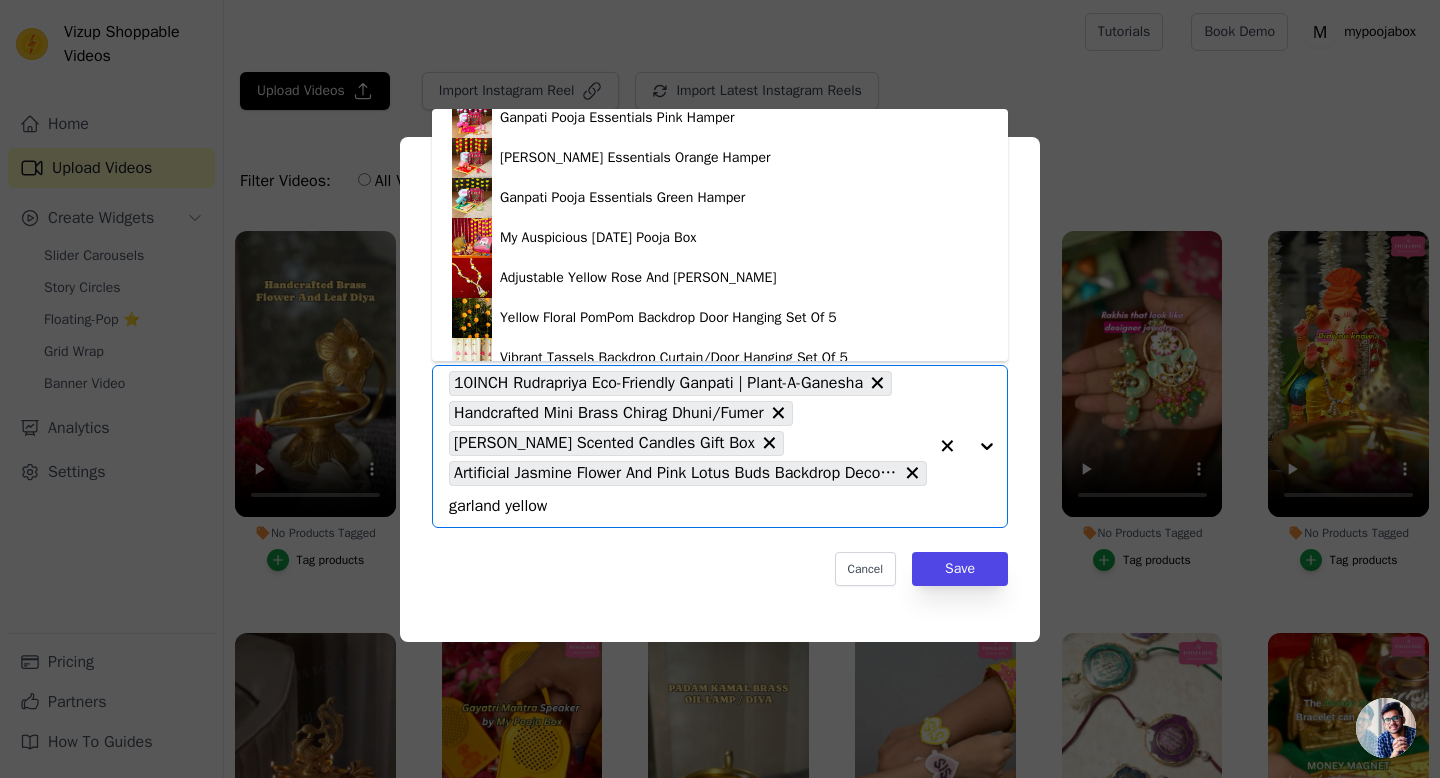 scroll, scrollTop: 788, scrollLeft: 0, axis: vertical 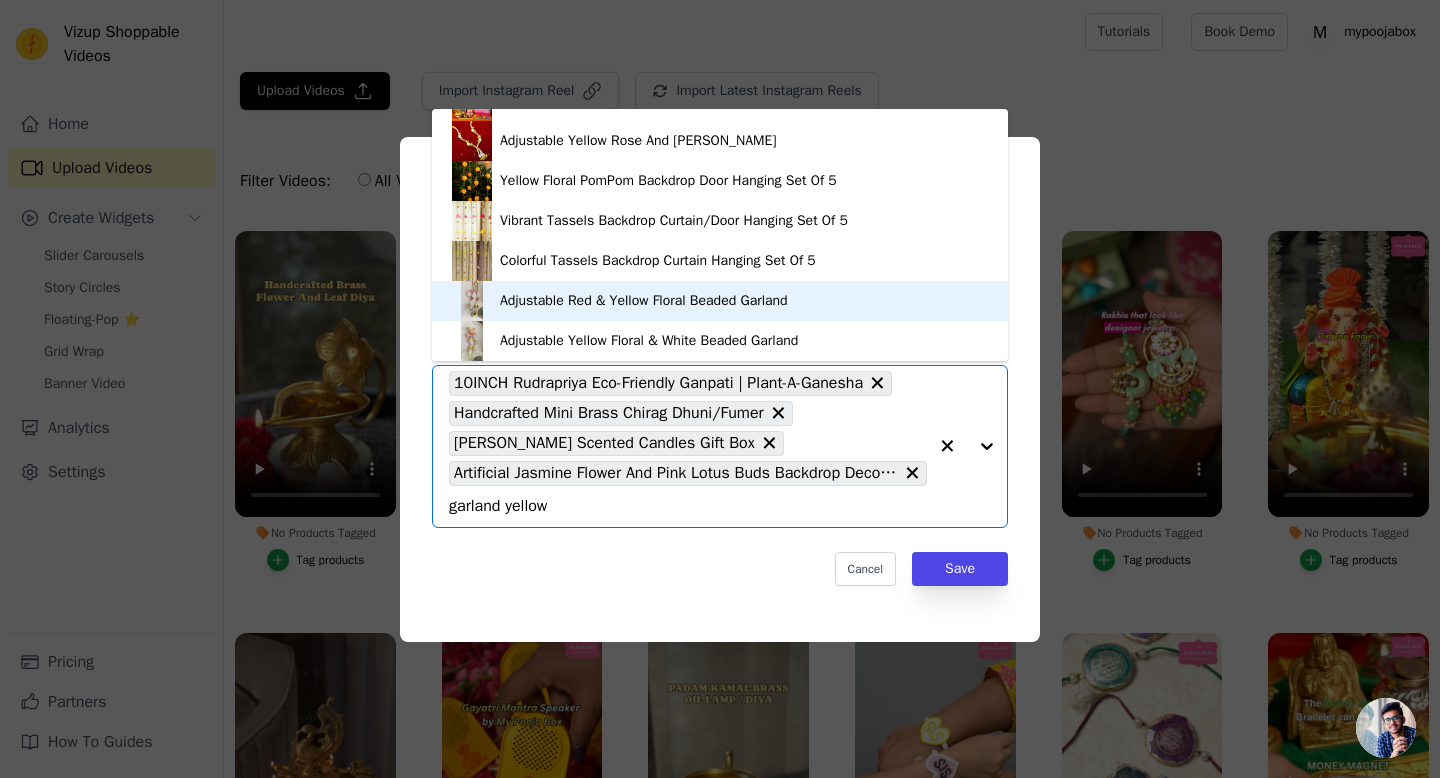 click on "Adjustable Red & Yellow Floral Beaded Garland" at bounding box center (644, 301) 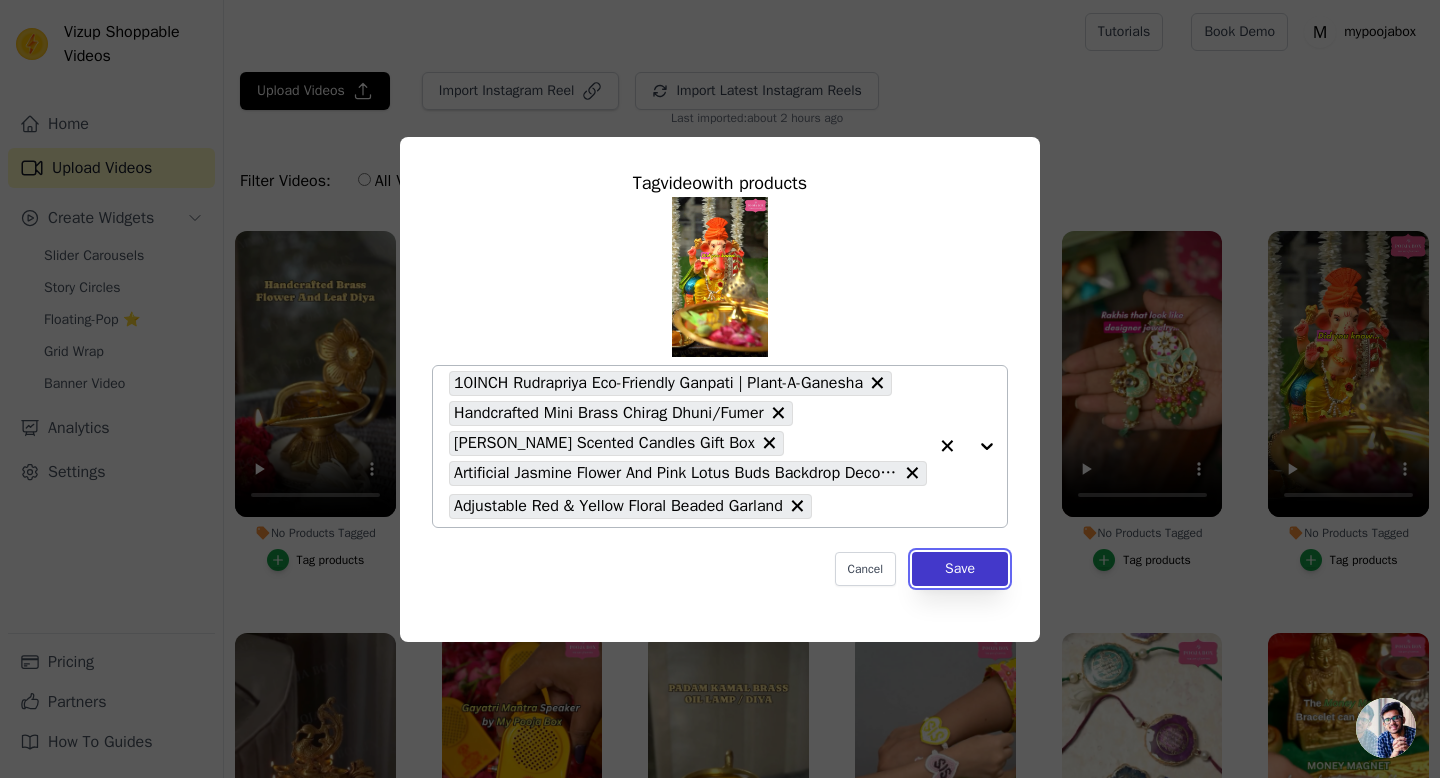 click on "Save" at bounding box center [960, 569] 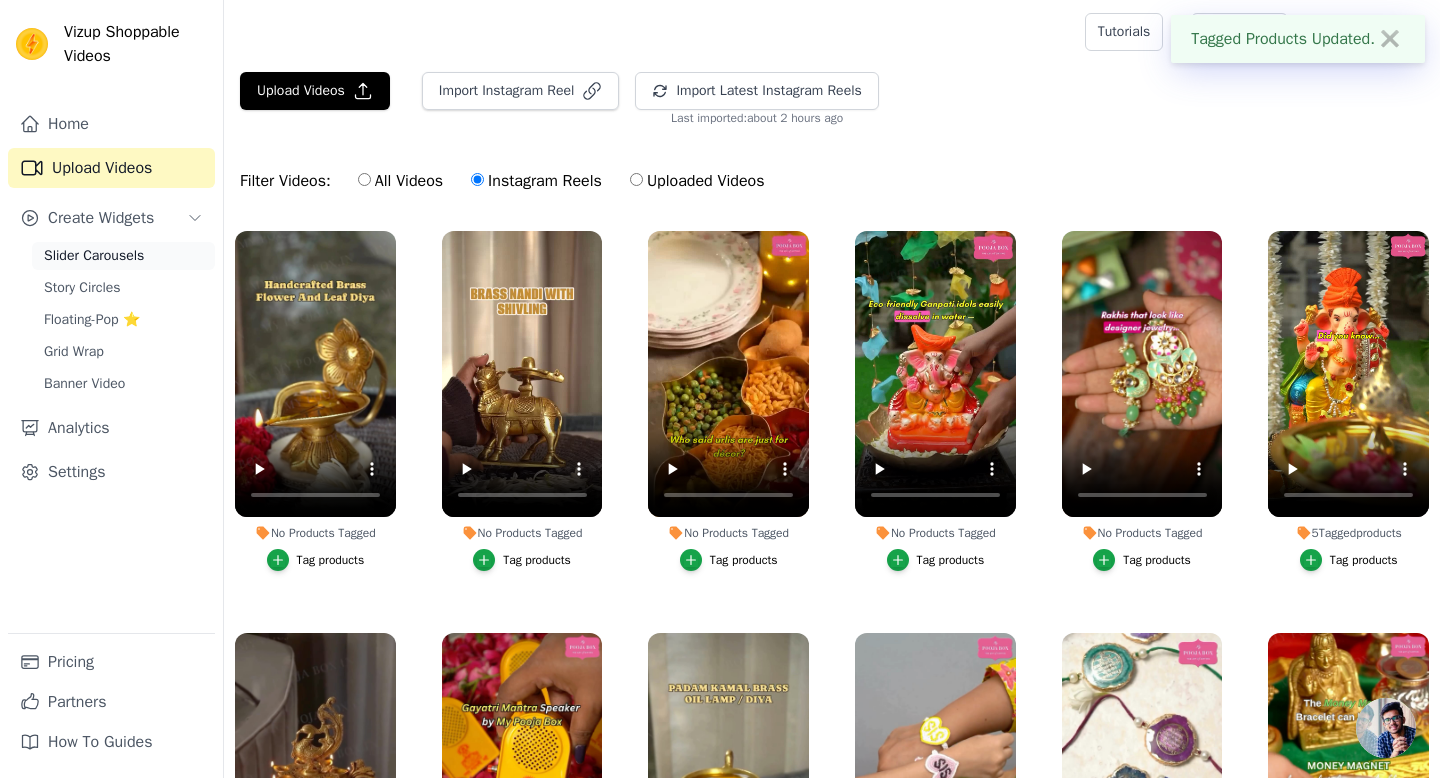 click on "Slider Carousels" at bounding box center (94, 256) 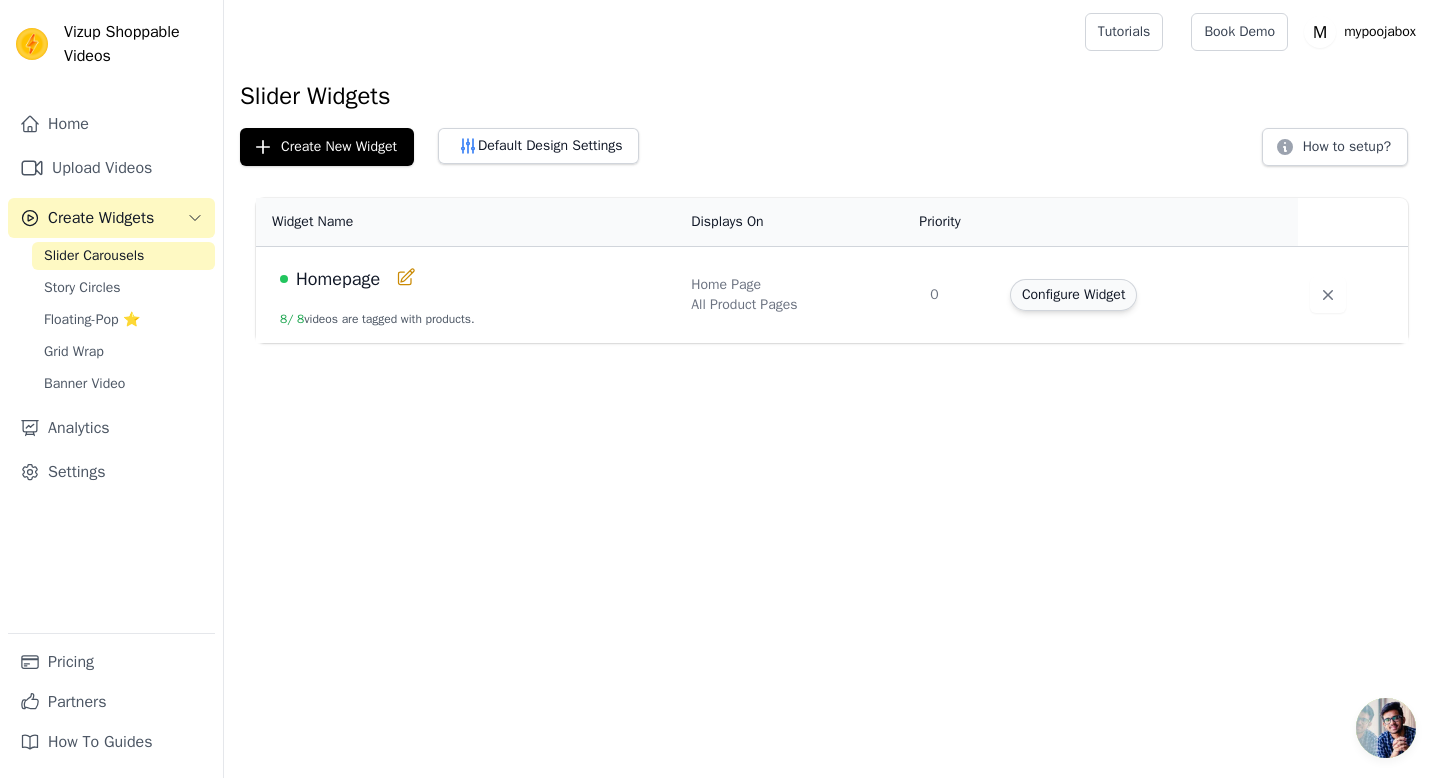 click on "Configure Widget" at bounding box center (1073, 295) 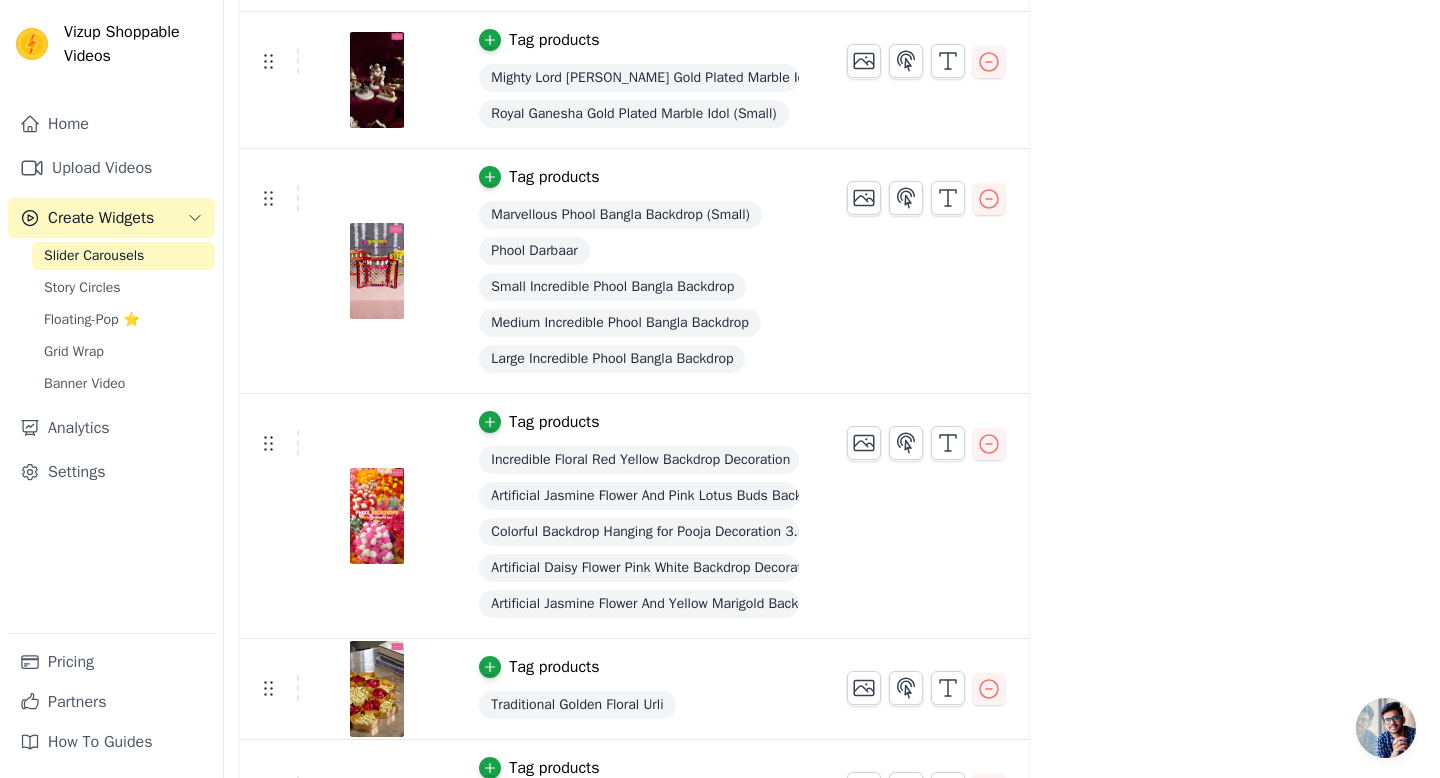 scroll, scrollTop: 0, scrollLeft: 0, axis: both 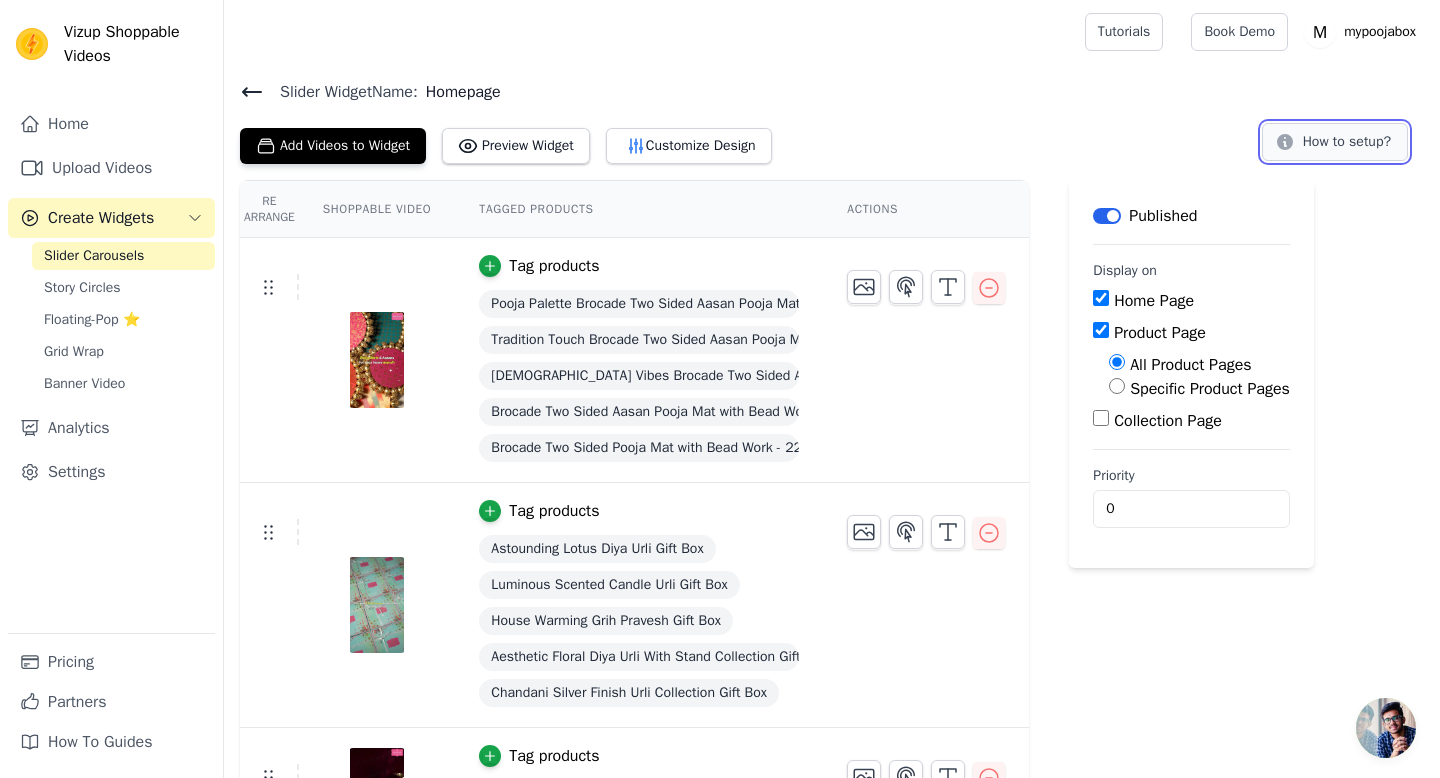 click on "How to setup?" at bounding box center (1335, 142) 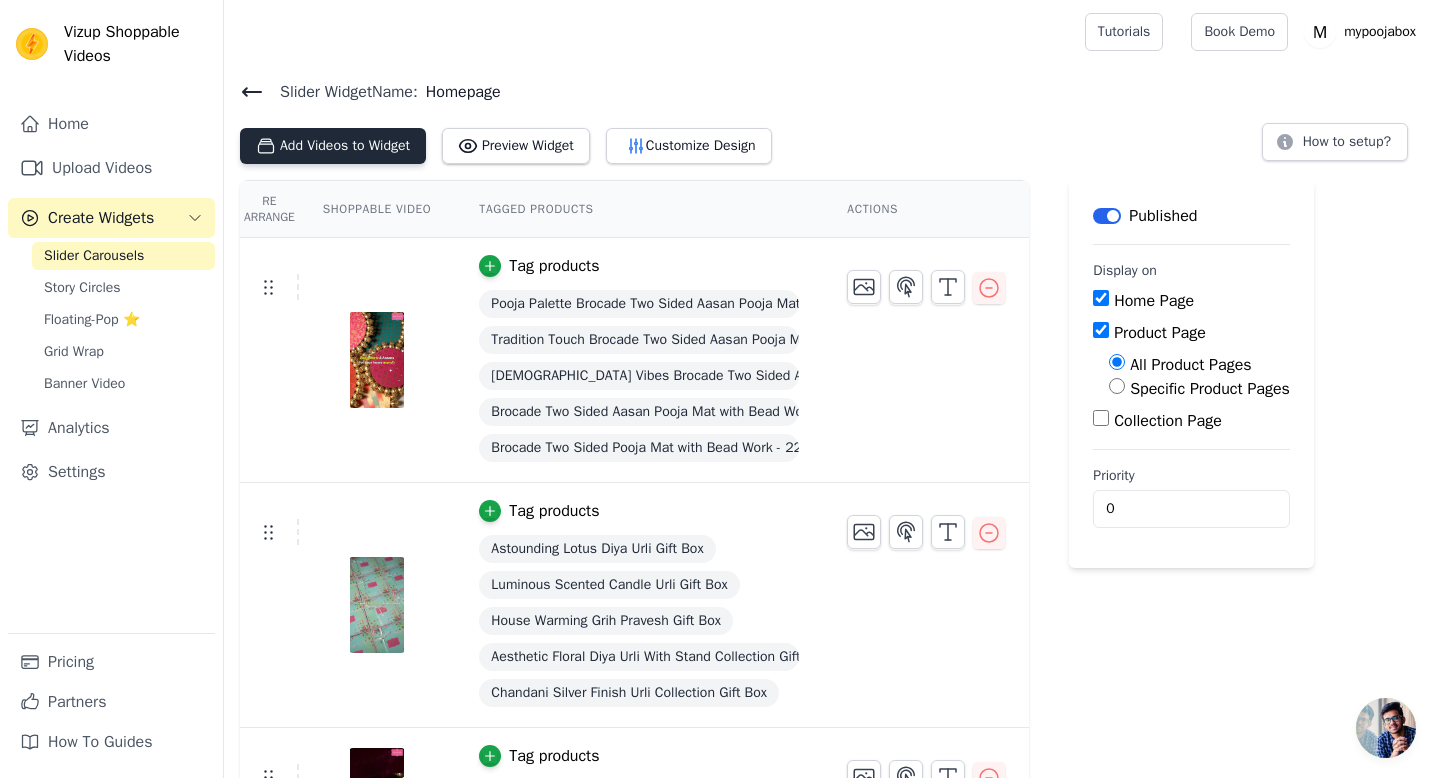click on "Add Videos to Widget" at bounding box center [333, 146] 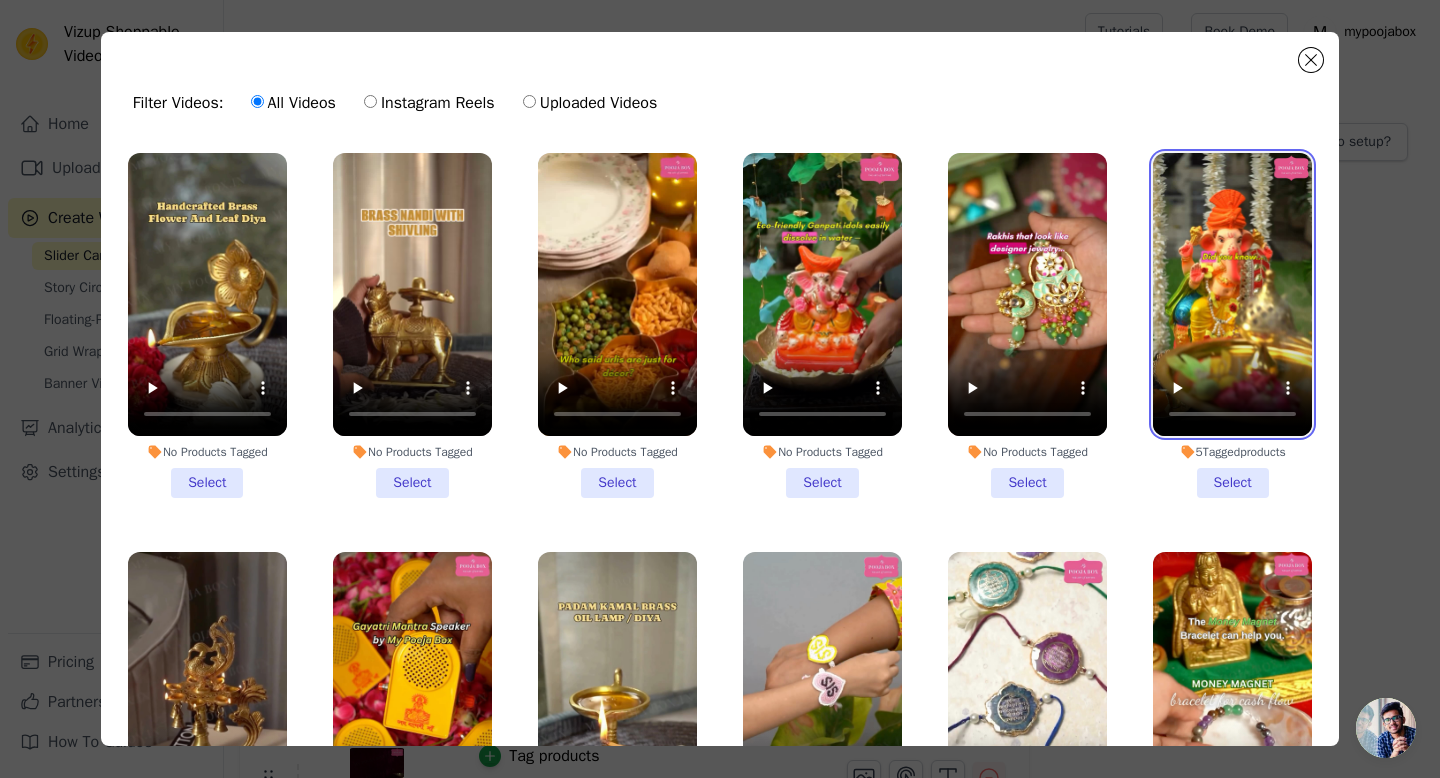 click at bounding box center [1232, 294] 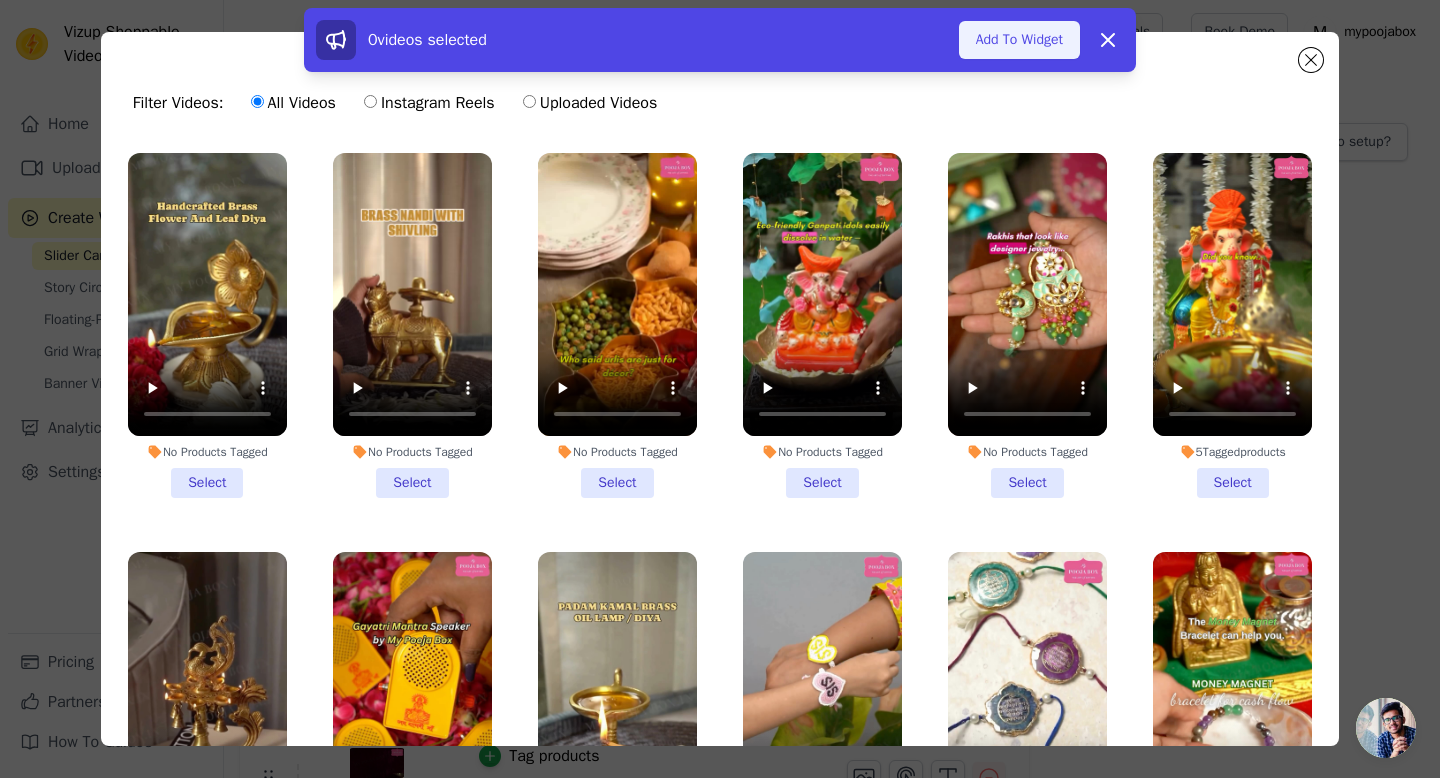 click on "Add To Widget" at bounding box center [1019, 40] 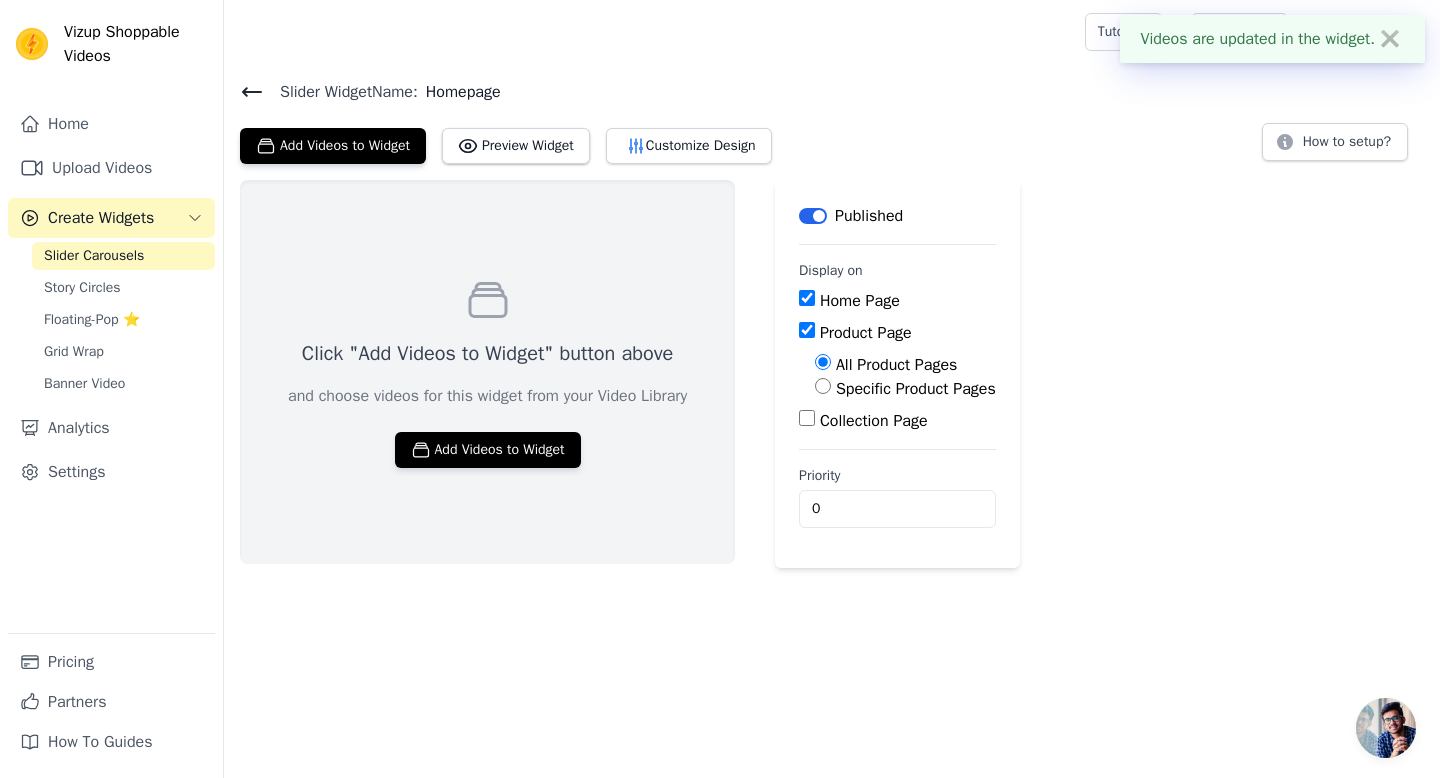 click on "Slider Carousels" at bounding box center [123, 256] 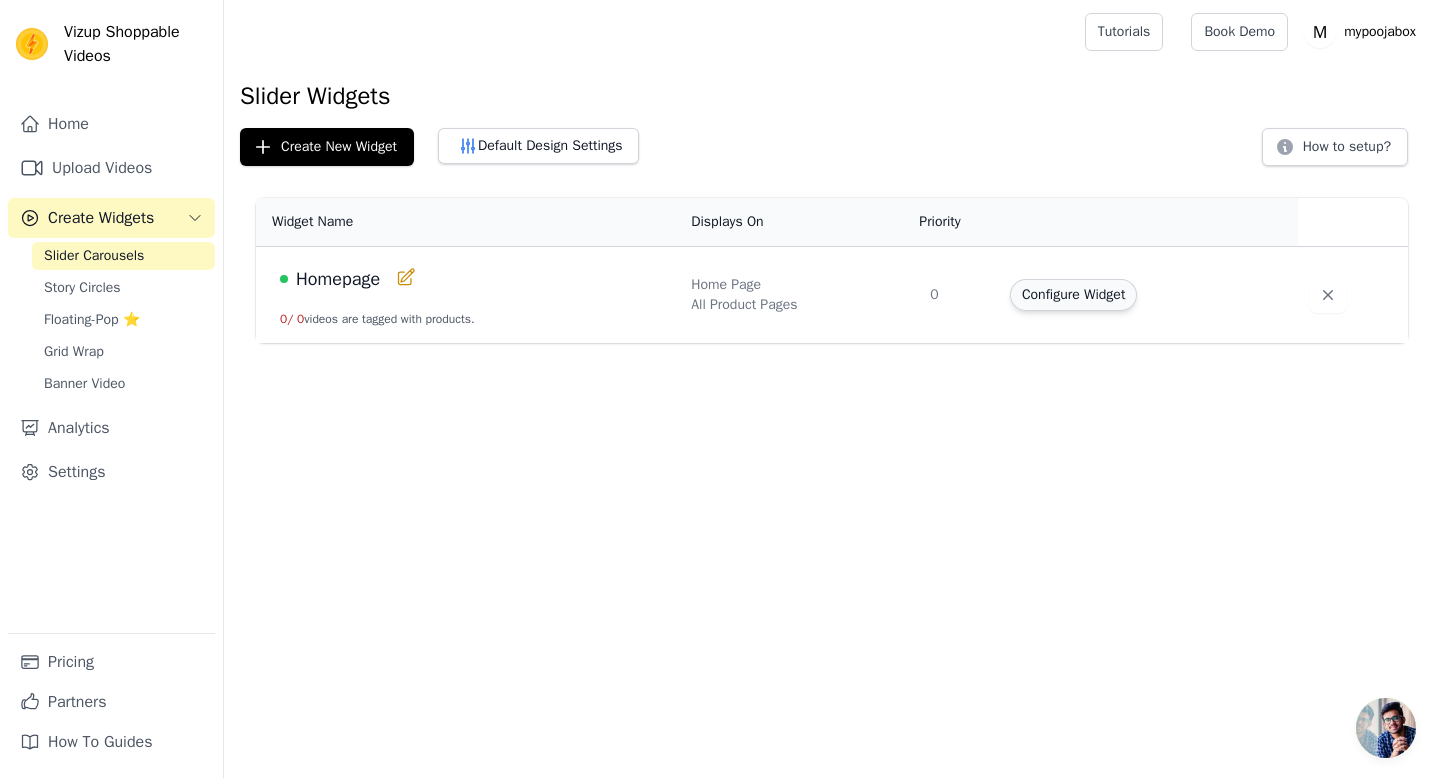 click on "Configure Widget" at bounding box center (1073, 295) 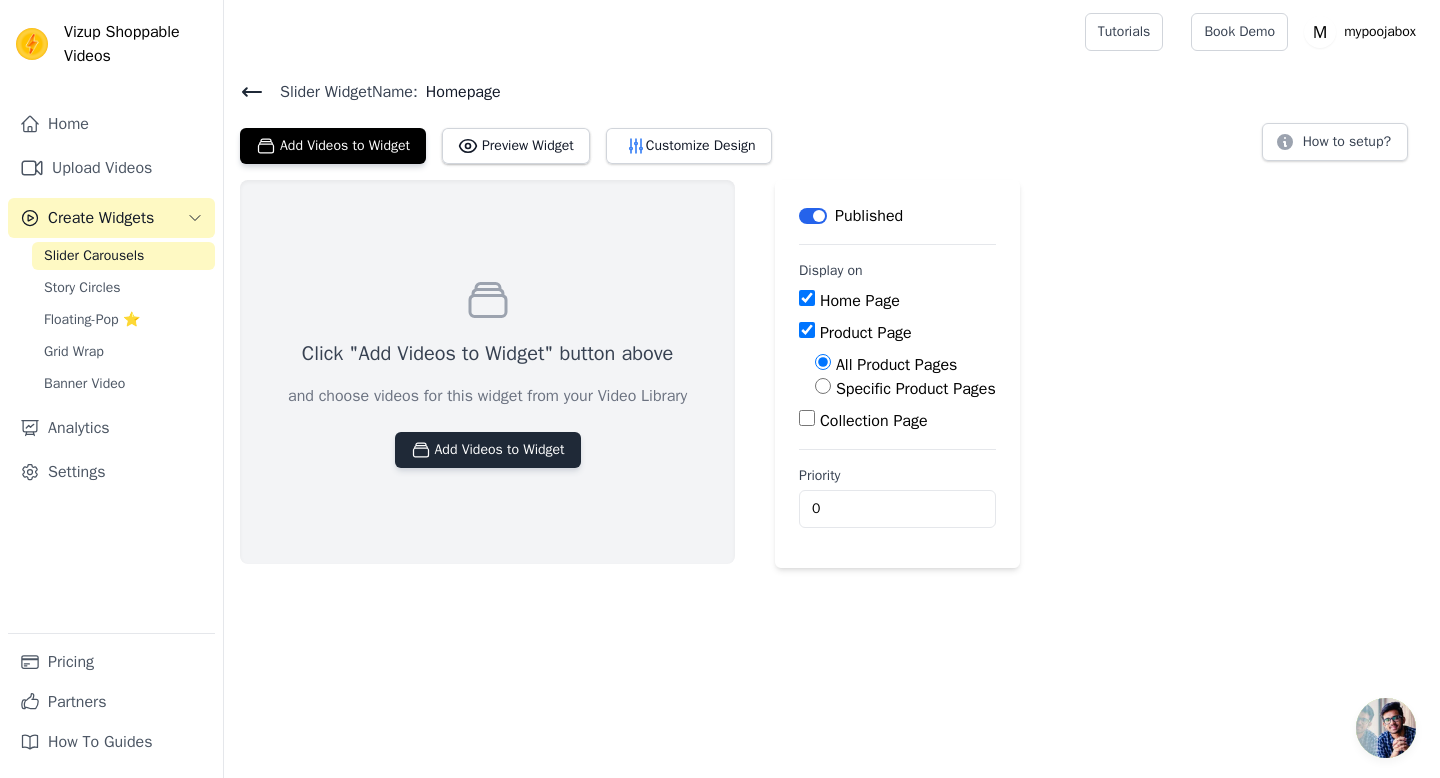 click on "Add Videos to Widget" at bounding box center (488, 450) 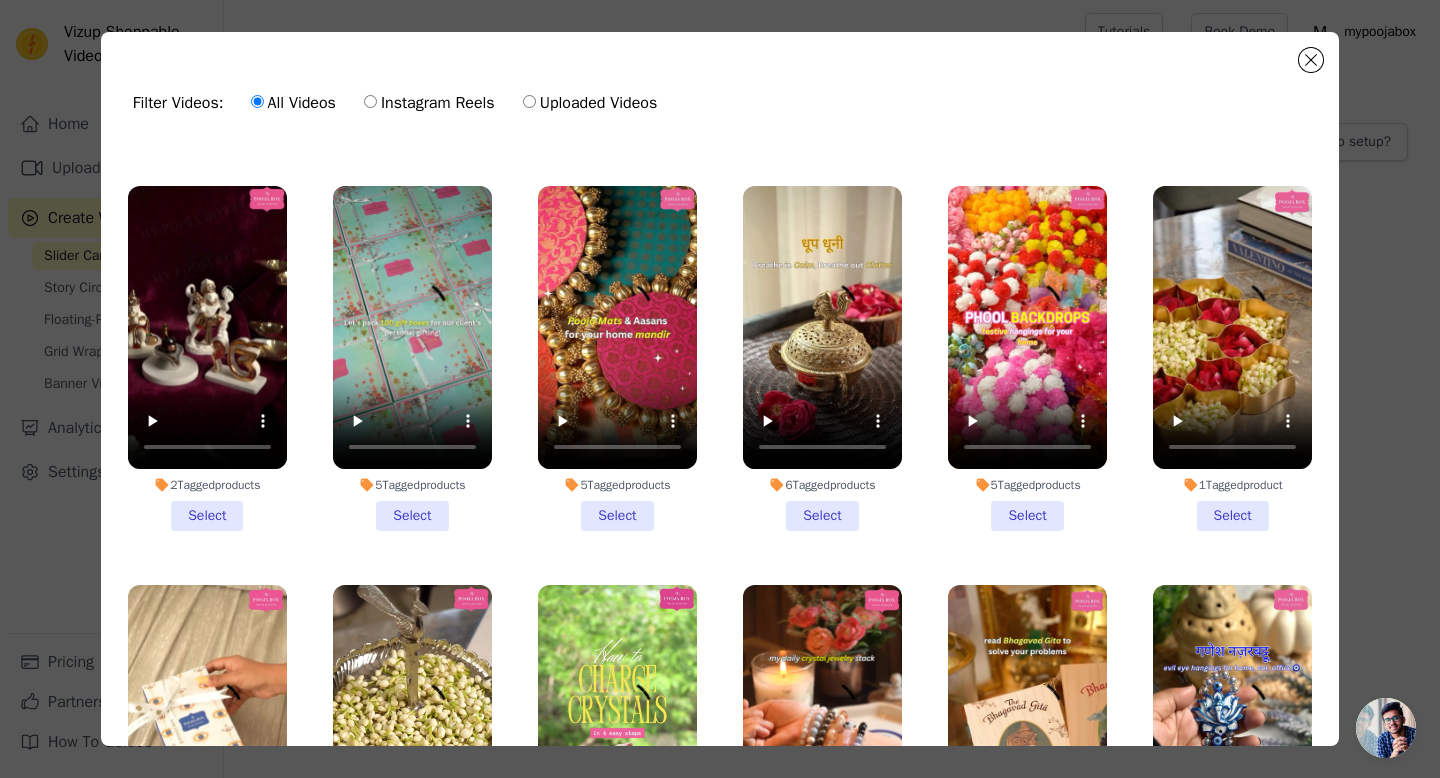 scroll, scrollTop: 1559, scrollLeft: 0, axis: vertical 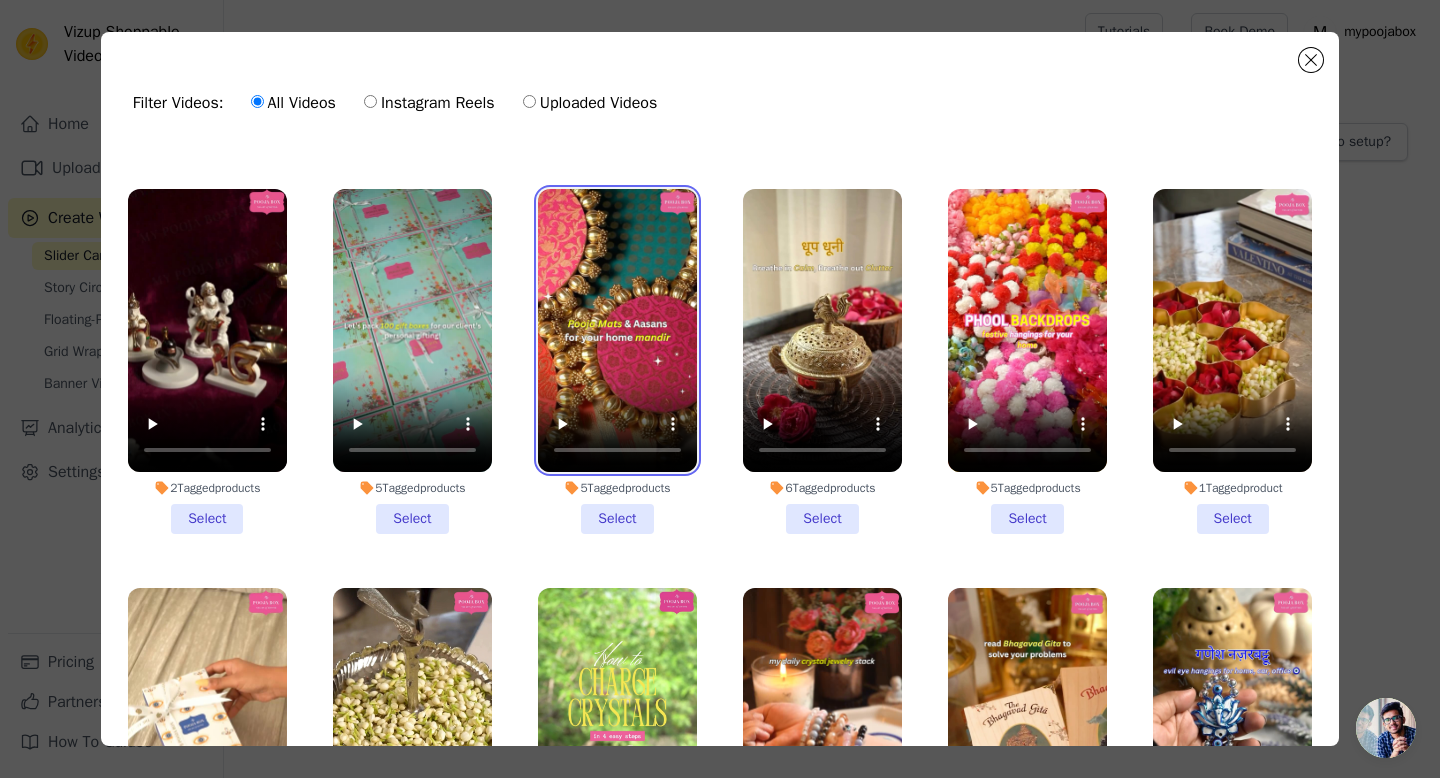 click at bounding box center [617, 330] 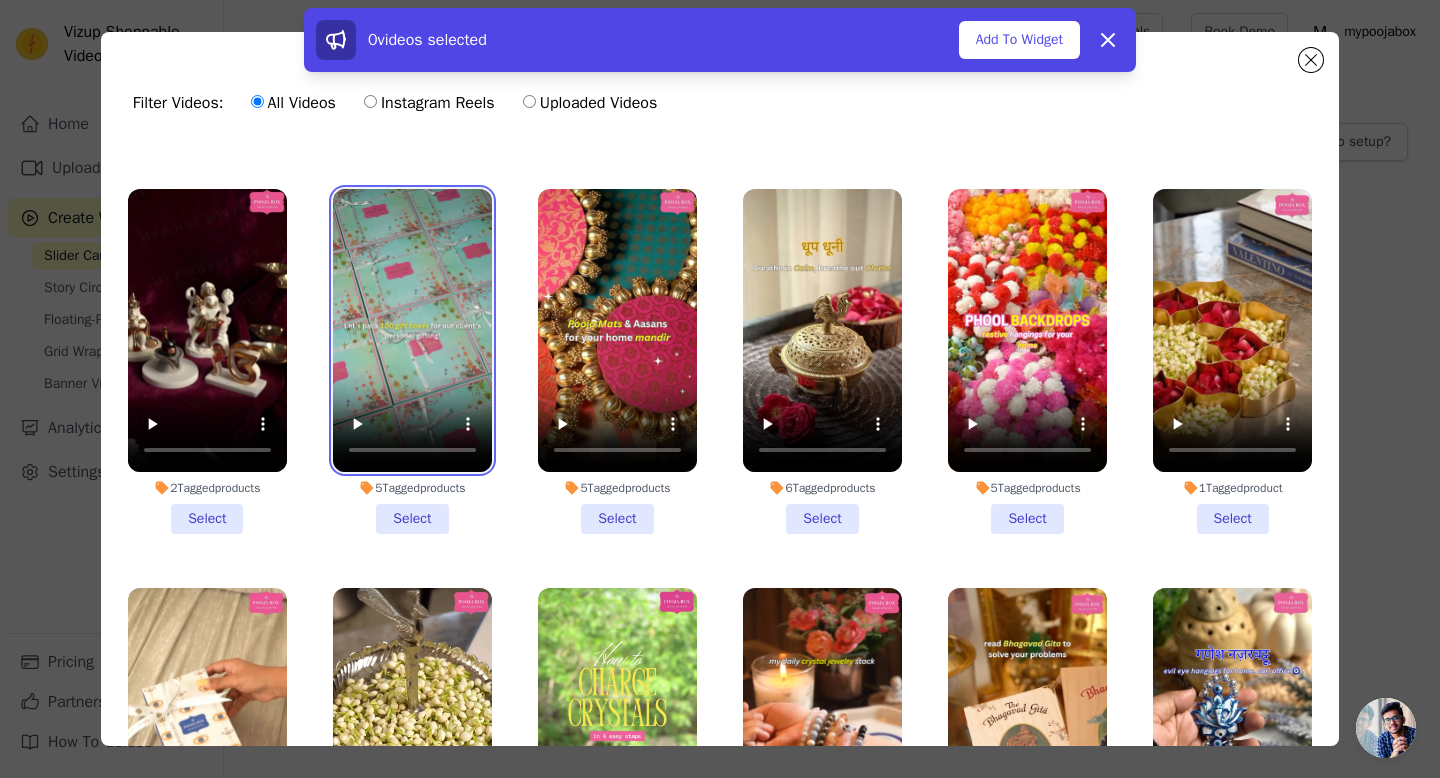 click at bounding box center [412, 330] 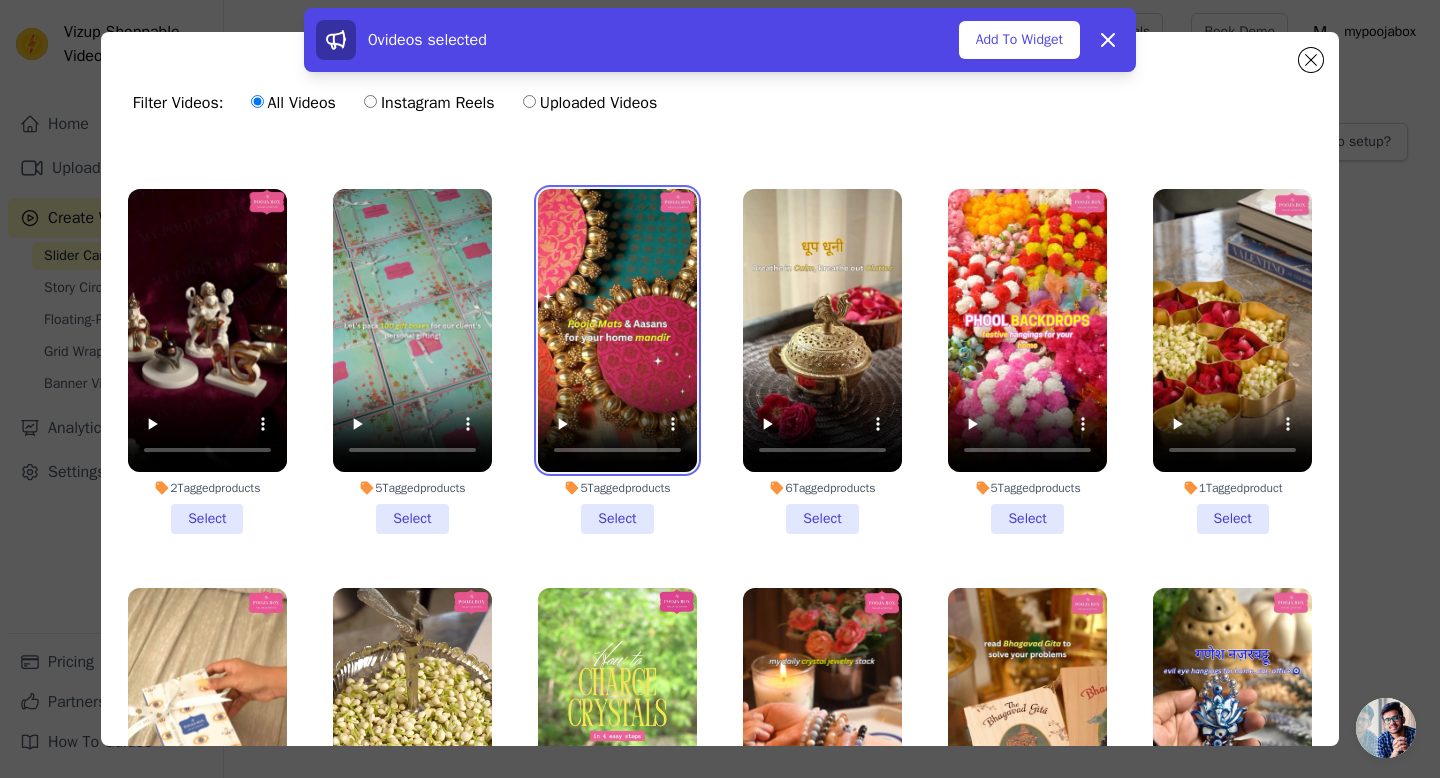 click at bounding box center [617, 330] 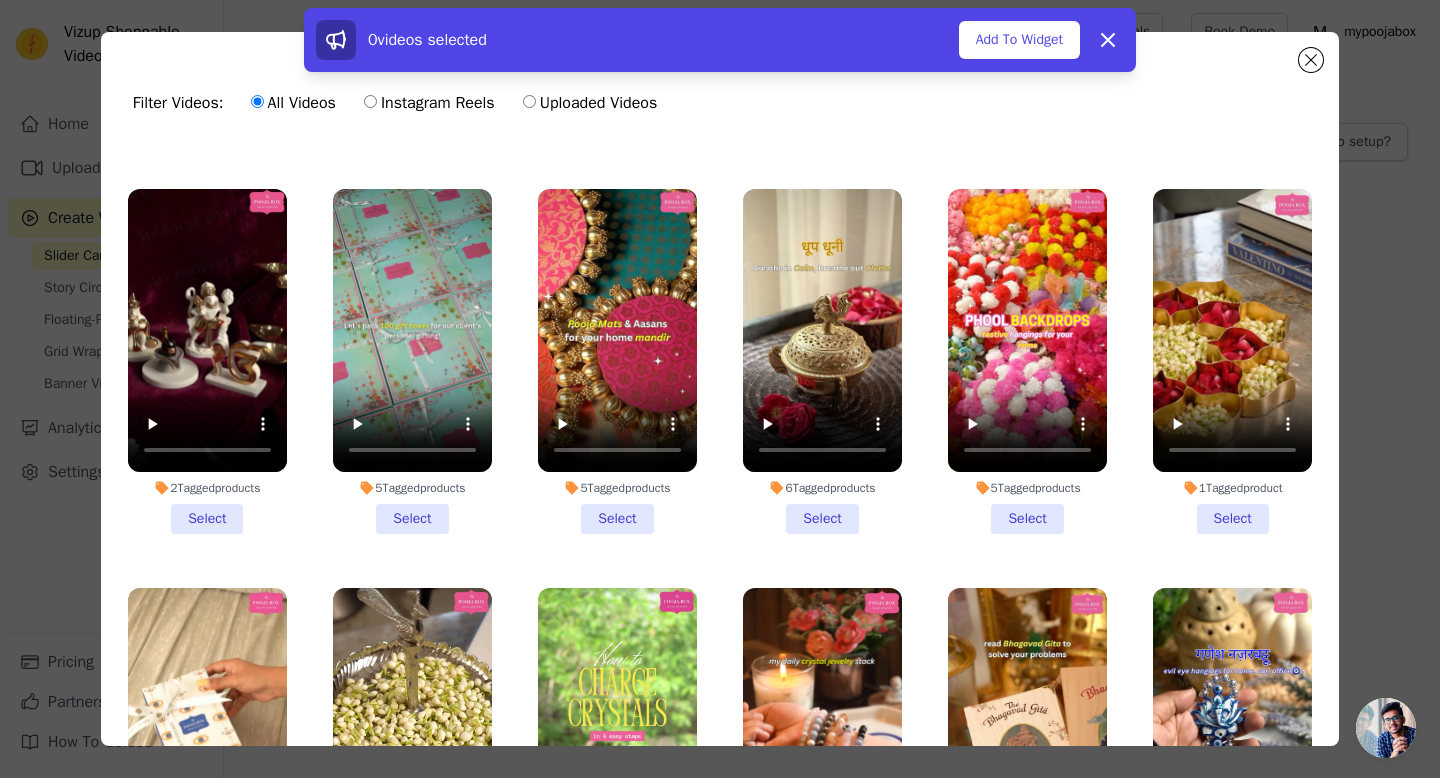 click on "5  Tagged  products     Select" at bounding box center (617, 361) 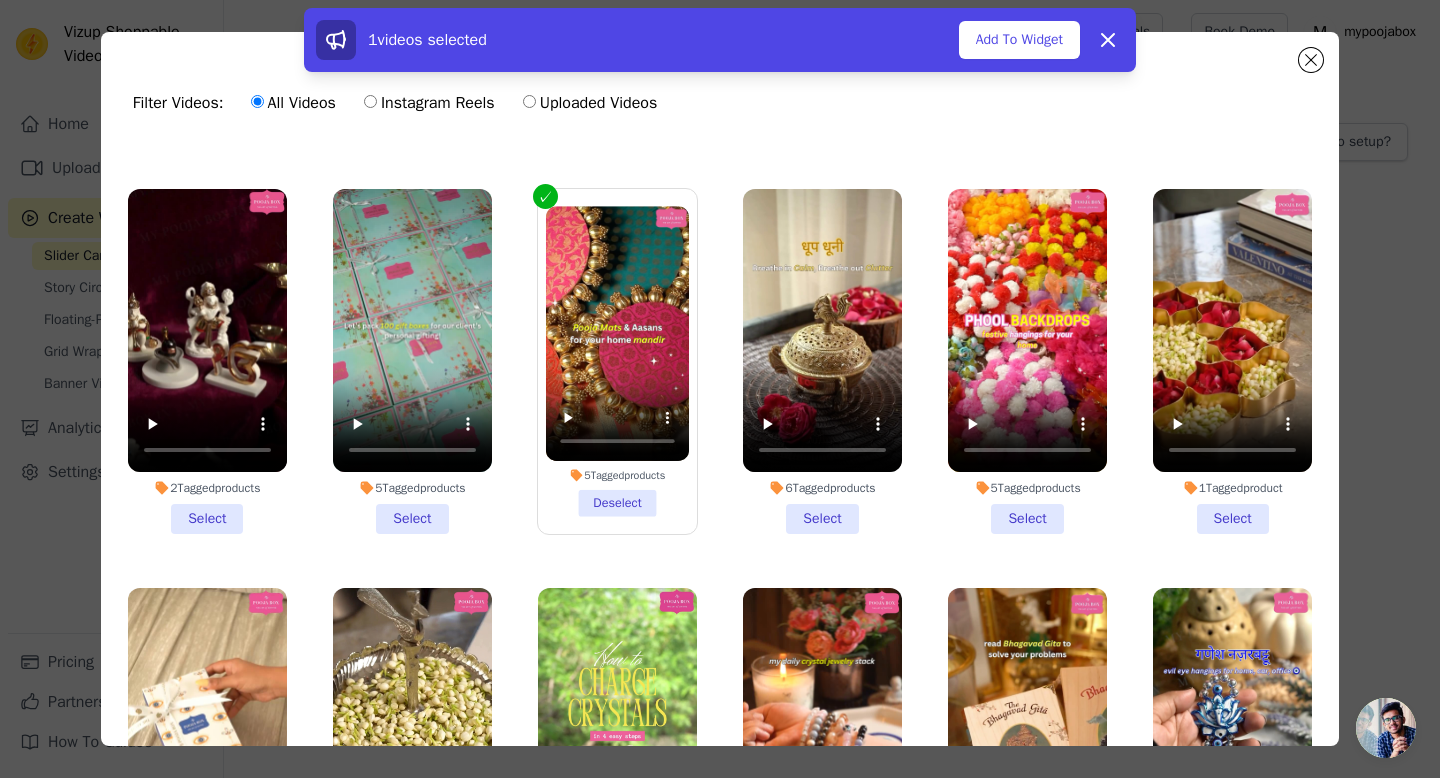 click on "5  Tagged  products     Select" at bounding box center [412, 361] 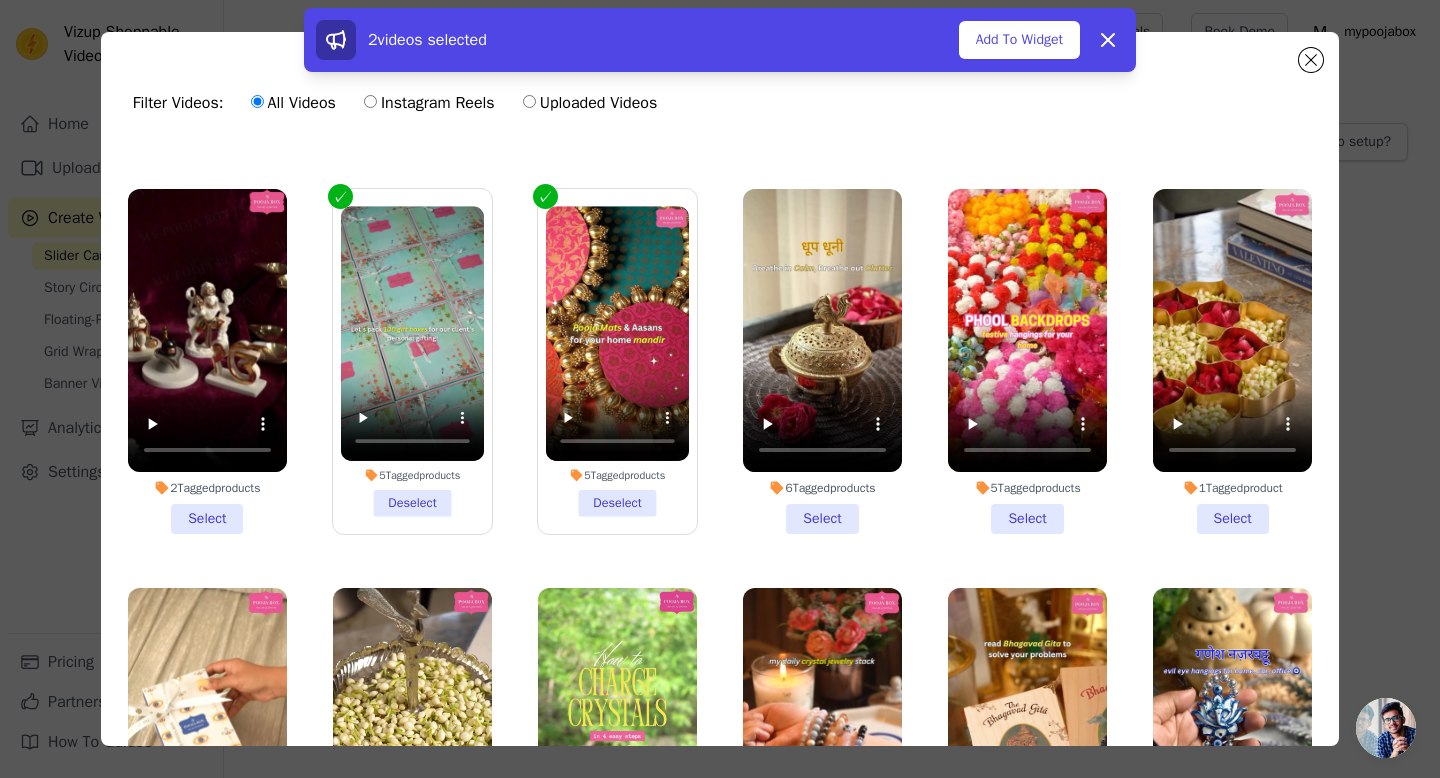 click on "5  Tagged  products     Select" at bounding box center (1027, 361) 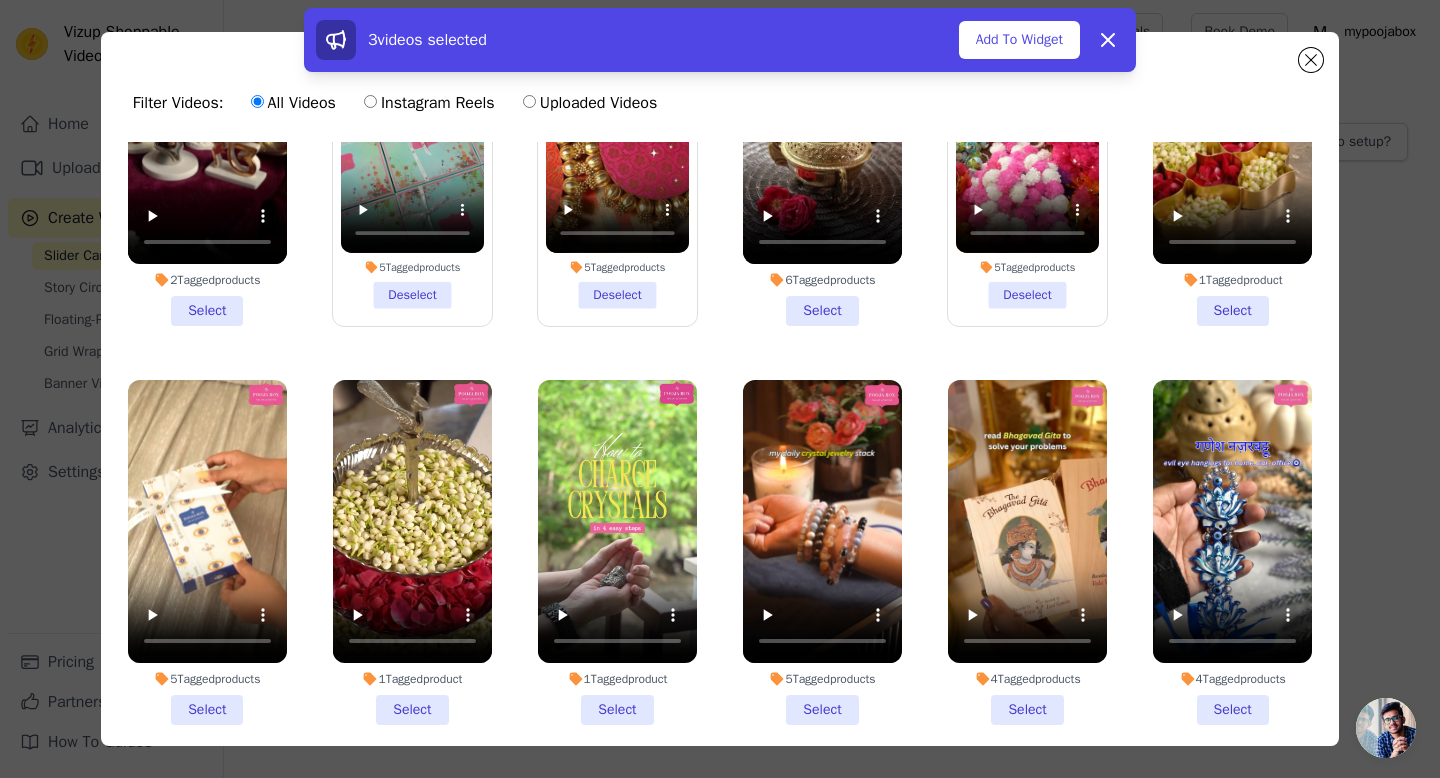 scroll, scrollTop: 1800, scrollLeft: 0, axis: vertical 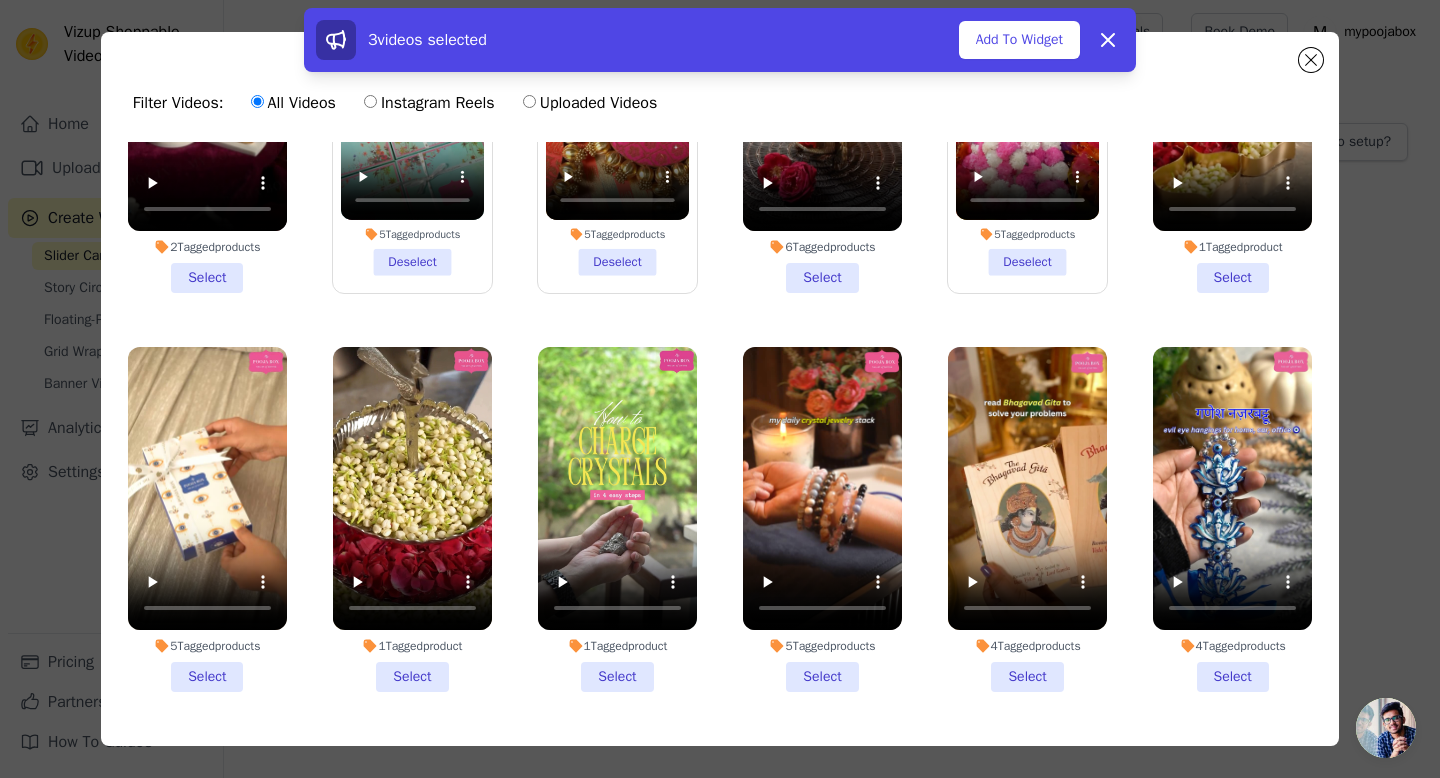 click on "5  Tagged  products     Select" at bounding box center [207, 519] 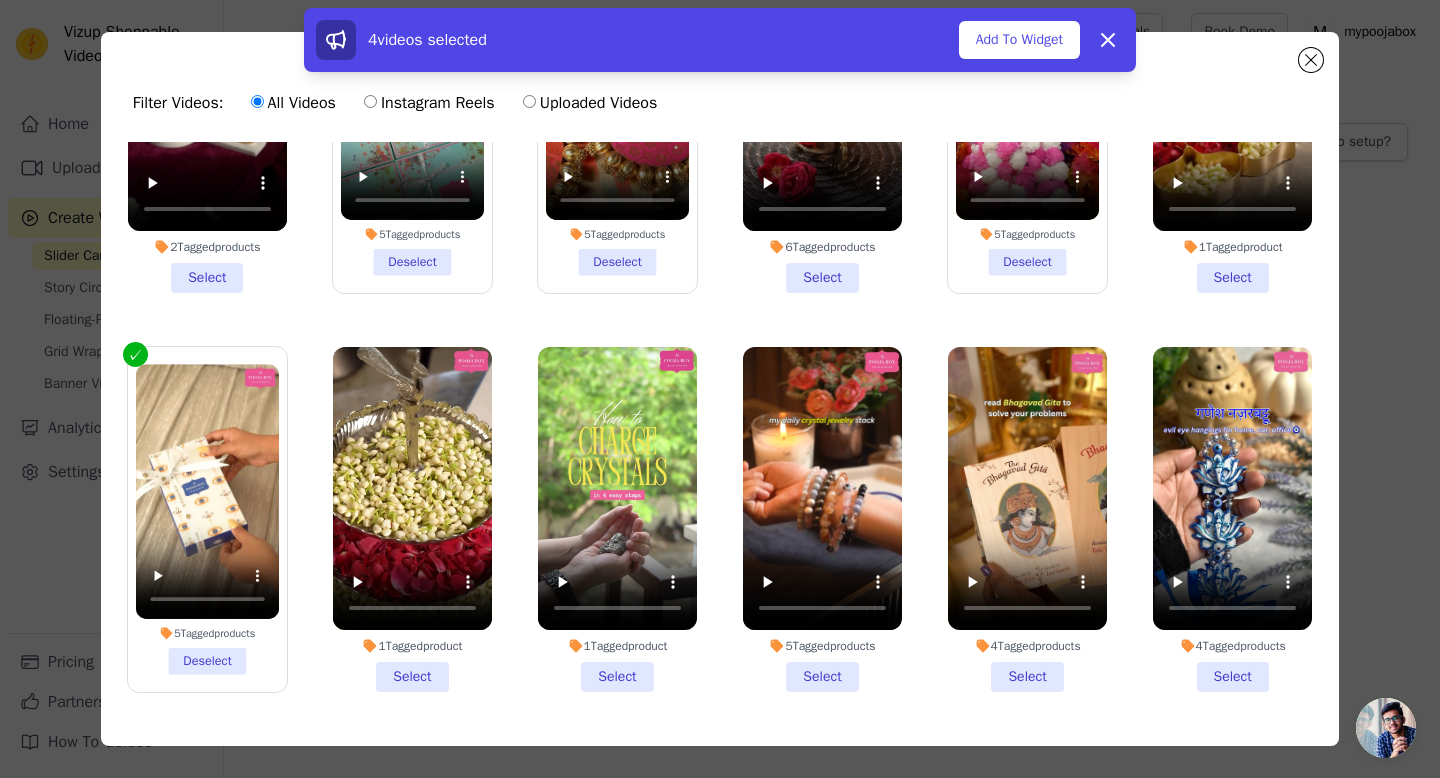 click on "4  Tagged  products     Select" at bounding box center [1027, 519] 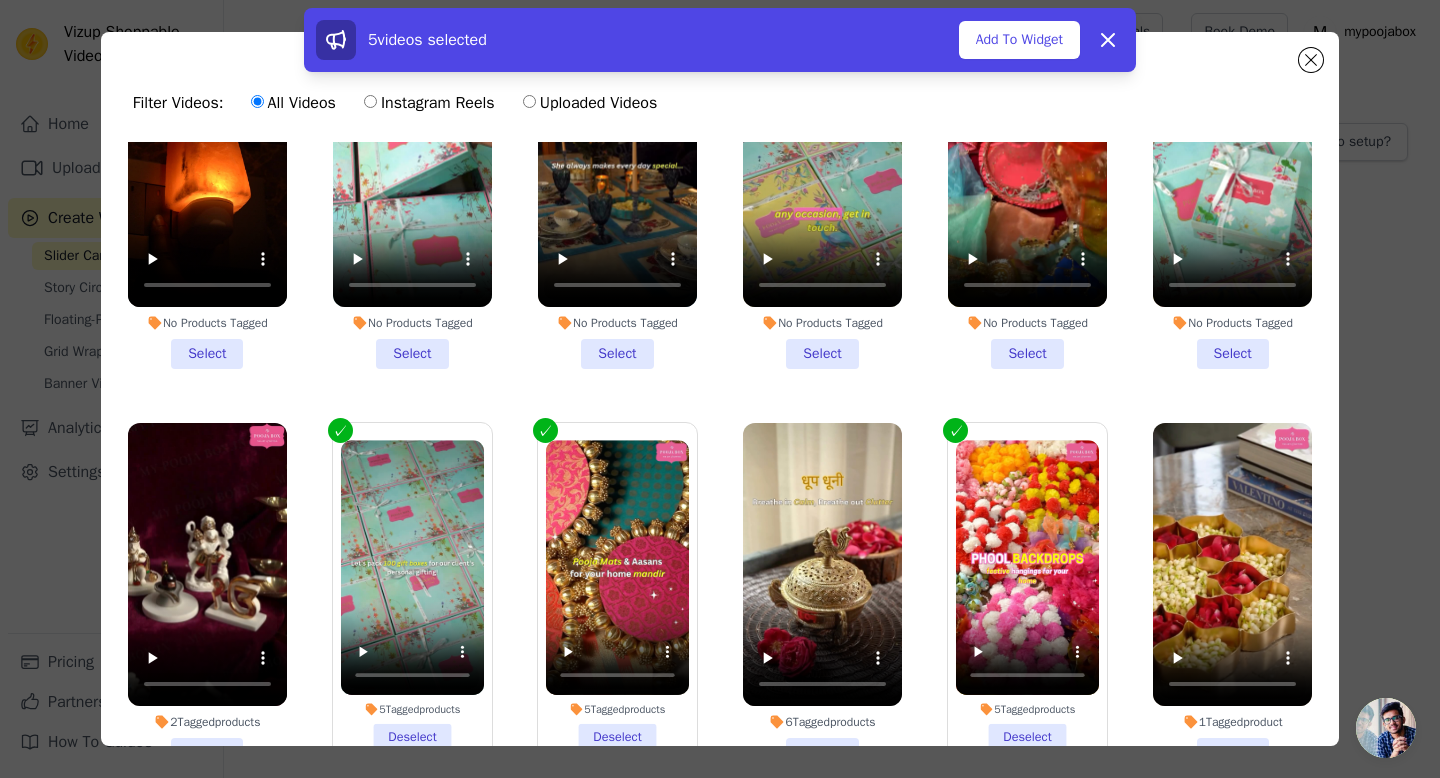 scroll, scrollTop: 1324, scrollLeft: 0, axis: vertical 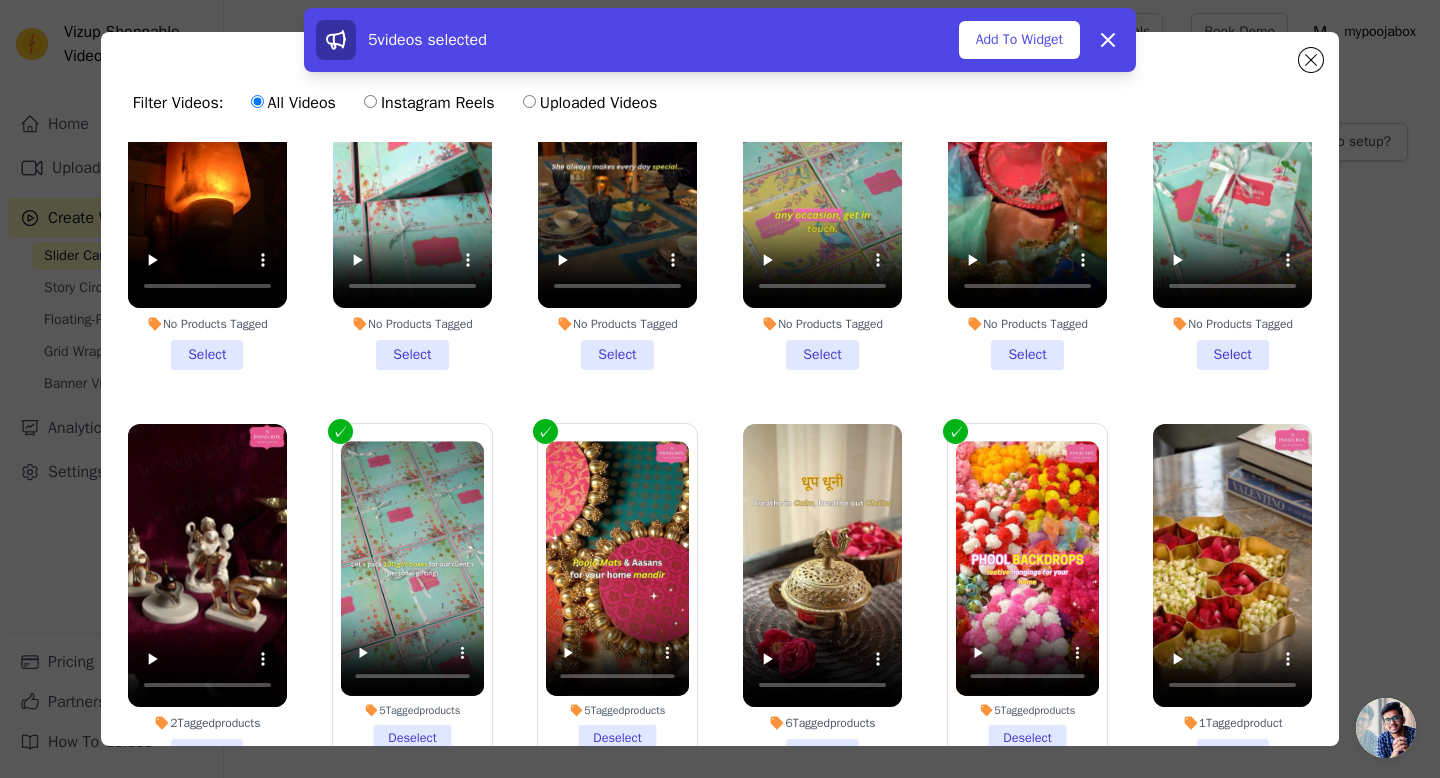 click on "No Products Tagged     Select" at bounding box center (822, 197) 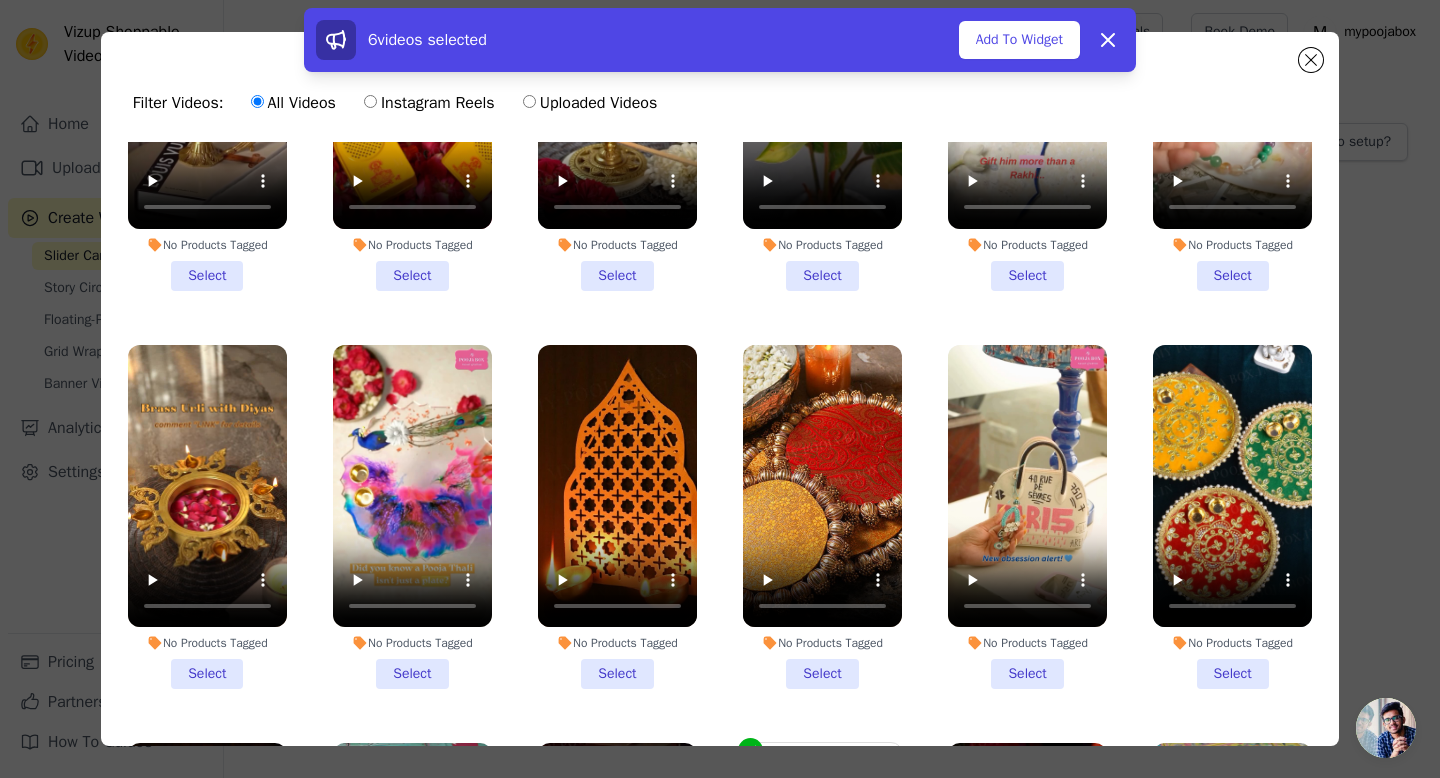 scroll, scrollTop: 603, scrollLeft: 0, axis: vertical 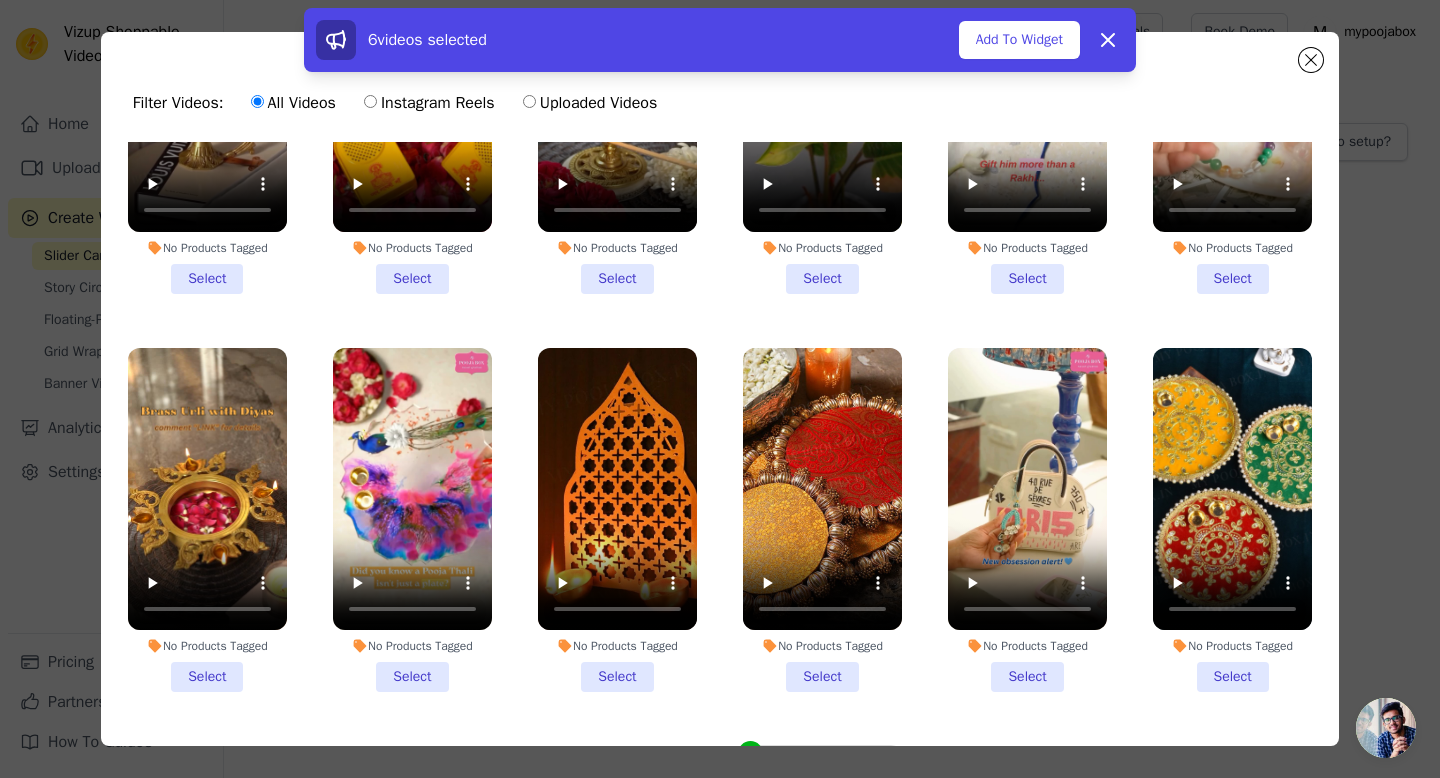 click on "No Products Tagged     Select" at bounding box center [207, 520] 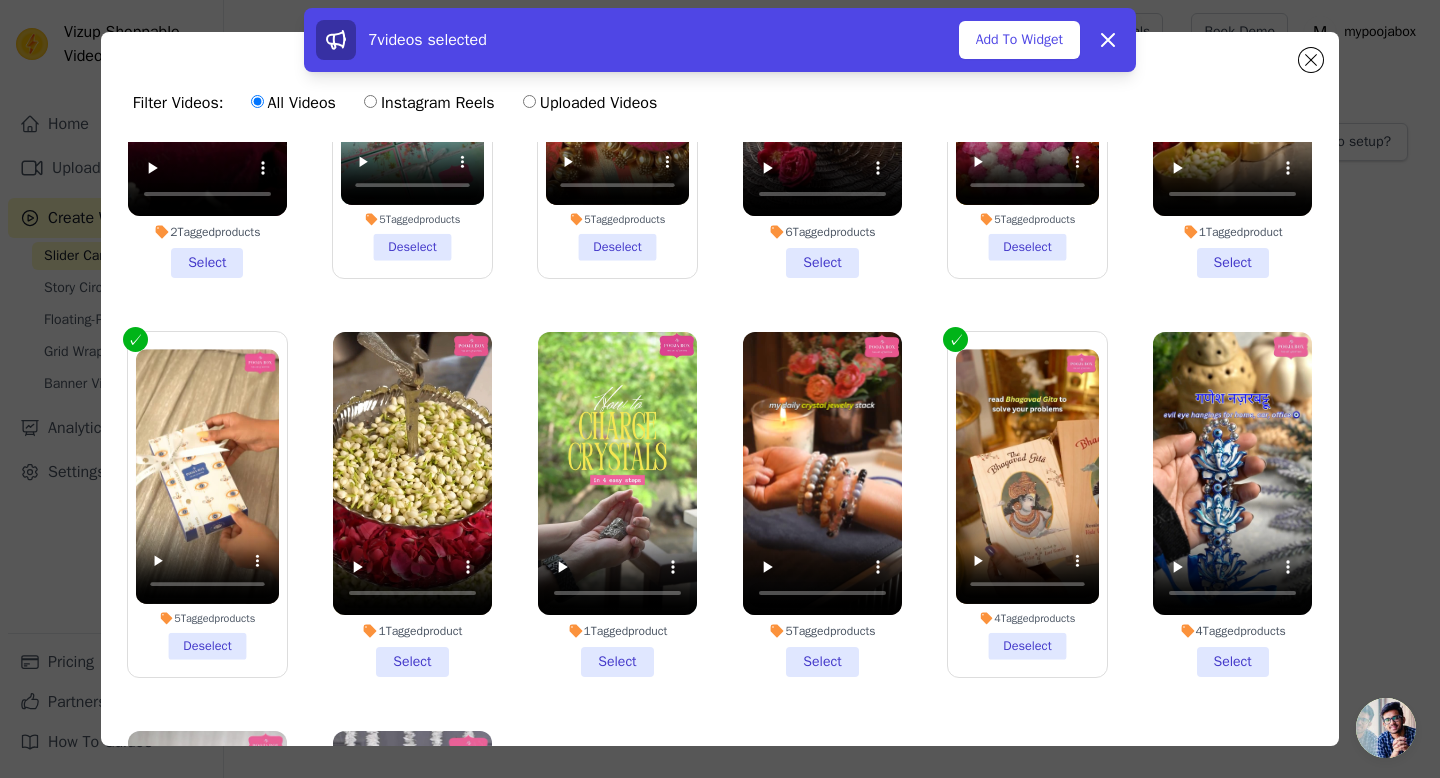 scroll, scrollTop: 1821, scrollLeft: 0, axis: vertical 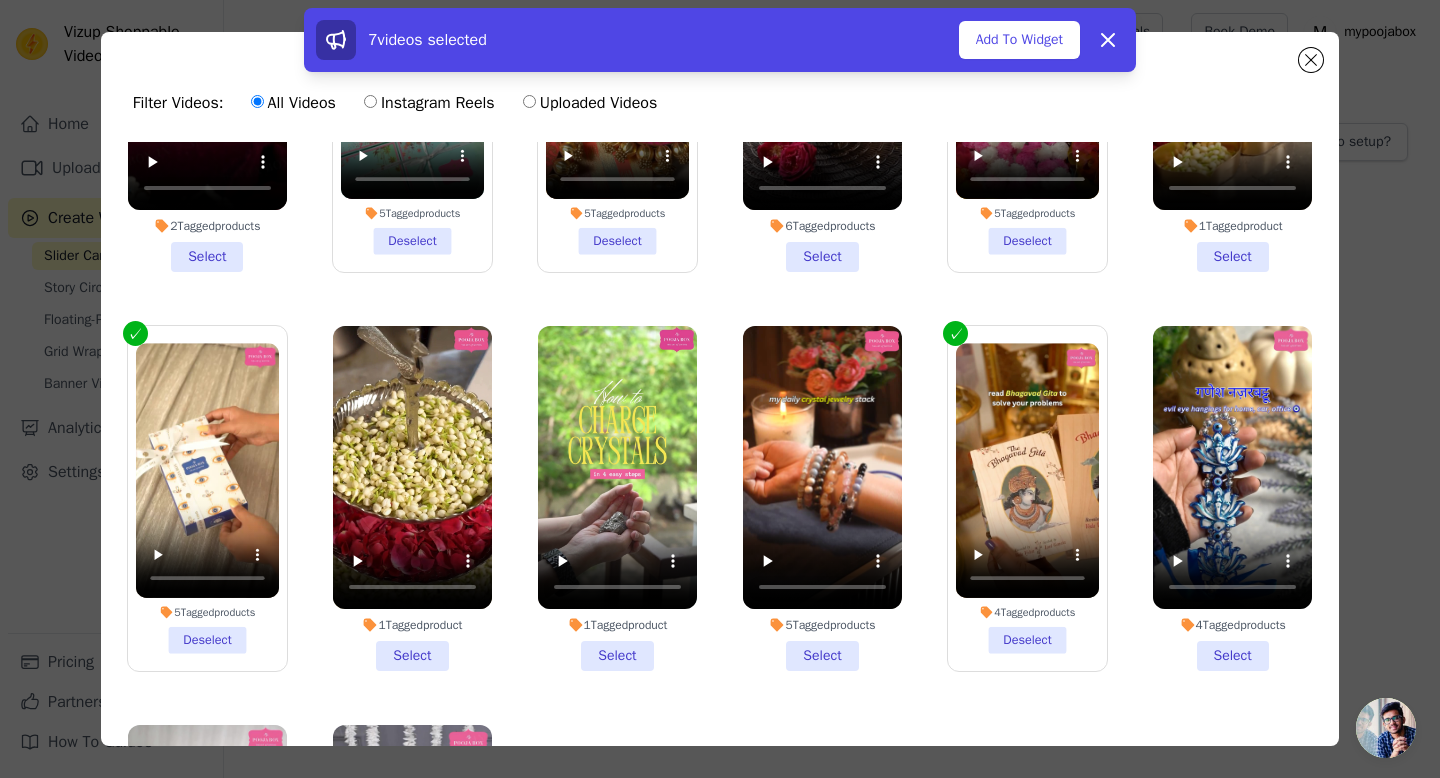 click on "5  Tagged  products     Deselect" at bounding box center (207, 498) 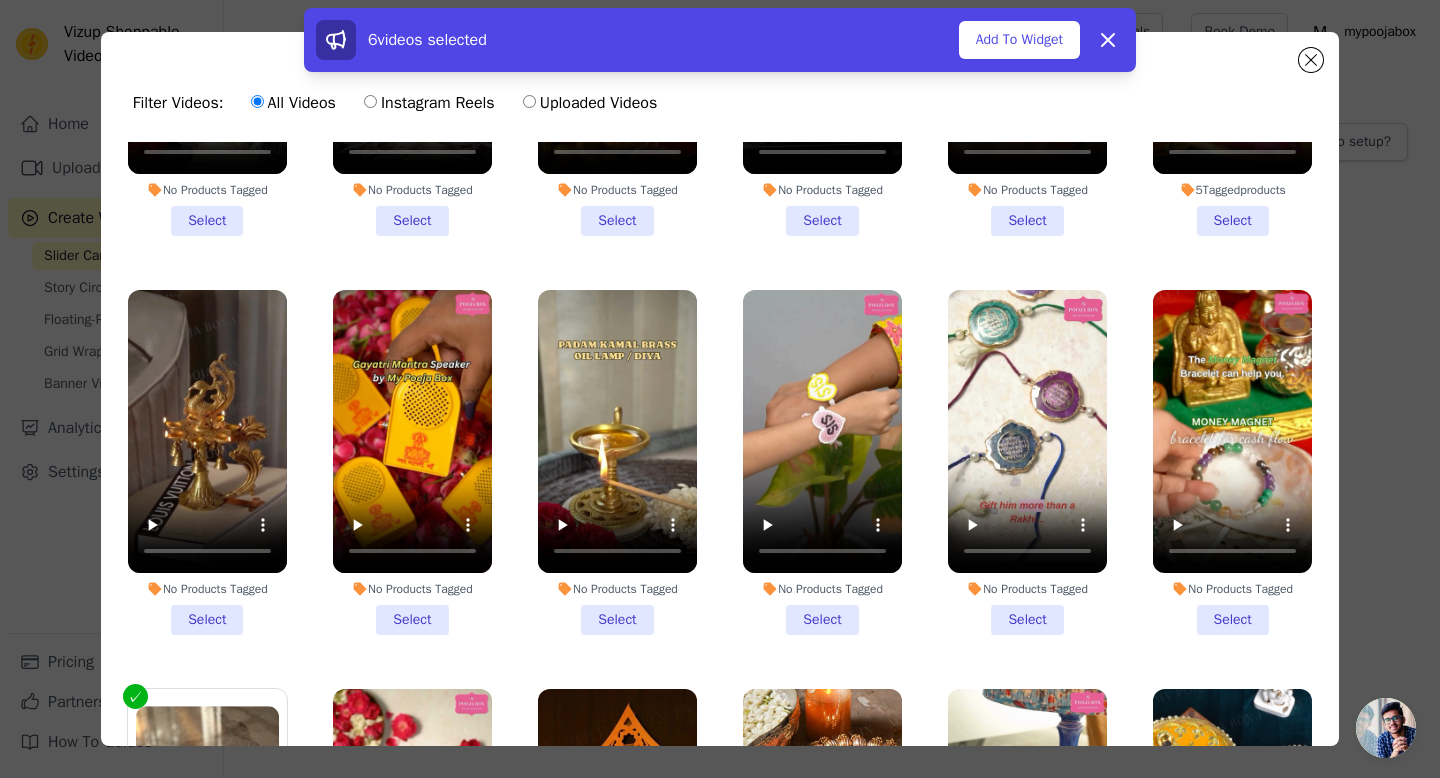 scroll, scrollTop: 256, scrollLeft: 0, axis: vertical 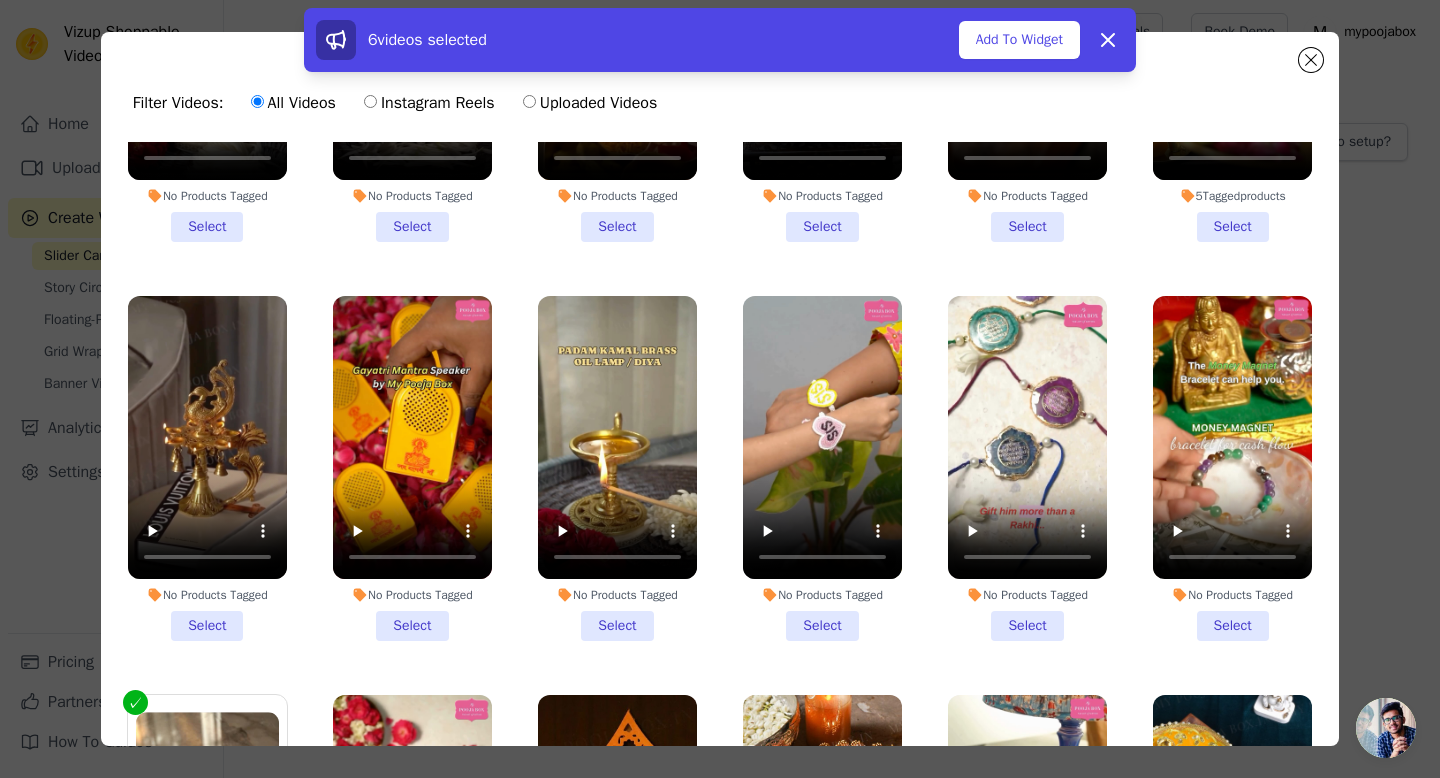click on "No Products Tagged     Select" at bounding box center (412, 468) 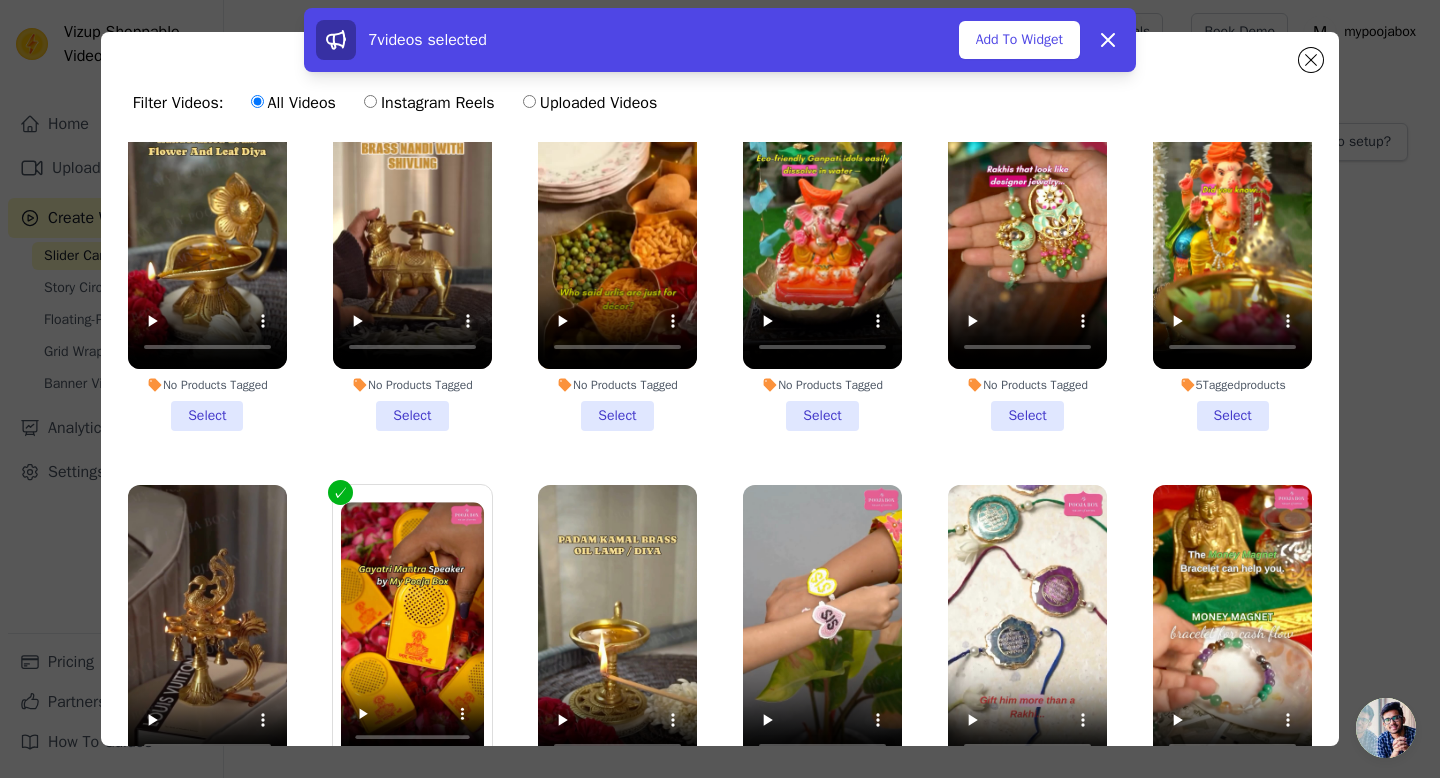 scroll, scrollTop: 0, scrollLeft: 0, axis: both 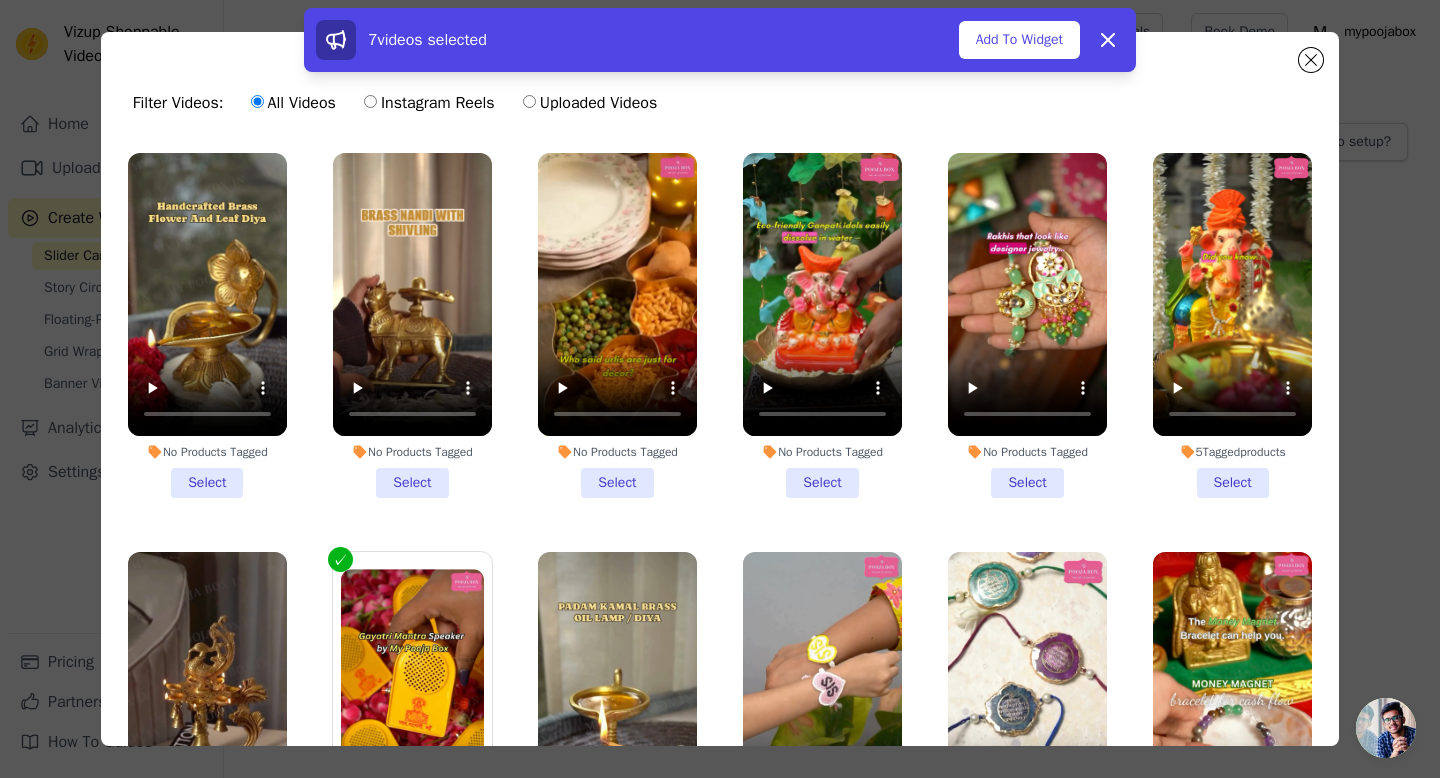 click on "5  Tagged  products     Select" at bounding box center (1232, 325) 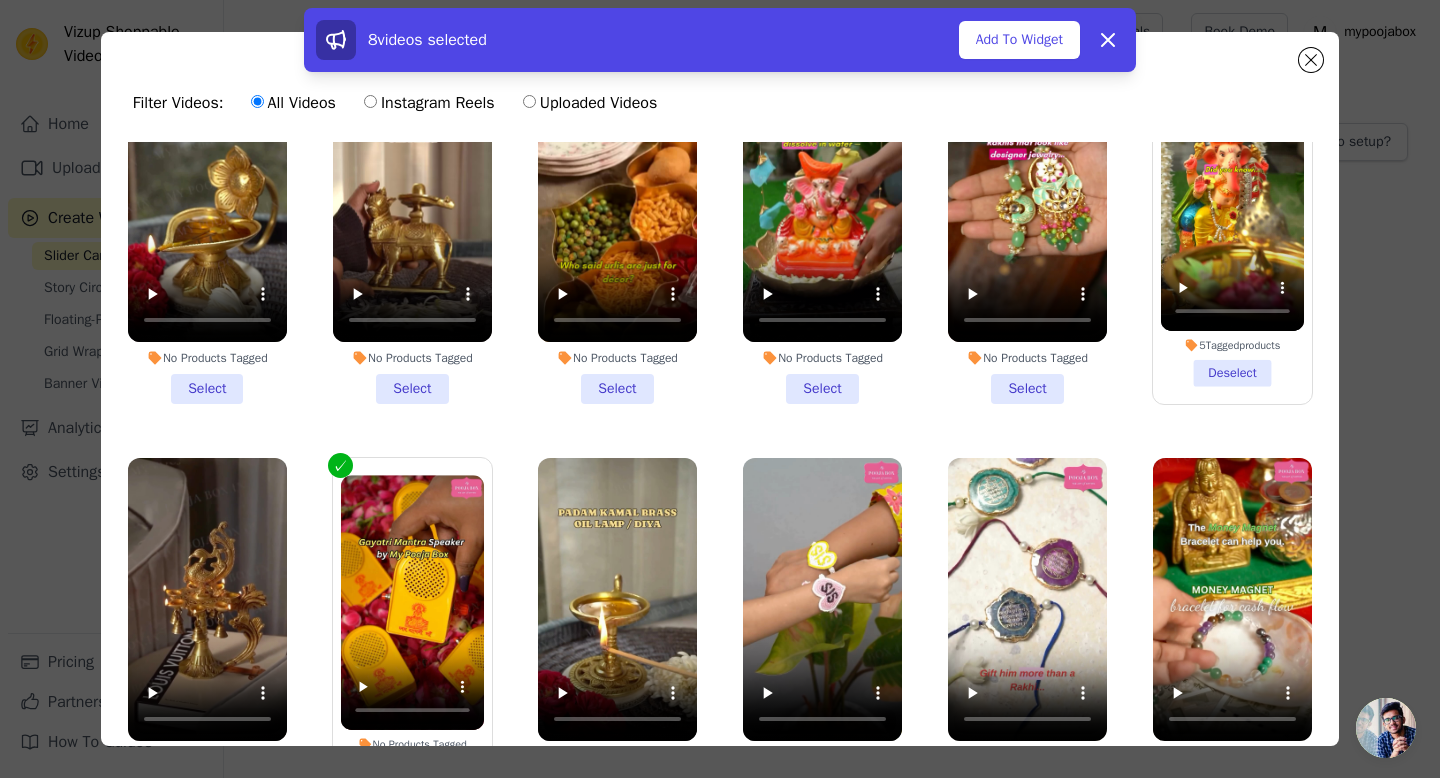 scroll, scrollTop: 0, scrollLeft: 0, axis: both 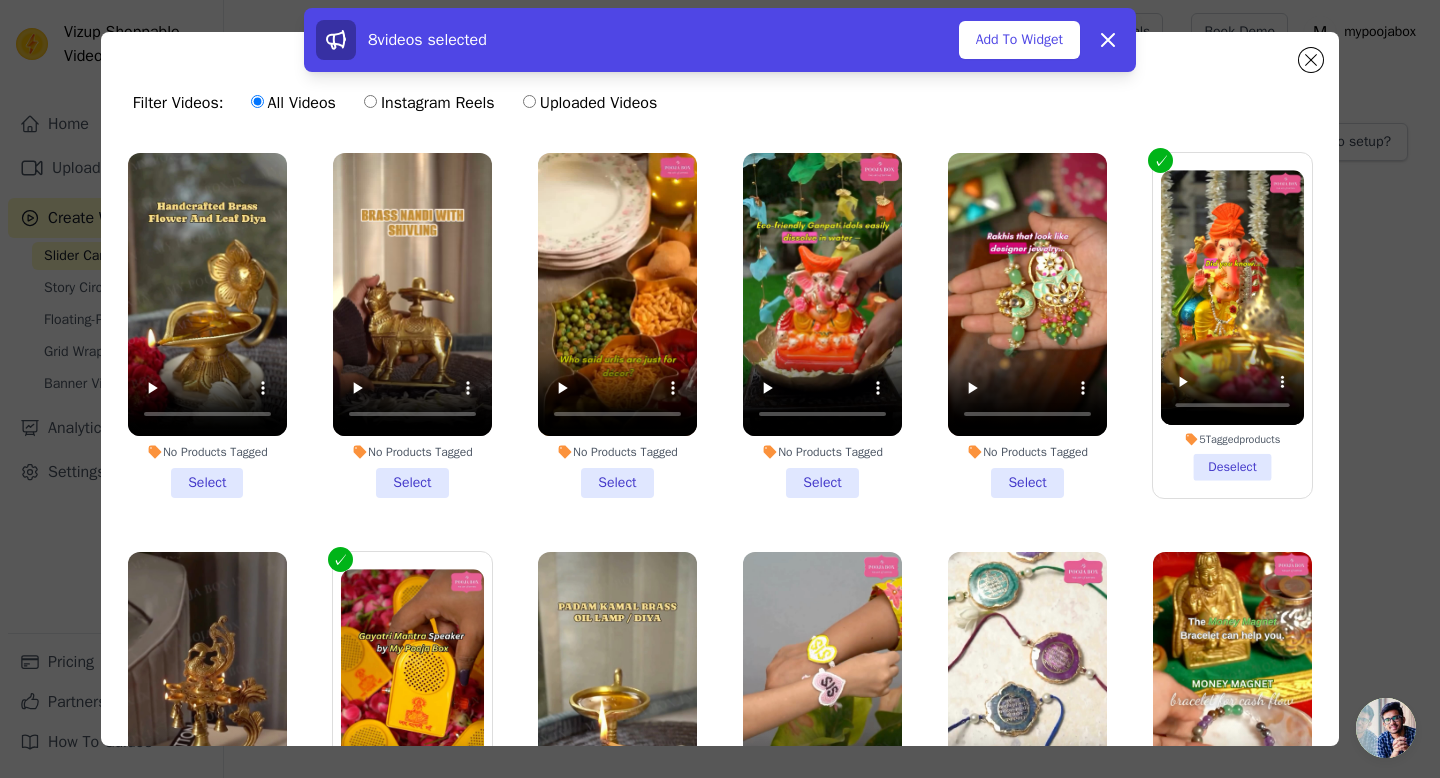 click on "No Products Tagged     Select" at bounding box center [1027, 325] 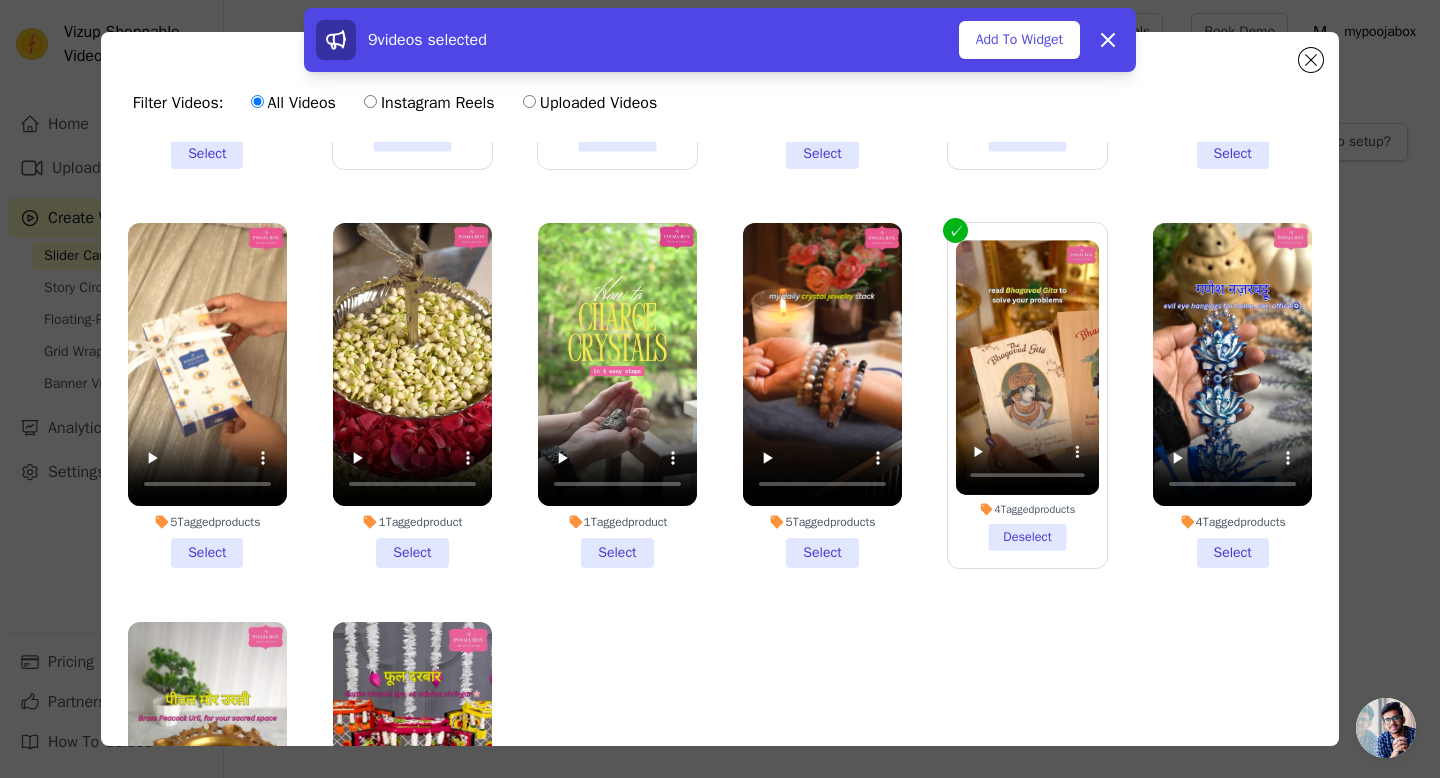 scroll, scrollTop: 2077, scrollLeft: 0, axis: vertical 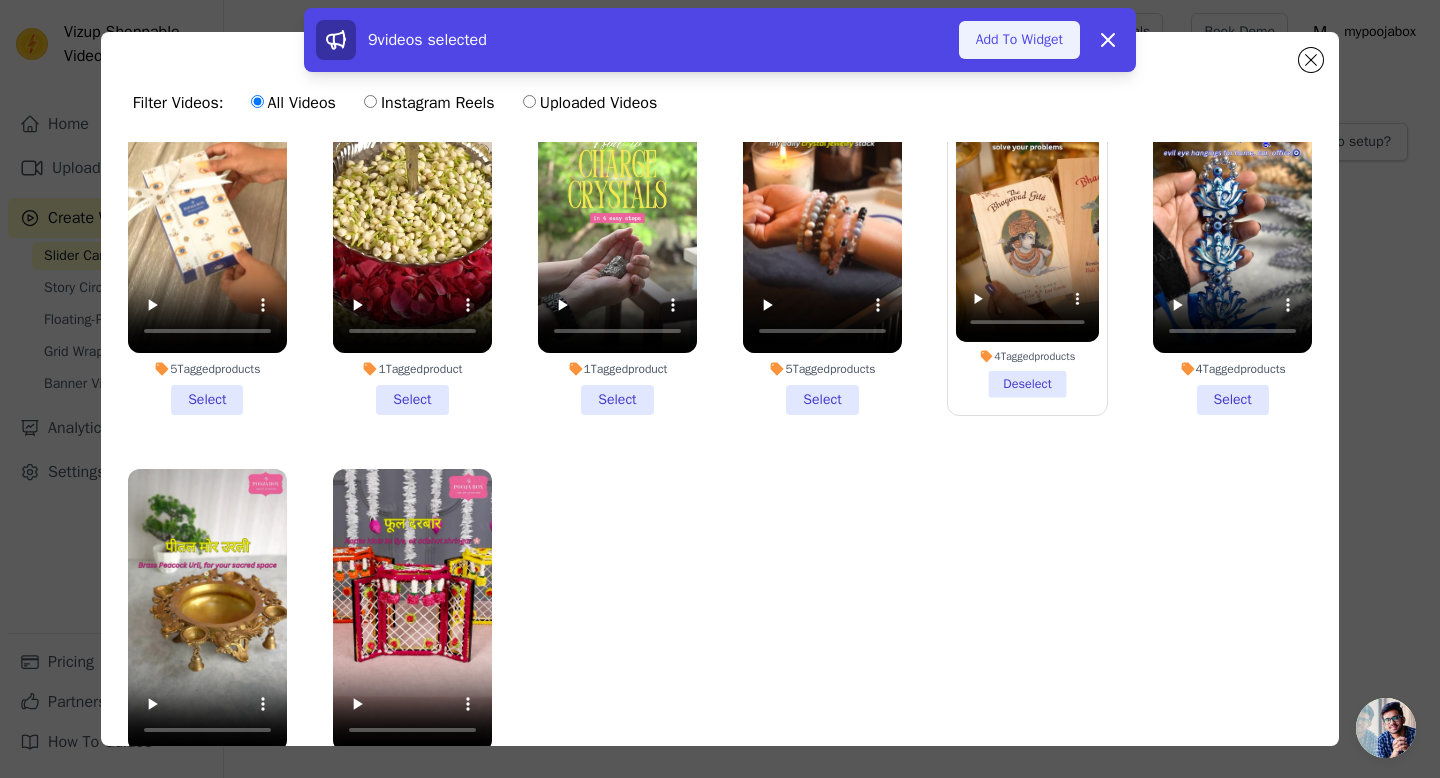 click on "Add To Widget" at bounding box center [1019, 40] 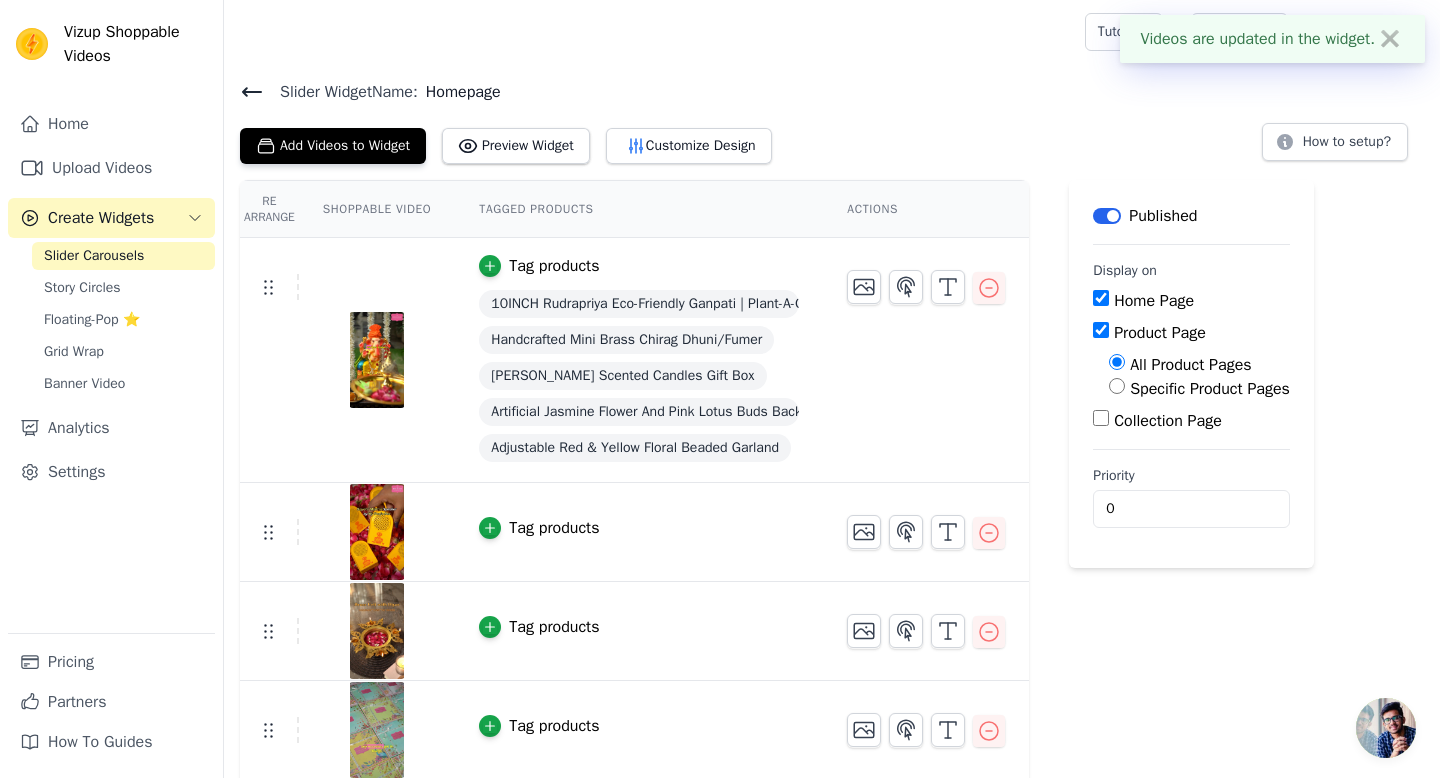 click on "Add Videos to Widget
Preview Widget       Customize Design
How to setup?" at bounding box center (832, 142) 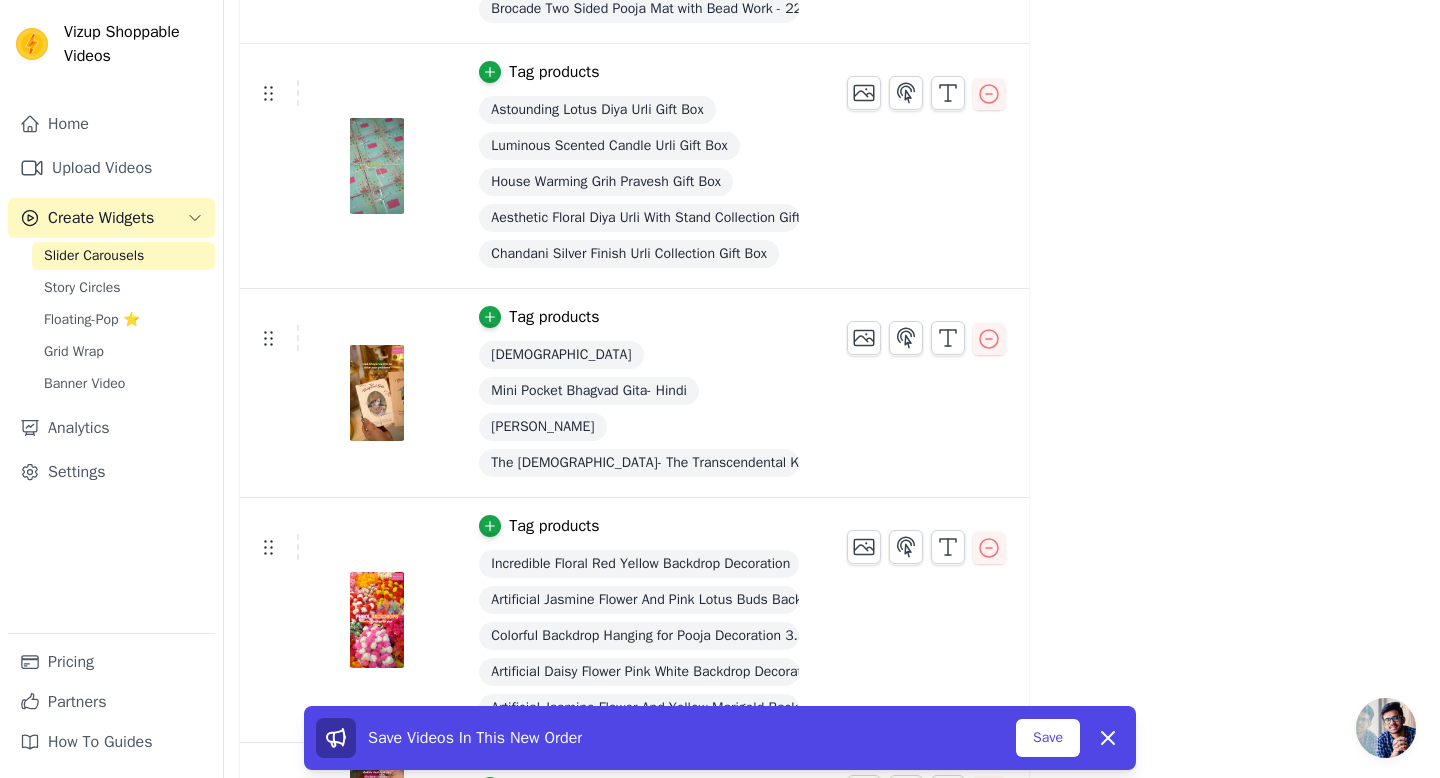 scroll, scrollTop: 1045, scrollLeft: 0, axis: vertical 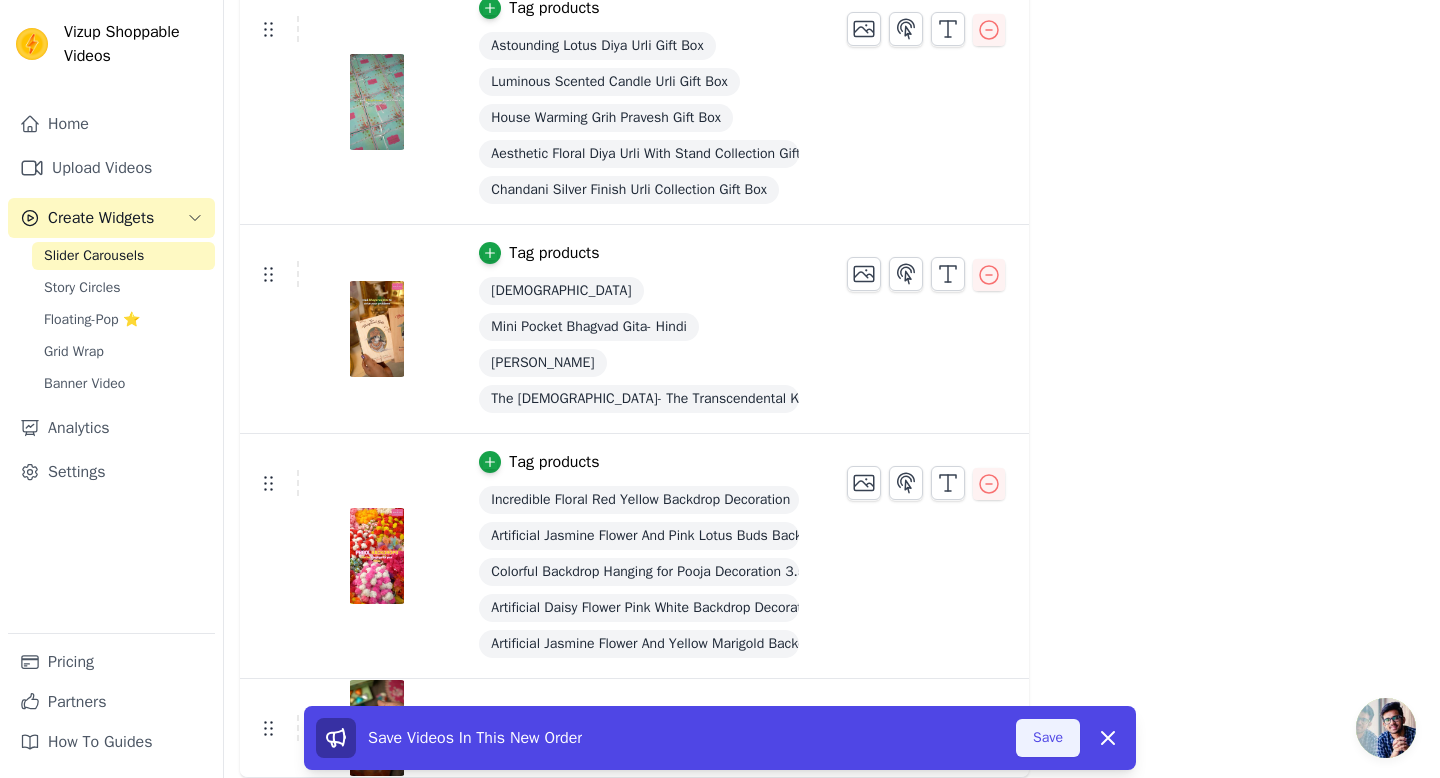 click on "Save" at bounding box center (1048, 738) 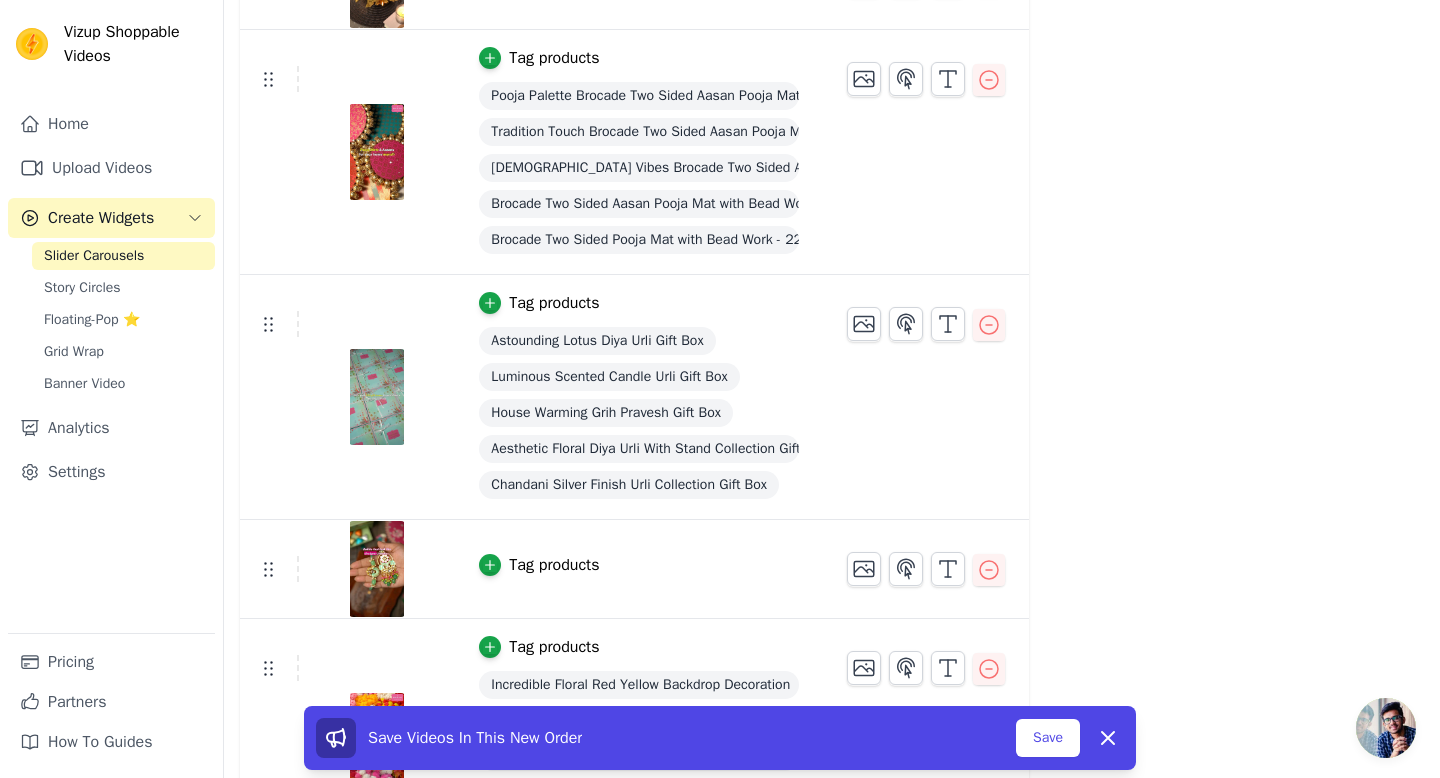 scroll, scrollTop: 730, scrollLeft: 0, axis: vertical 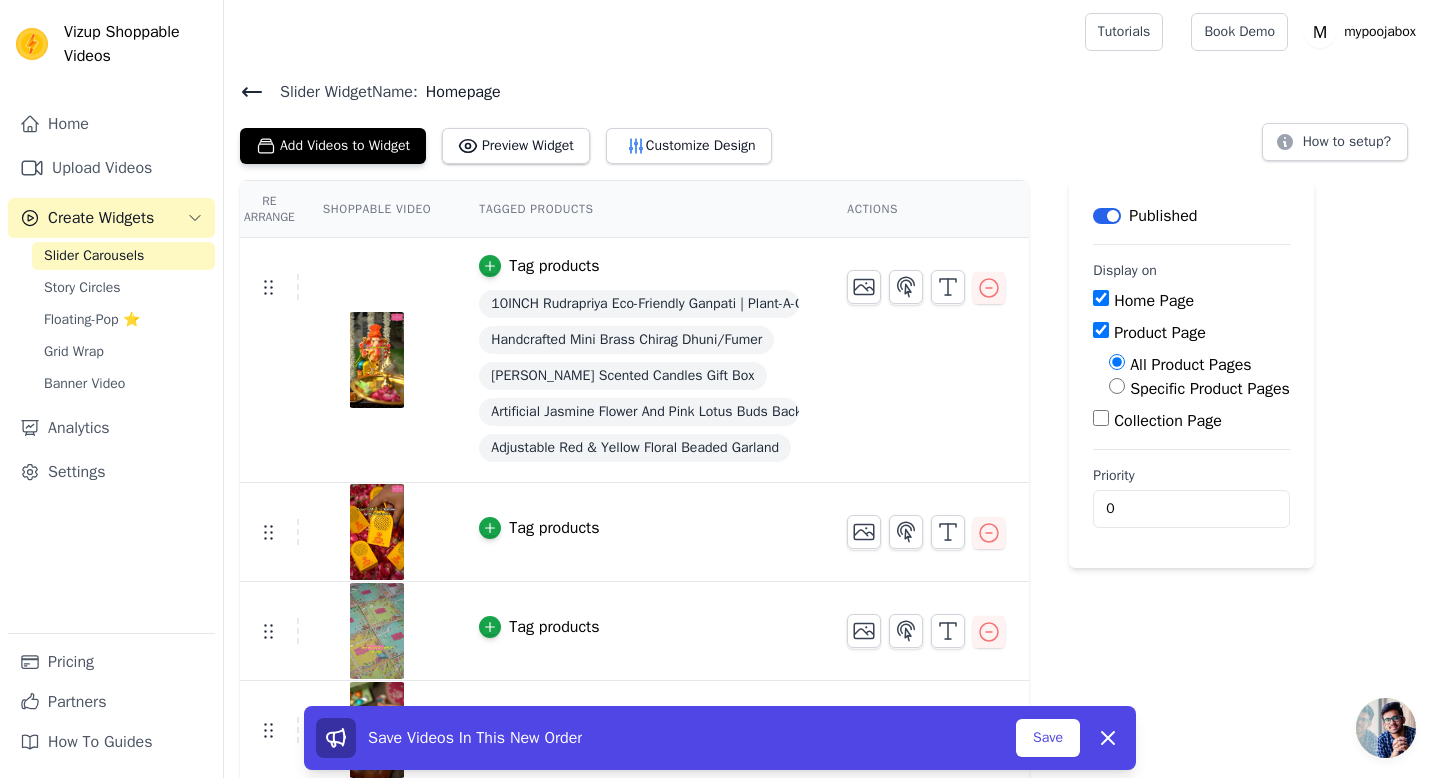 click on "Add Videos to Widget
Preview Widget       Customize Design
How to setup?" at bounding box center (832, 142) 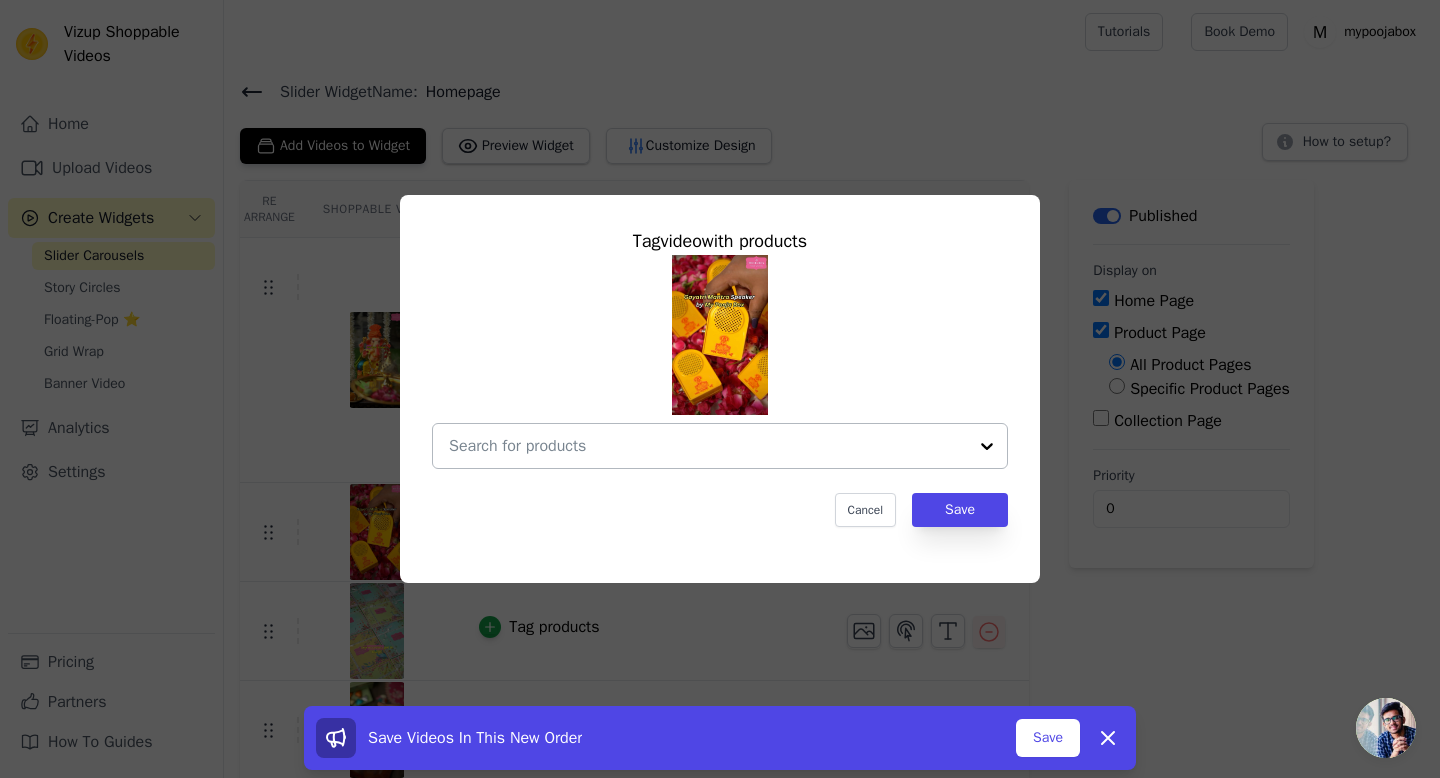 click at bounding box center (708, 446) 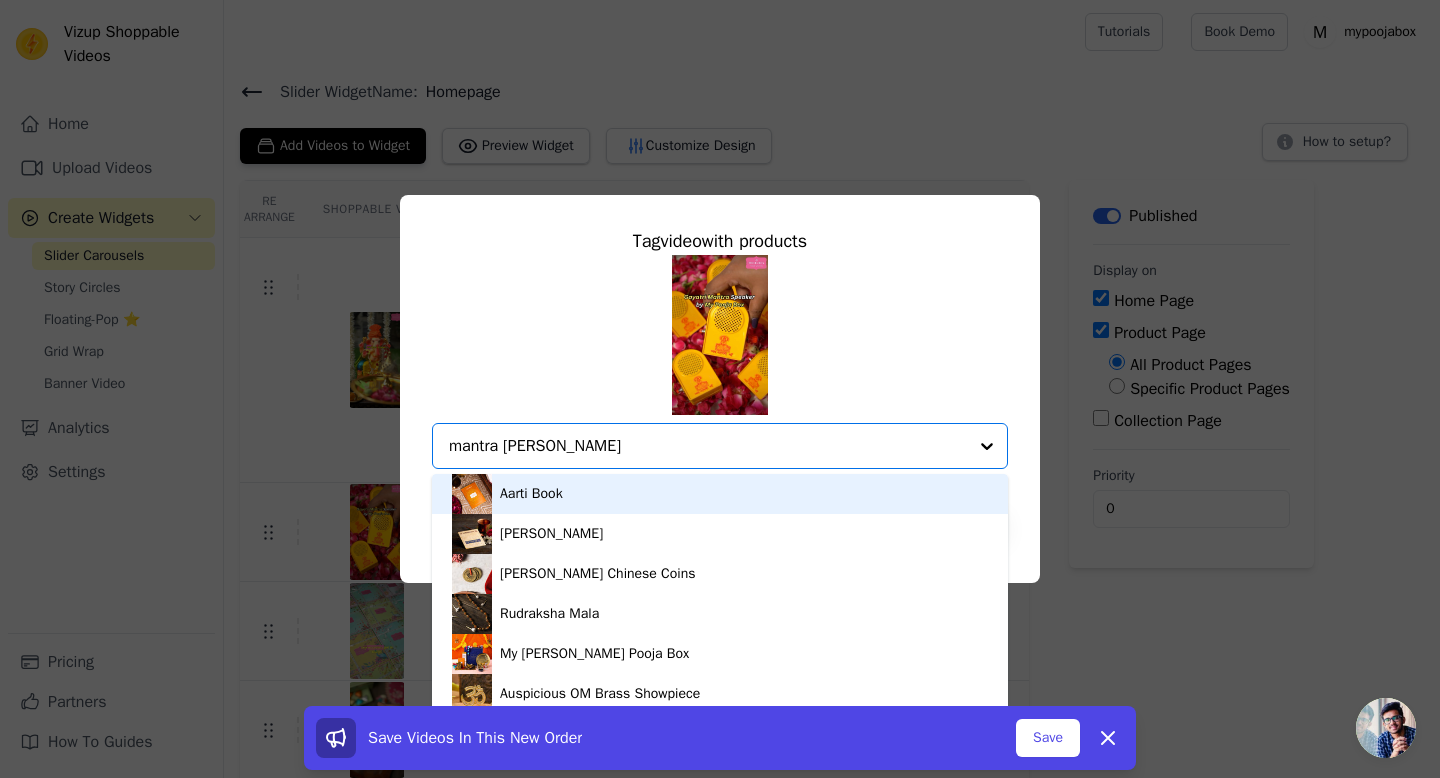 type on "mantra speaker" 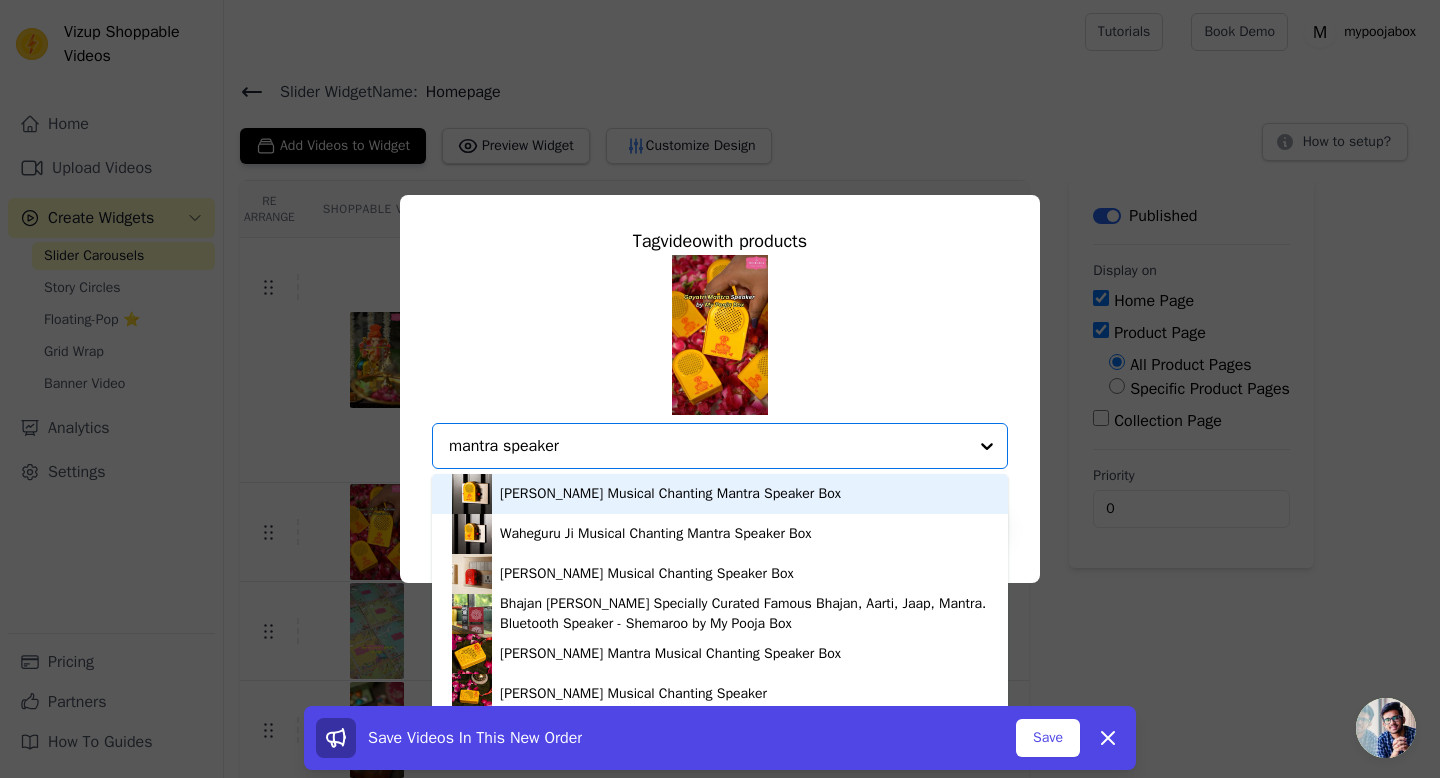 click on "mantra speaker" at bounding box center (708, 446) 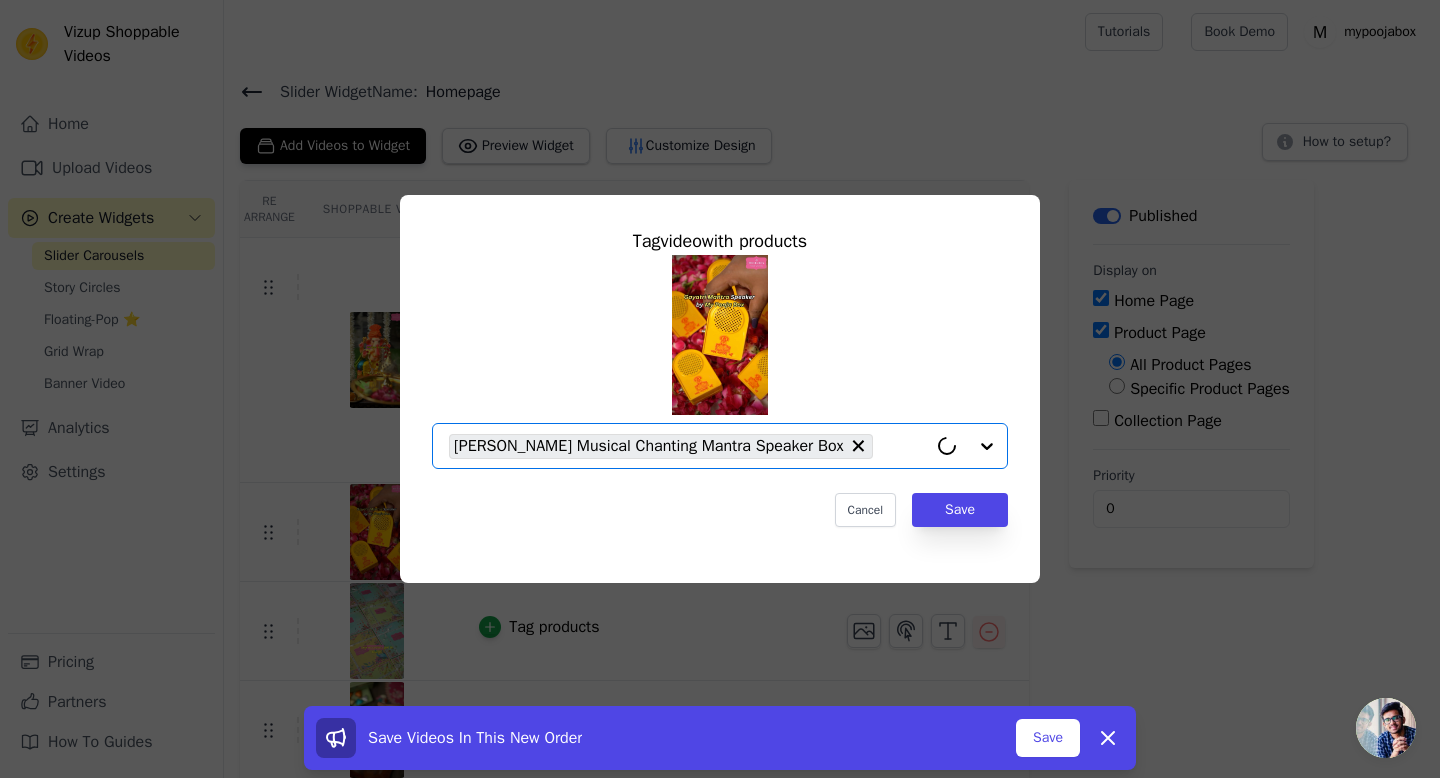 paste on "mantra speaker" 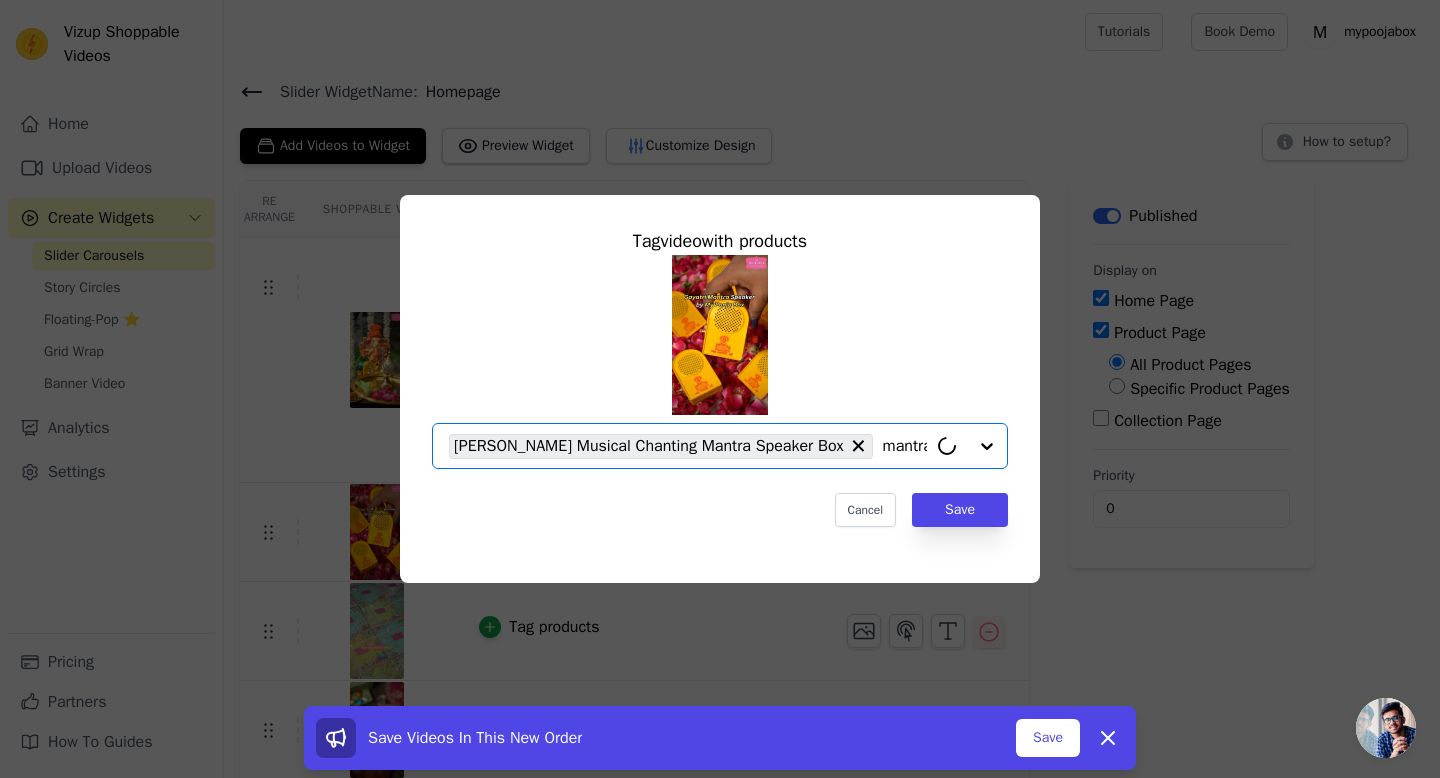 scroll, scrollTop: 0, scrollLeft: 20, axis: horizontal 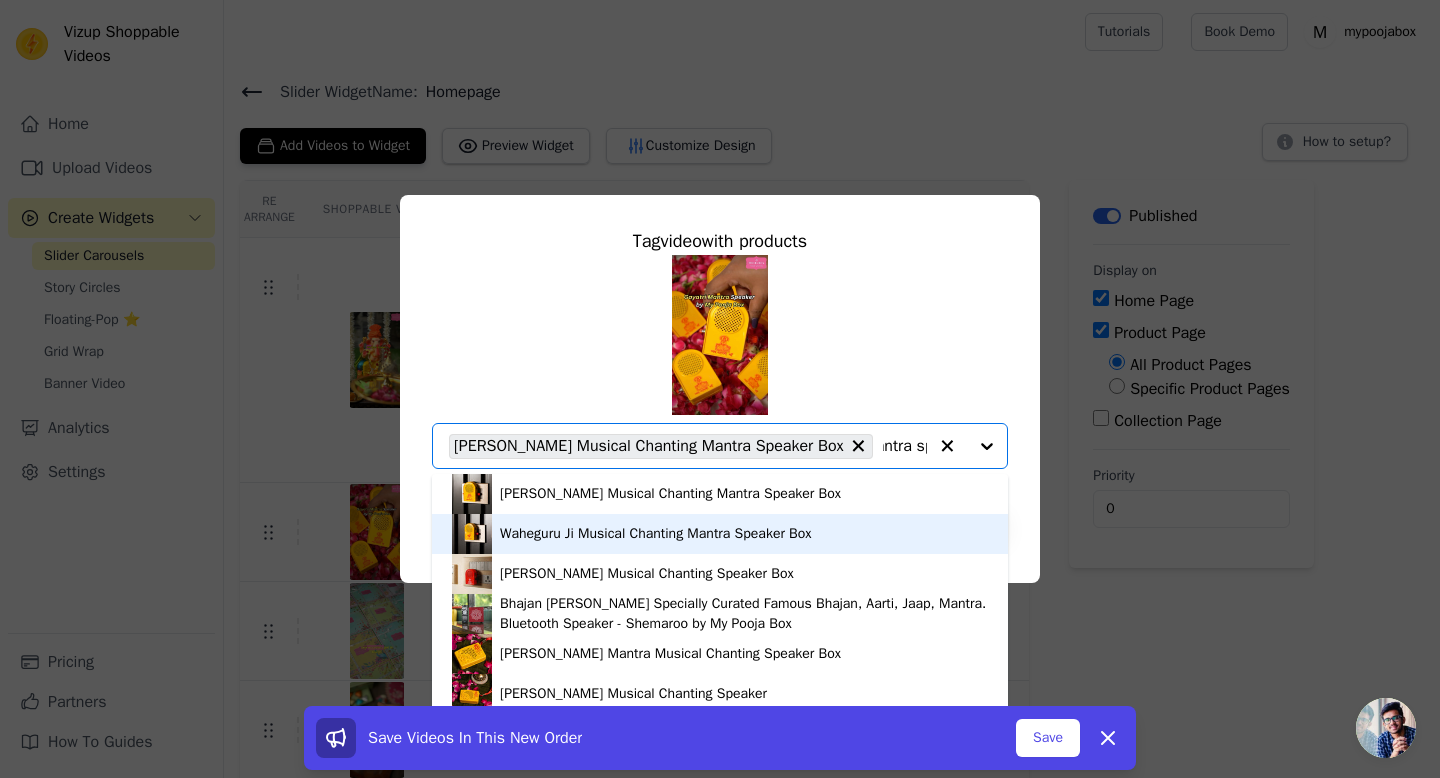 click on "Waheguru Ji Musical Chanting Mantra Speaker Box" at bounding box center (655, 534) 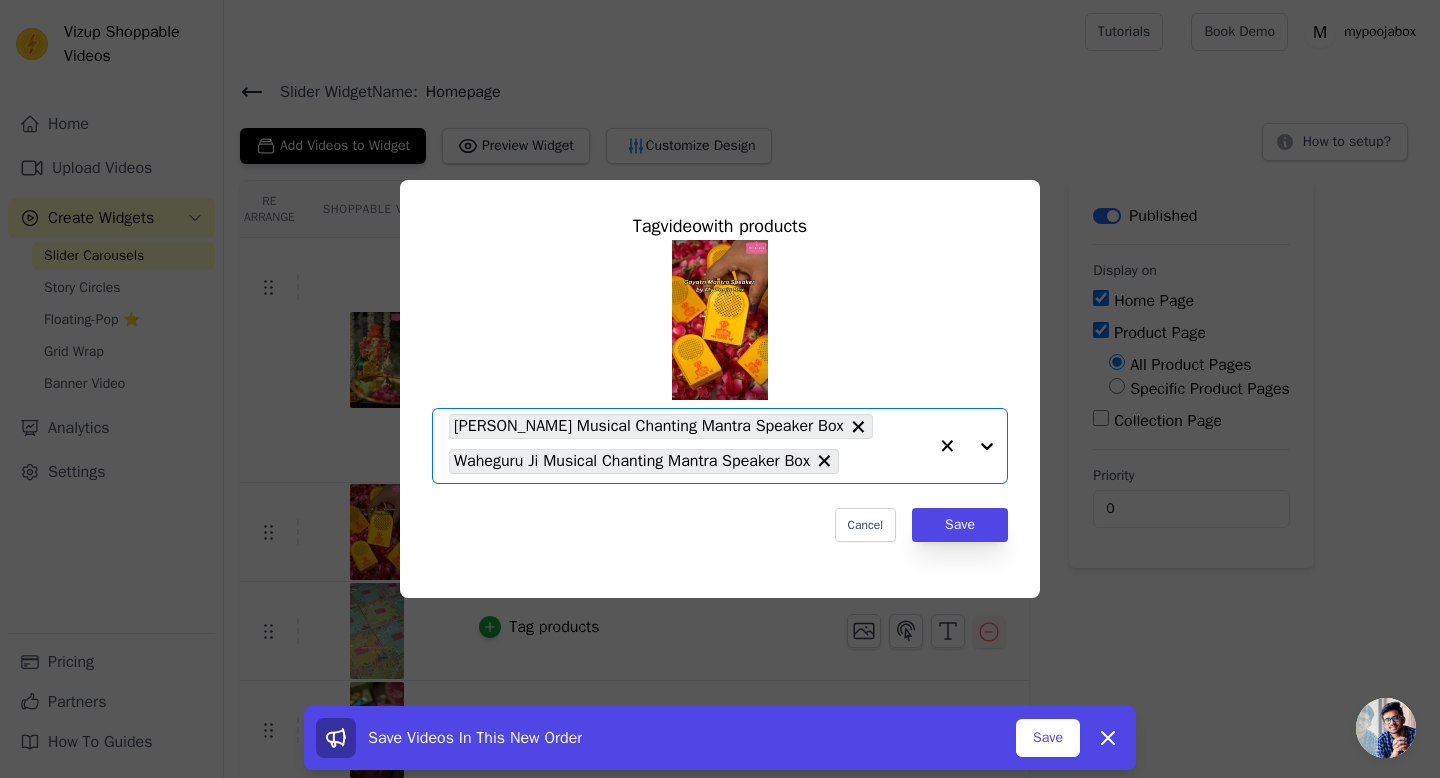 scroll, scrollTop: 0, scrollLeft: 0, axis: both 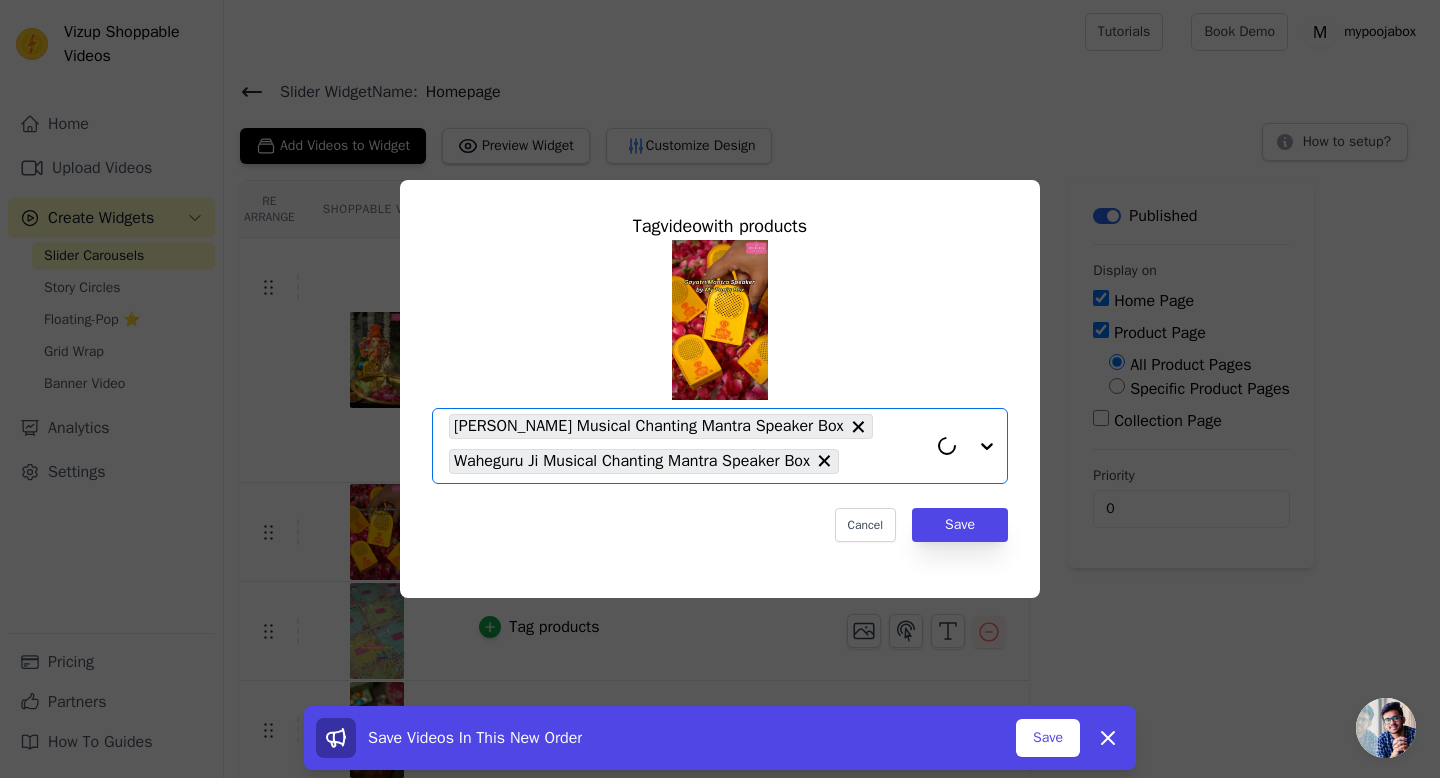 paste on "mantra speaker" 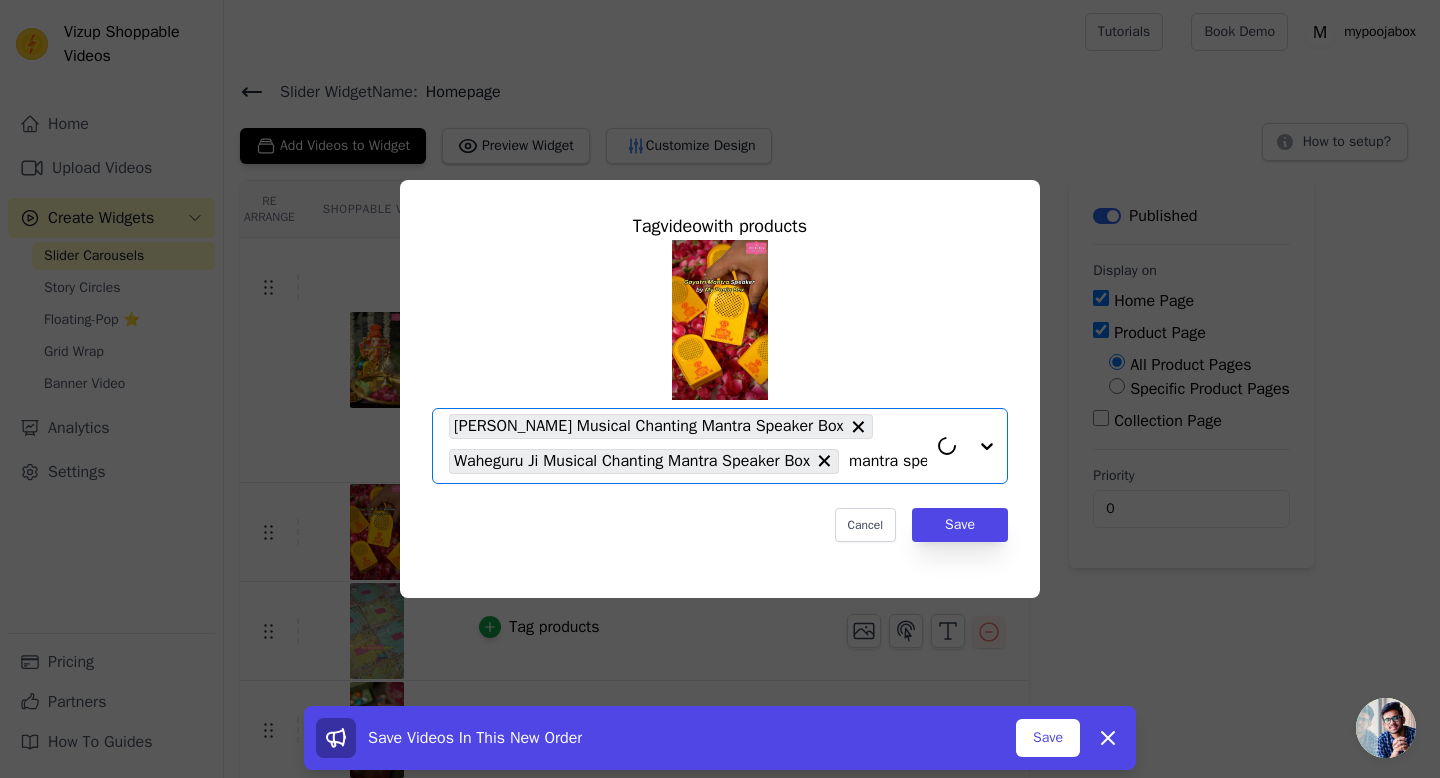 scroll, scrollTop: 0, scrollLeft: 47, axis: horizontal 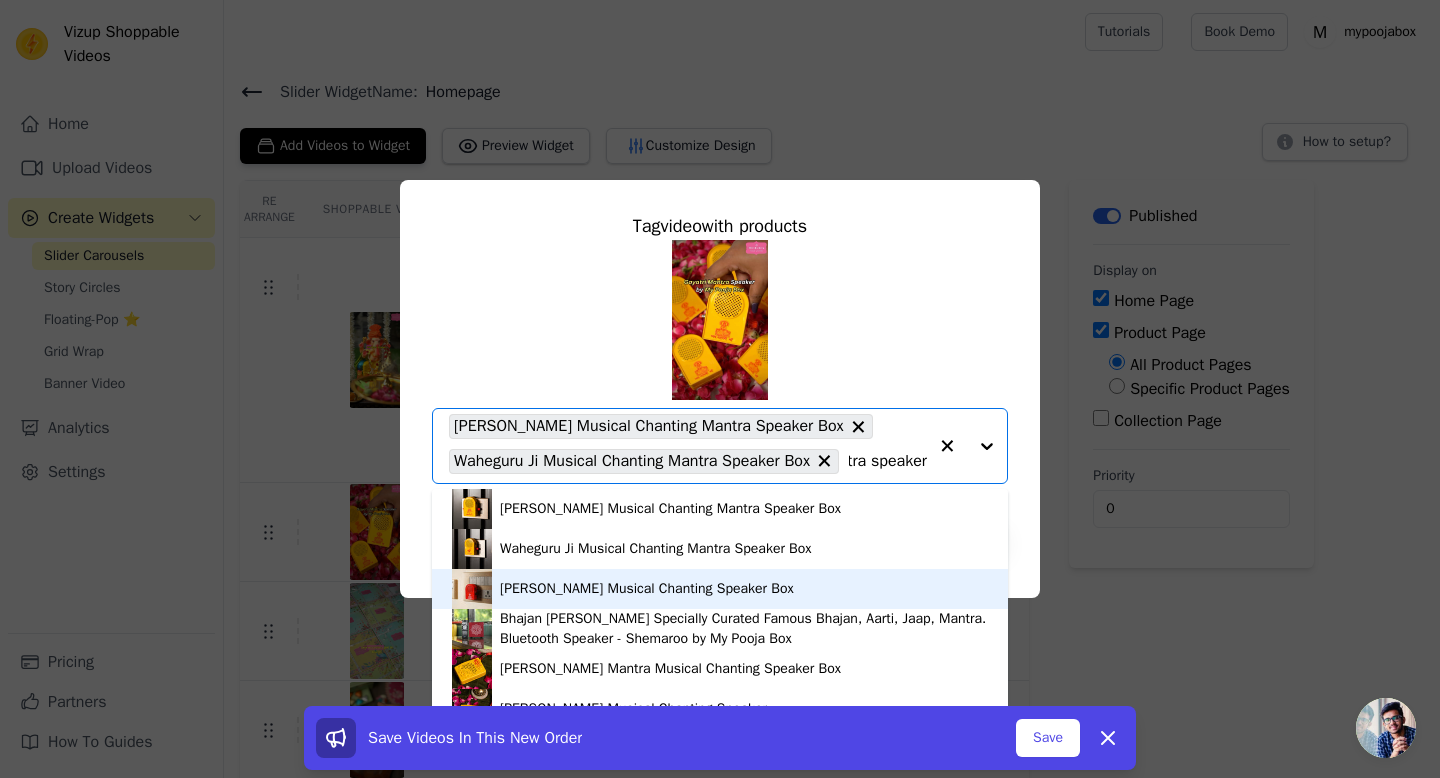 click on "[PERSON_NAME] Musical Chanting Speaker Box" at bounding box center [647, 589] 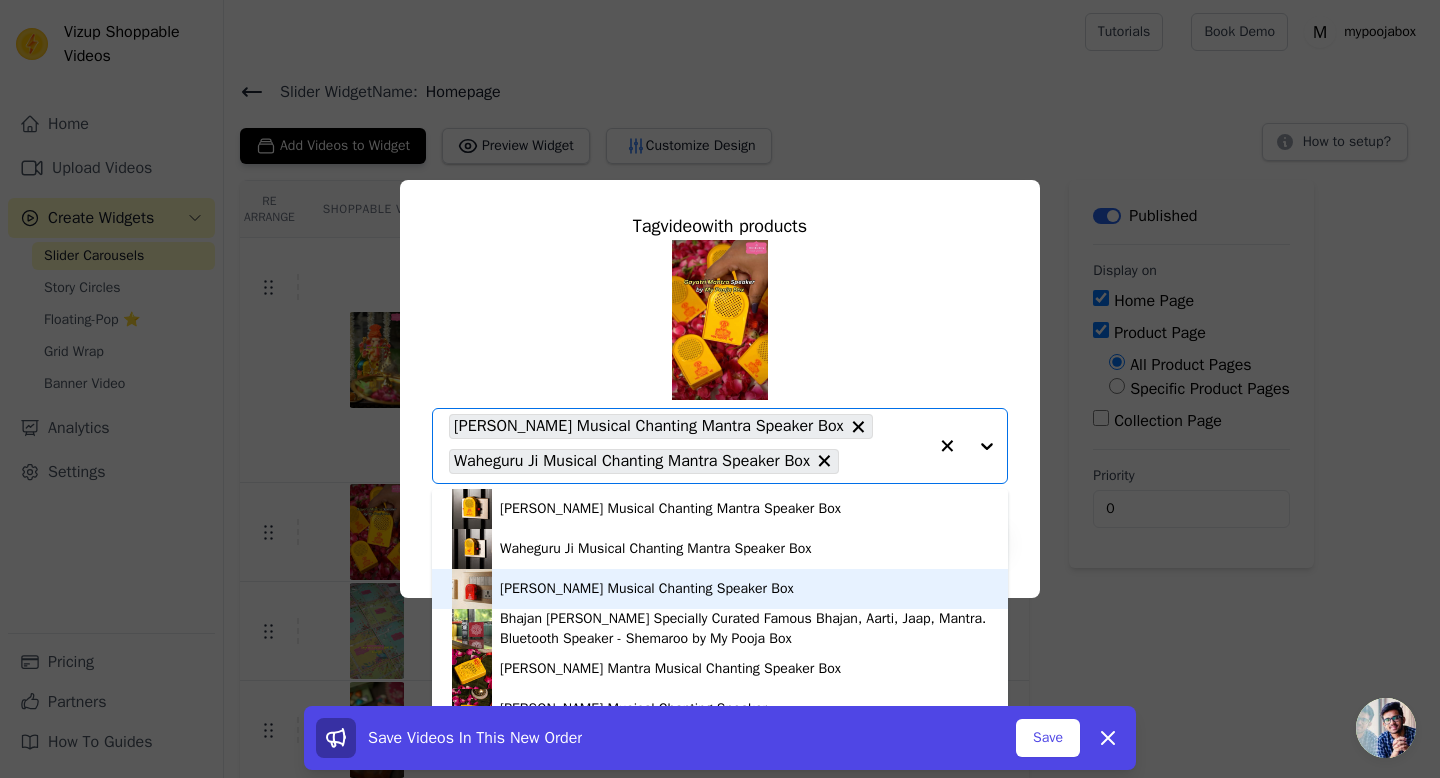 scroll, scrollTop: 0, scrollLeft: 0, axis: both 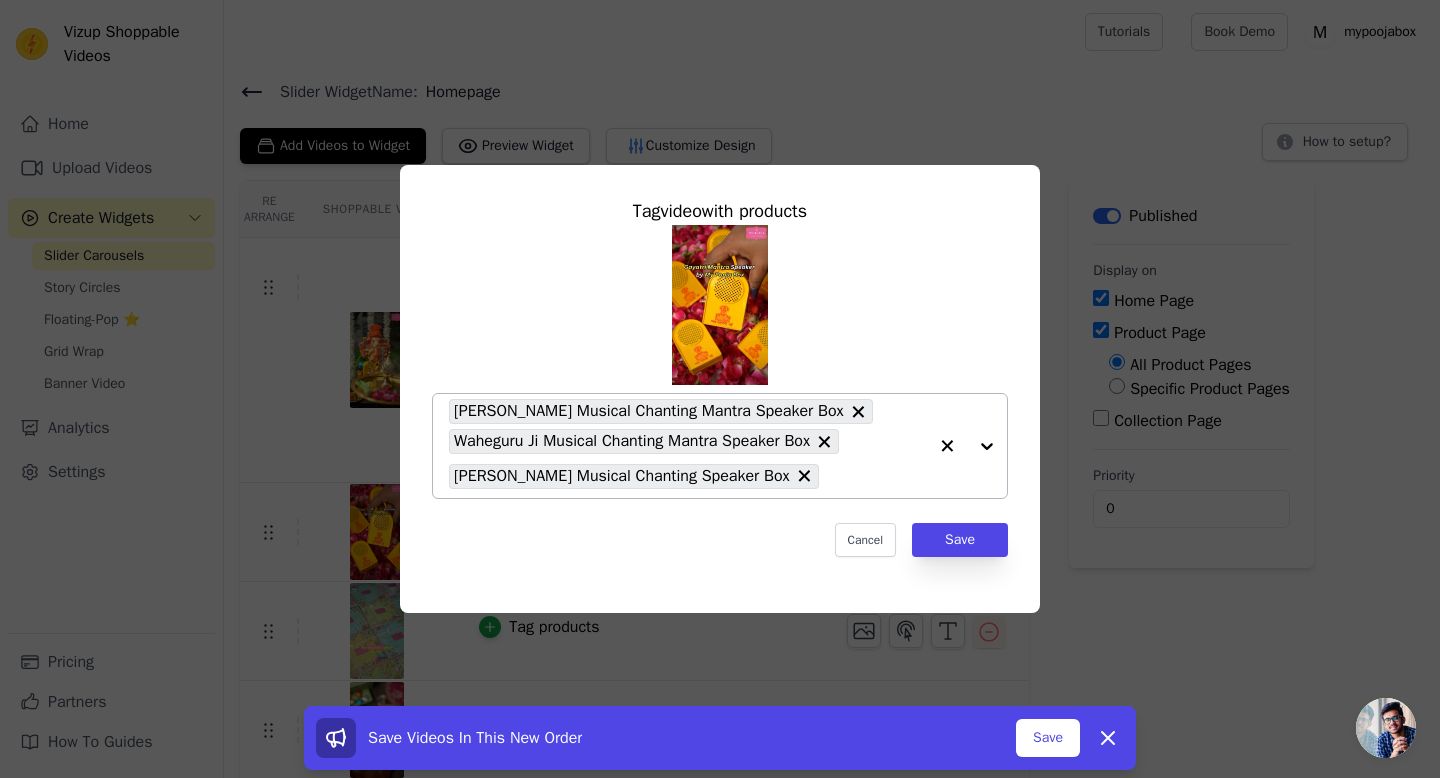 paste on "mantra speaker" 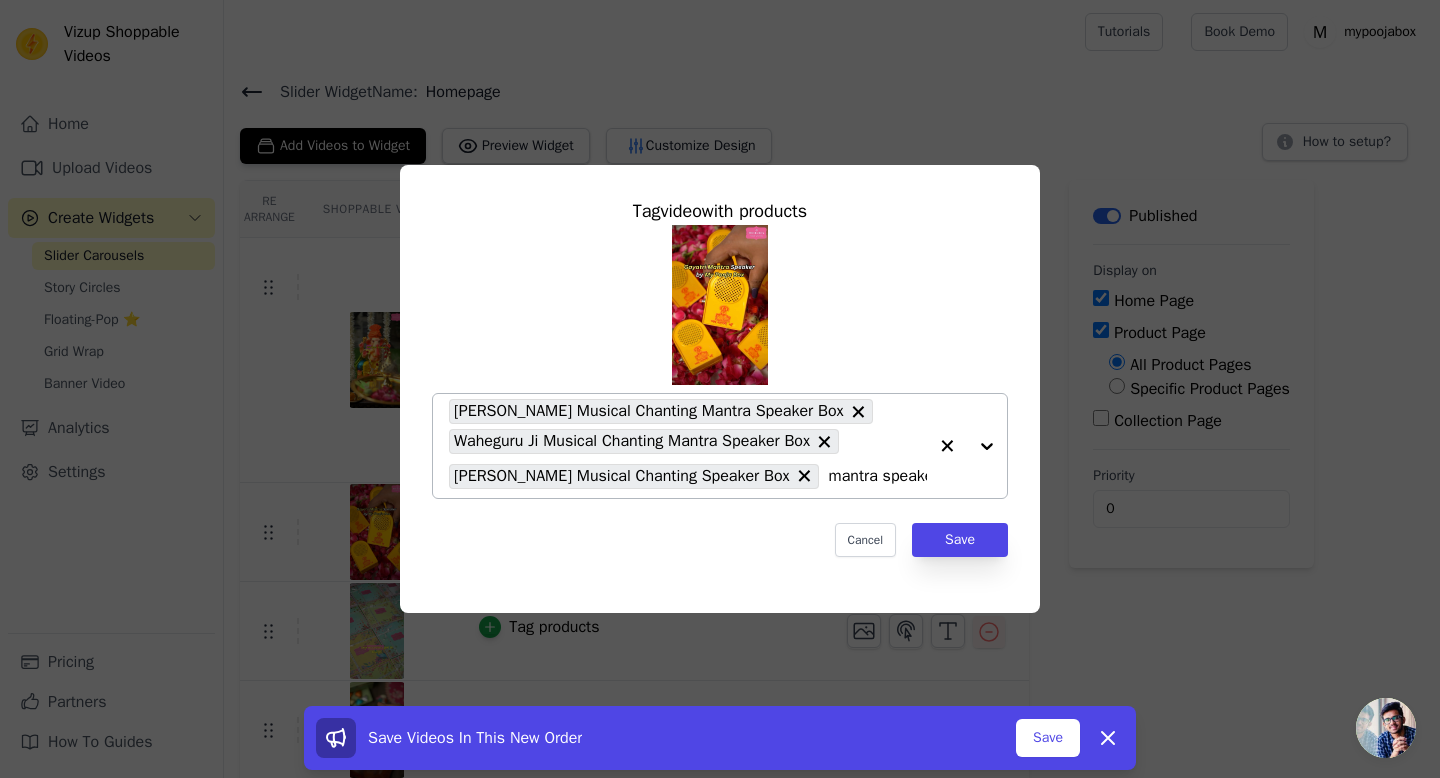 scroll, scrollTop: 0, scrollLeft: 9, axis: horizontal 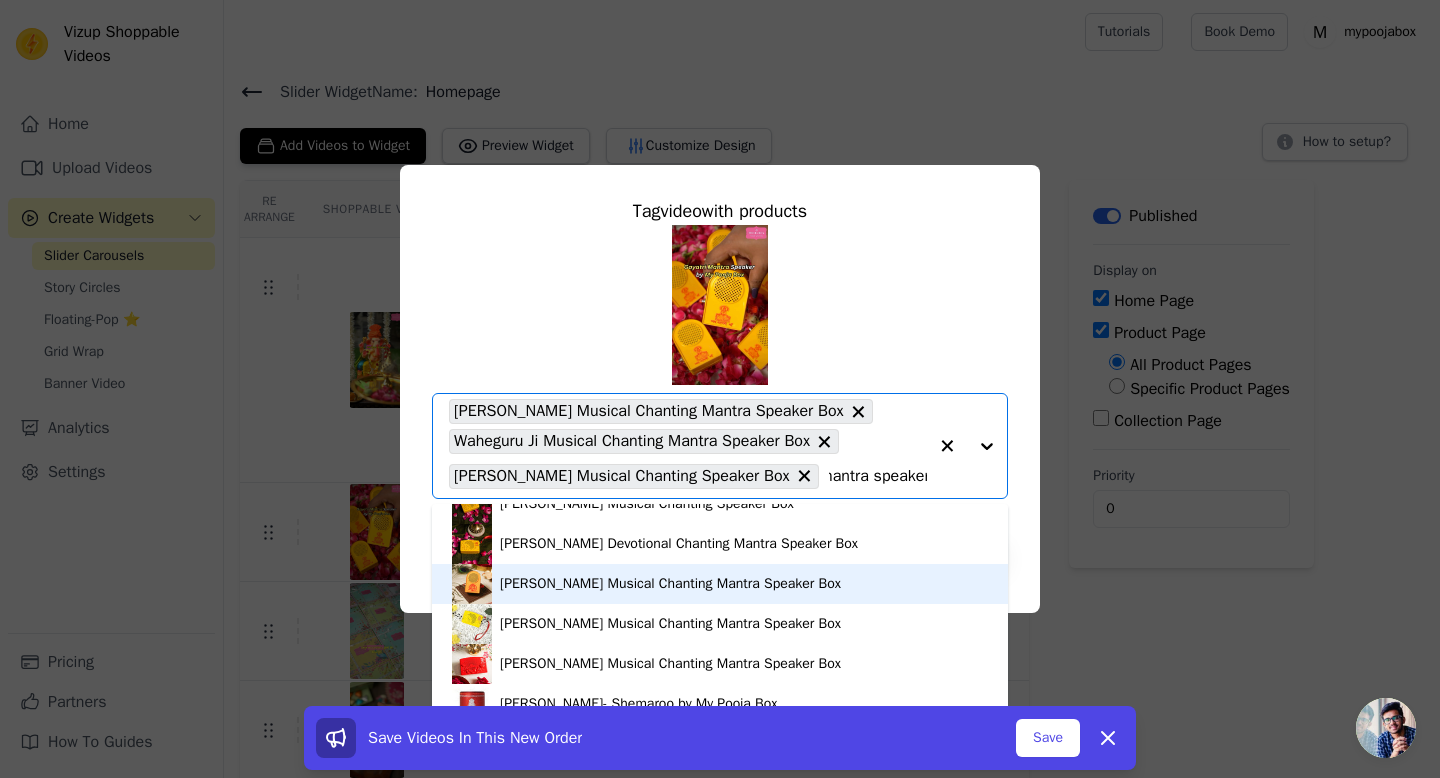 click on "[PERSON_NAME] Musical Chanting Mantra Speaker Box" at bounding box center [670, 584] 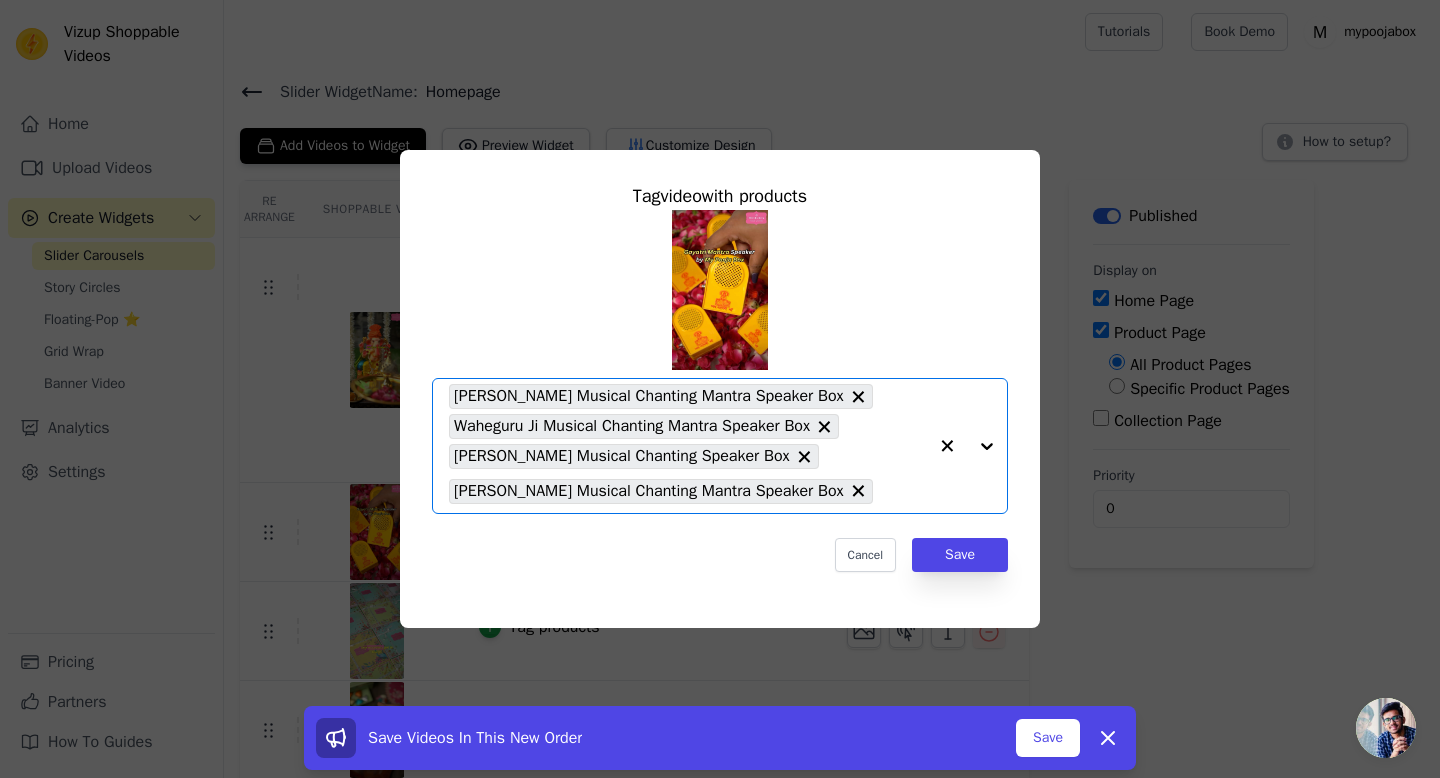 scroll, scrollTop: 0, scrollLeft: 0, axis: both 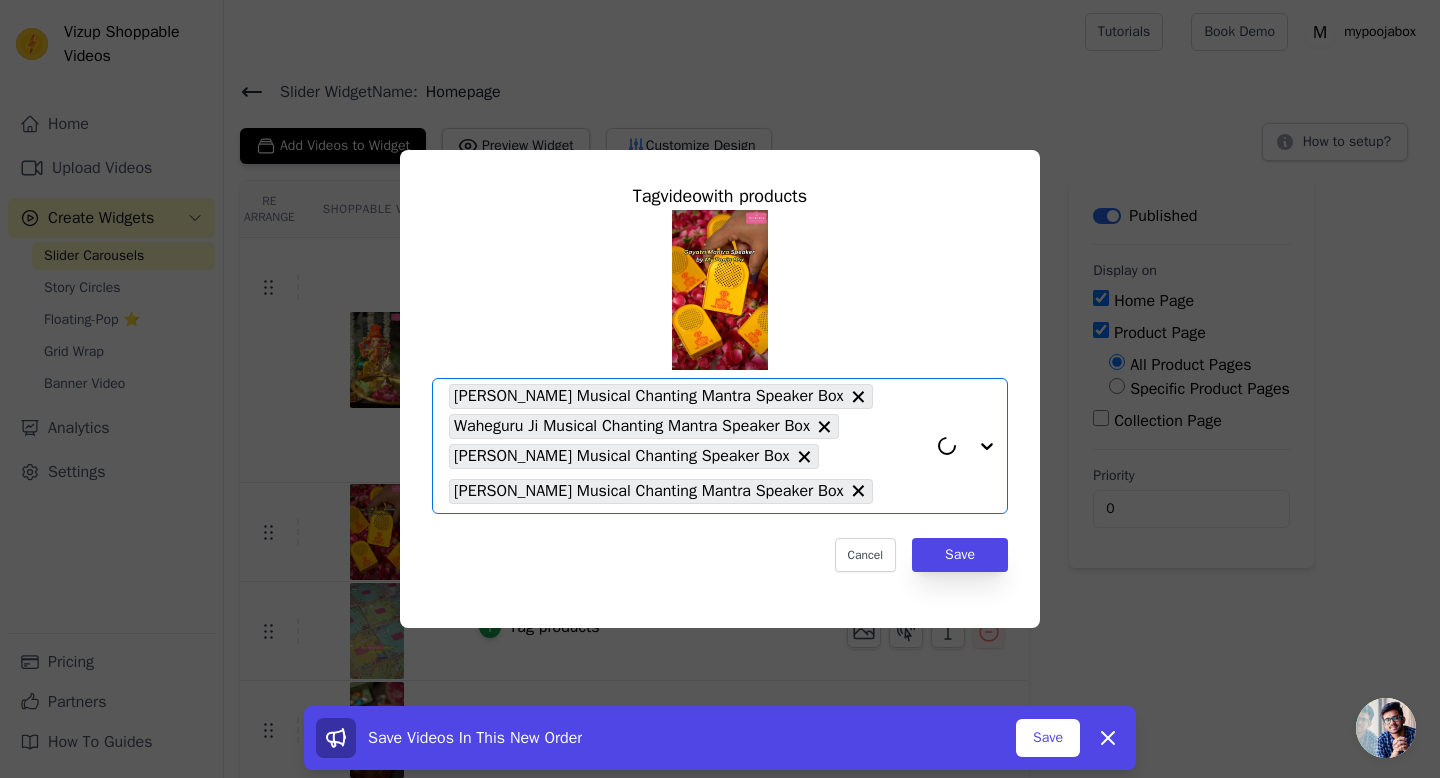 paste on "mantra speaker" 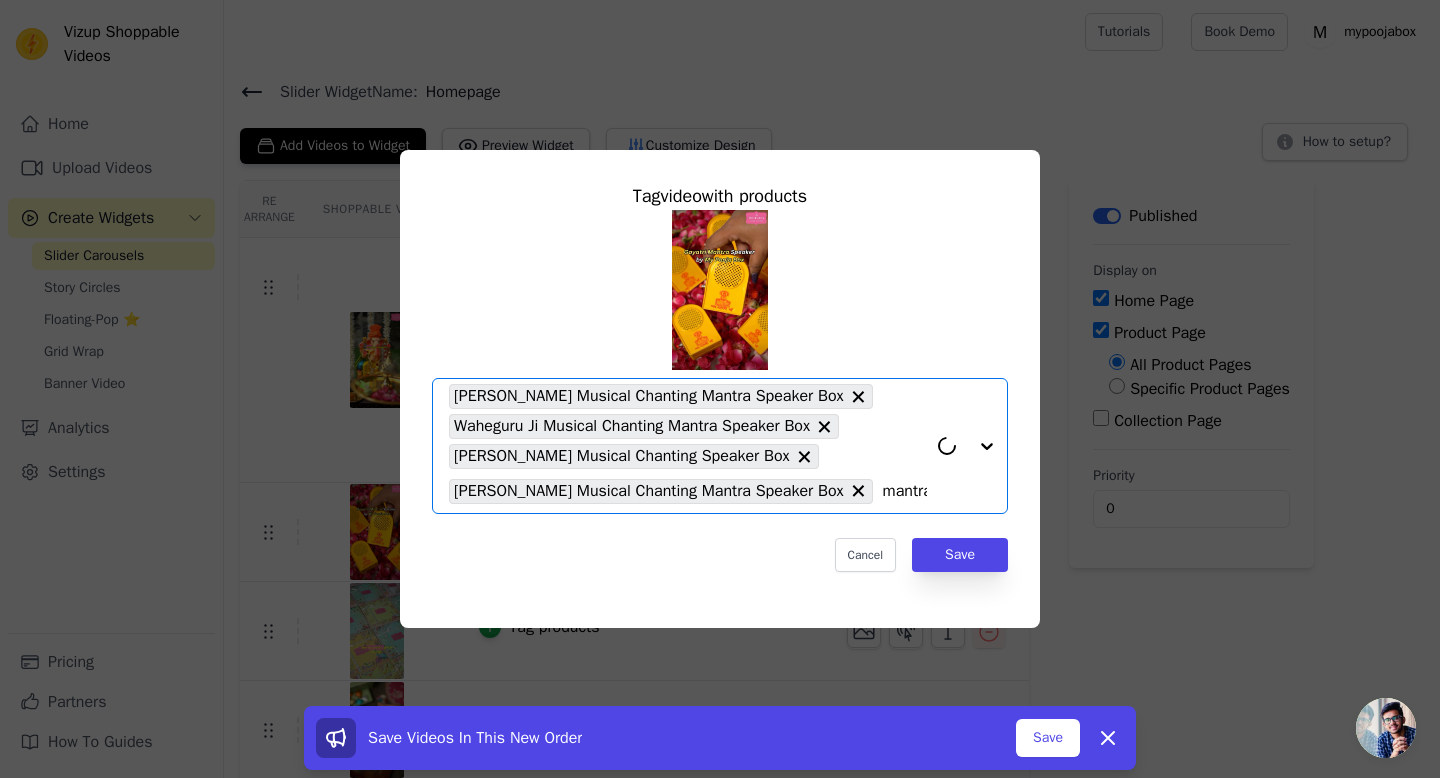 scroll, scrollTop: 0, scrollLeft: 50, axis: horizontal 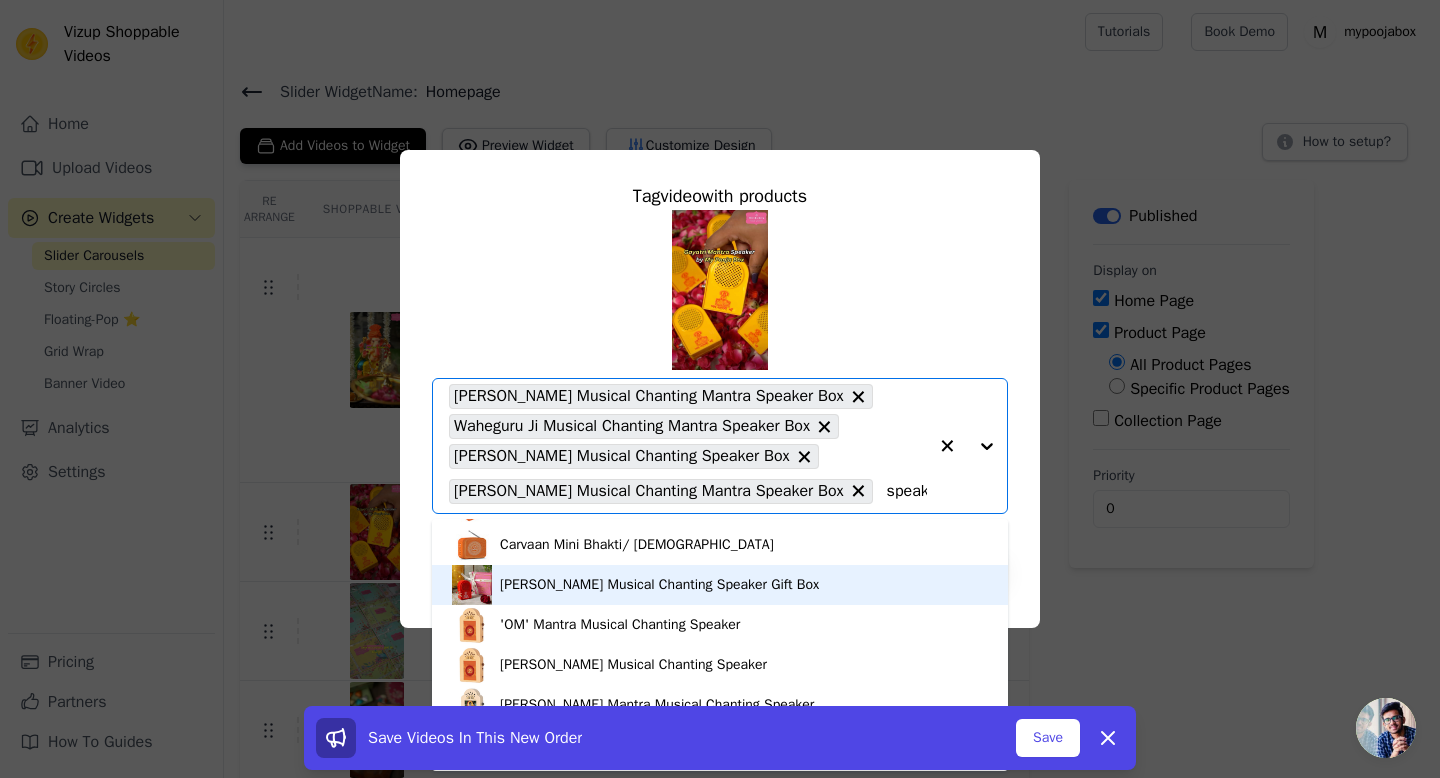click on "[PERSON_NAME] Musical Chanting Speaker Gift Box" at bounding box center [659, 585] 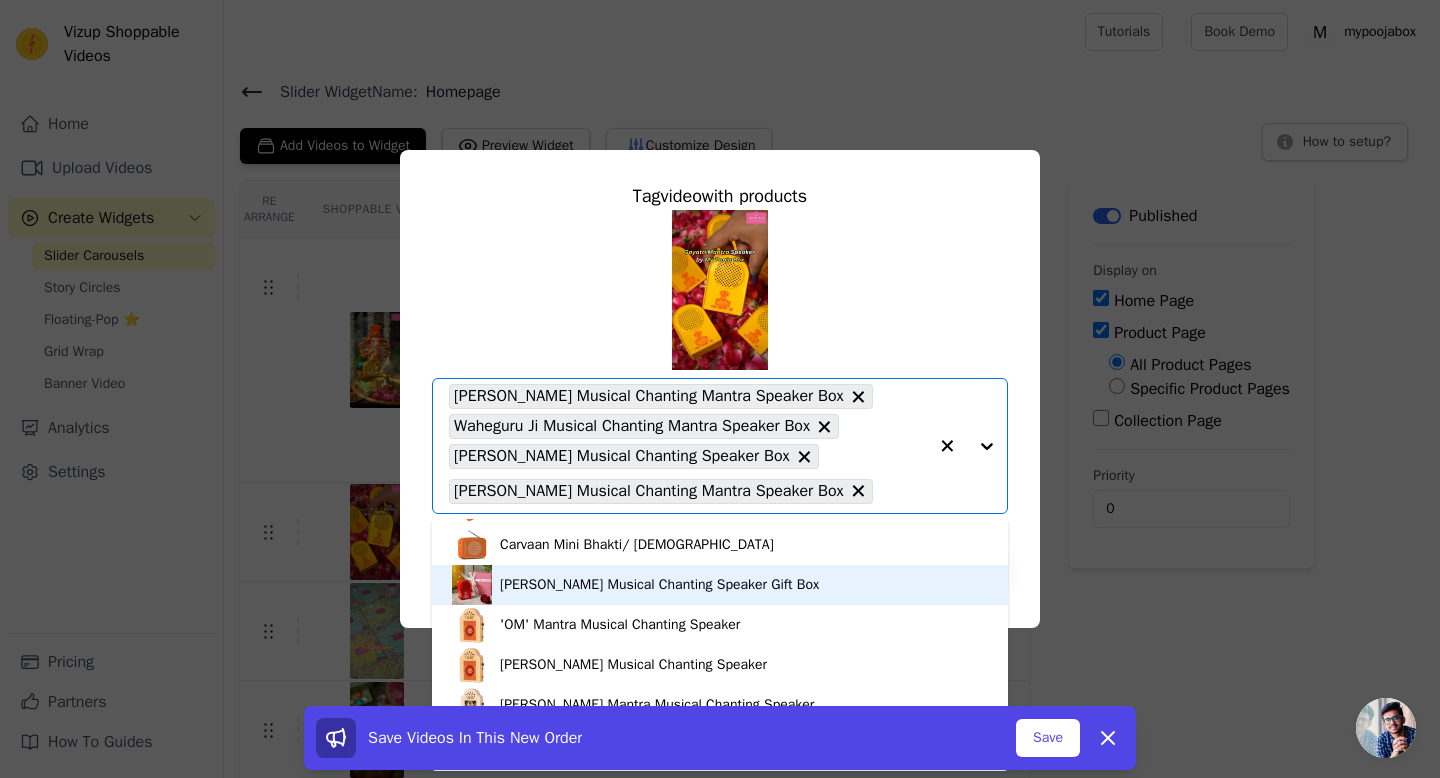 scroll, scrollTop: 0, scrollLeft: 0, axis: both 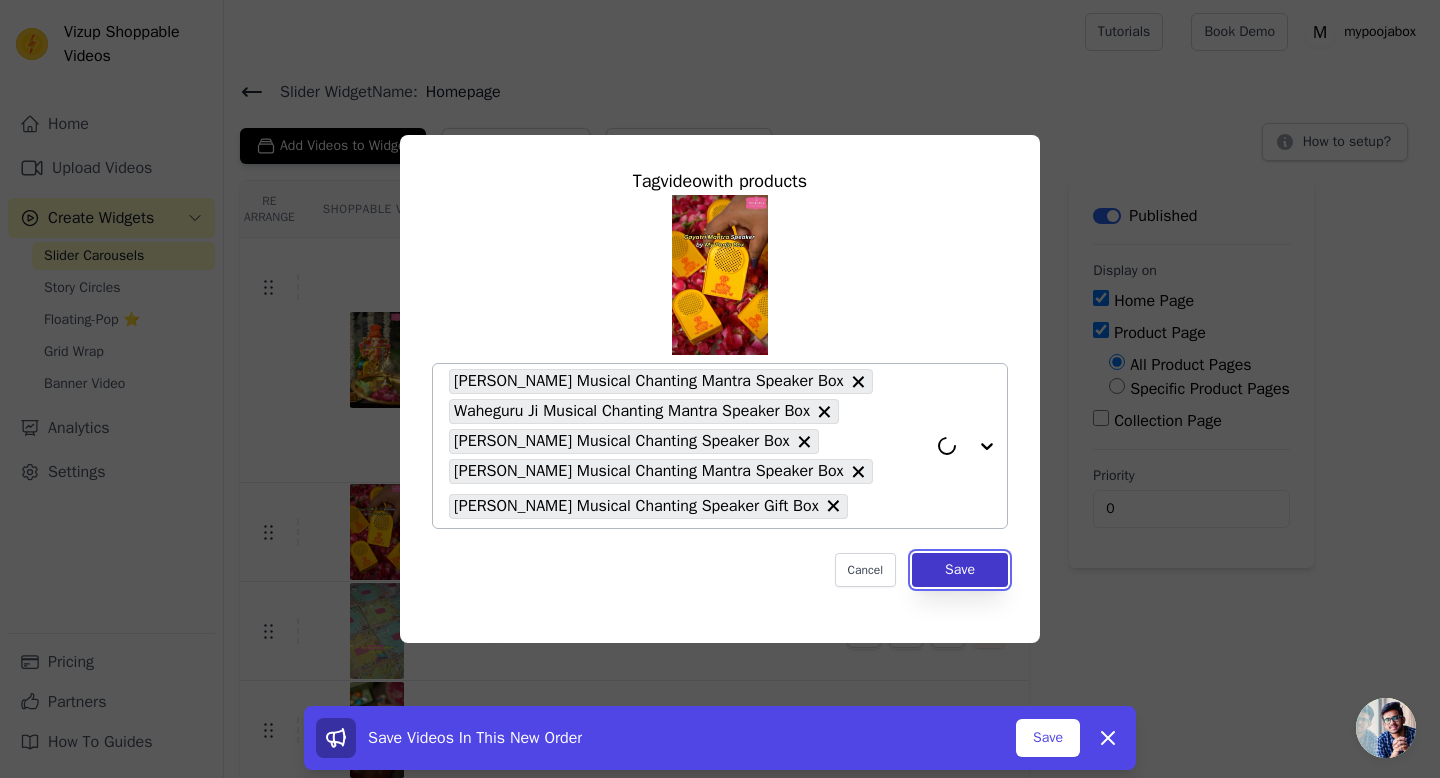 click on "Save" at bounding box center [960, 570] 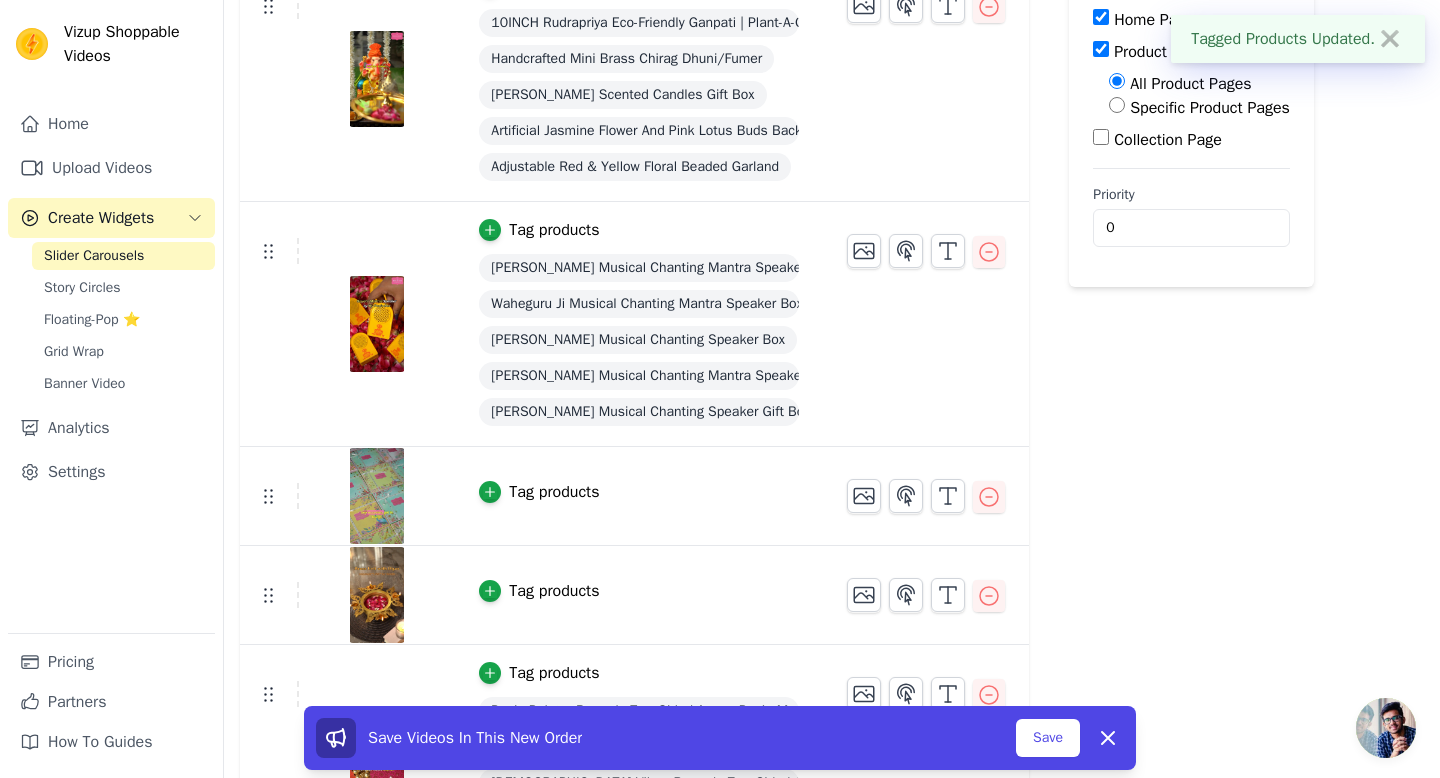 scroll, scrollTop: 283, scrollLeft: 0, axis: vertical 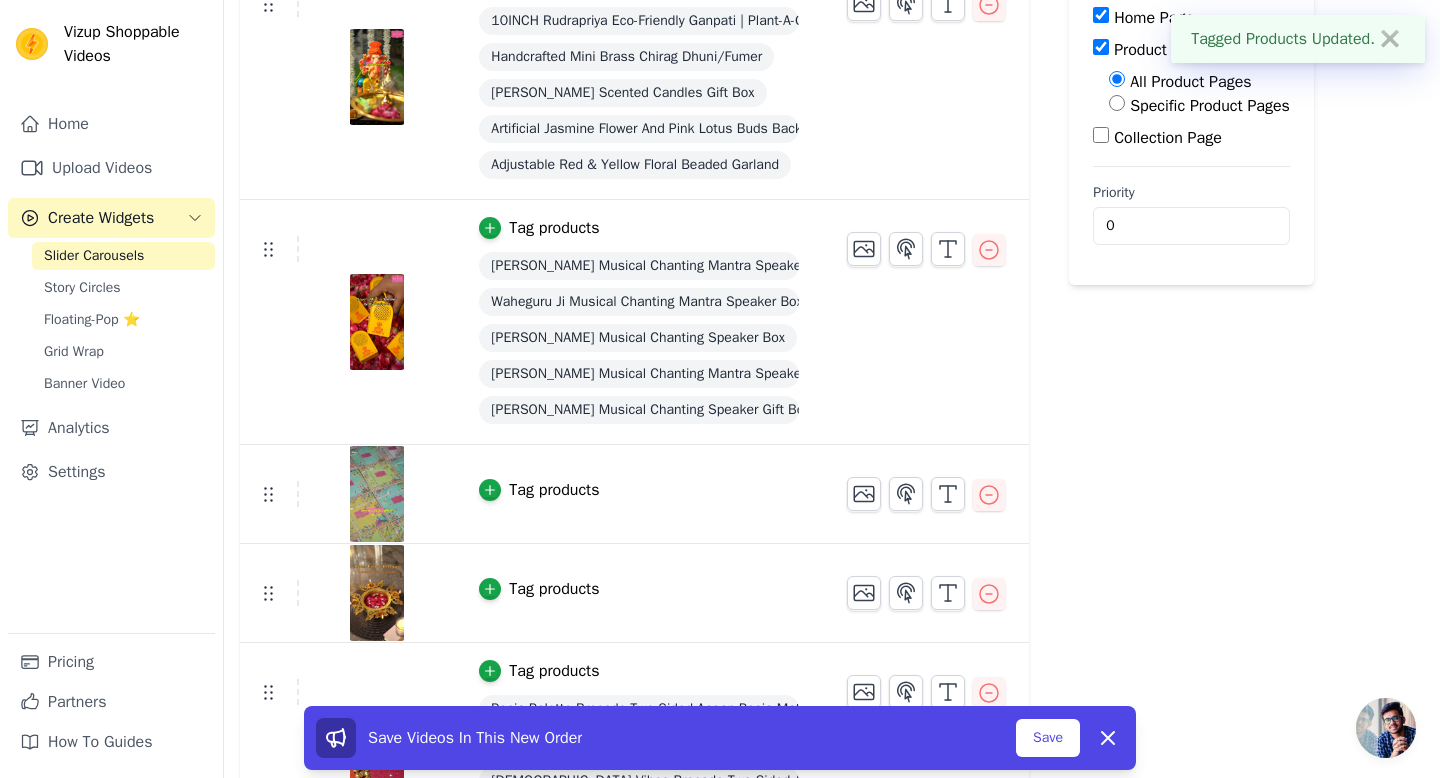 click at bounding box center (377, 494) 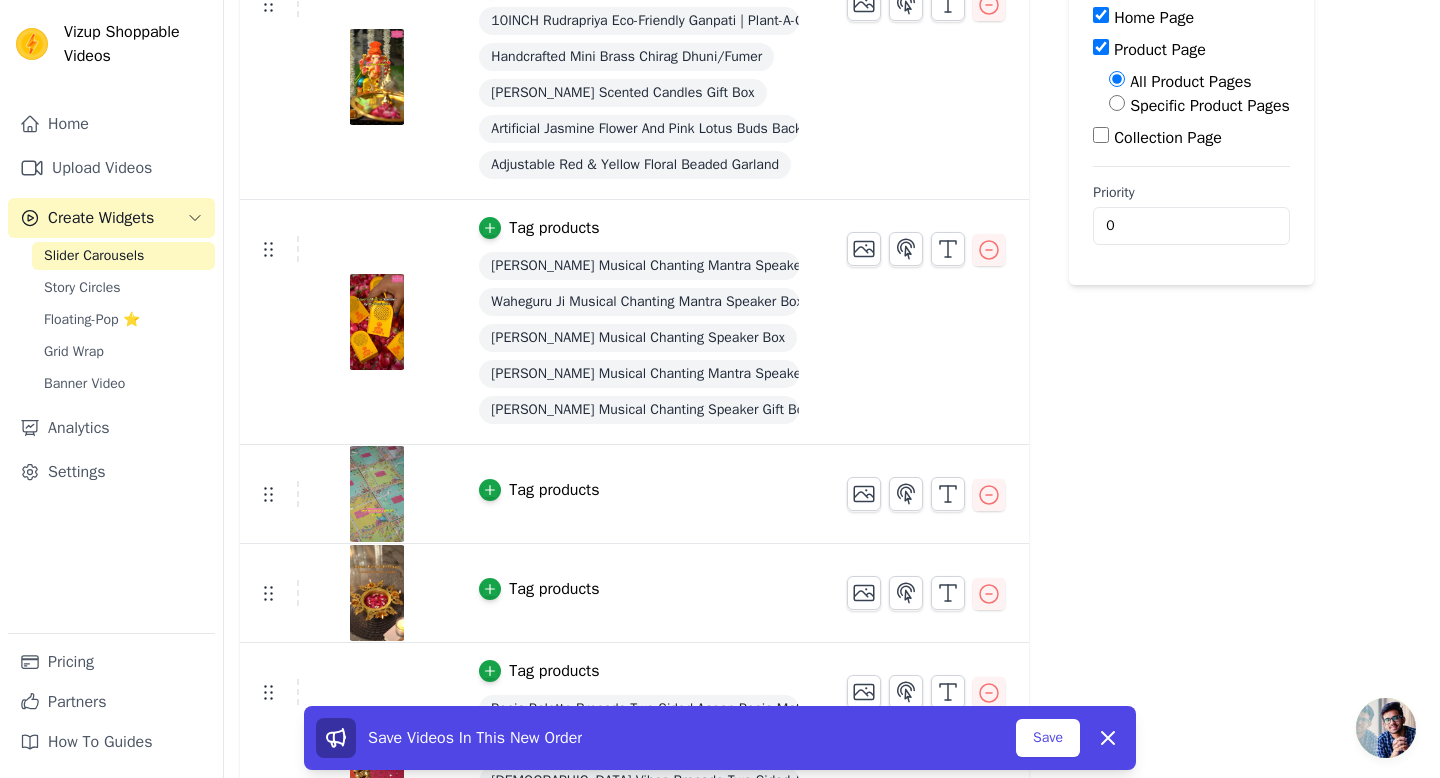click on "Tag products" at bounding box center [554, 228] 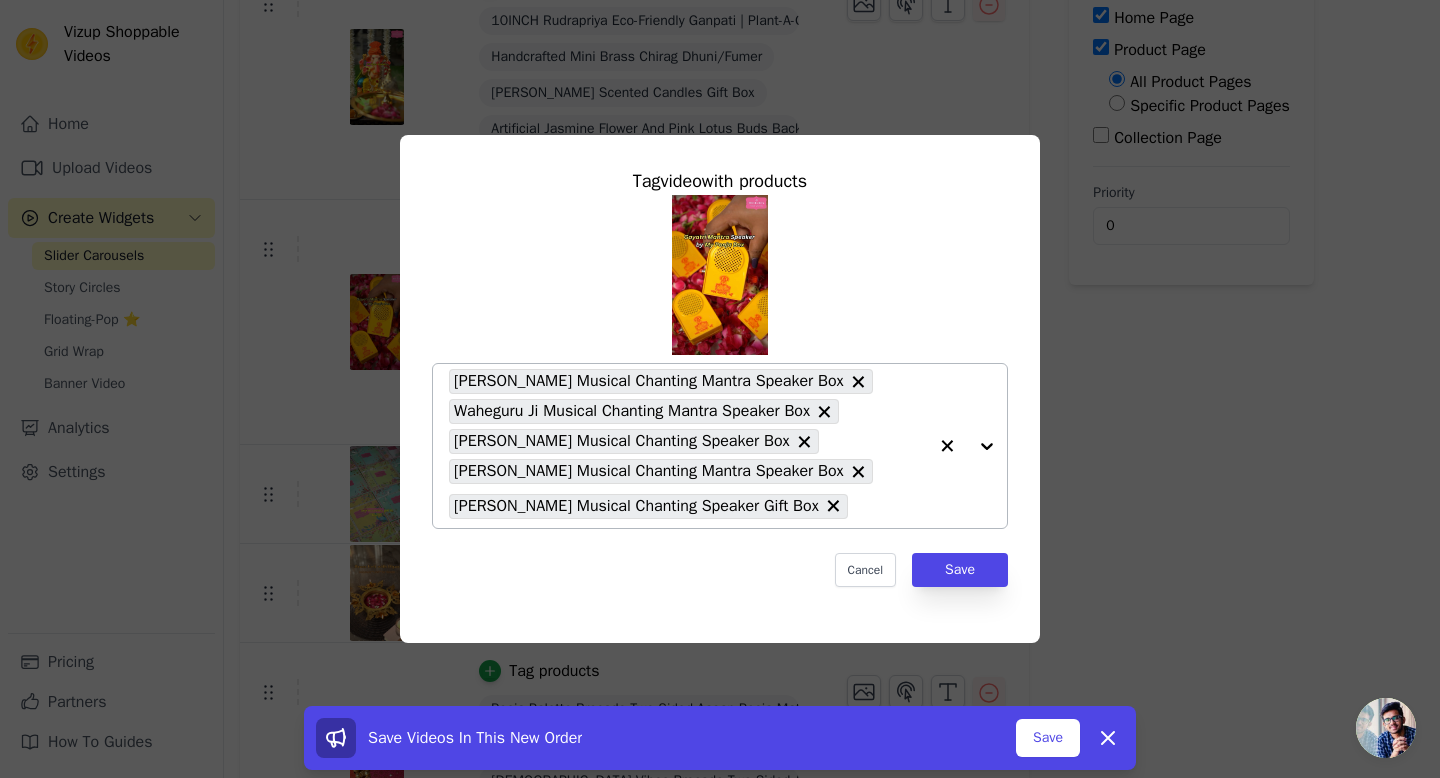 click at bounding box center (967, 446) 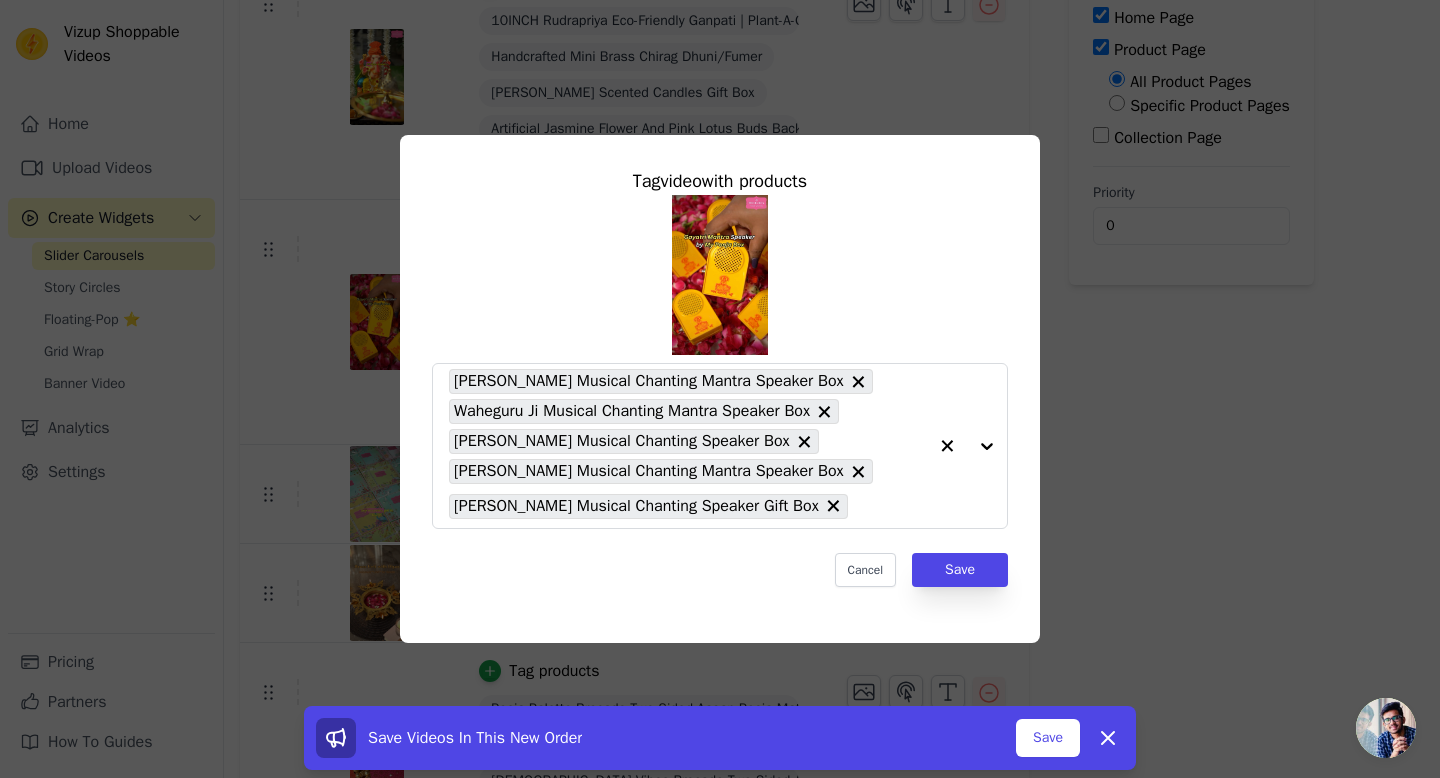 click on "Tag  video  with products           Sai Baba Musical Chanting Mantra Speaker Box     Waheguru Ji Musical Chanting Mantra Speaker Box     Gayatri Mantra Musical Chanting Speaker Box     Hare Krishna Musical Chanting Mantra Speaker Box     Gayatri Mantra Musical Chanting Speaker Gift Box                   Cancel   Save" at bounding box center [720, 389] 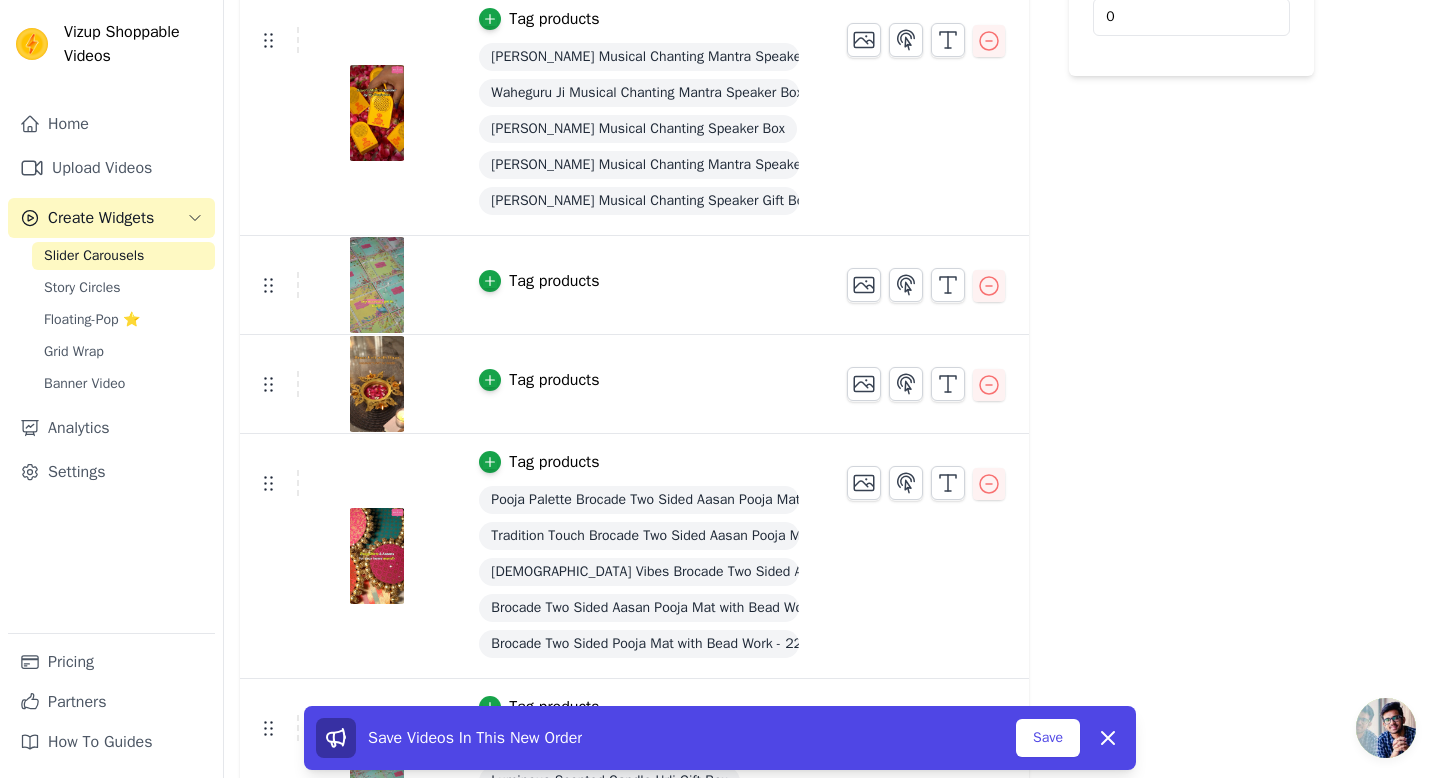scroll, scrollTop: 496, scrollLeft: 0, axis: vertical 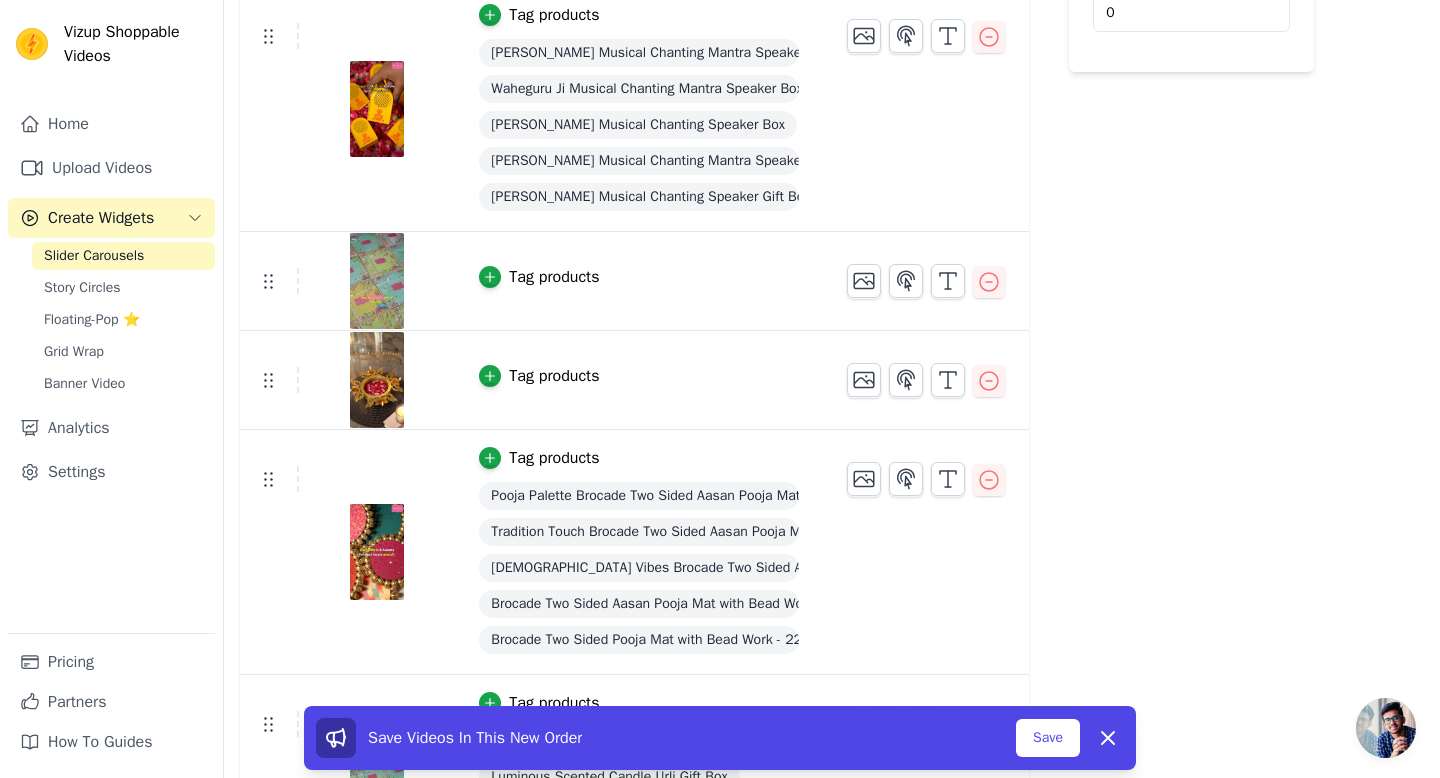 click on "Tag products" at bounding box center [554, 376] 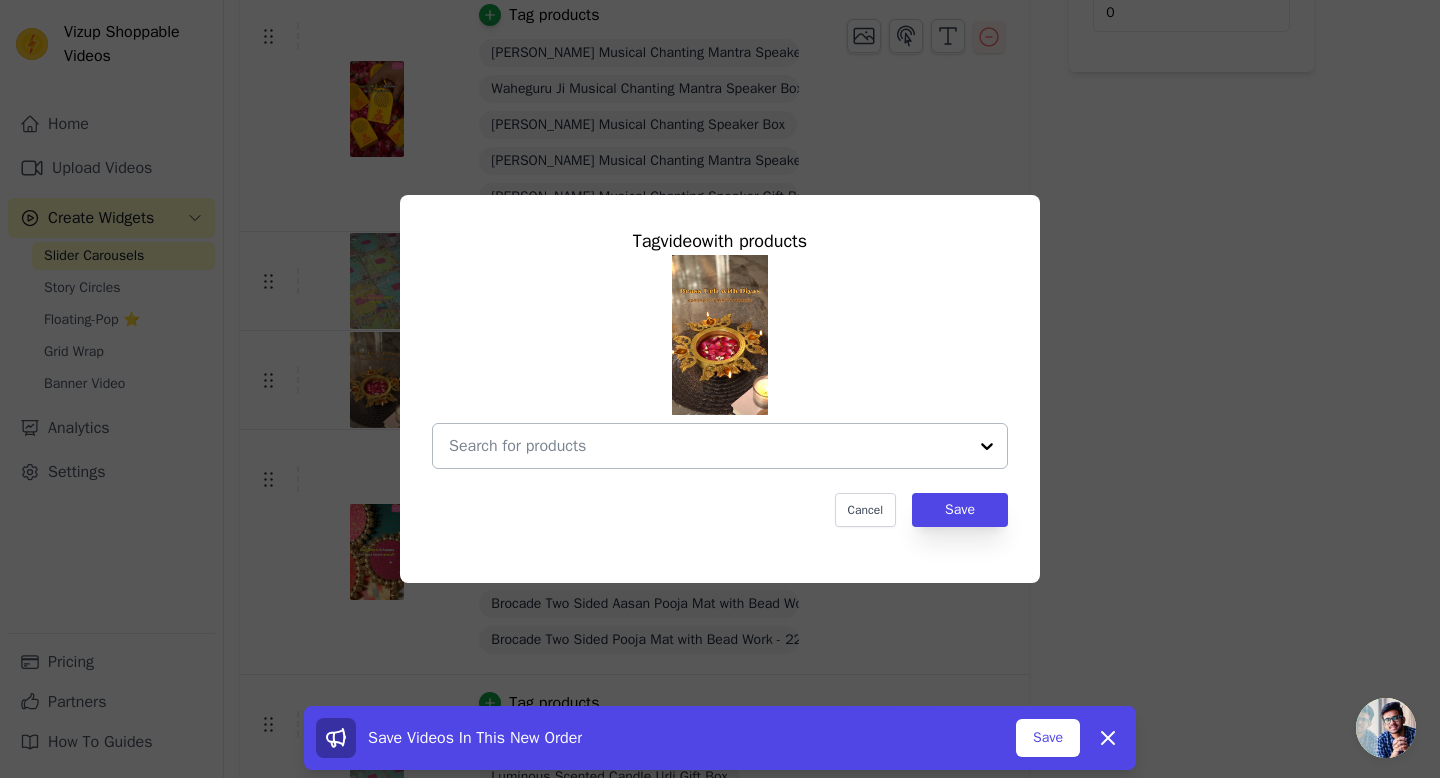 click at bounding box center (708, 446) 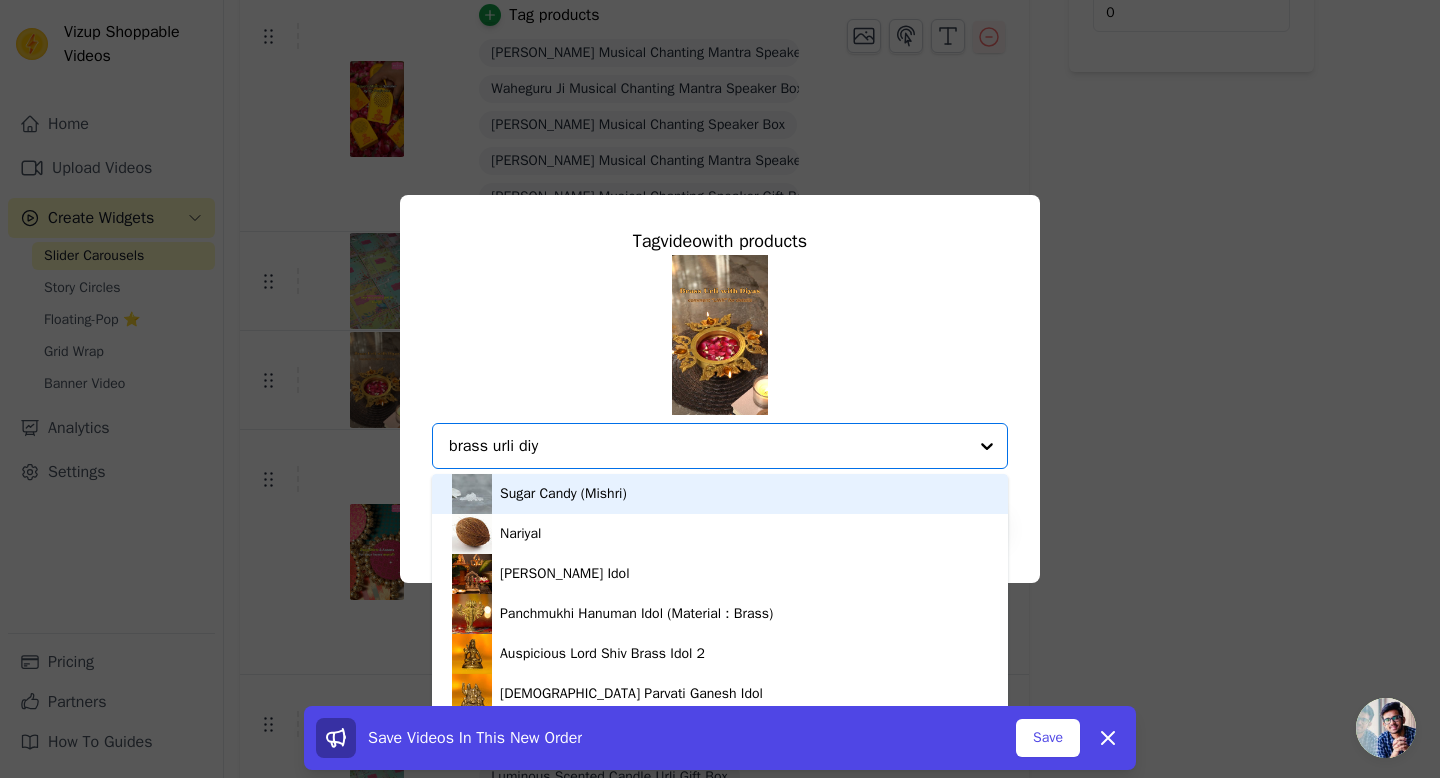 type on "brass urli diya" 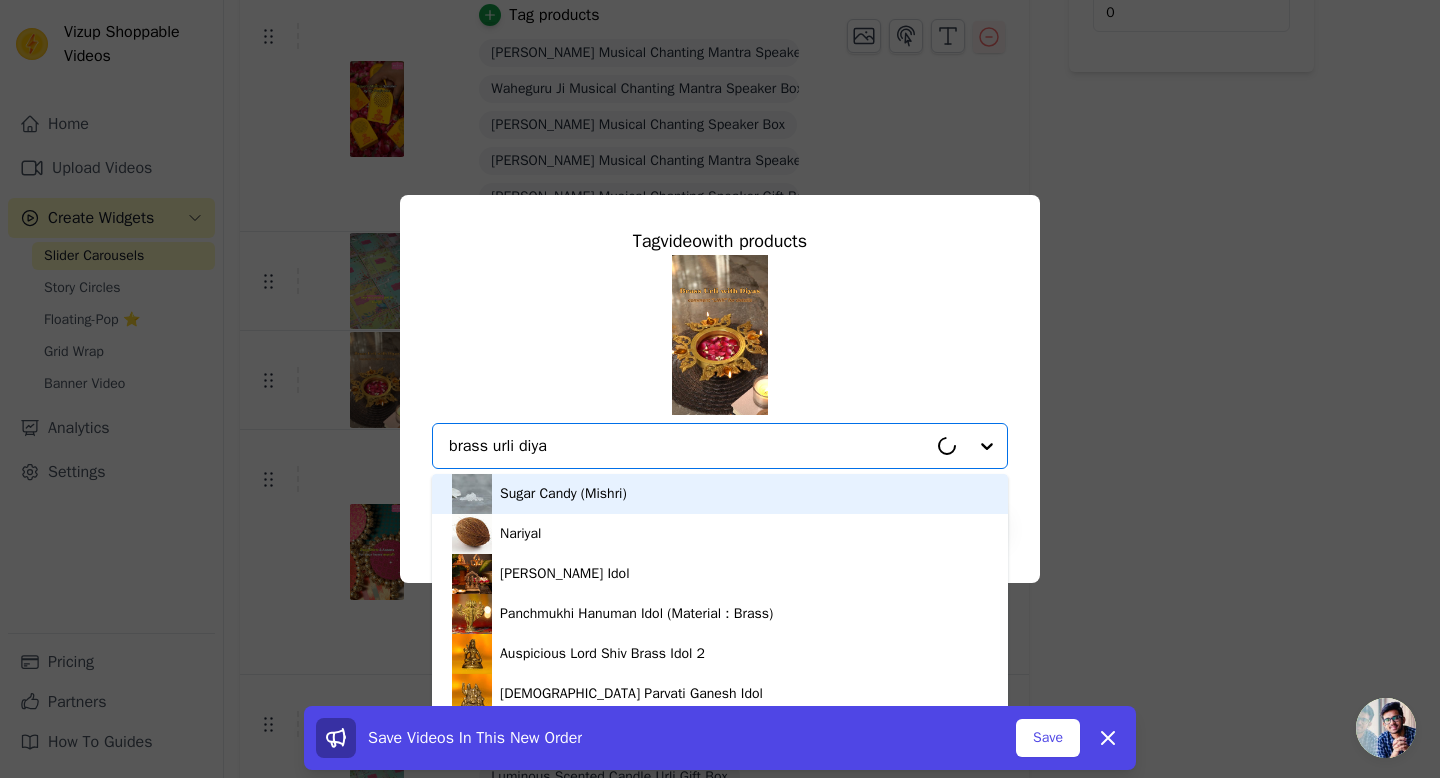 click on "brass urli diya" at bounding box center [688, 446] 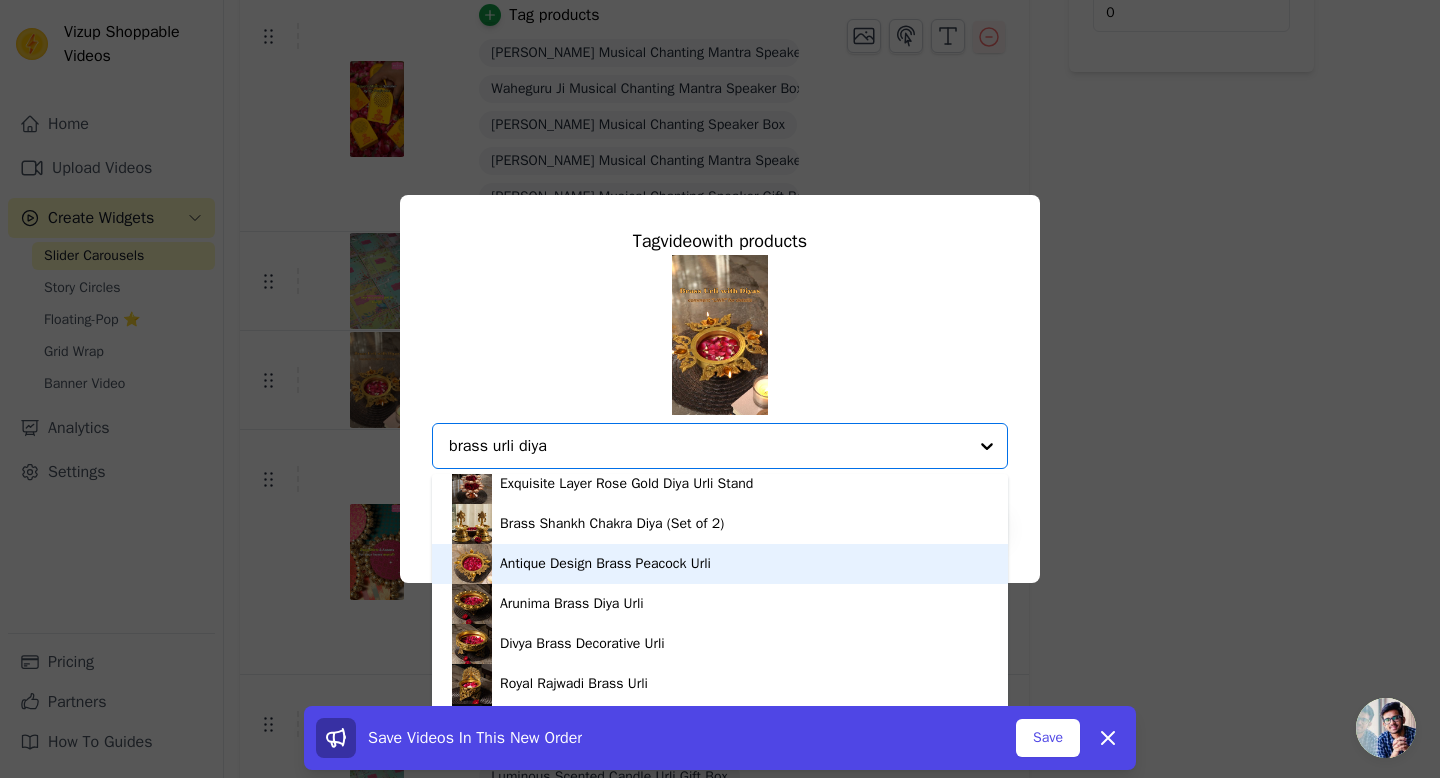 scroll, scrollTop: 1337, scrollLeft: 0, axis: vertical 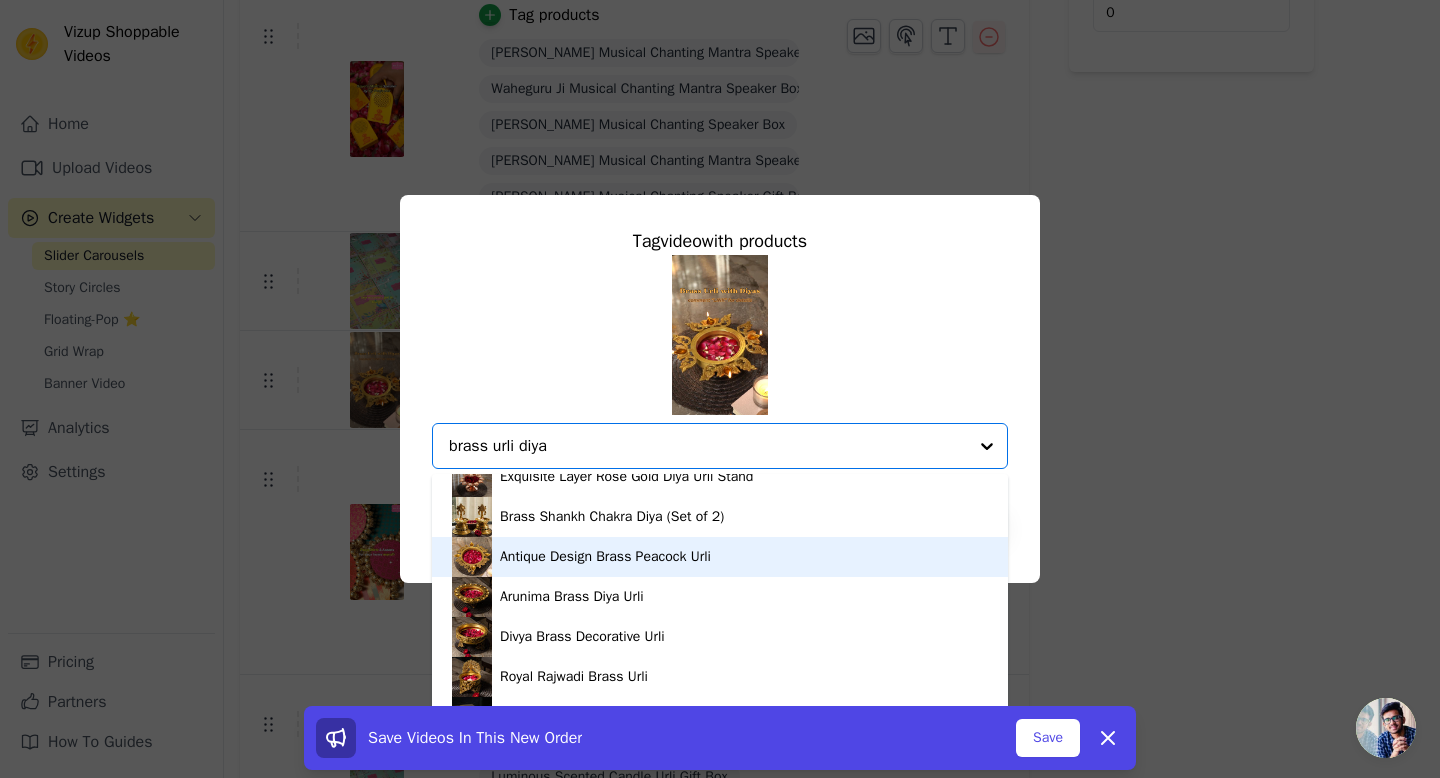 click on "Antique Design Brass Peacock Urli" at bounding box center [605, 557] 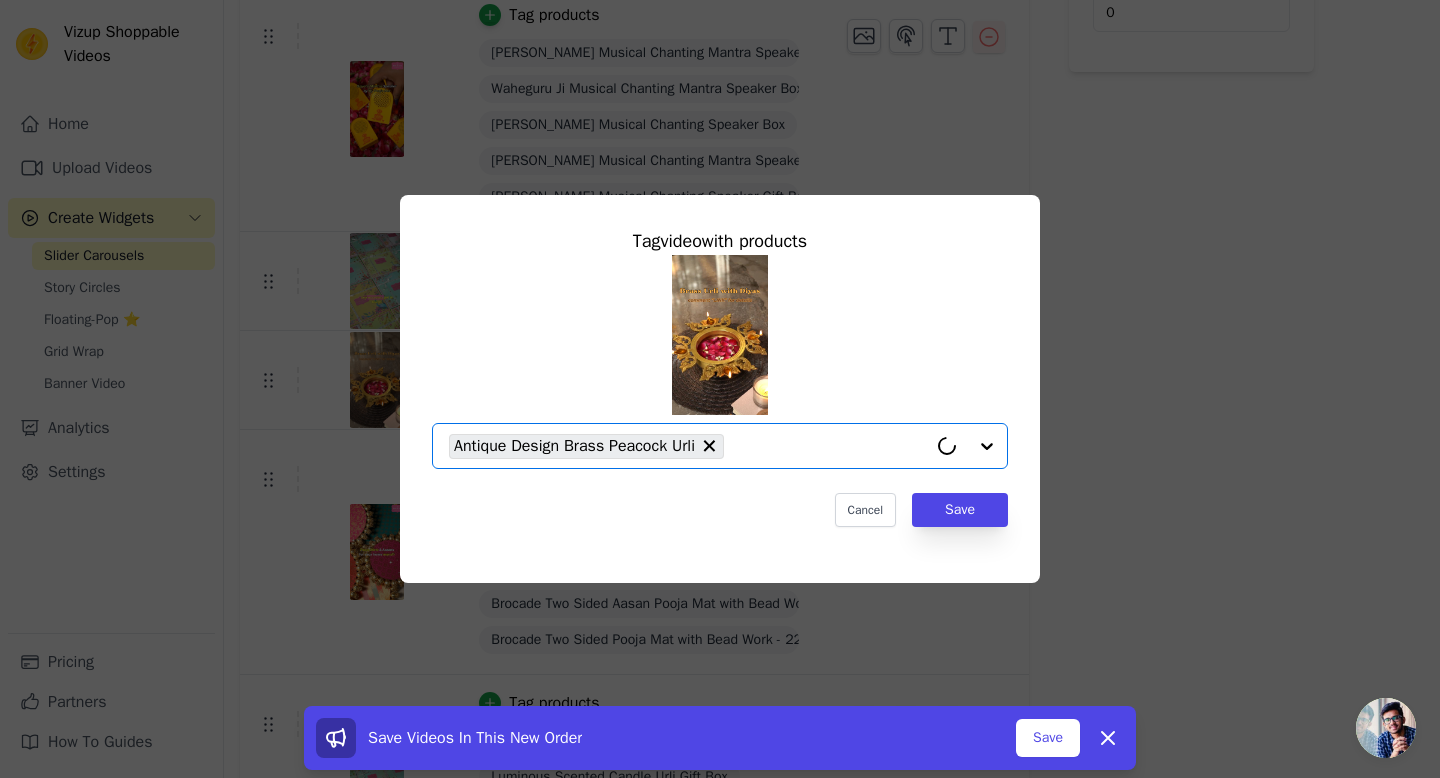 paste on "brass urli diya" 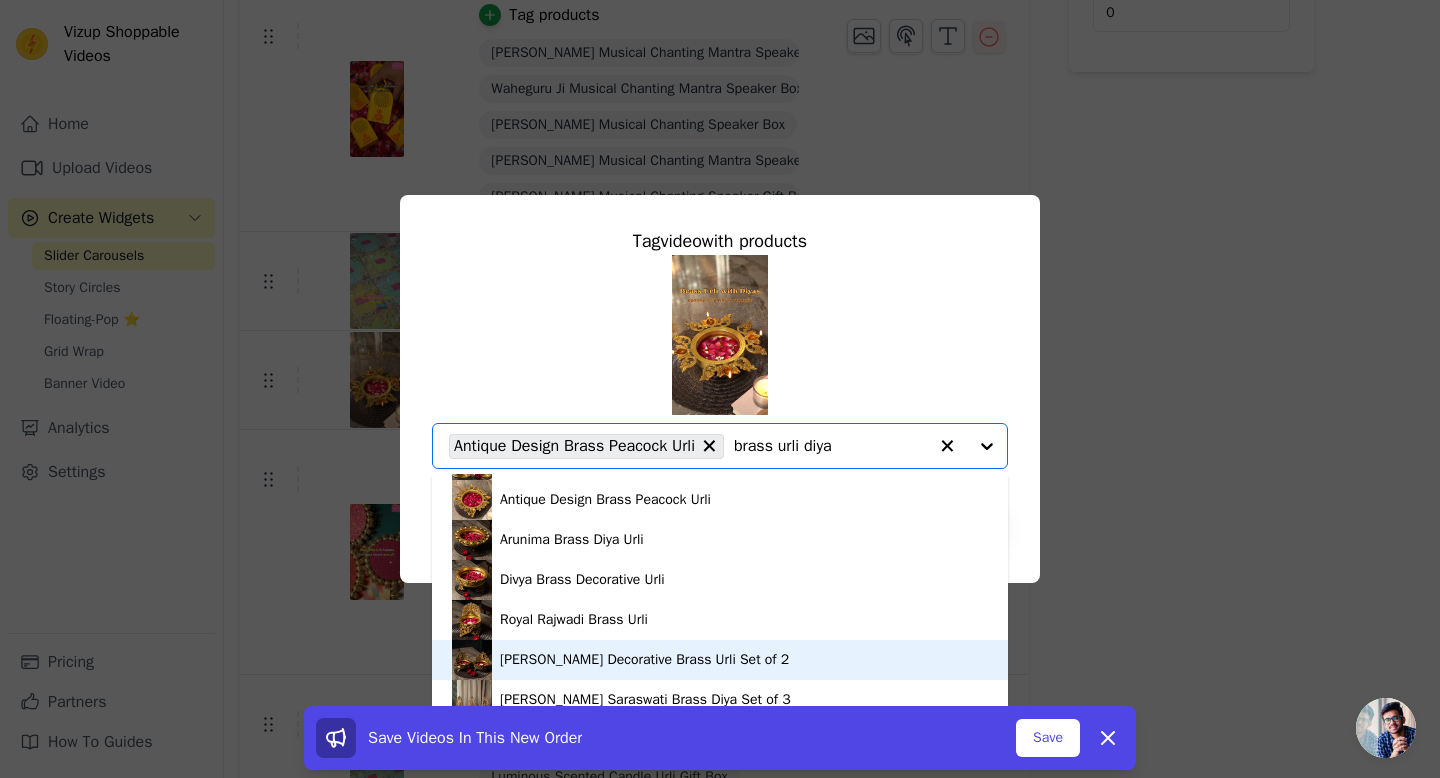 scroll, scrollTop: 1389, scrollLeft: 0, axis: vertical 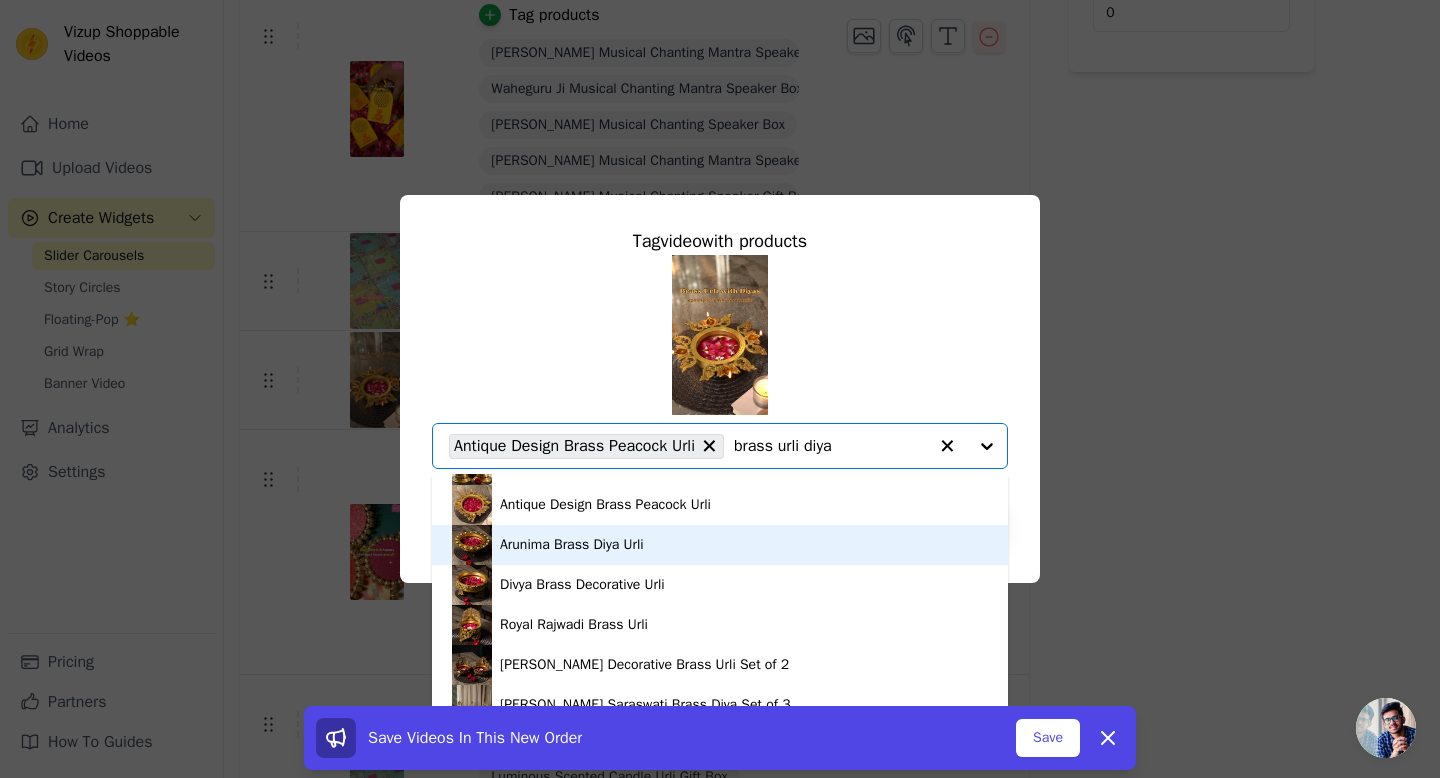 click on "Arunima Brass Diya Urli" at bounding box center (572, 545) 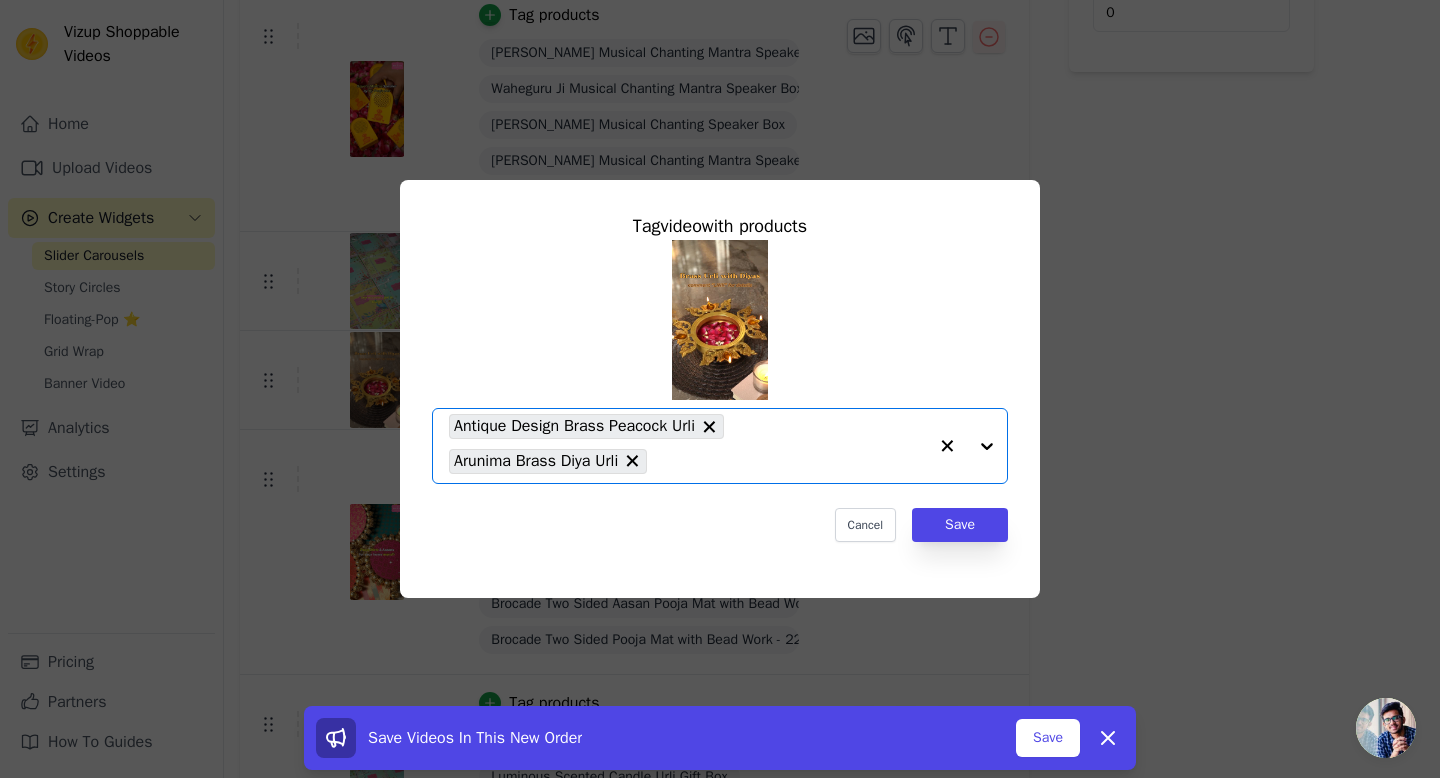 paste on "brass urli diya" 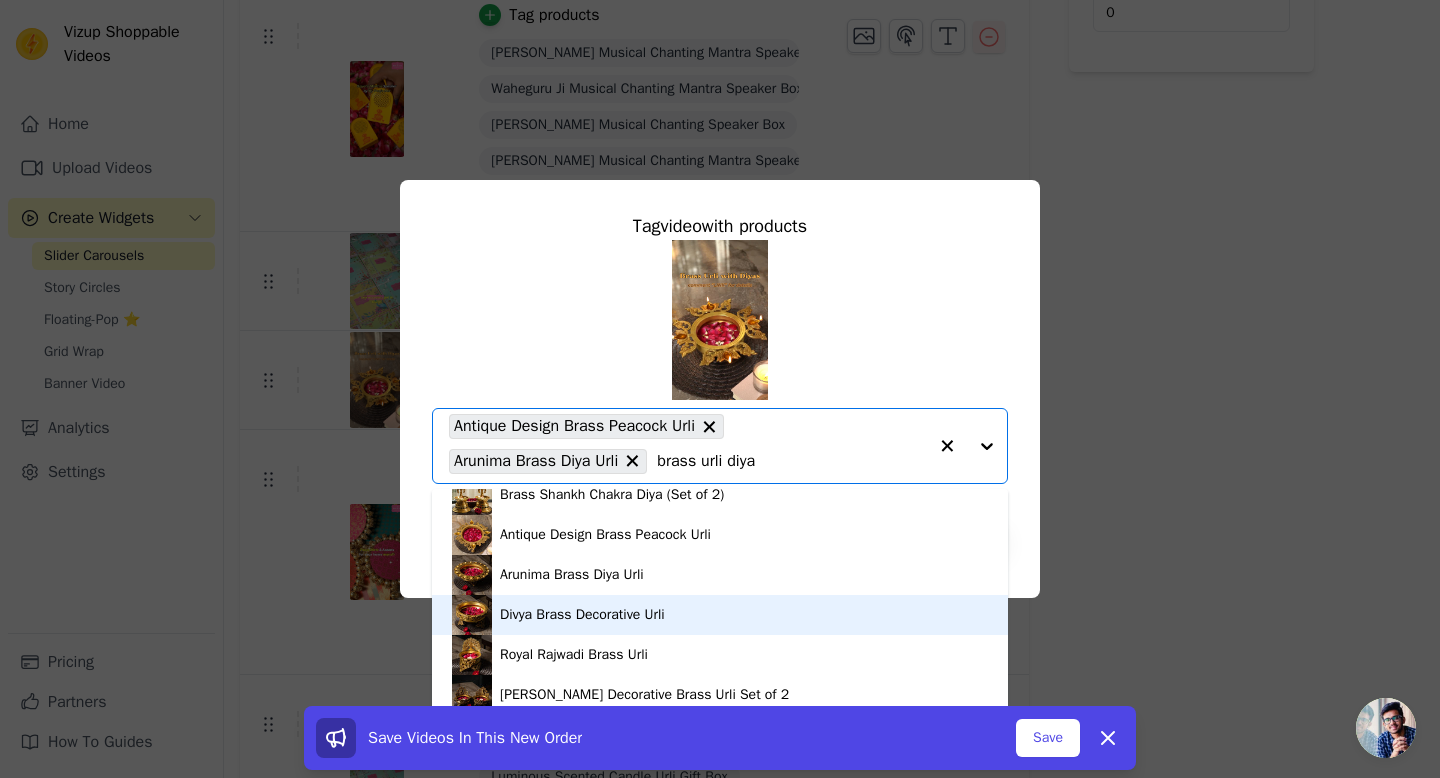 scroll, scrollTop: 1357, scrollLeft: 0, axis: vertical 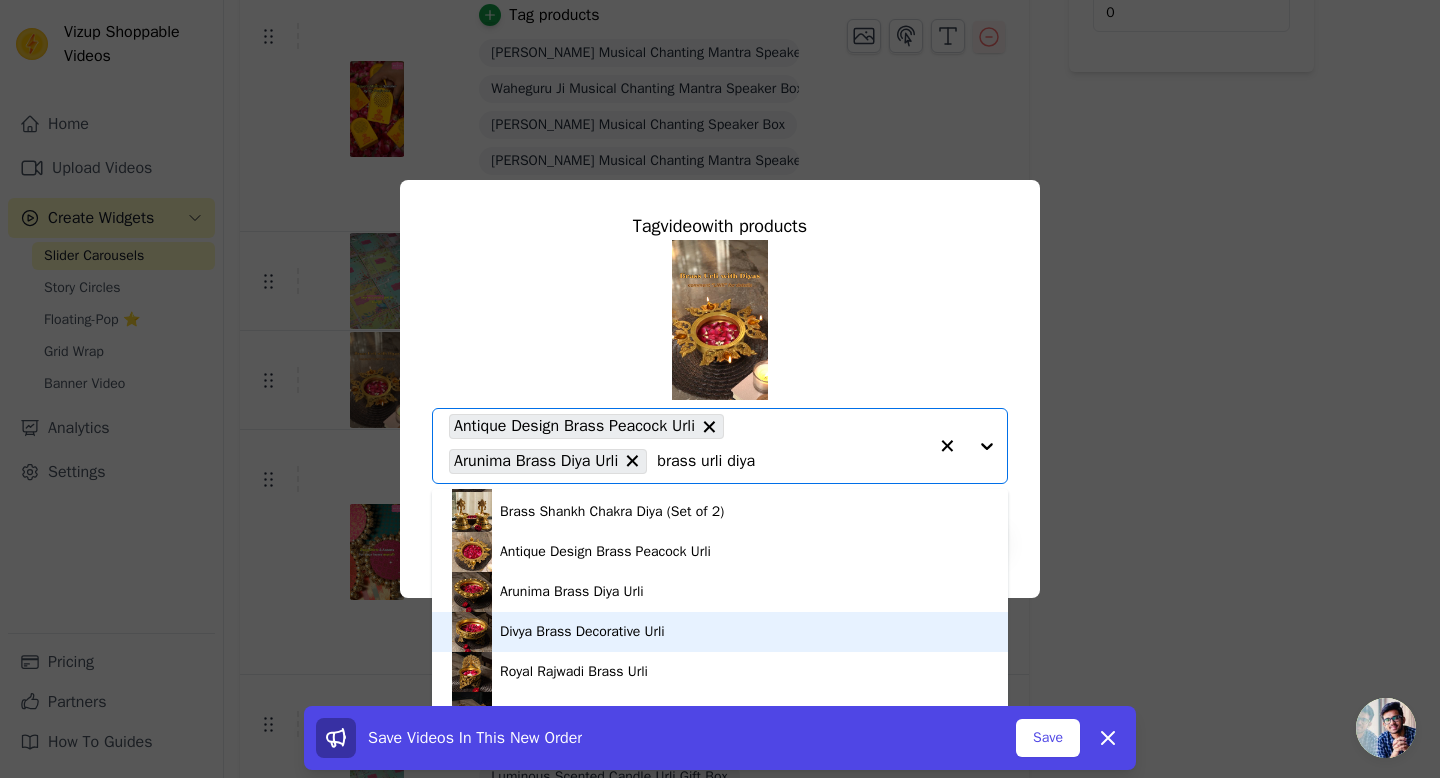 click on "Divya Brass Decorative Urli" at bounding box center (582, 632) 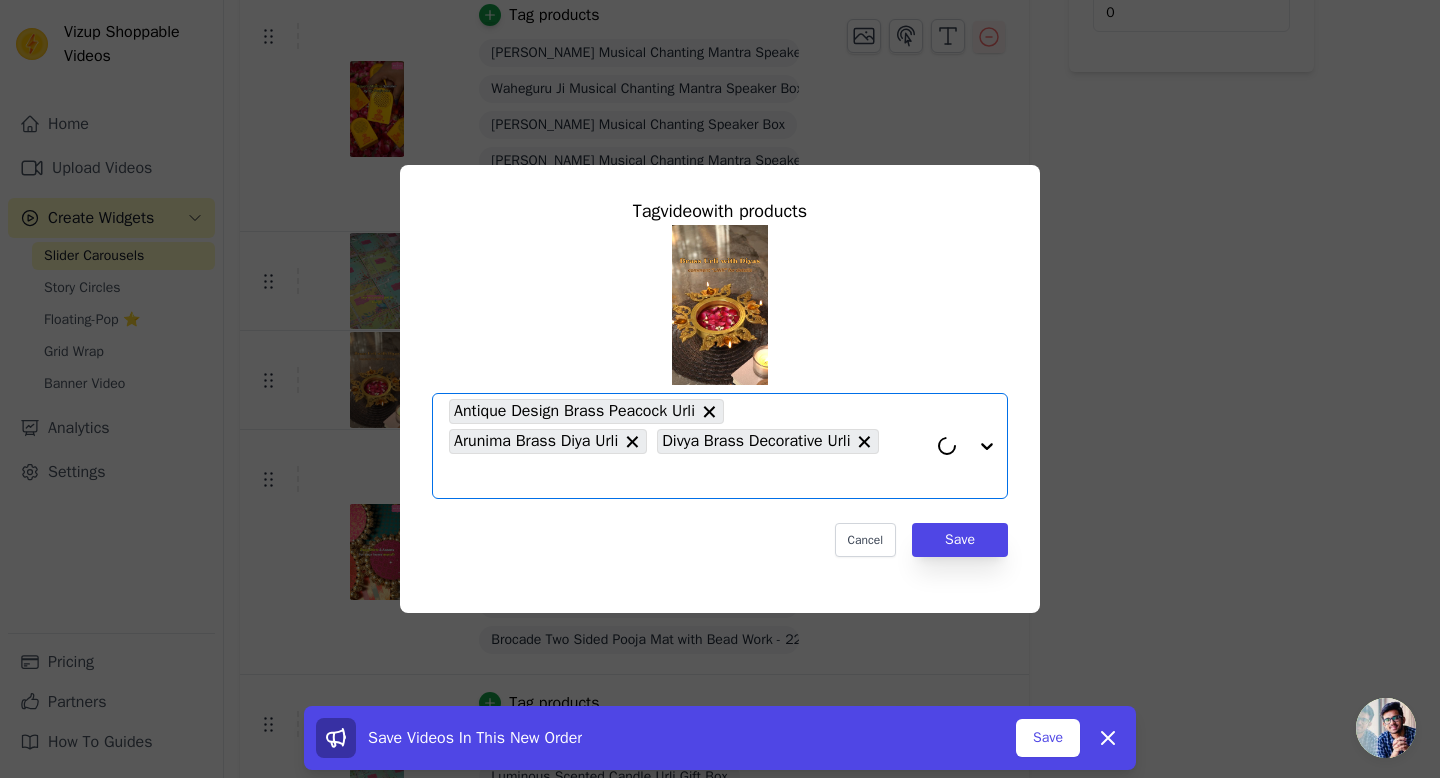 paste on "brass urli diya" 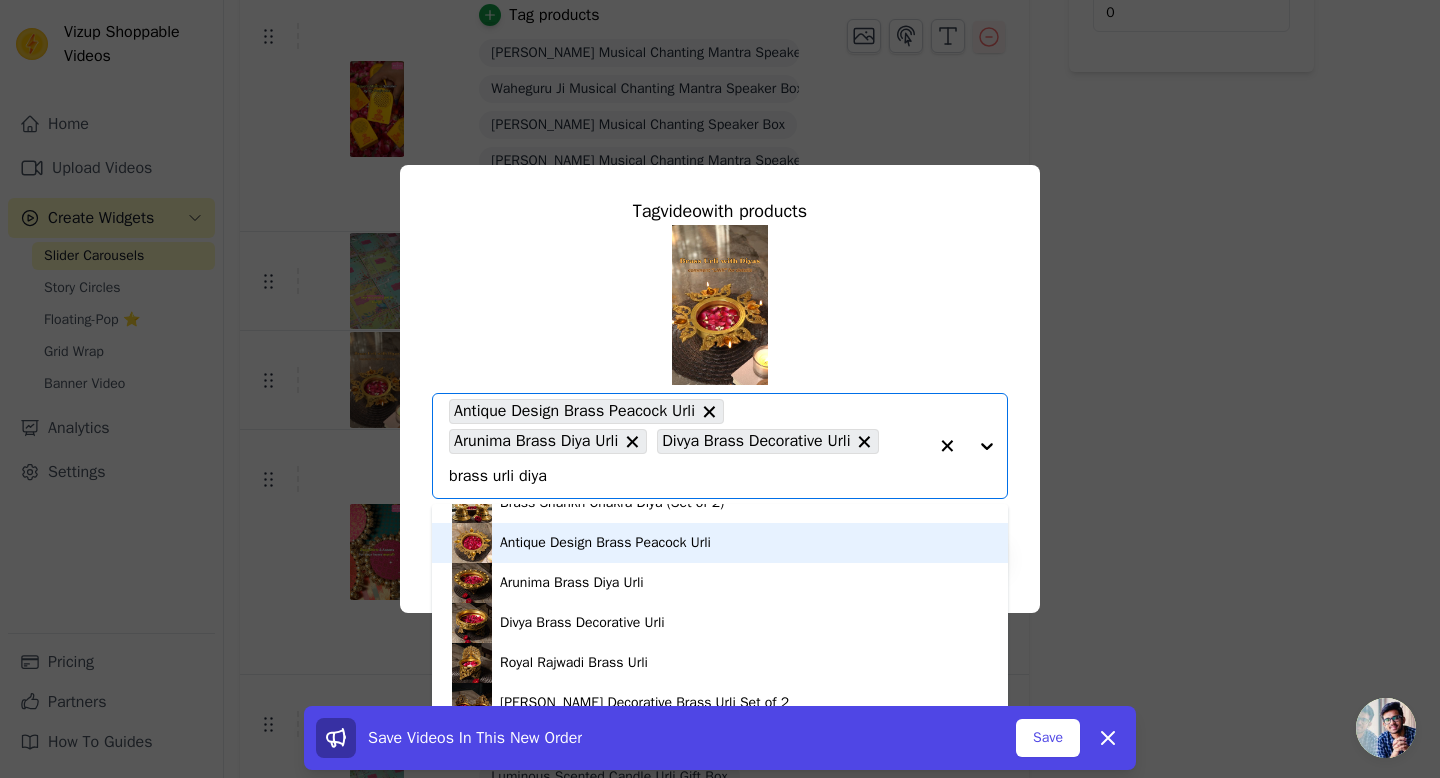 scroll, scrollTop: 1395, scrollLeft: 0, axis: vertical 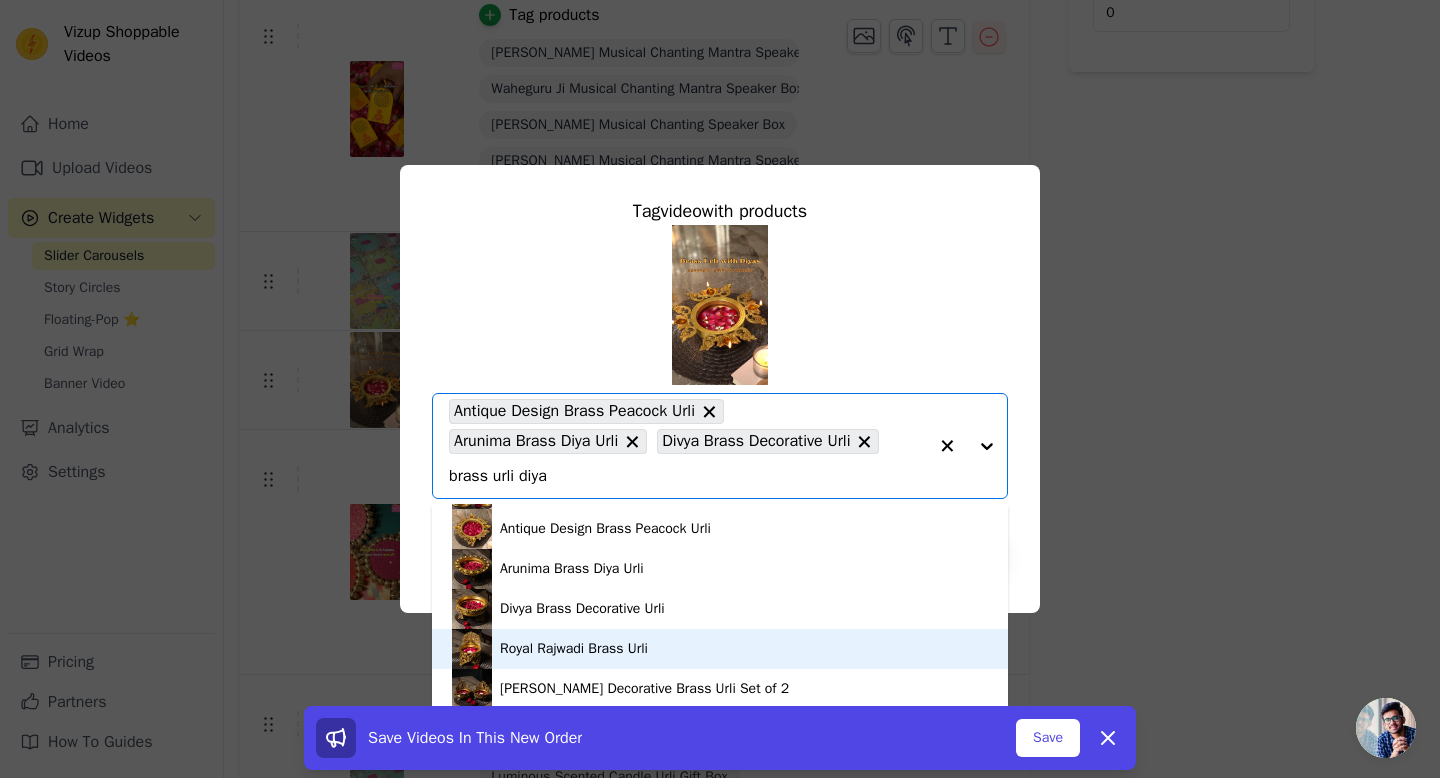 click on "Royal Rajwadi Brass Urli" at bounding box center [574, 649] 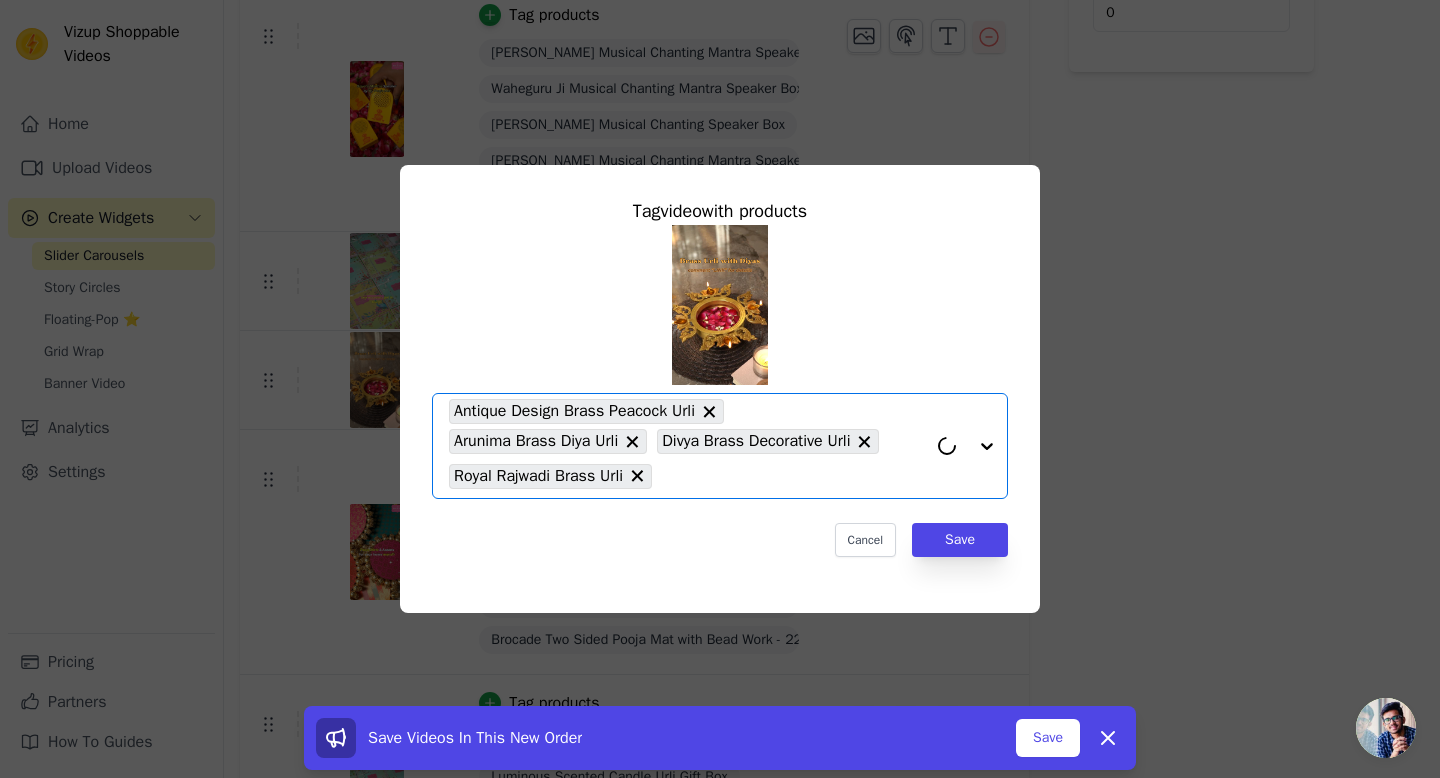 paste on "brass urli diya" 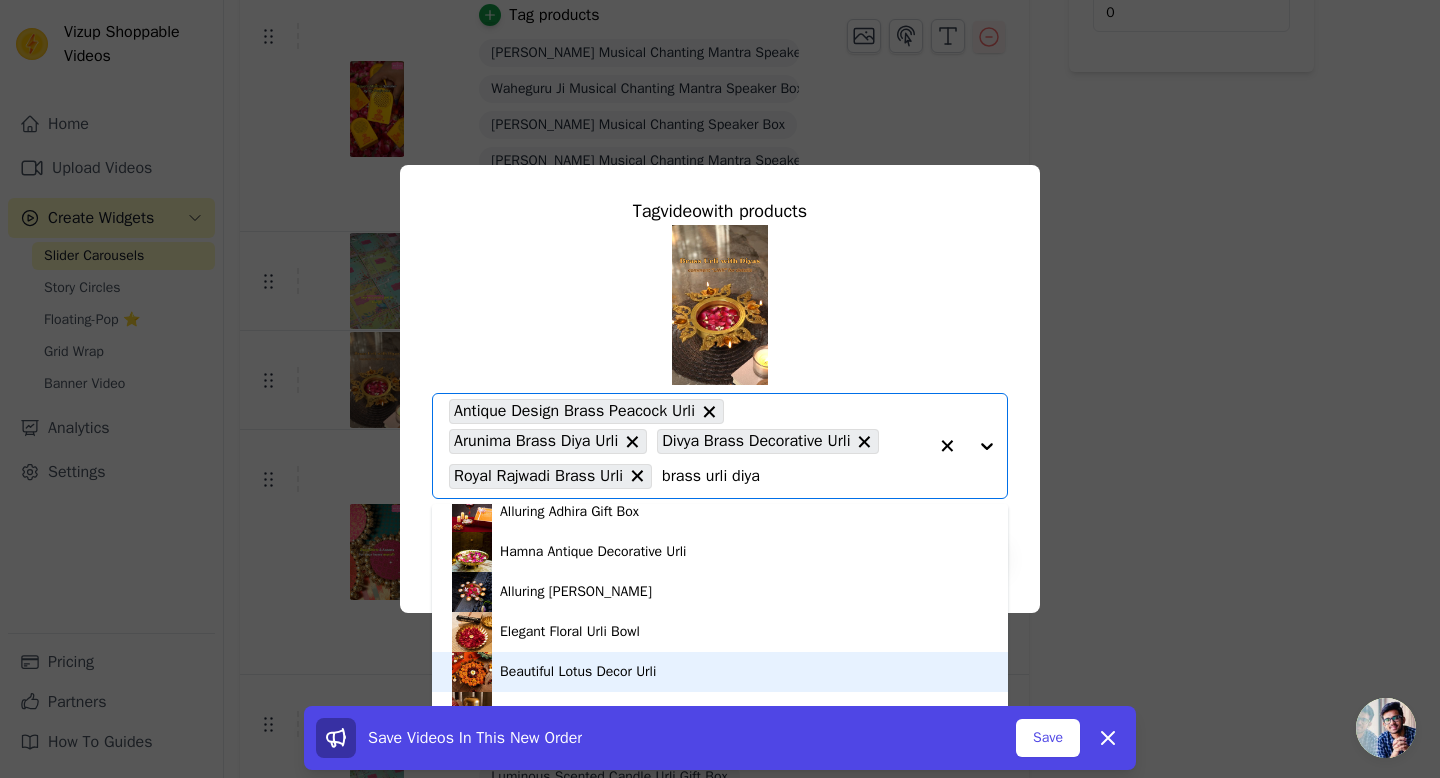 scroll, scrollTop: 400, scrollLeft: 0, axis: vertical 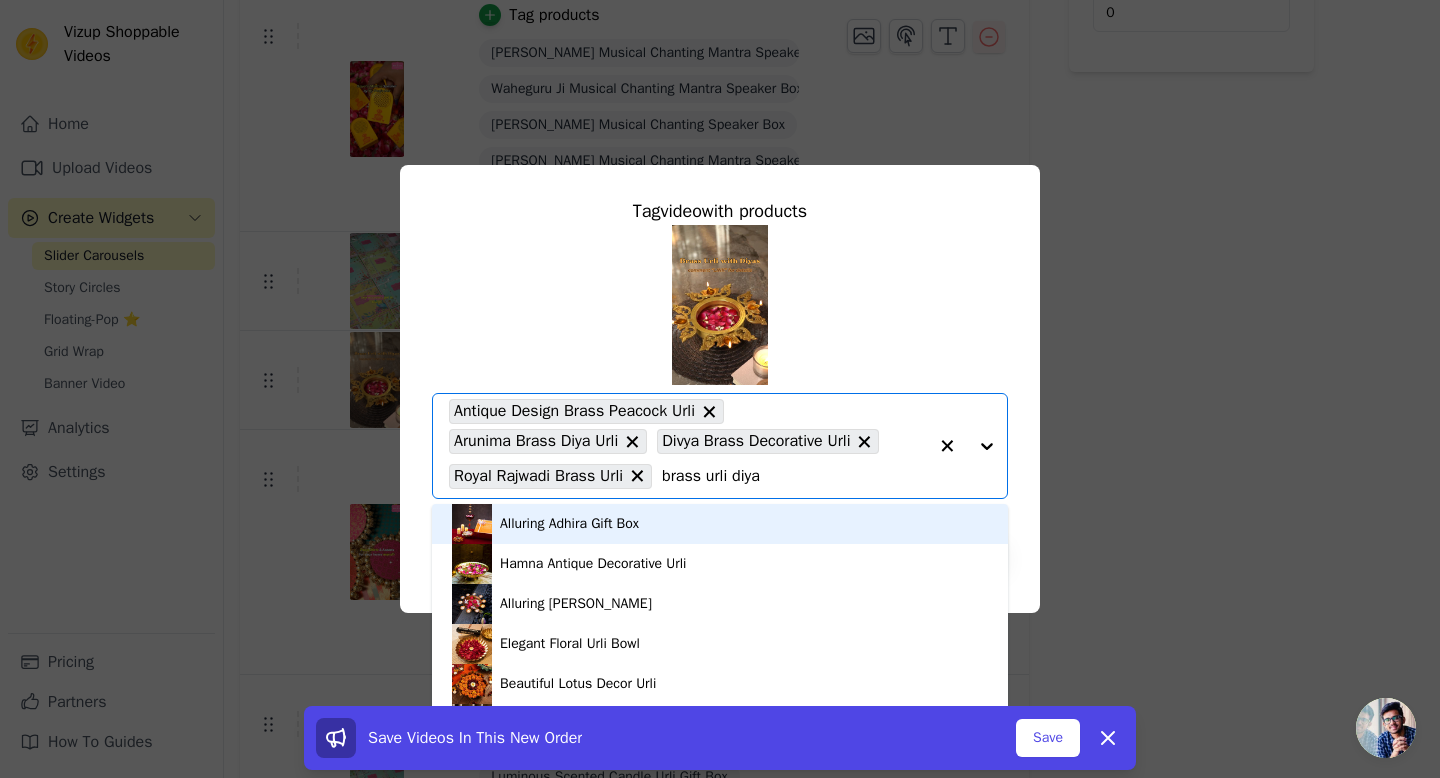 type on "brass urli diya" 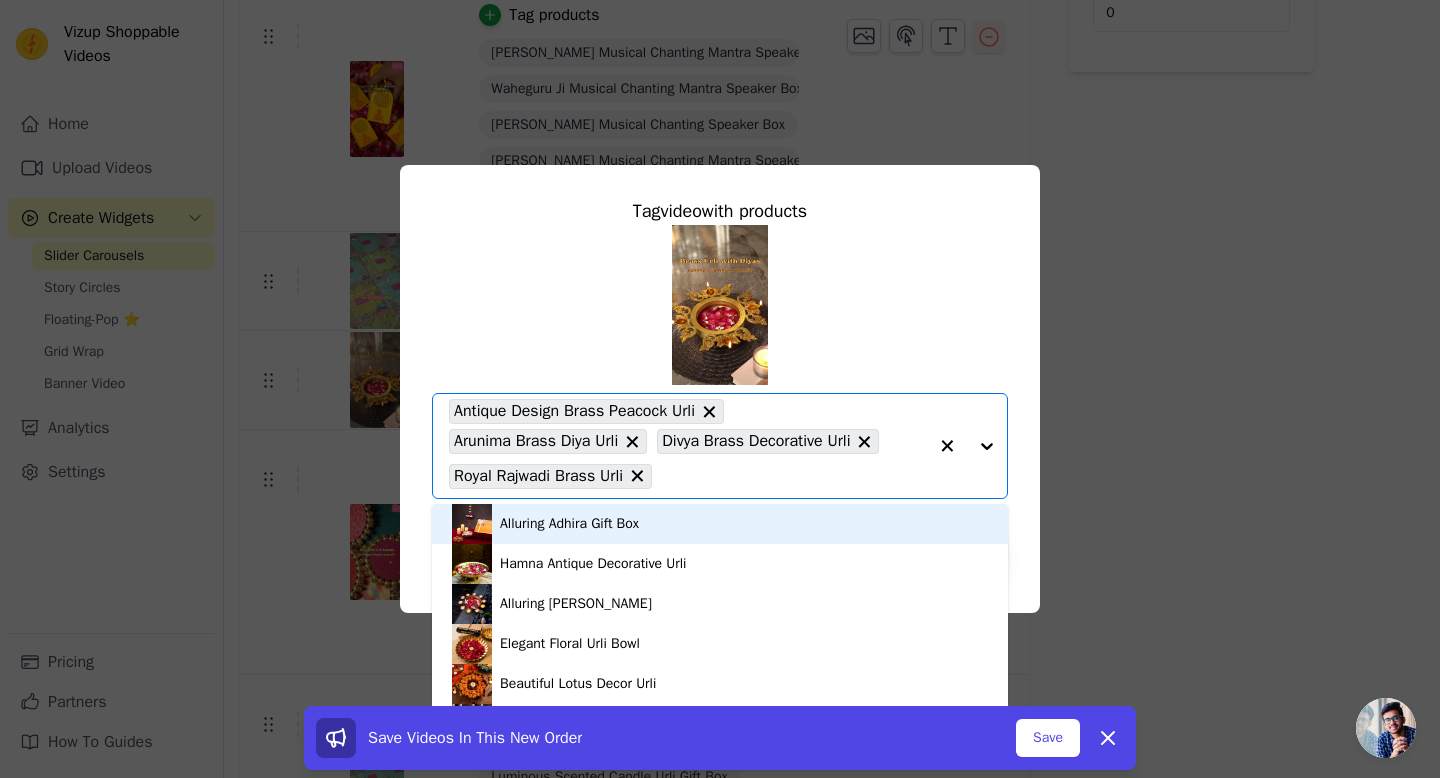 click at bounding box center [967, 446] 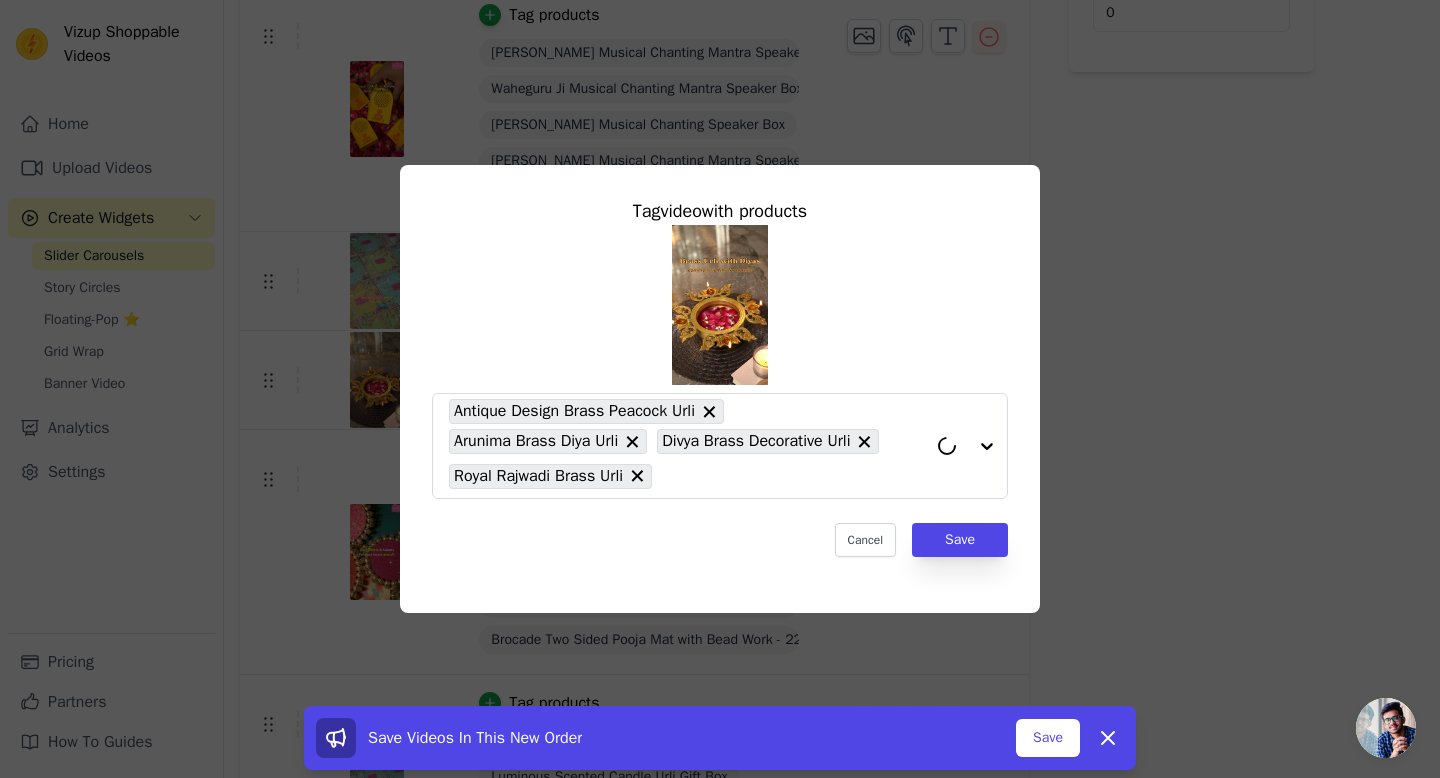 click on "Tag  video  with products           Antique Design Brass Peacock Urli     Arunima Brass Diya Urli     Divya Brass Decorative Urli     Royal Rajwadi Brass Urli                   Cancel   Save" at bounding box center (720, 377) 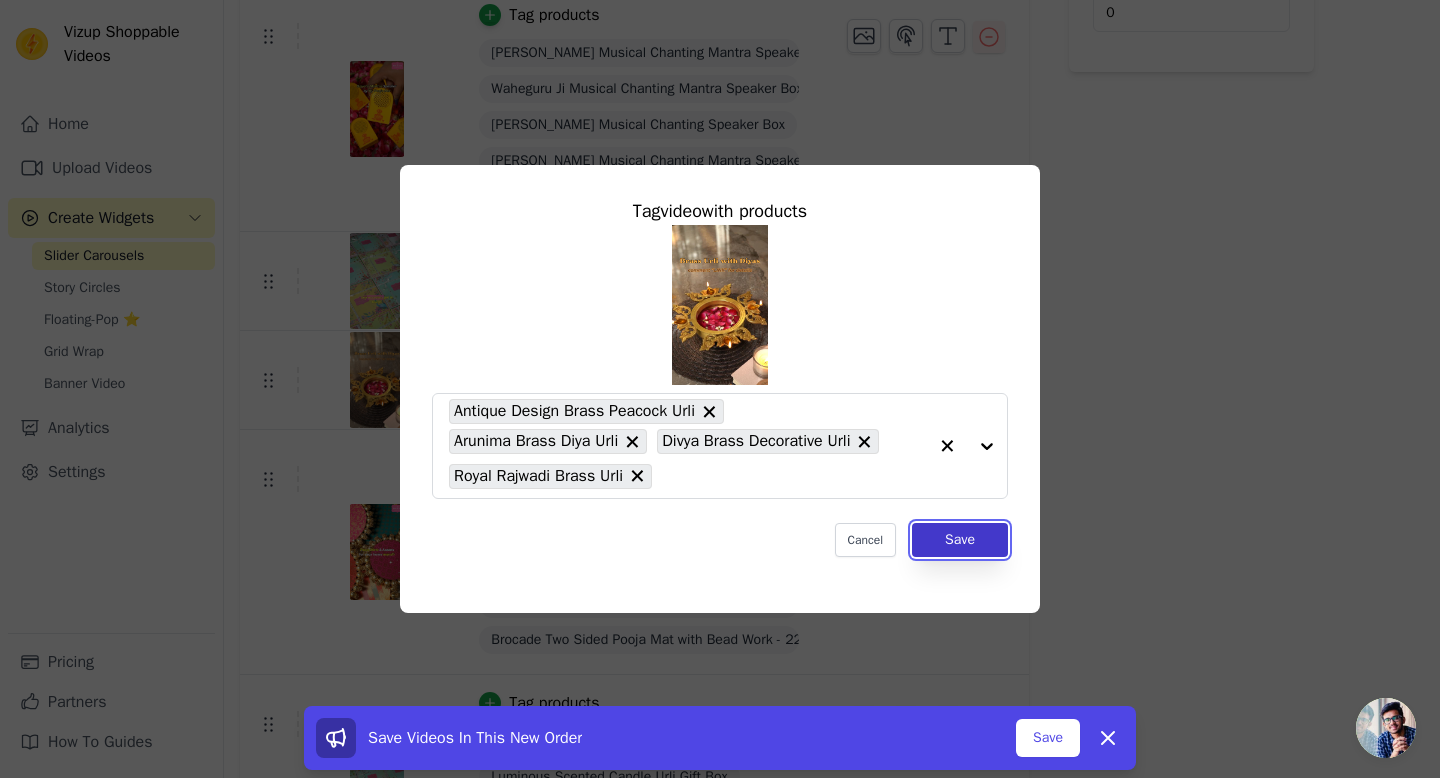 click on "Save" at bounding box center [960, 540] 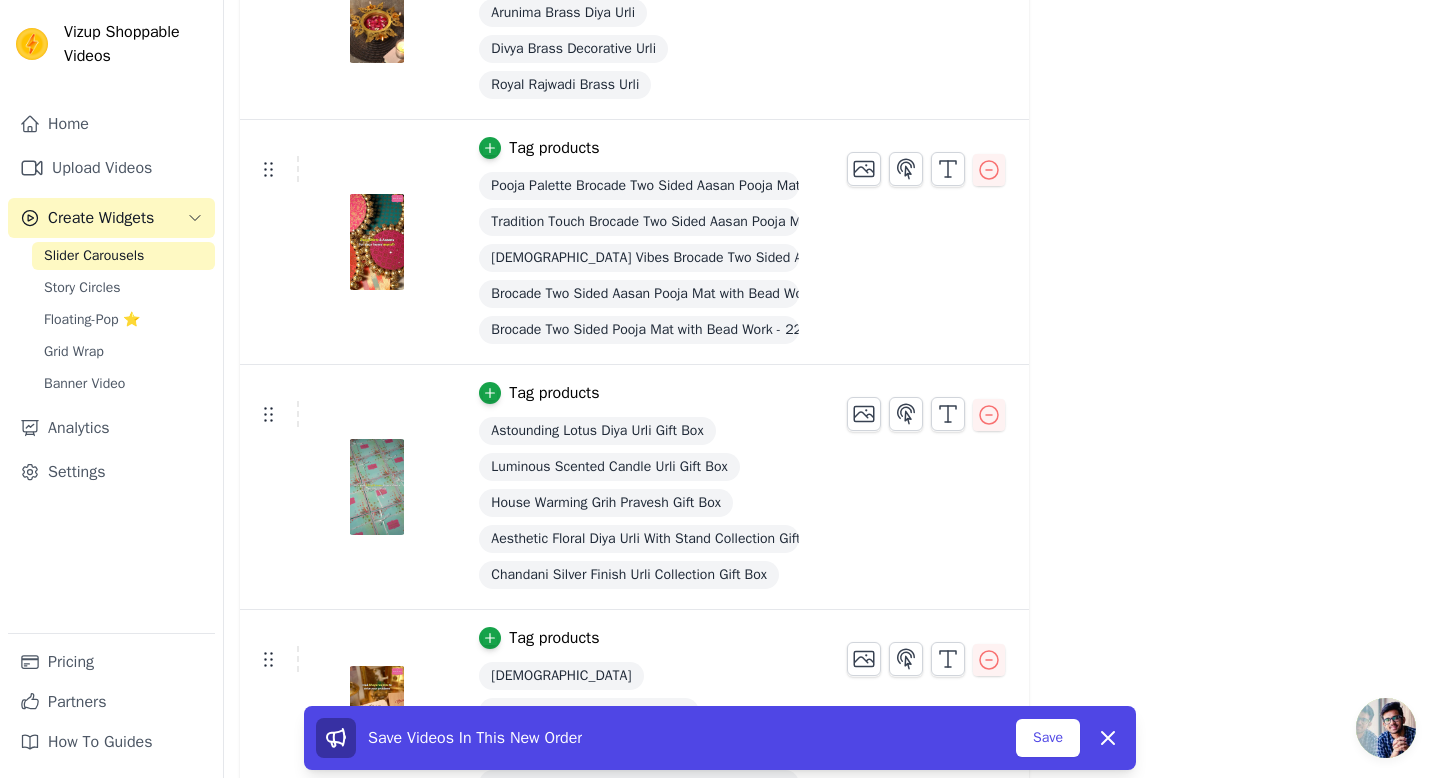 scroll, scrollTop: 908, scrollLeft: 0, axis: vertical 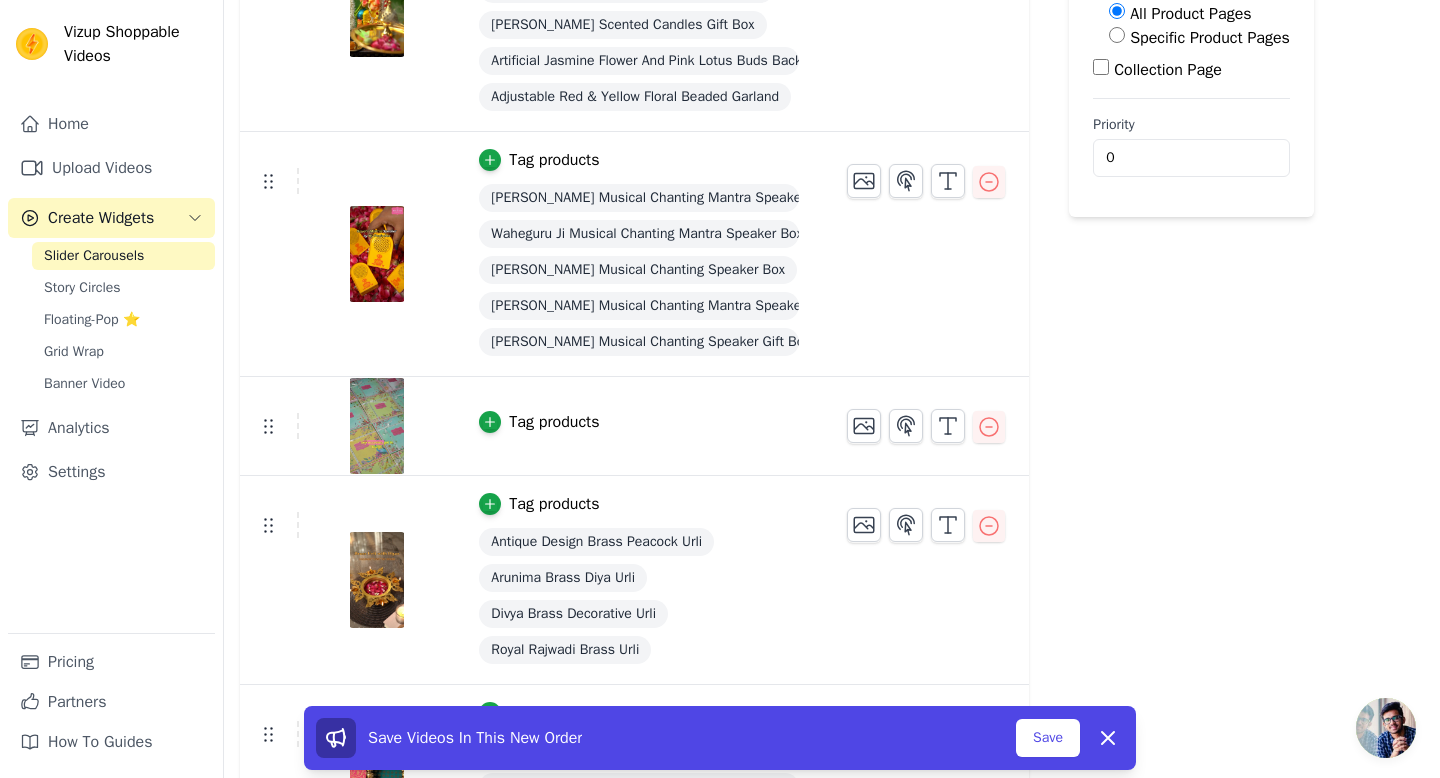 click on "Tag products" at bounding box center (554, 422) 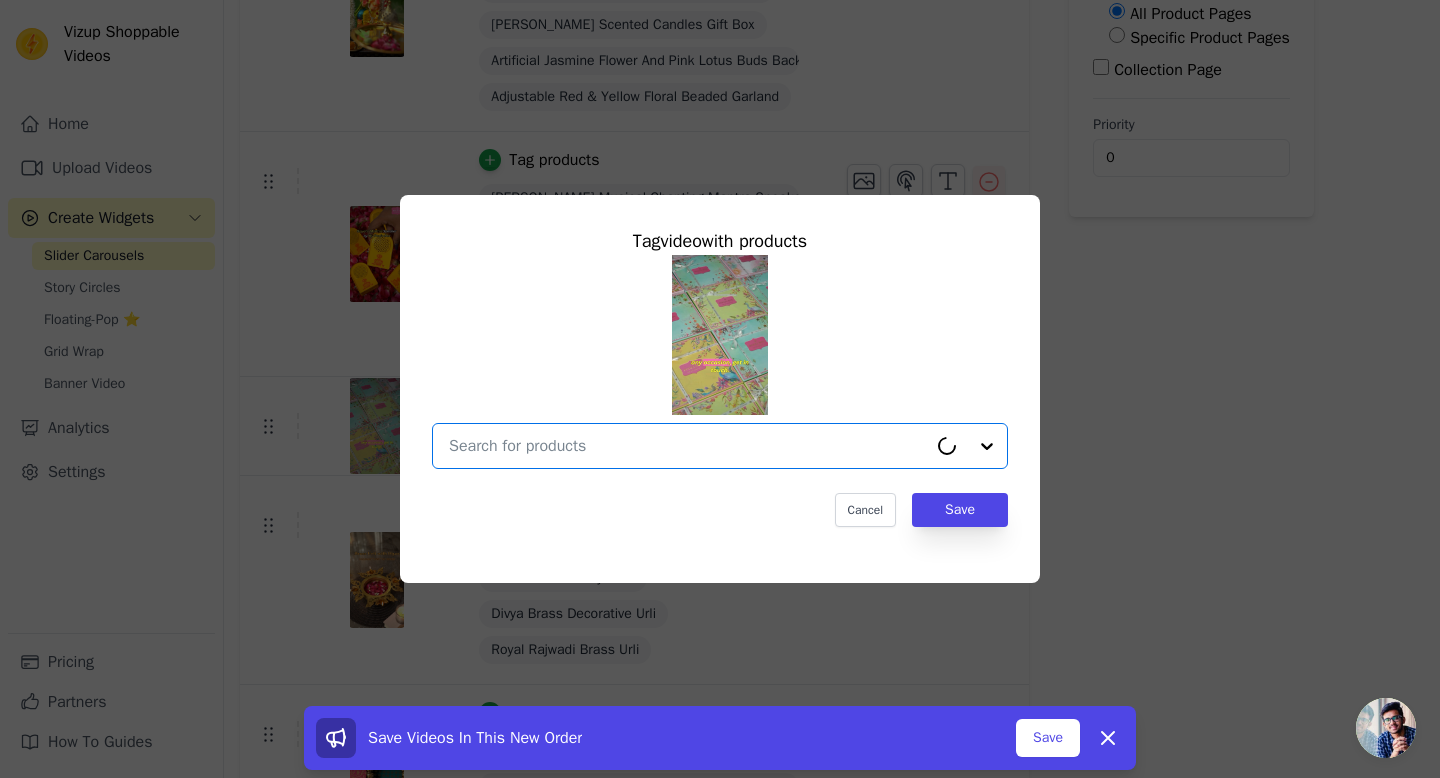 click at bounding box center [688, 446] 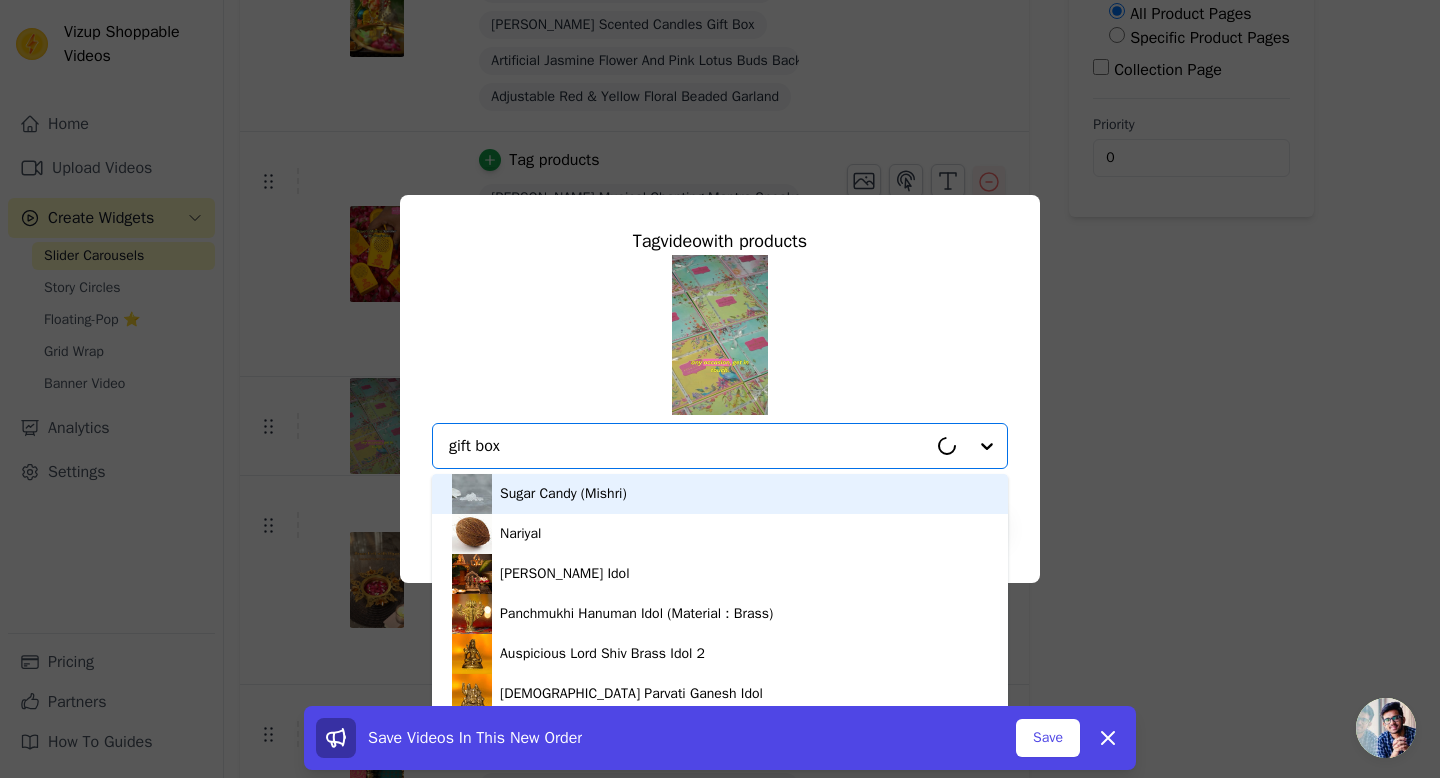 click on "gift box" at bounding box center (688, 446) 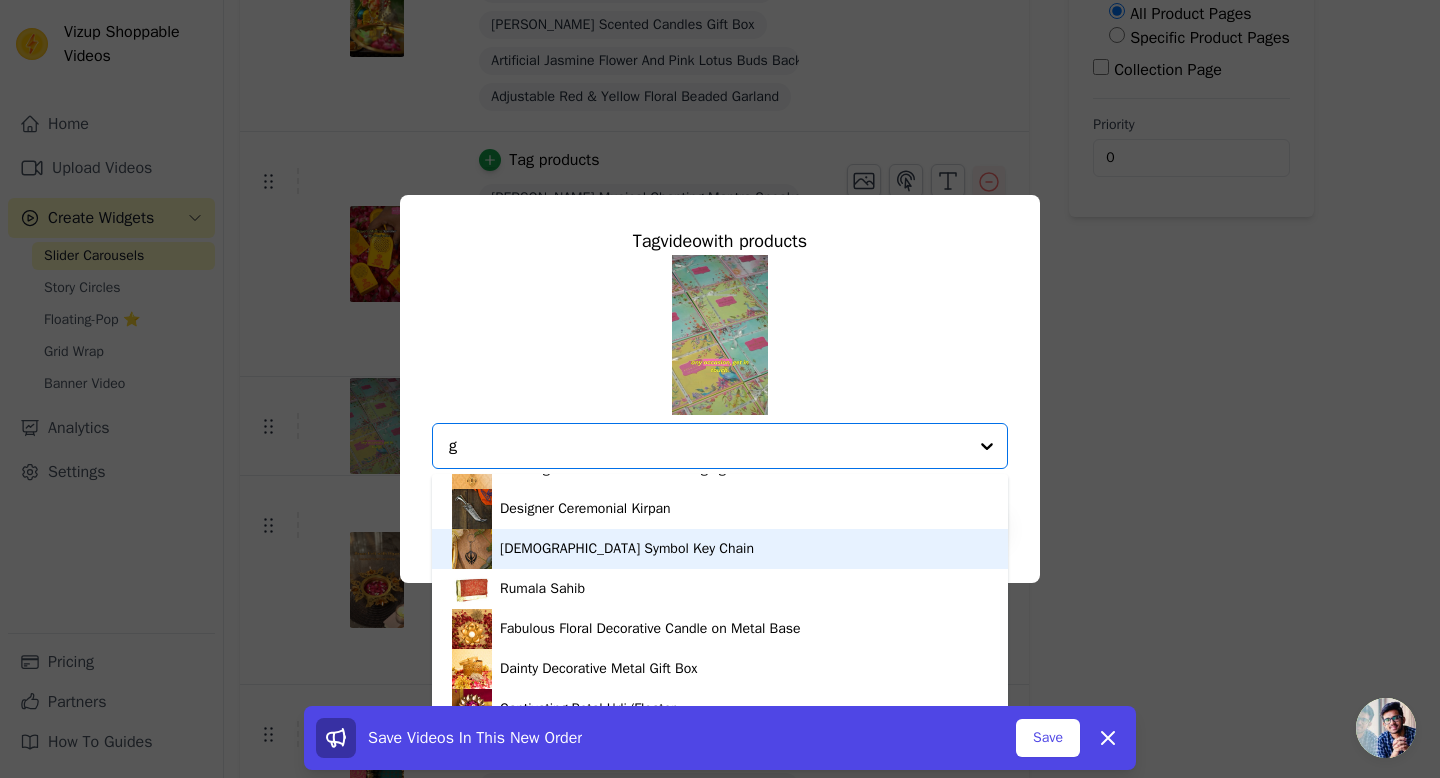 scroll, scrollTop: 0, scrollLeft: 0, axis: both 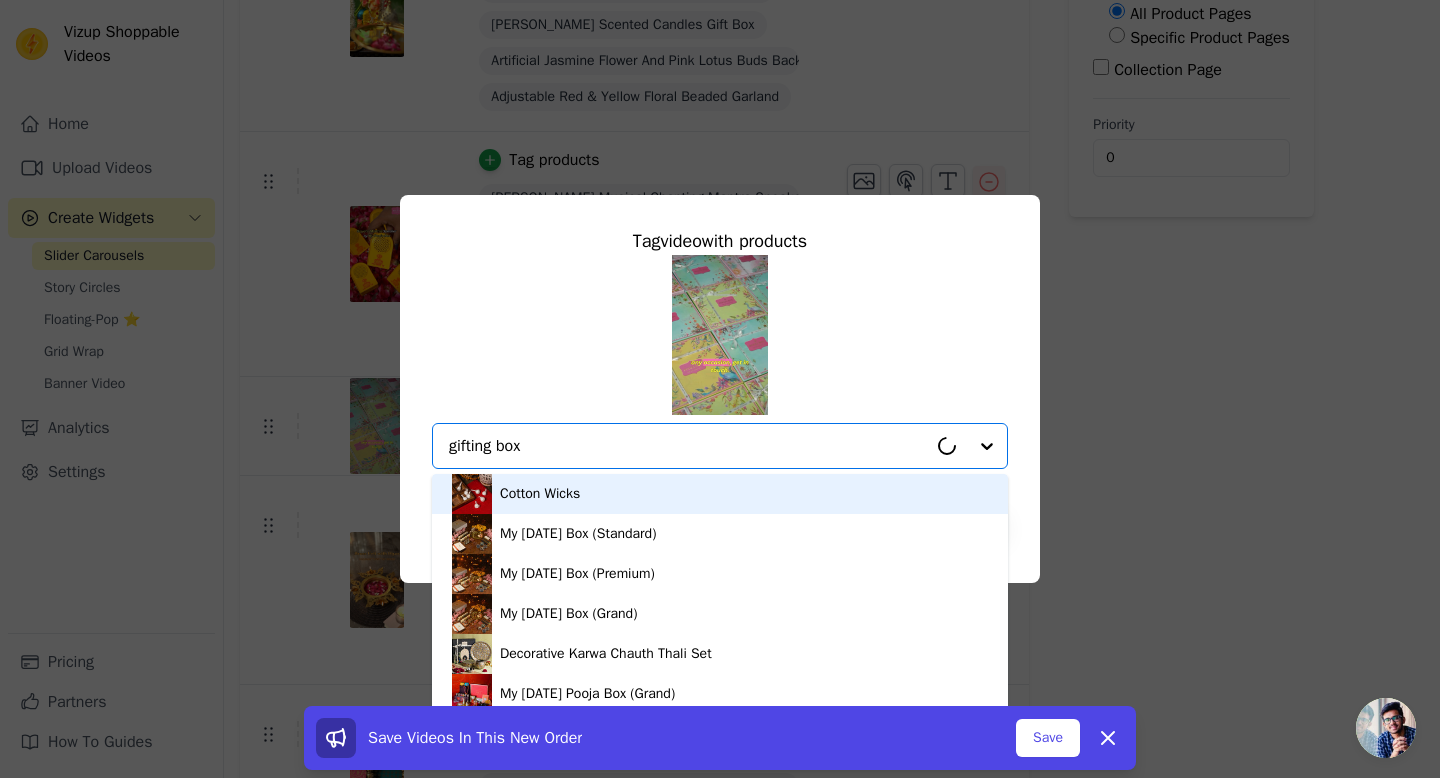 click on "gifting box" at bounding box center [688, 446] 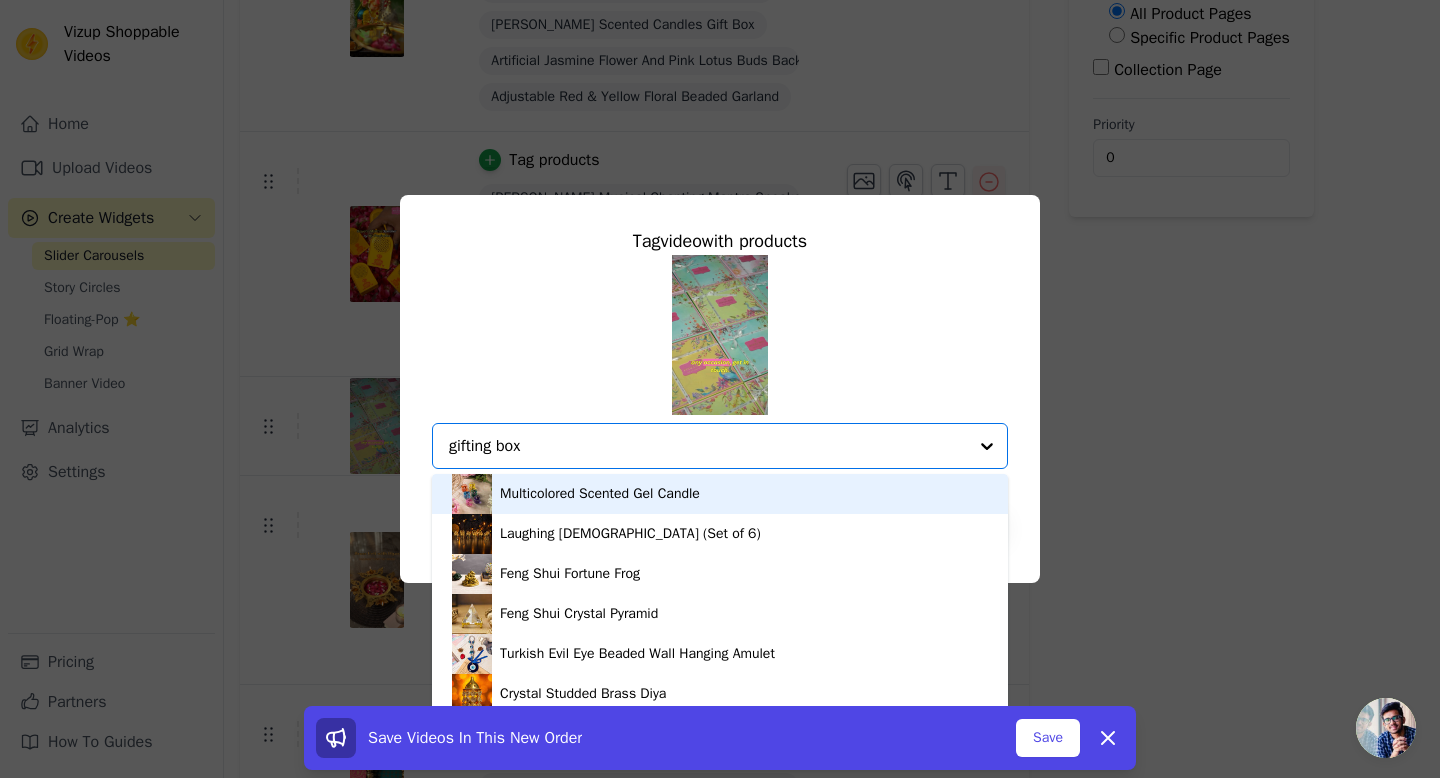 click on "gifting box" at bounding box center (708, 446) 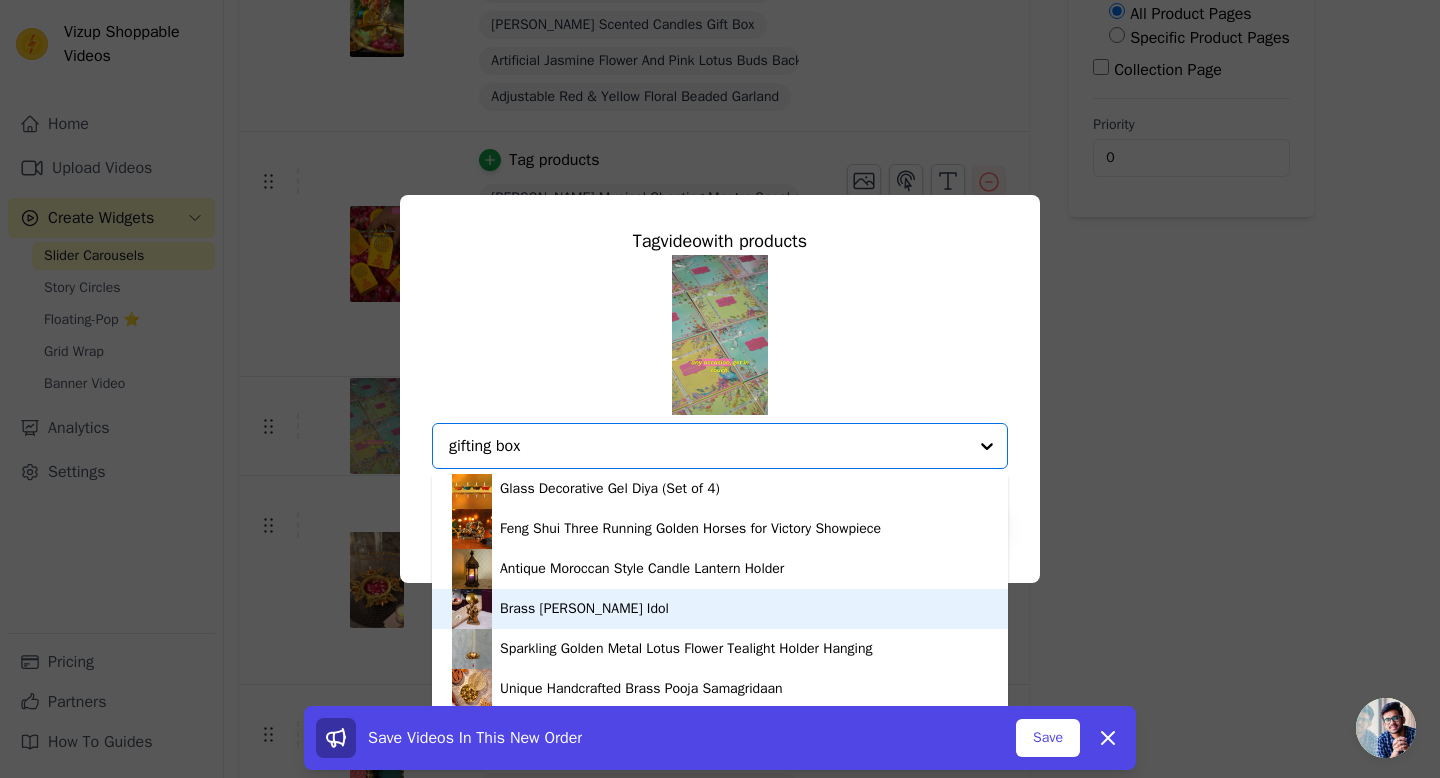 scroll, scrollTop: 0, scrollLeft: 0, axis: both 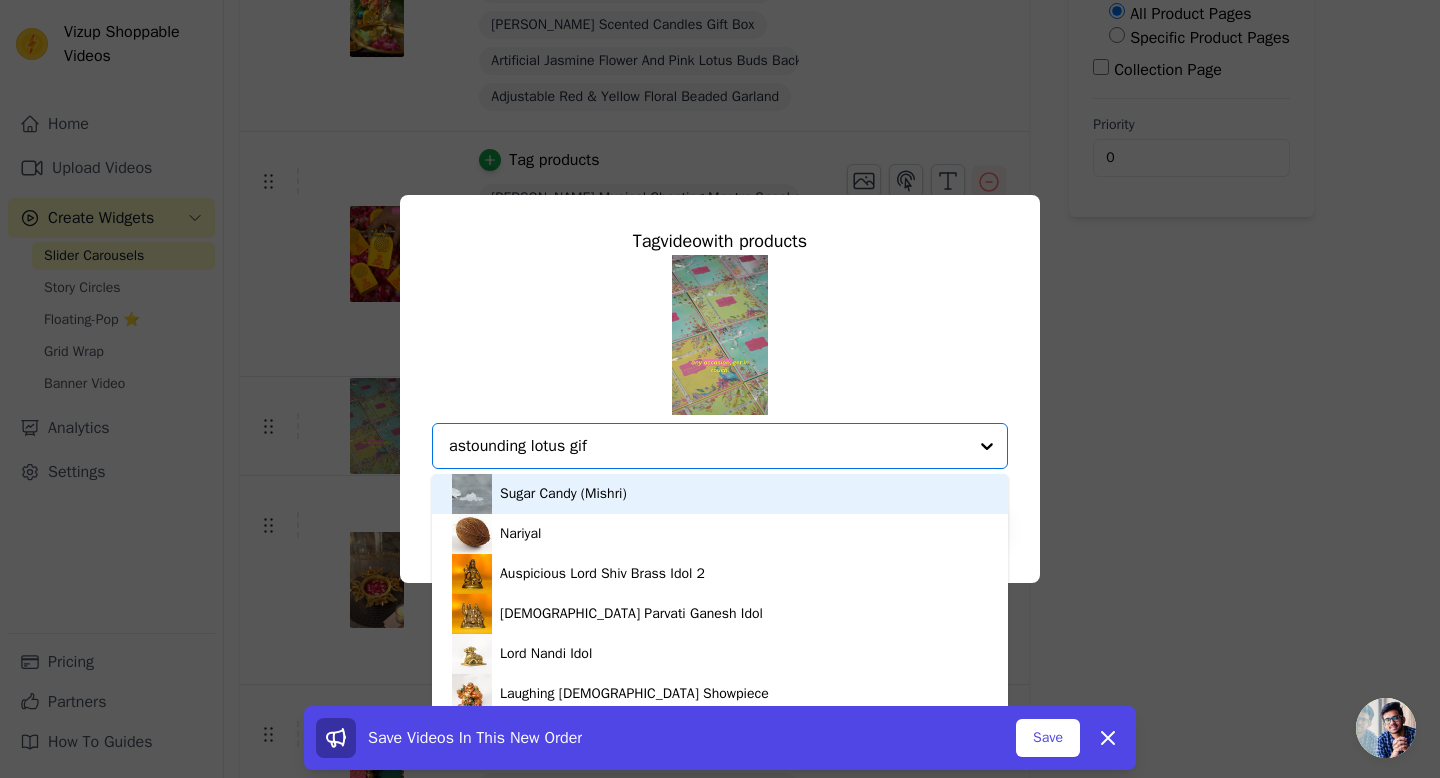 type on "astounding lotus gift" 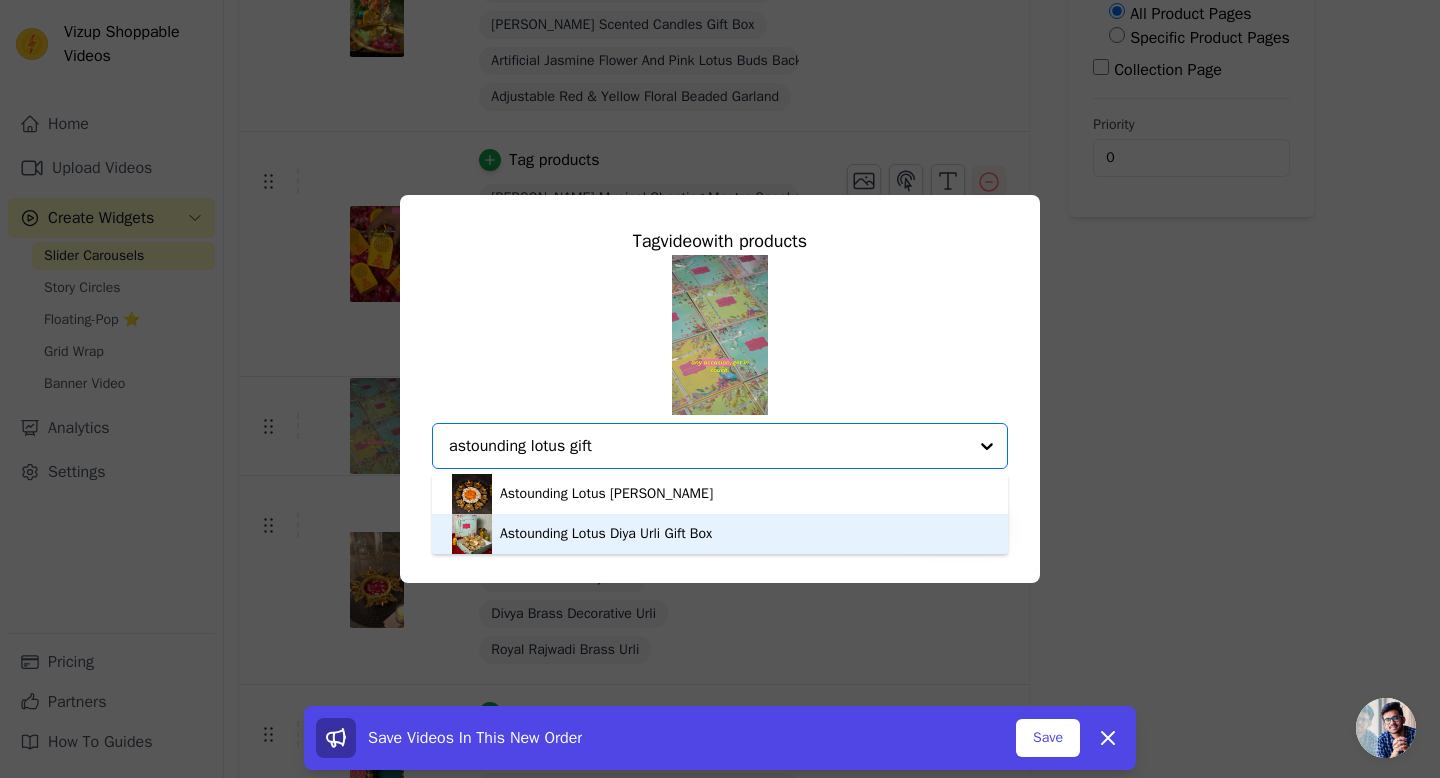 click on "Astounding Lotus Diya Urli Gift Box" at bounding box center [606, 534] 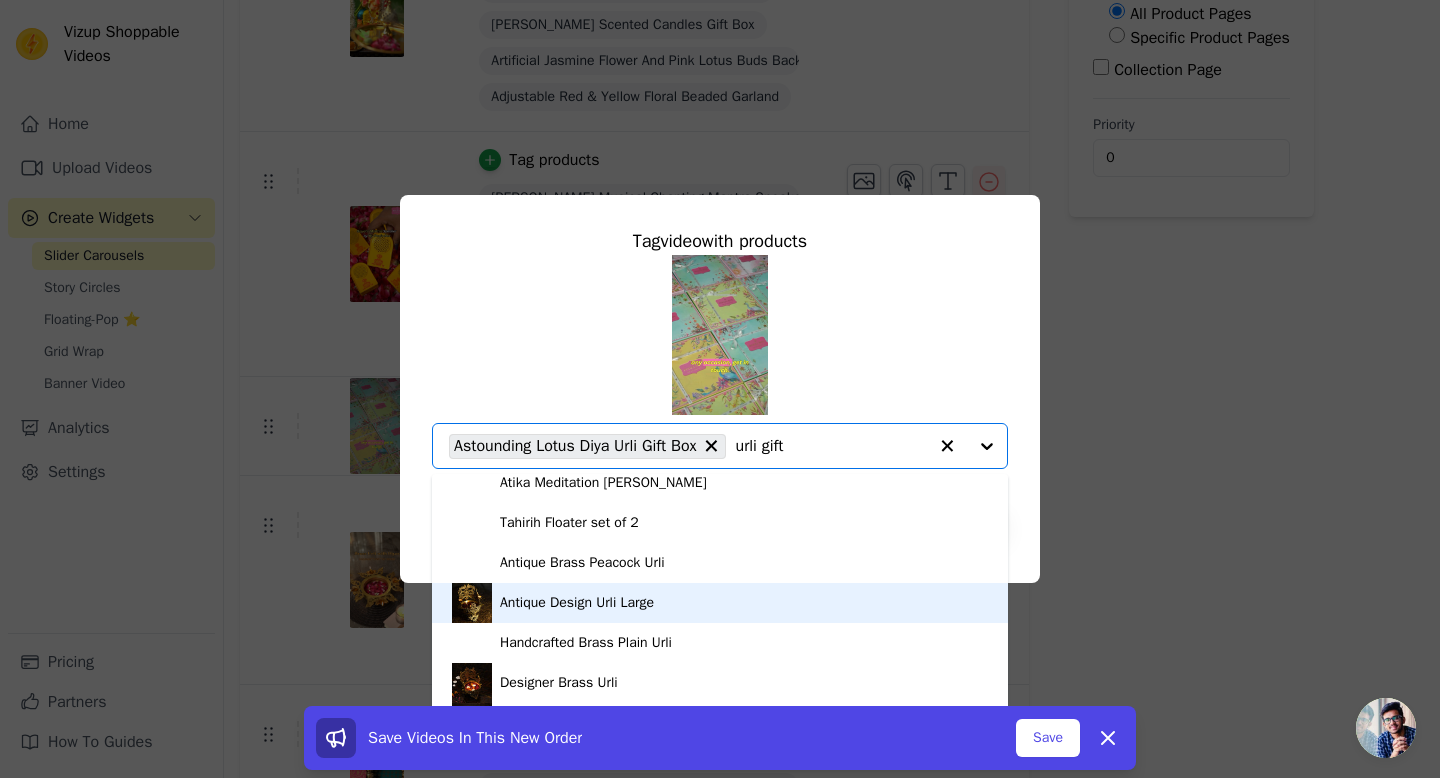 scroll, scrollTop: 0, scrollLeft: 0, axis: both 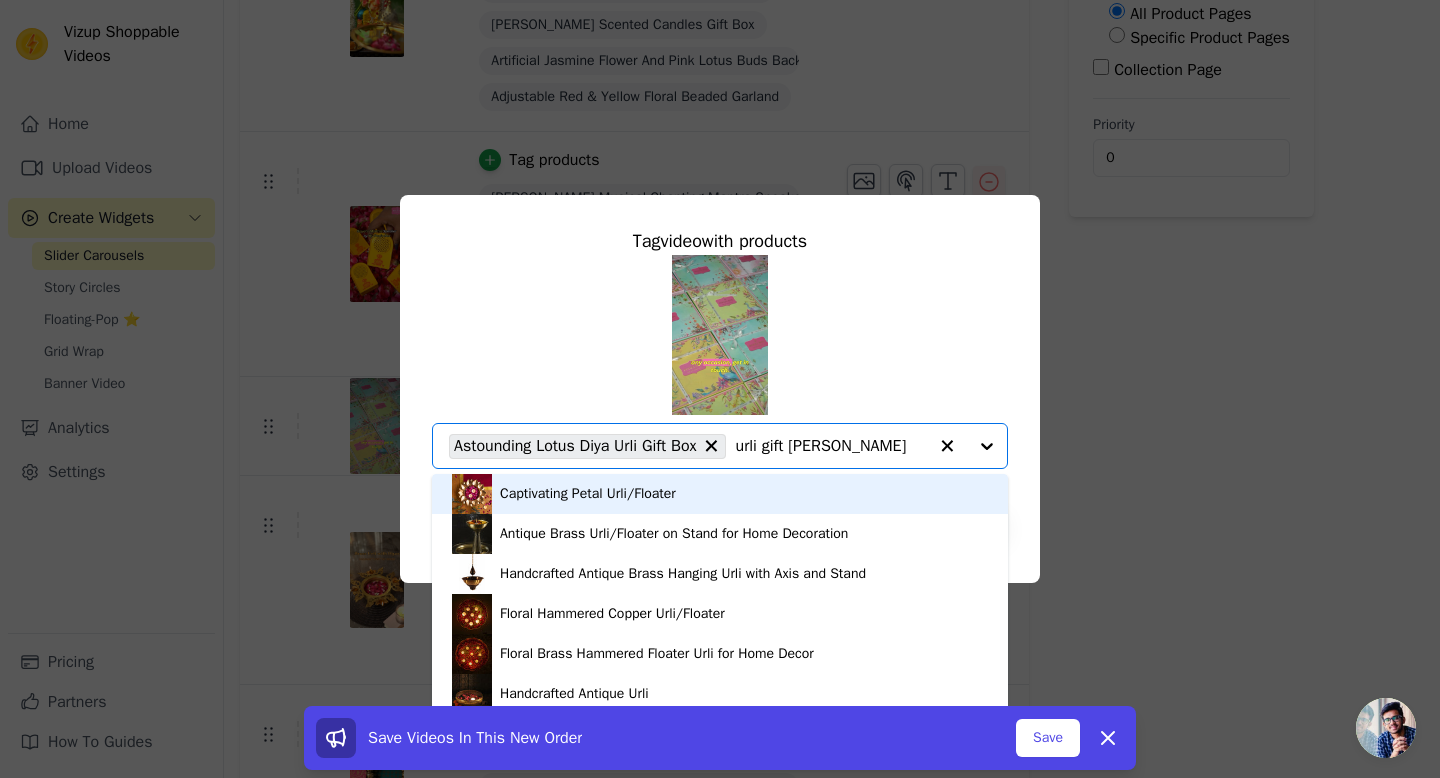 type on "urli gift box" 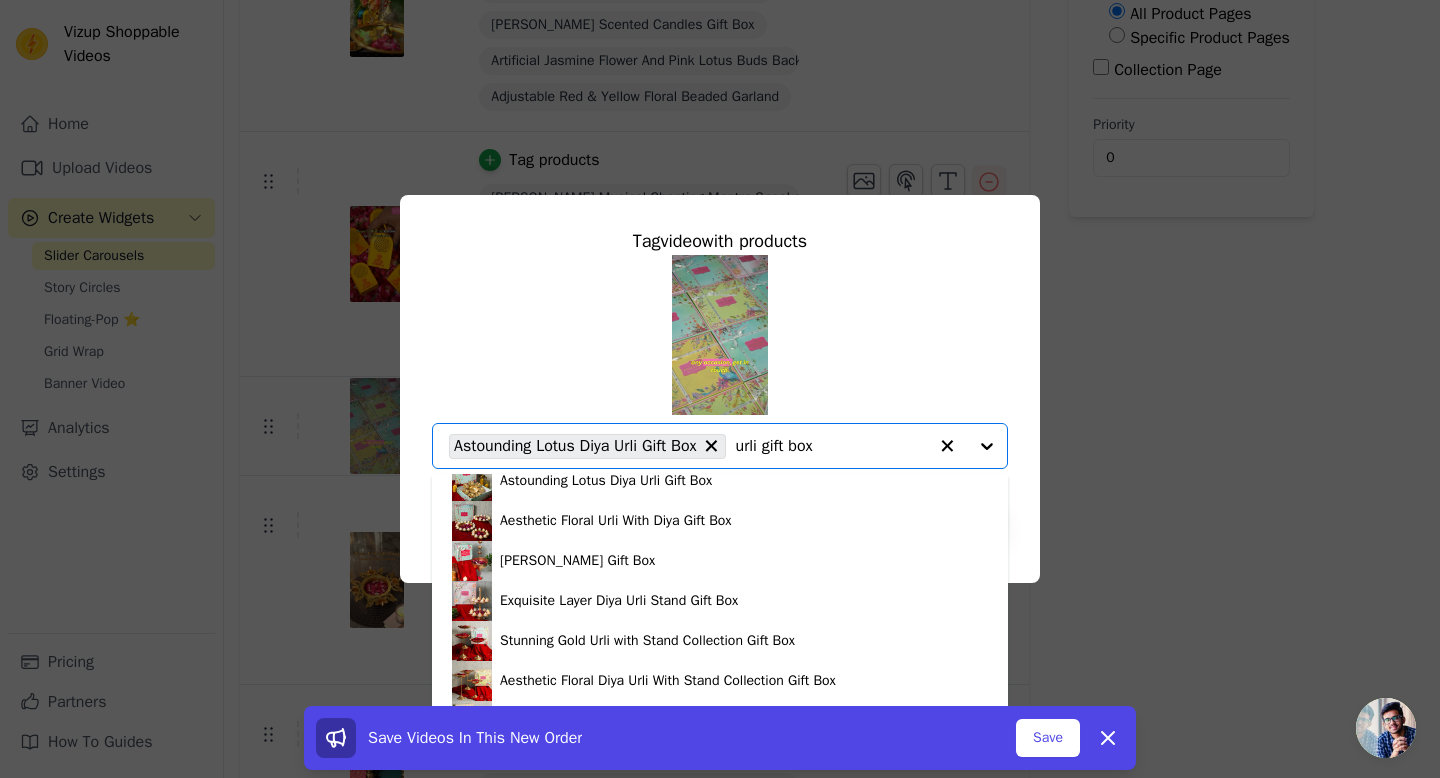 scroll, scrollTop: 2379, scrollLeft: 0, axis: vertical 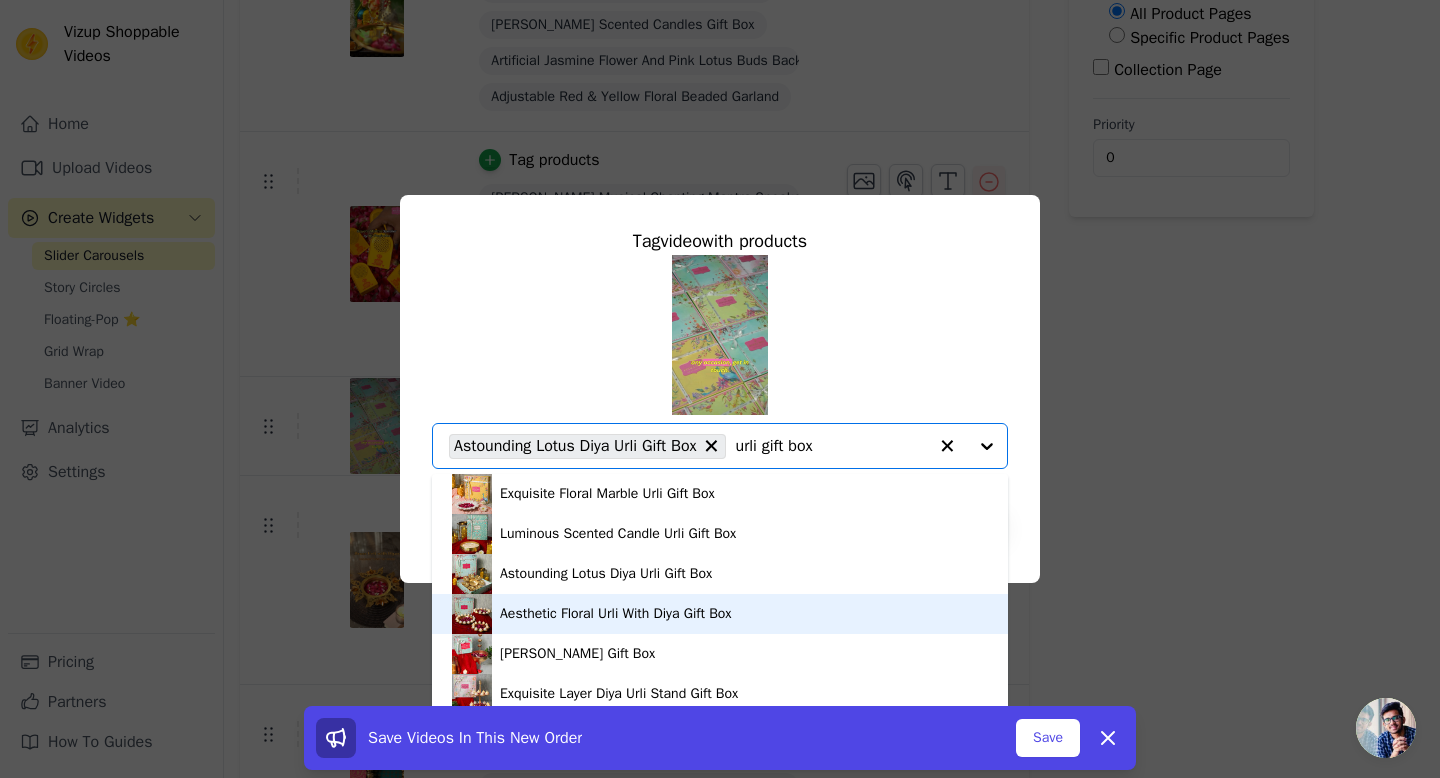 click on "Aesthetic Floral Urli With Diya Gift Box" at bounding box center [616, 614] 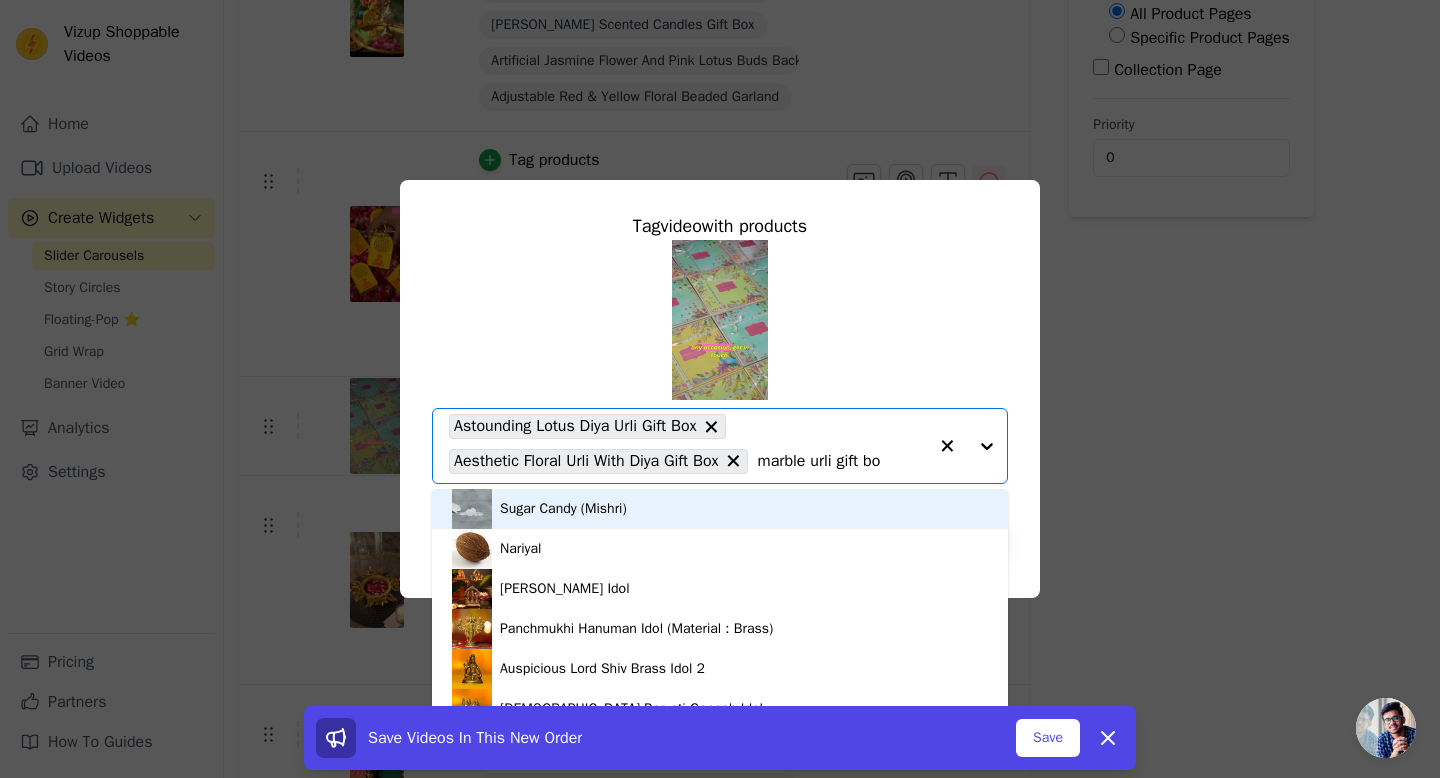 type on "marble urli gift box" 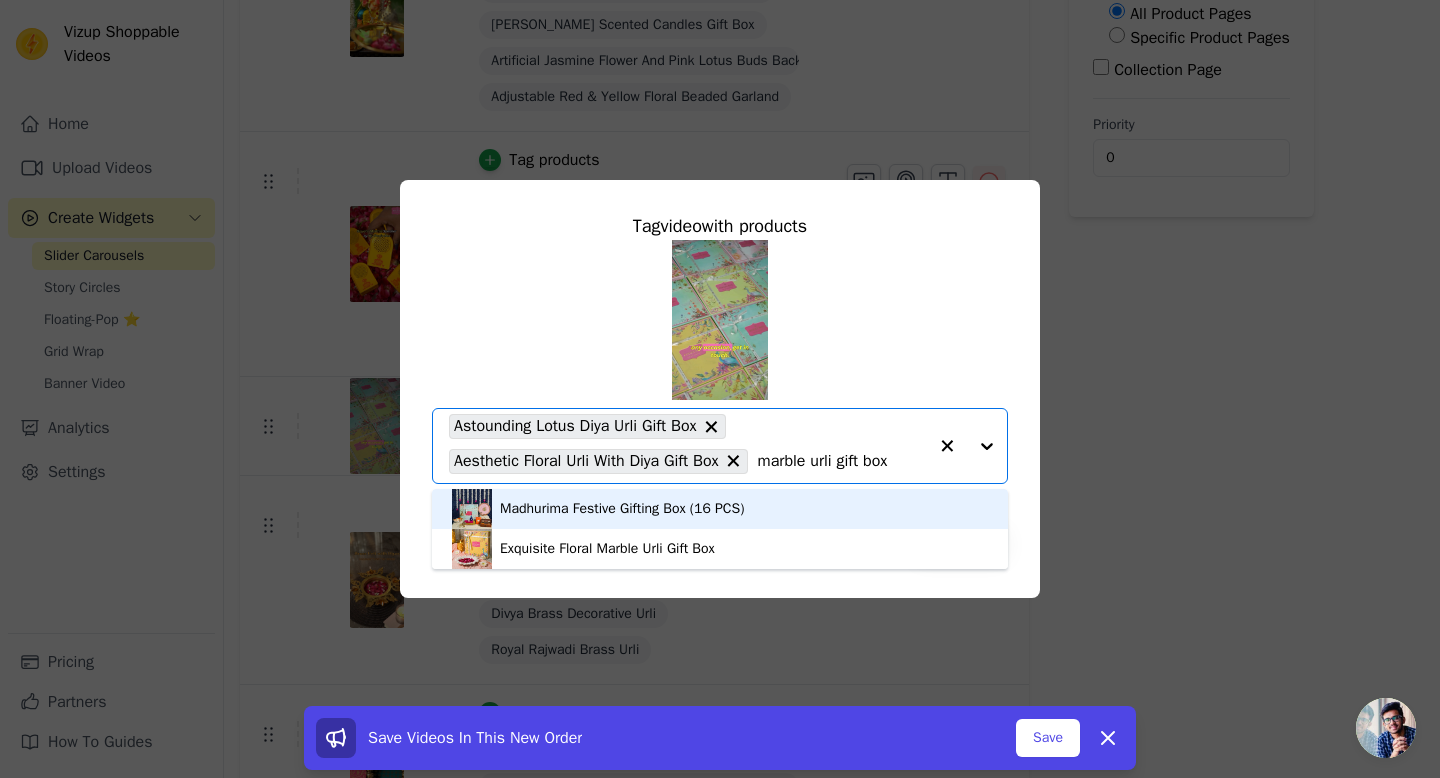 click on "Madhurima Festive Gifting Box (16 PCS)" at bounding box center (622, 509) 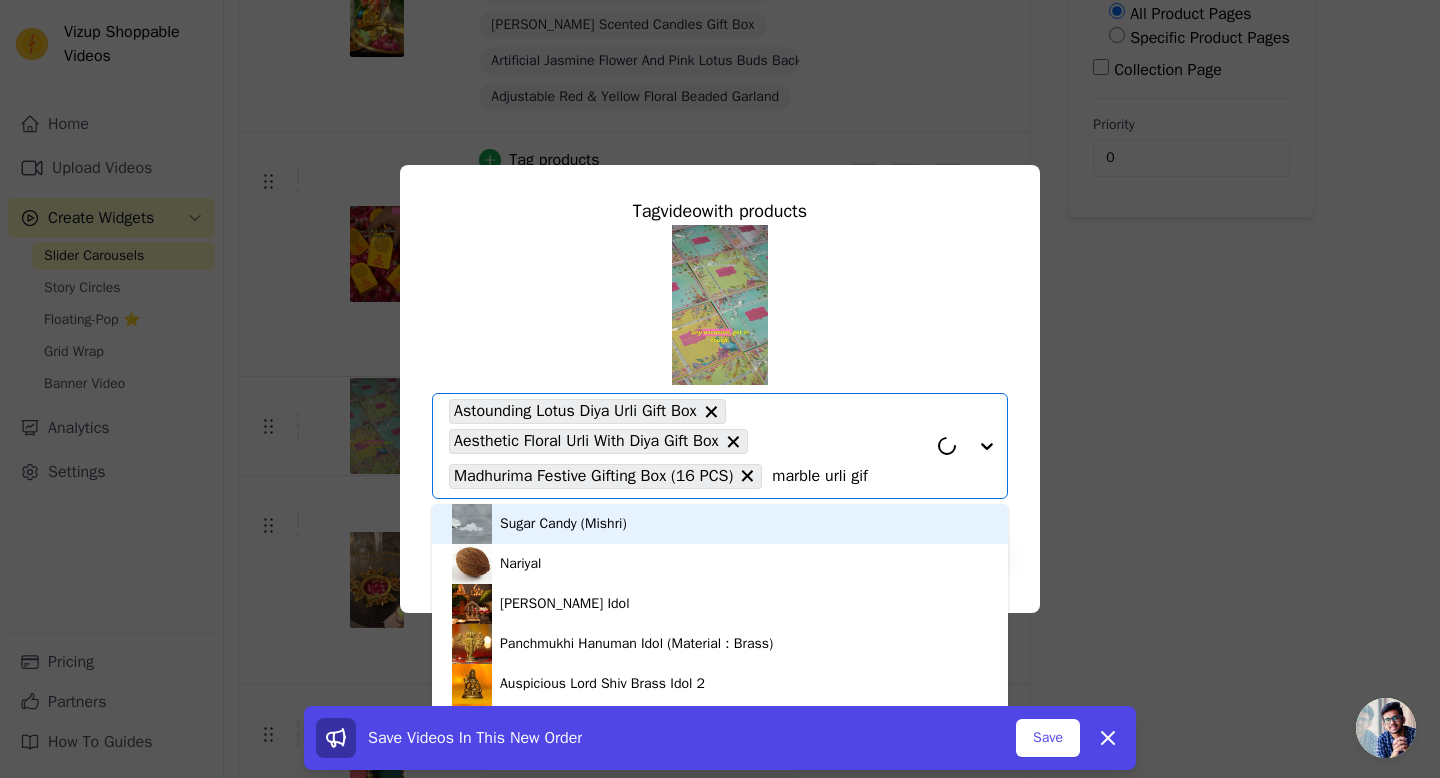 type on "marble urli gift" 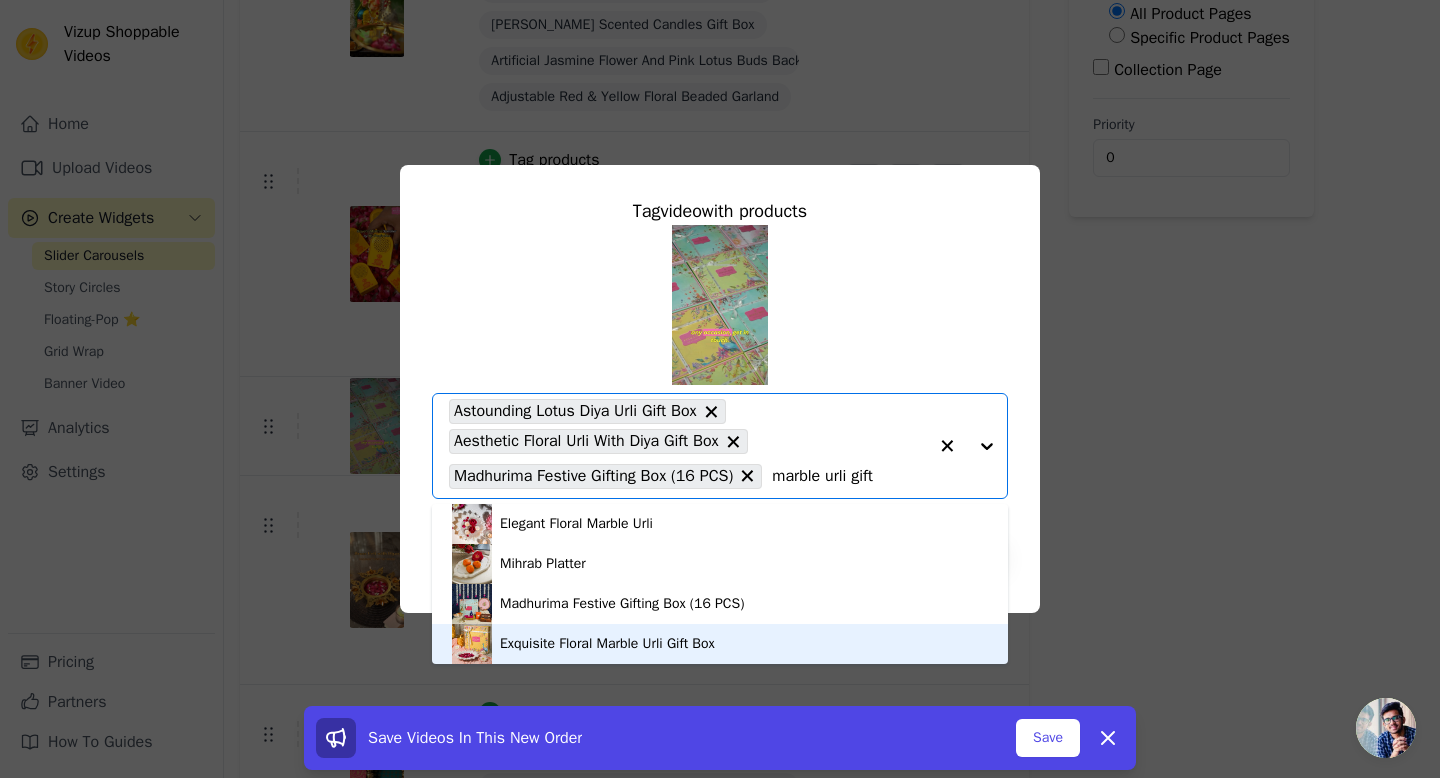 click on "Exquisite Floral Marble Urli Gift Box" at bounding box center (607, 644) 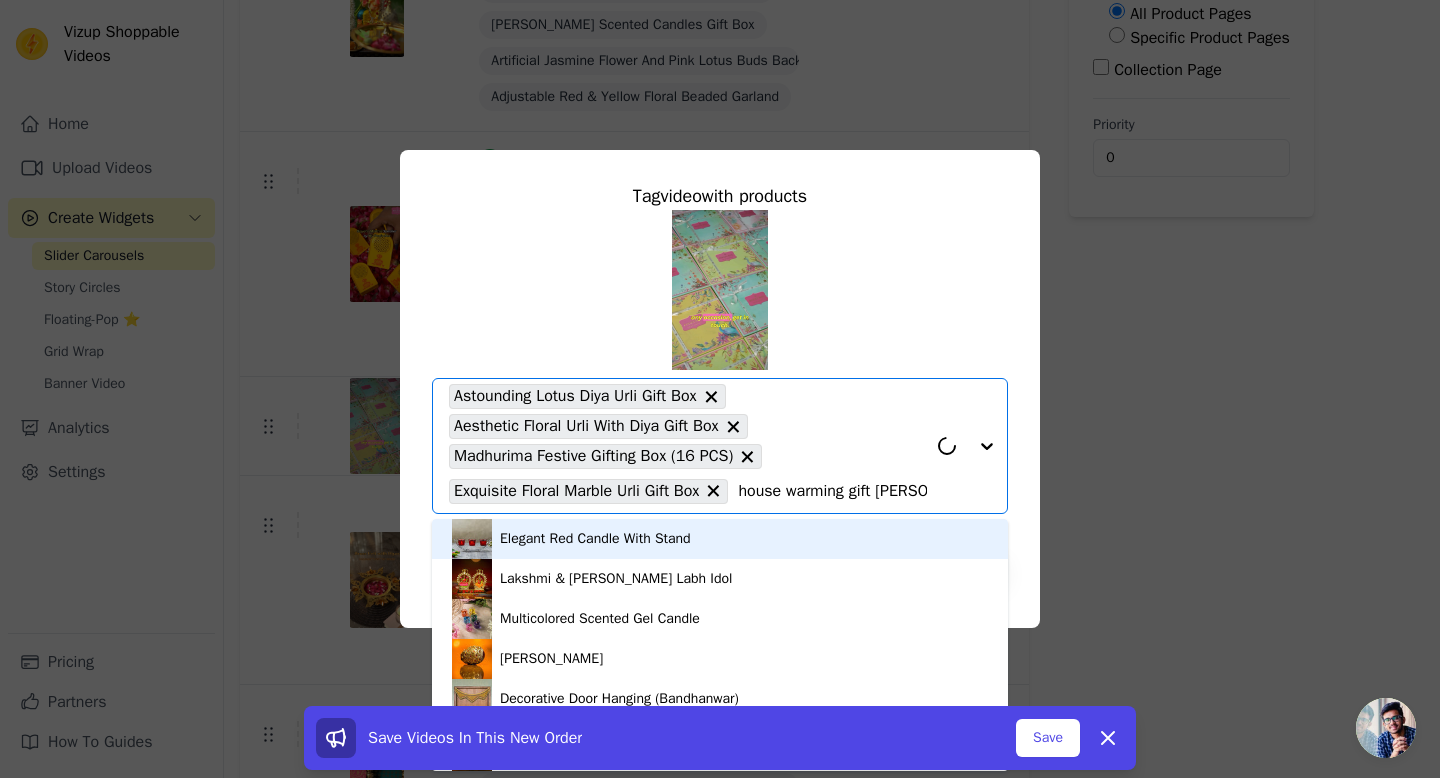 type on "house warming gift box" 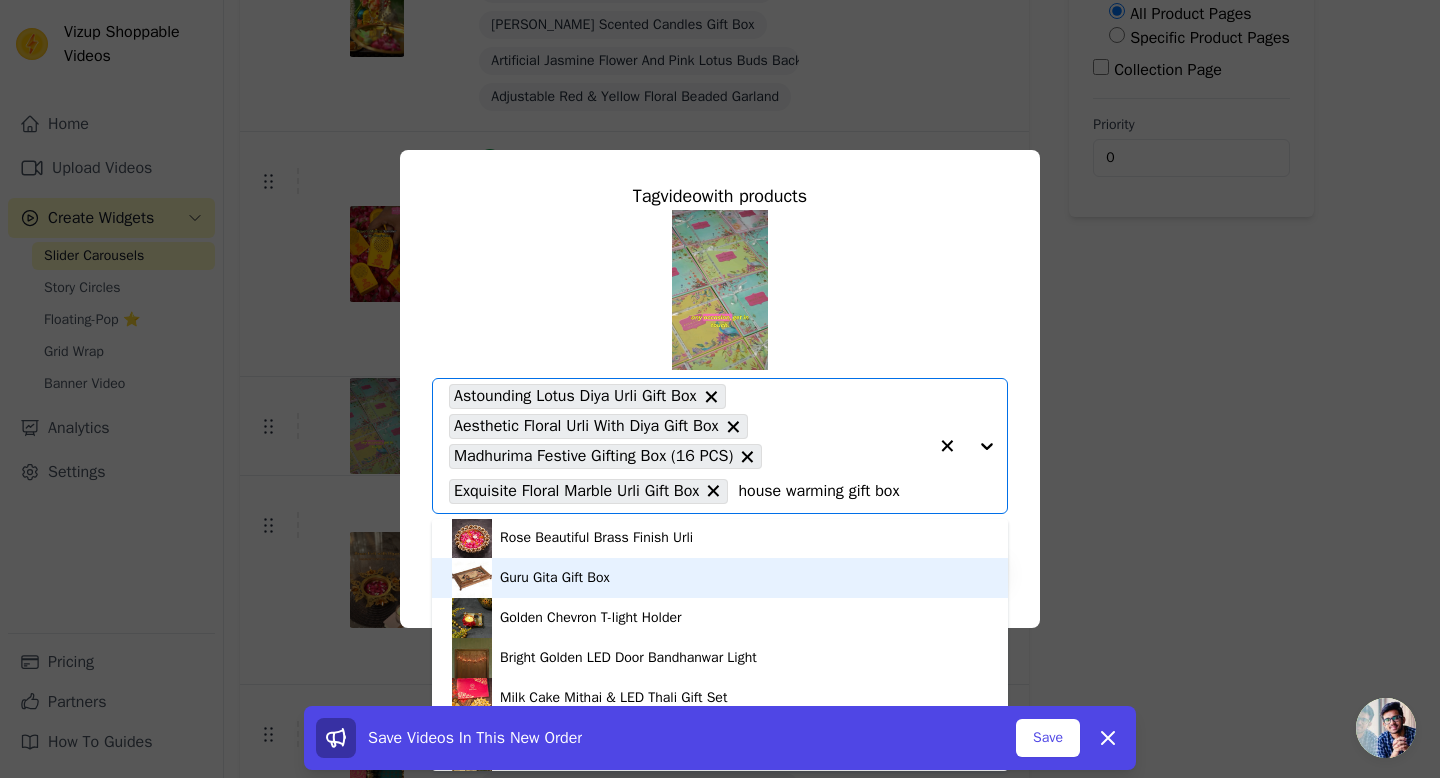 scroll, scrollTop: 1914, scrollLeft: 0, axis: vertical 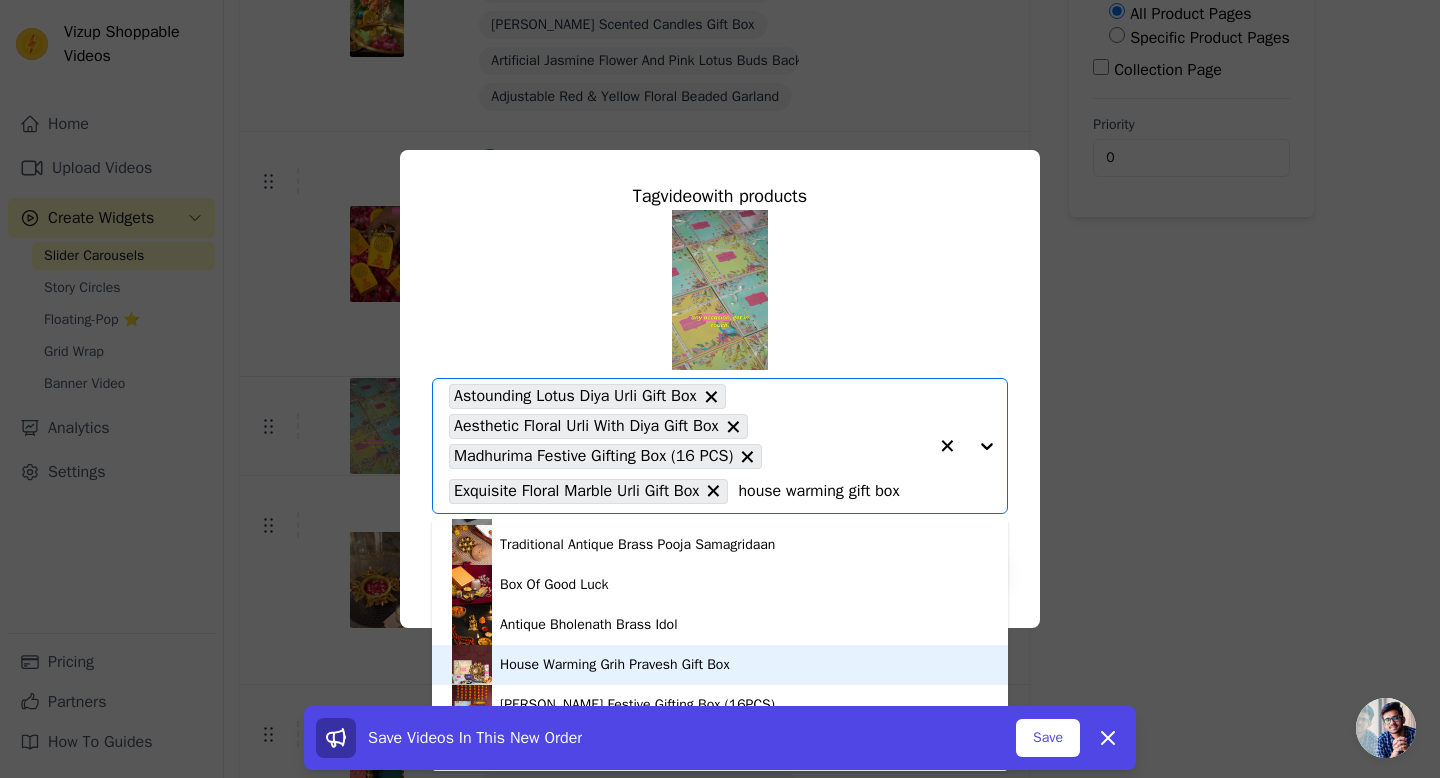 click on "House Warming Grih Pravesh Gift Box" at bounding box center (615, 665) 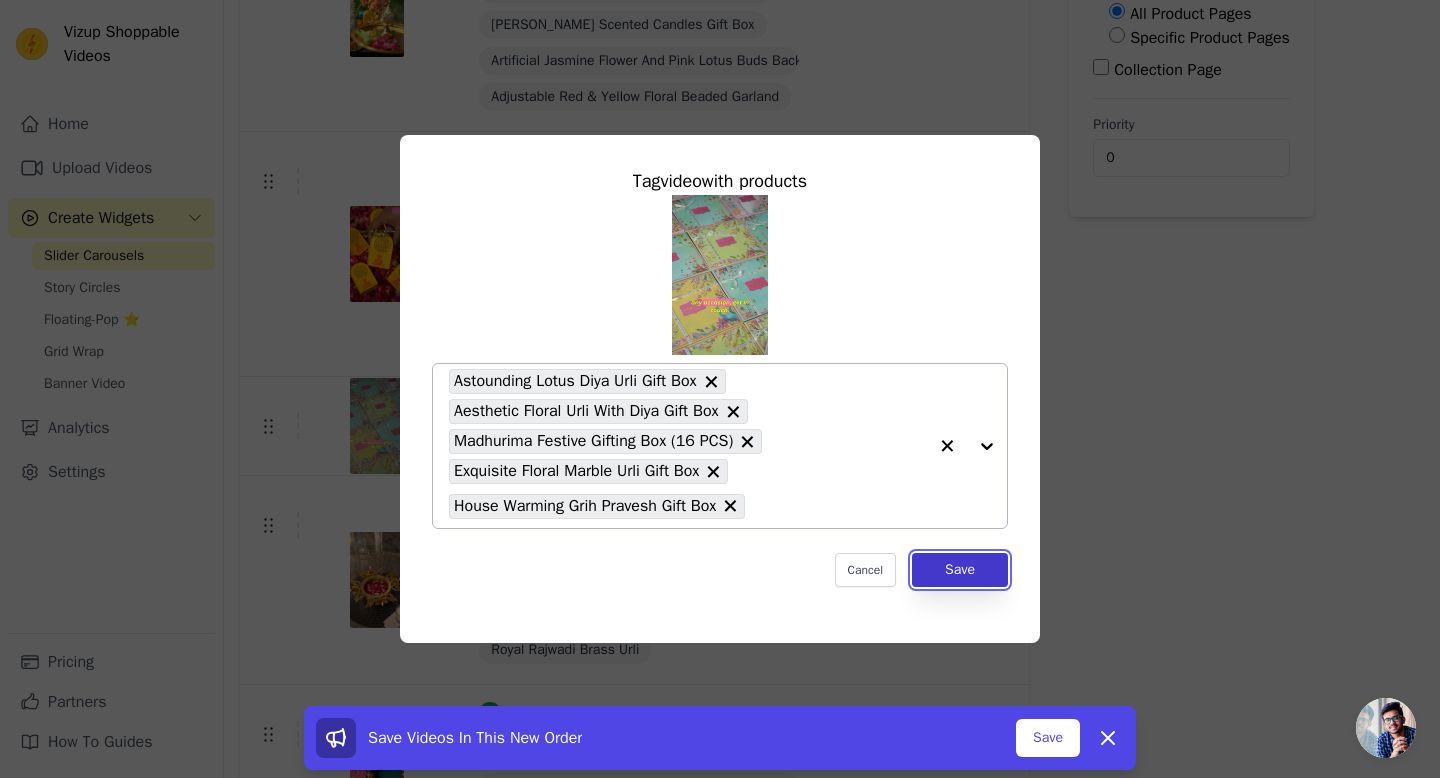 click on "Save" at bounding box center [960, 570] 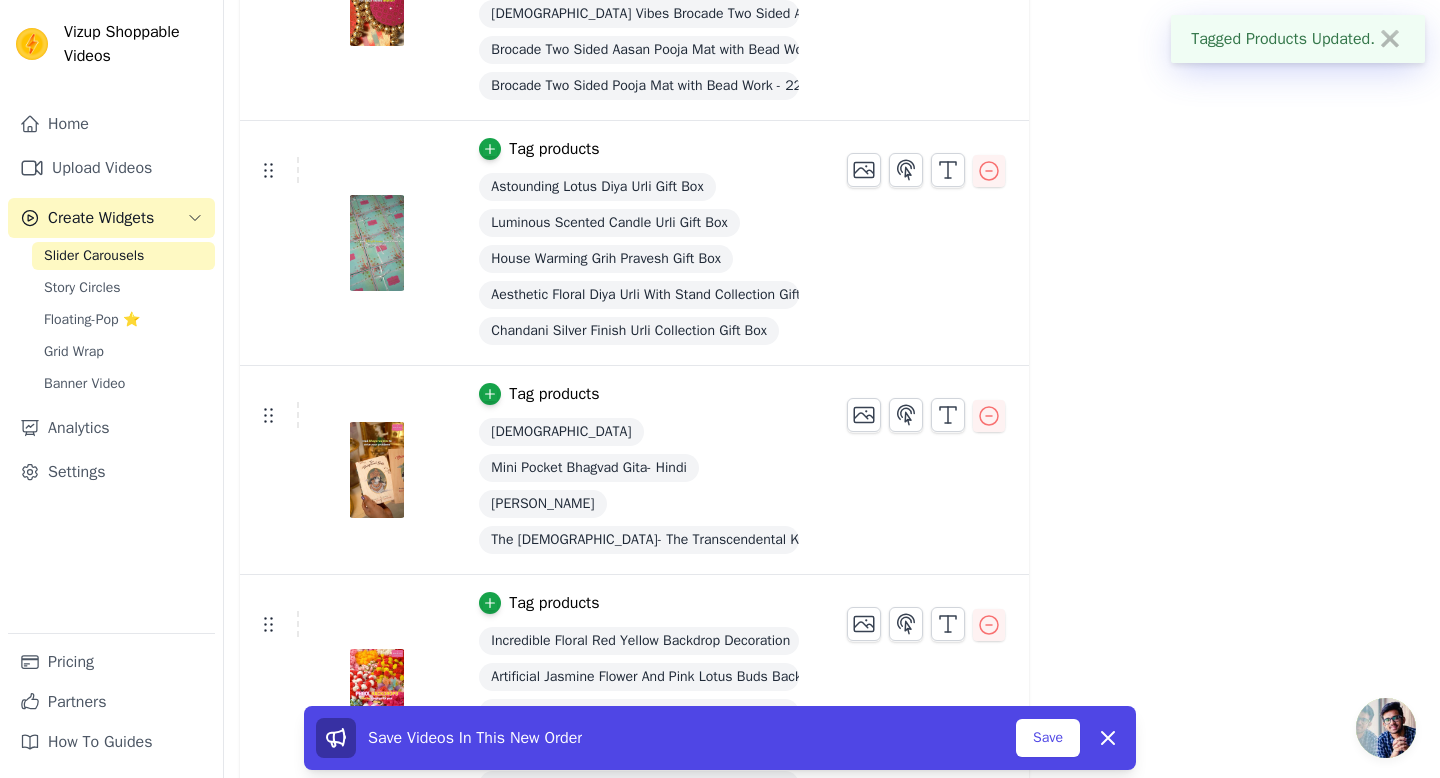 scroll, scrollTop: 1447, scrollLeft: 0, axis: vertical 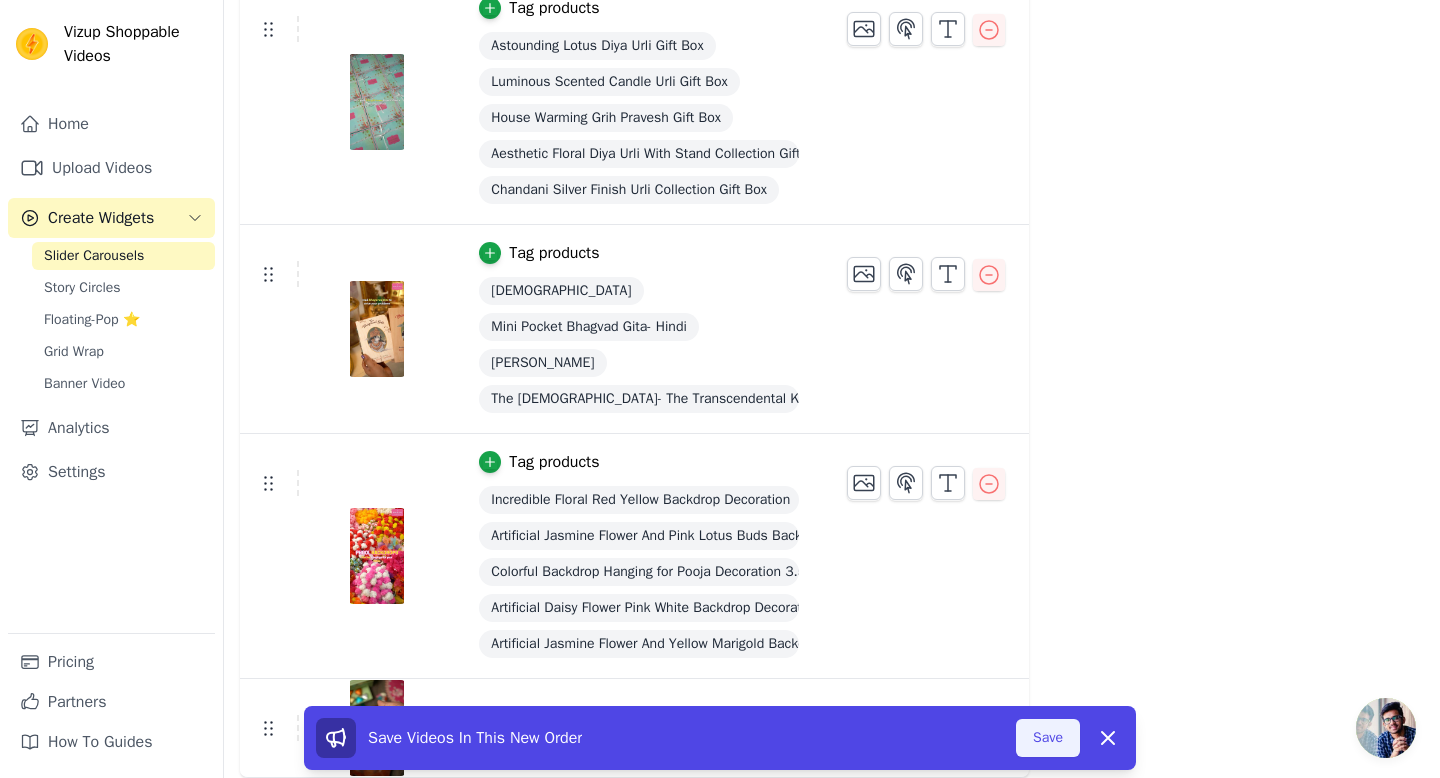 click on "Save" at bounding box center (1048, 738) 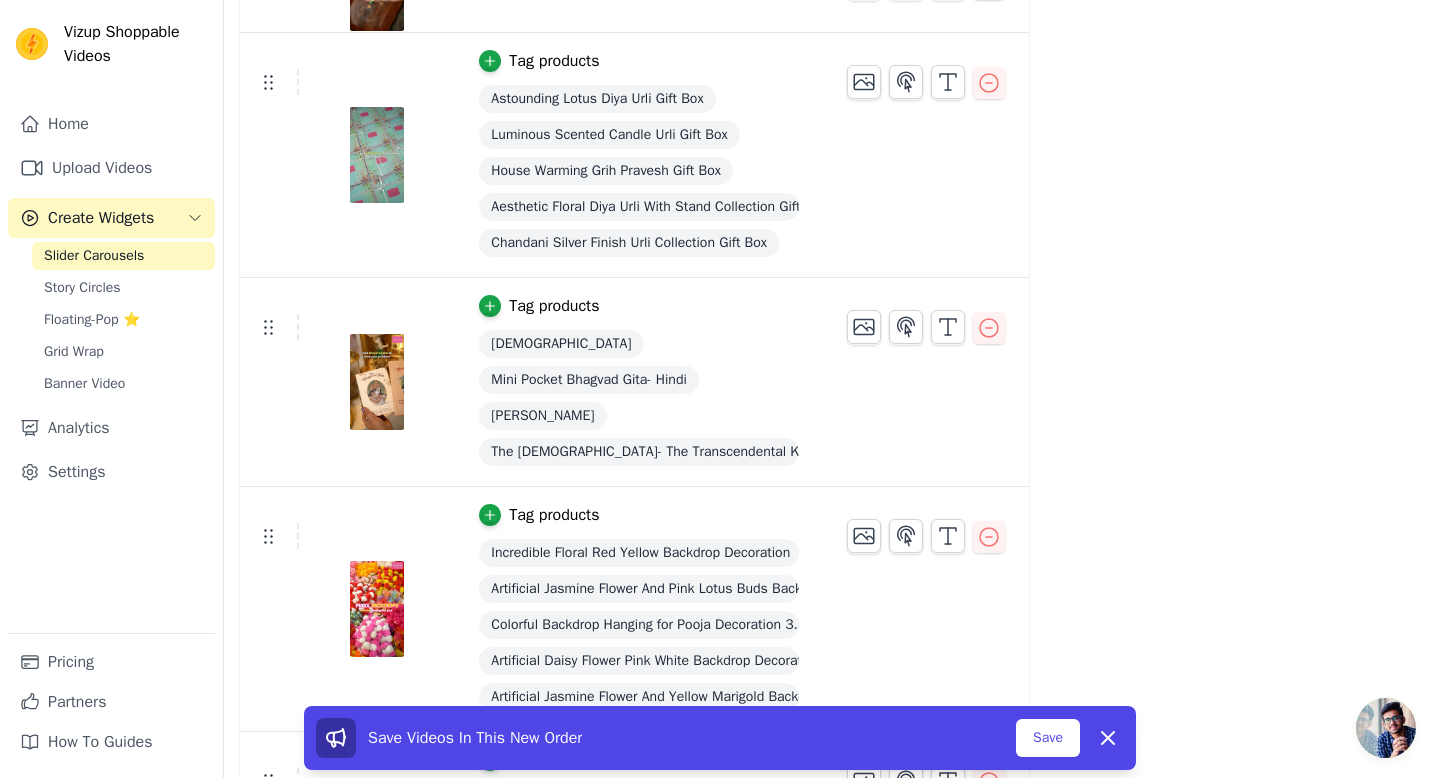 scroll, scrollTop: 758, scrollLeft: 0, axis: vertical 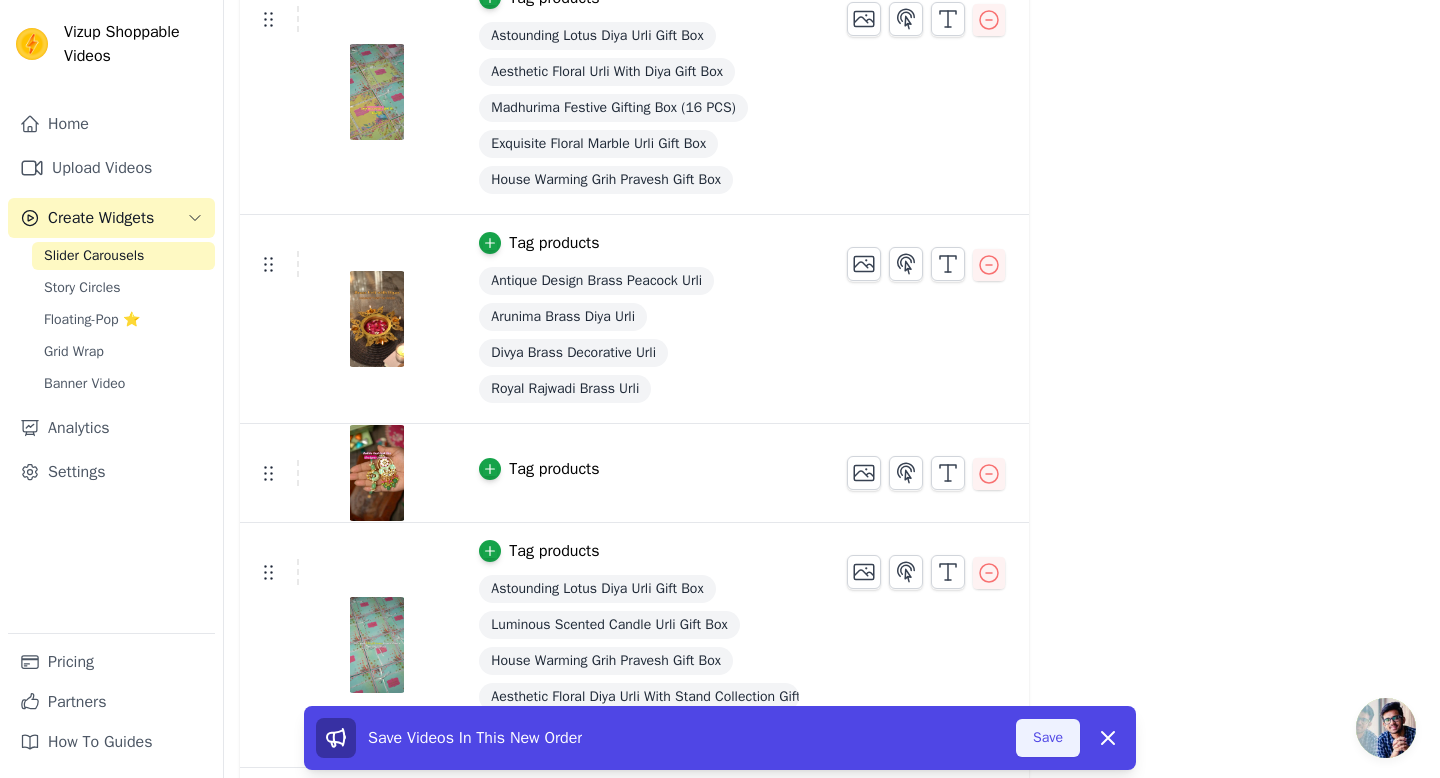 click on "Save" at bounding box center (1048, 738) 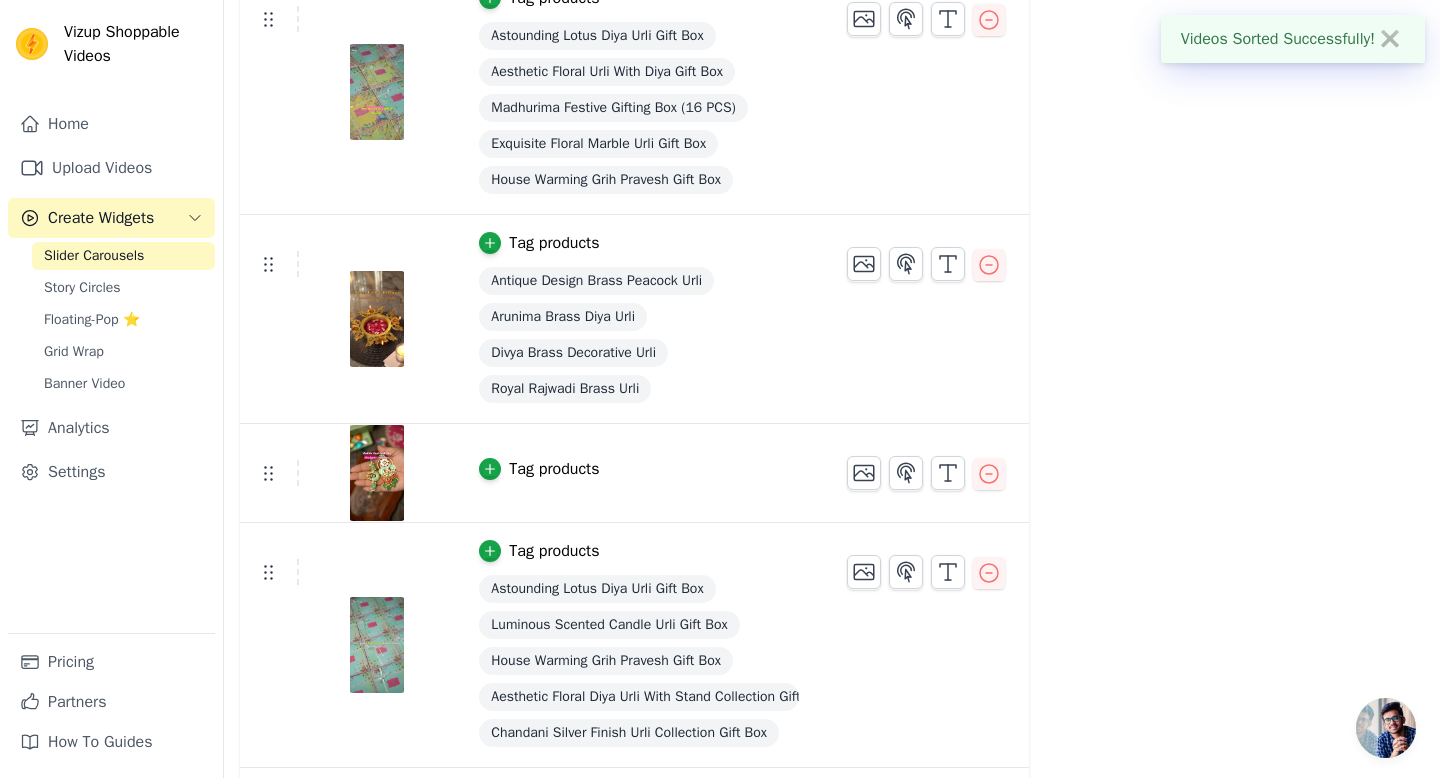 click on "Tag products" at bounding box center [639, 473] 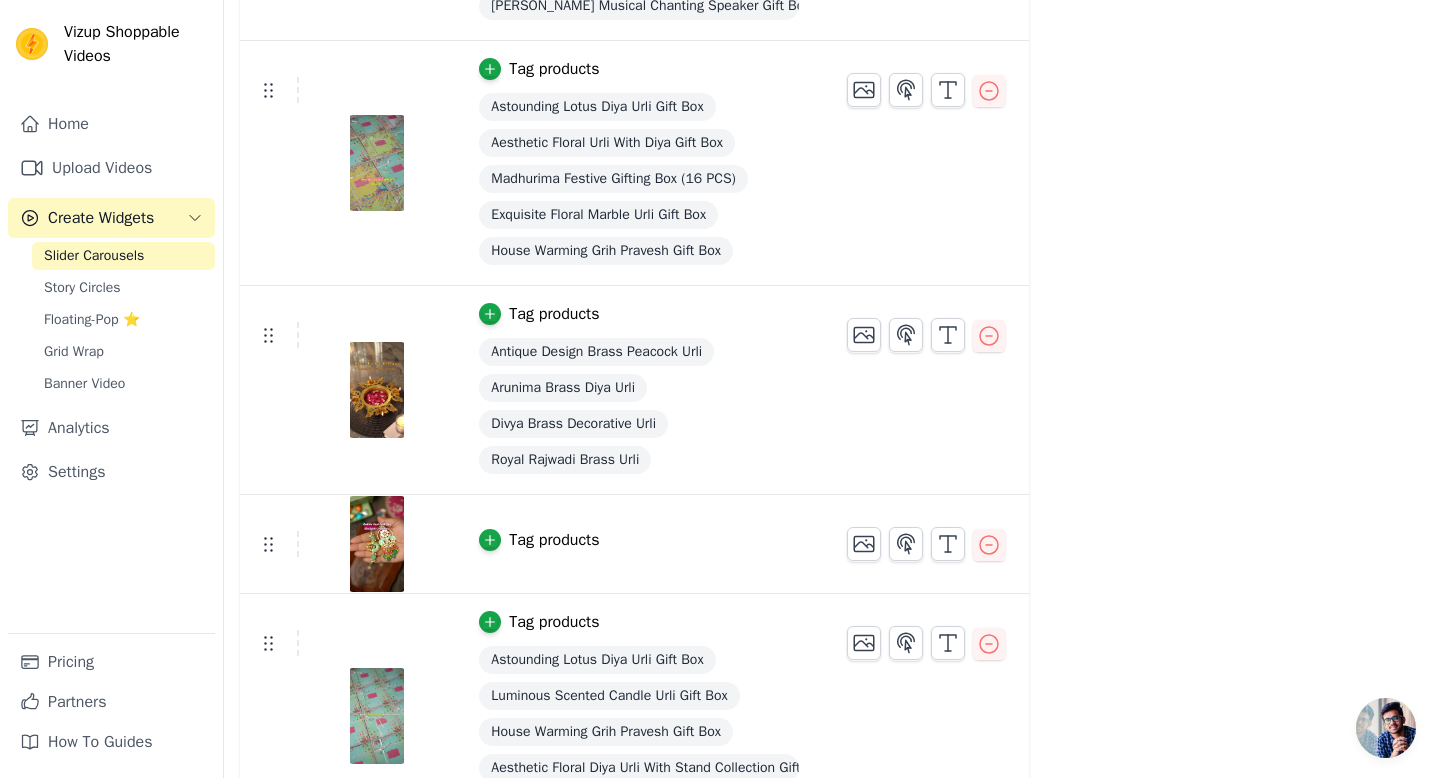 scroll, scrollTop: 741, scrollLeft: 0, axis: vertical 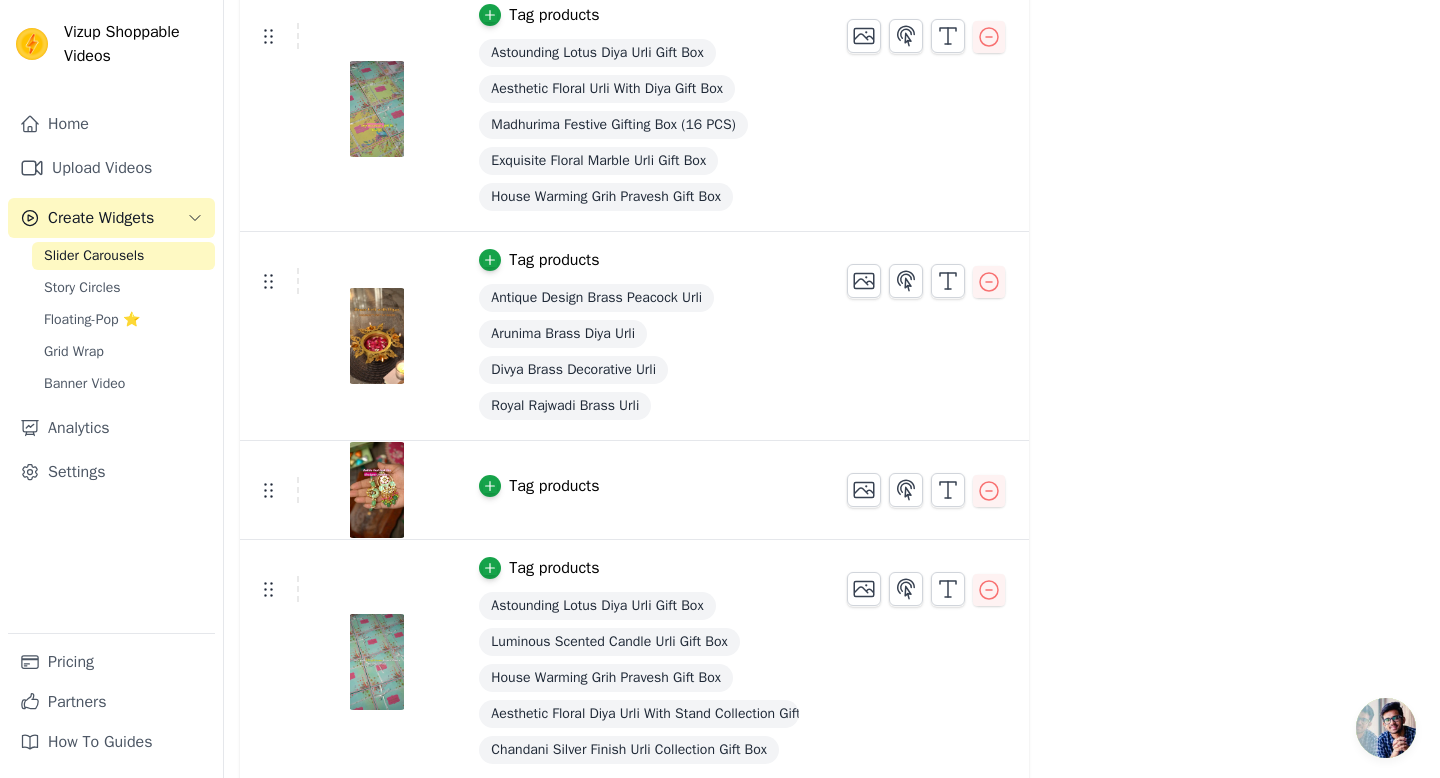 click on "Tag products" at bounding box center (554, 486) 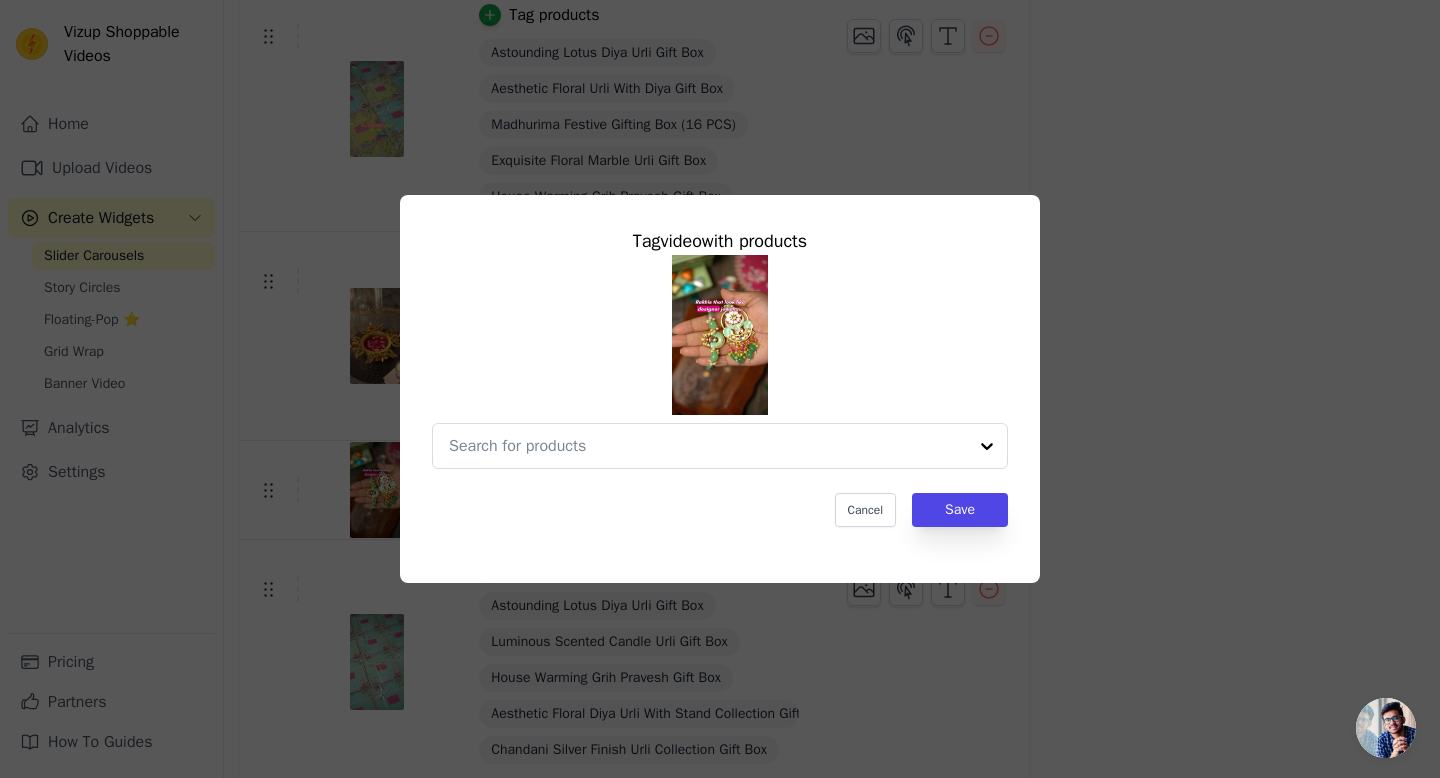scroll, scrollTop: 0, scrollLeft: 0, axis: both 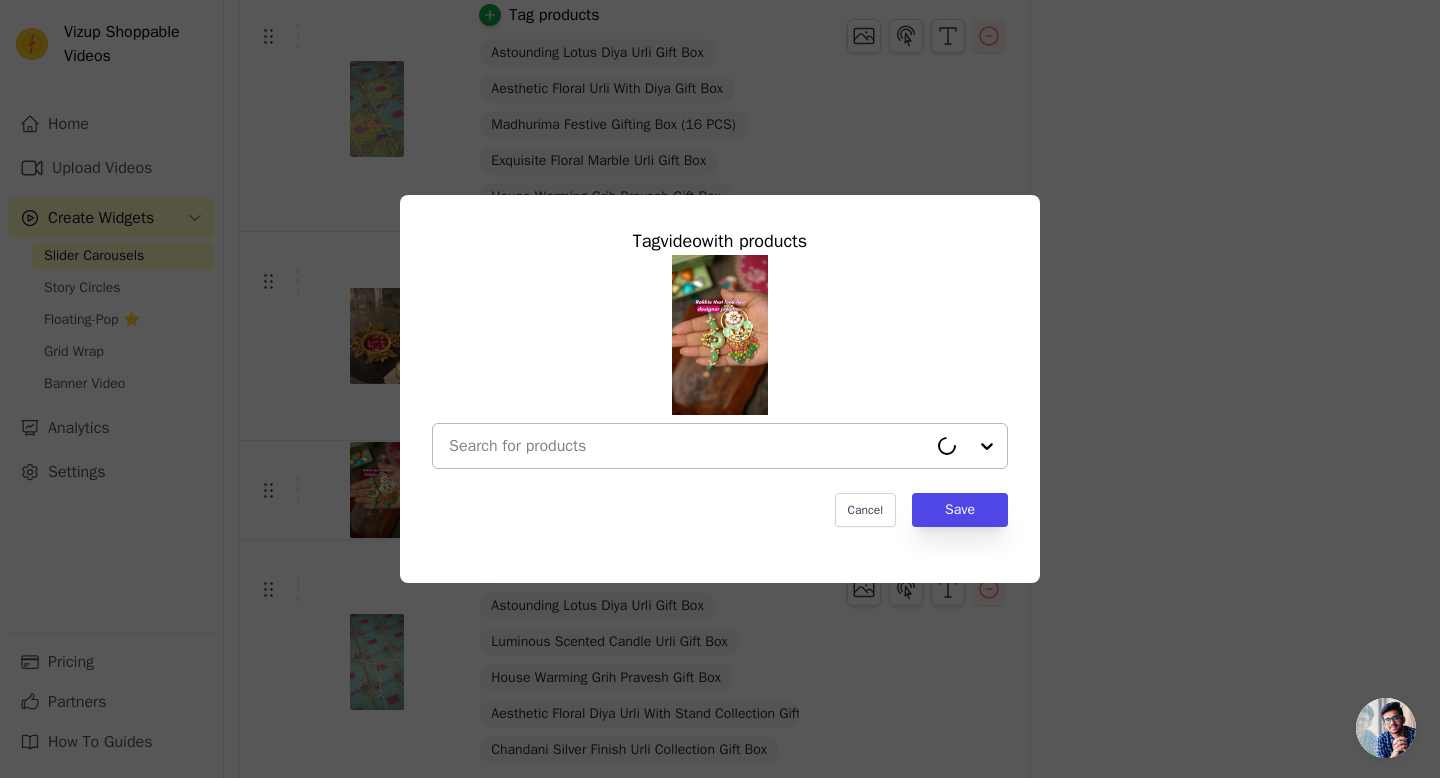 click at bounding box center [688, 446] 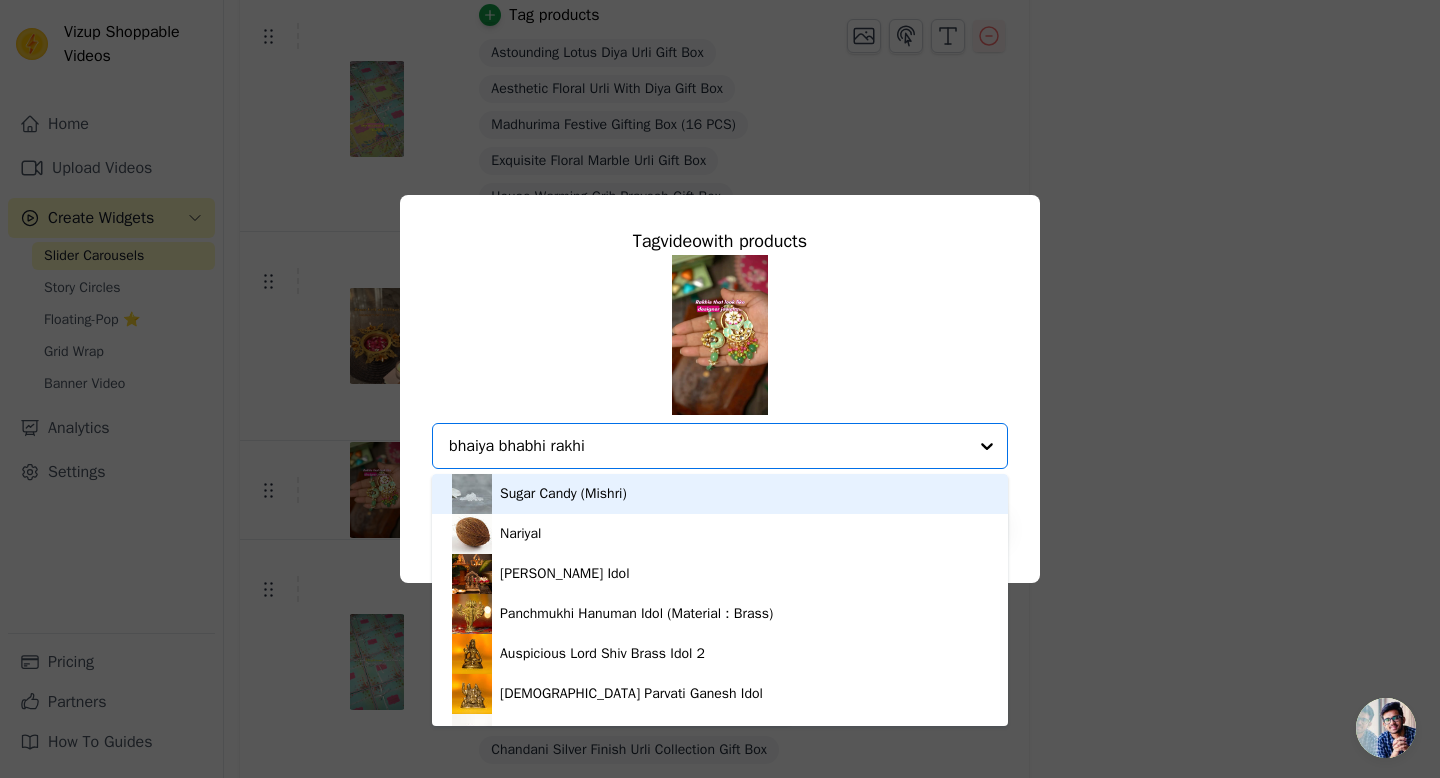 click on "bhaiya bhabhi rakhi" at bounding box center [708, 446] 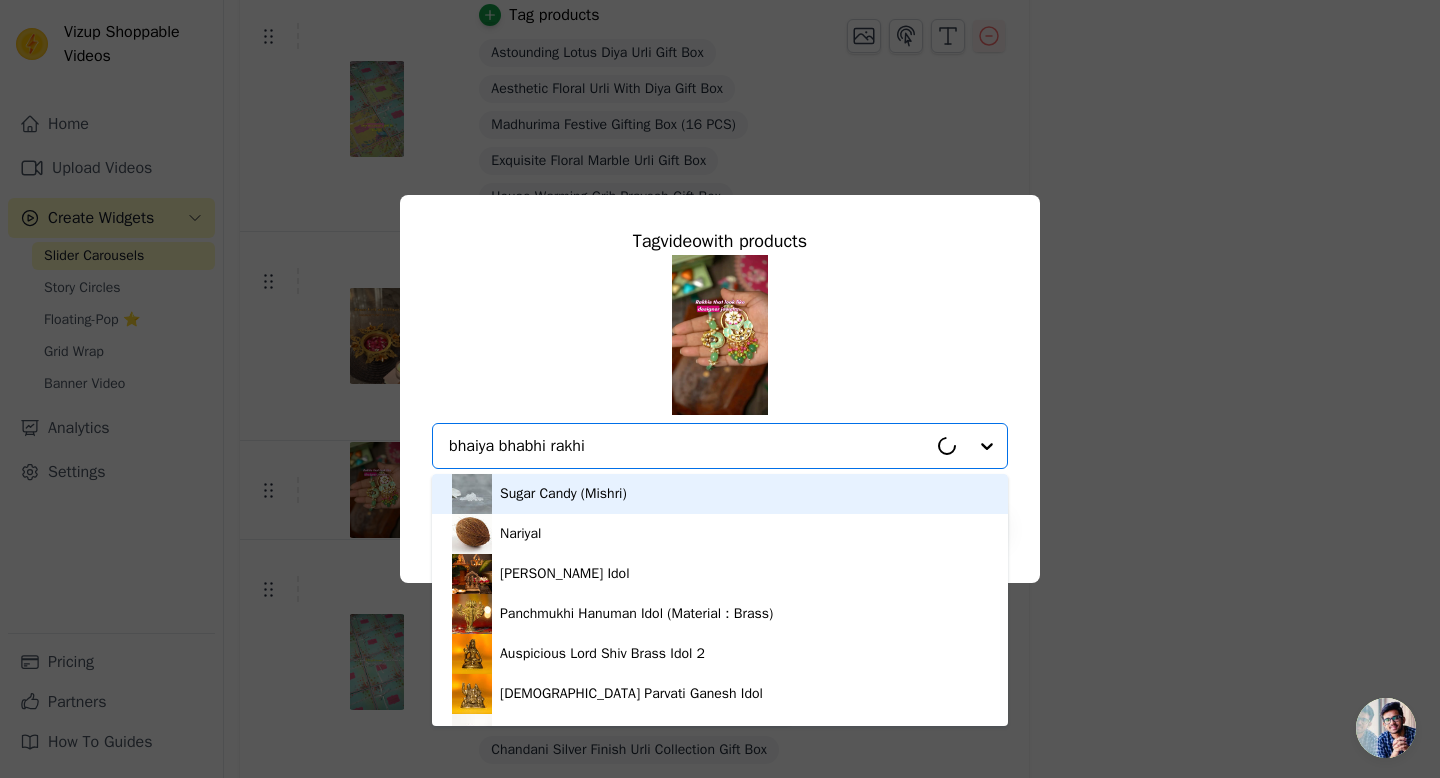 click on "bhaiya bhabhi rakhi" at bounding box center [688, 446] 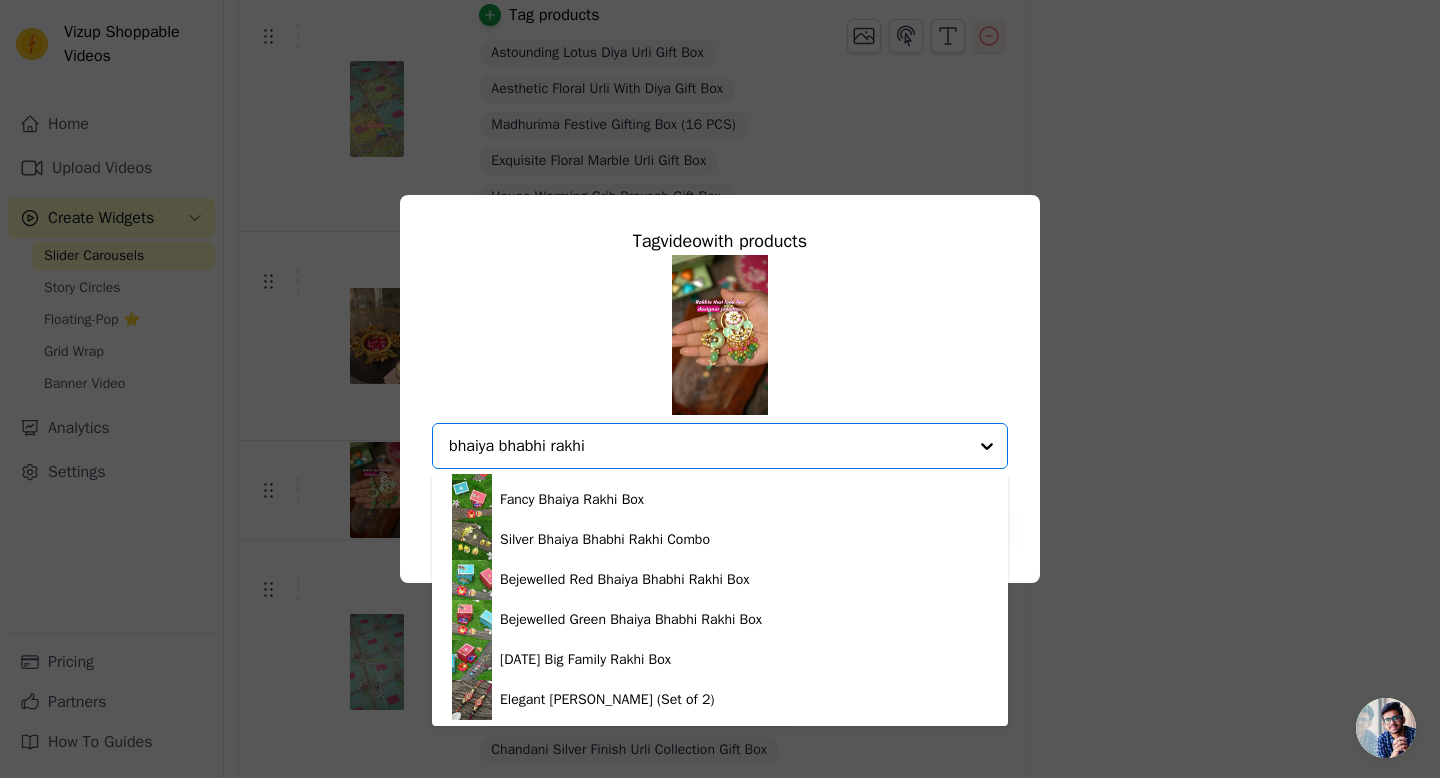 scroll, scrollTop: 0, scrollLeft: 0, axis: both 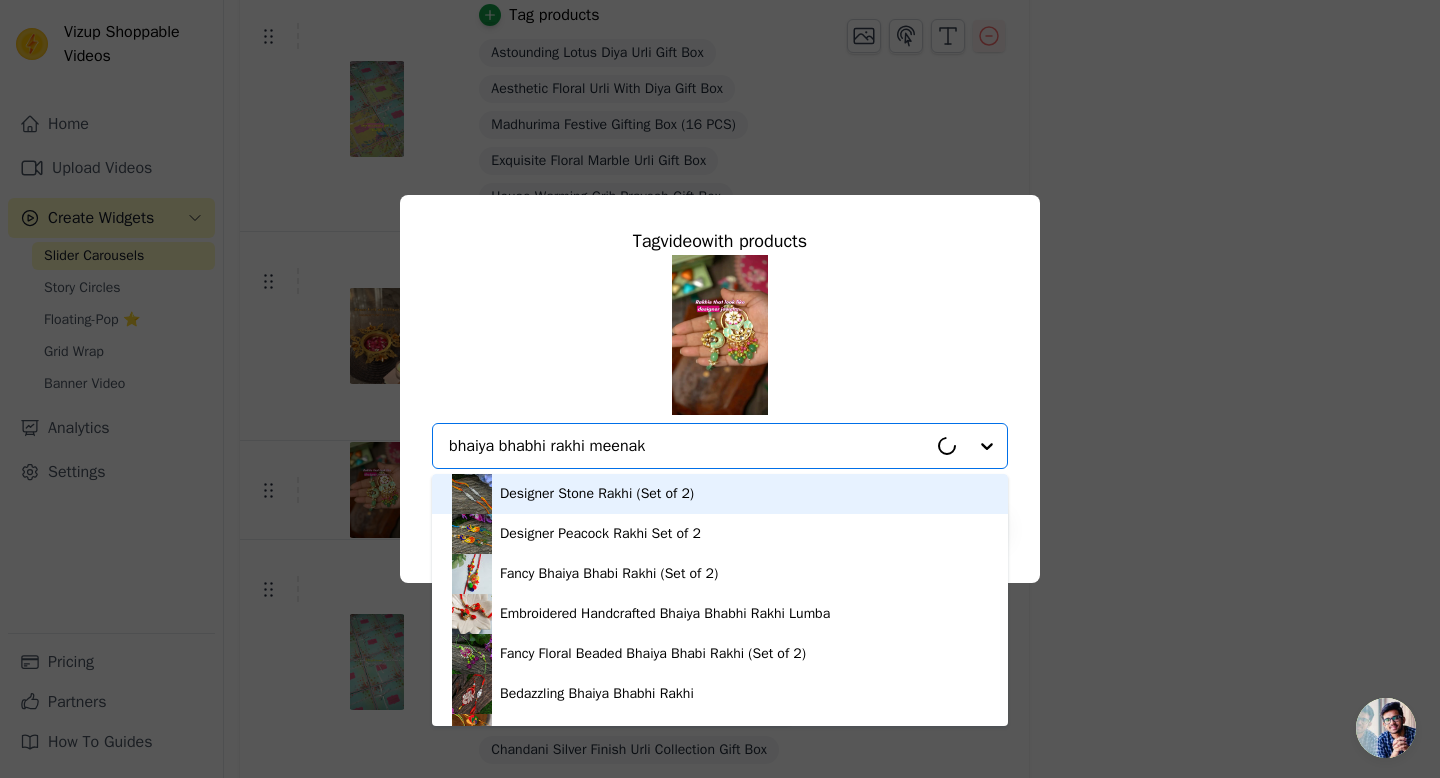type on "bhaiya bhabhi rakhi meenaka" 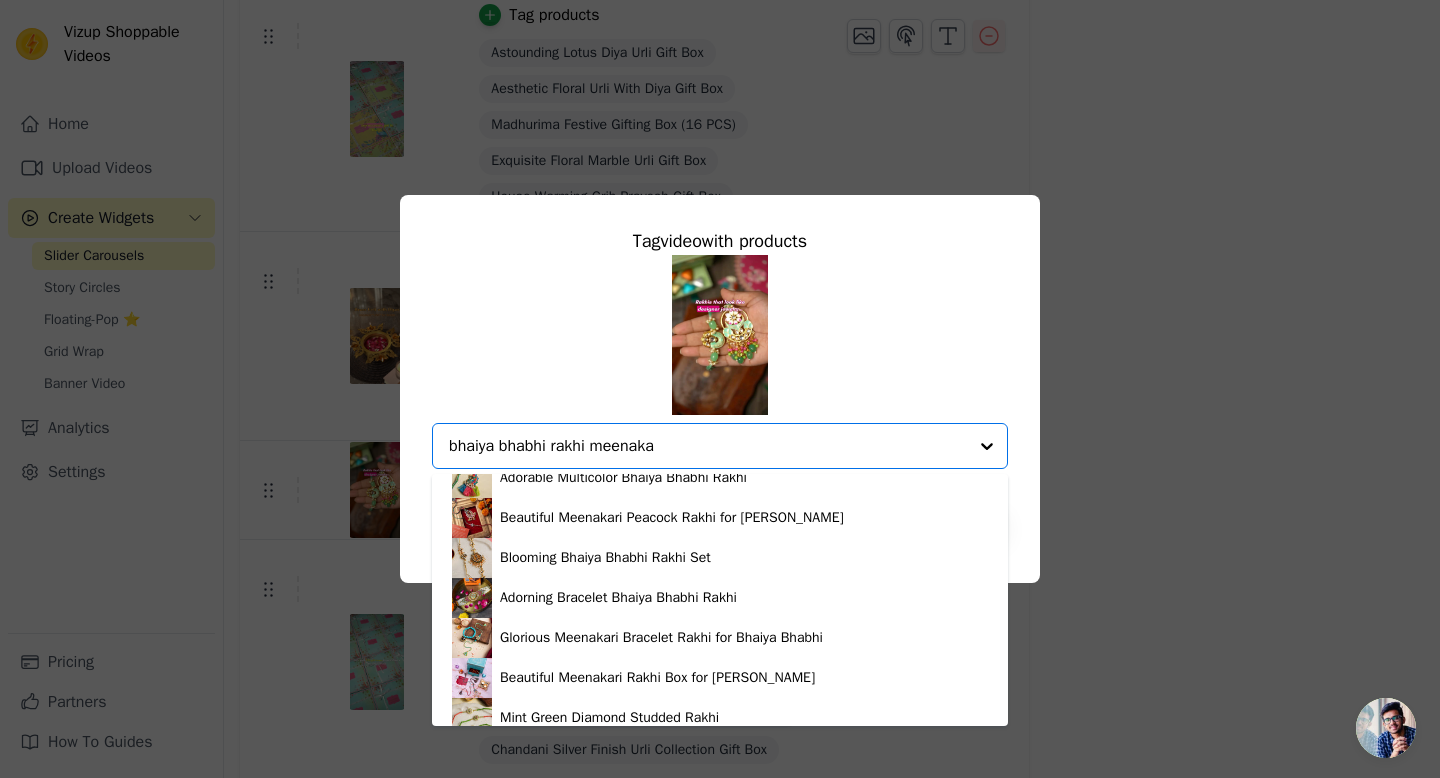 scroll, scrollTop: 834, scrollLeft: 0, axis: vertical 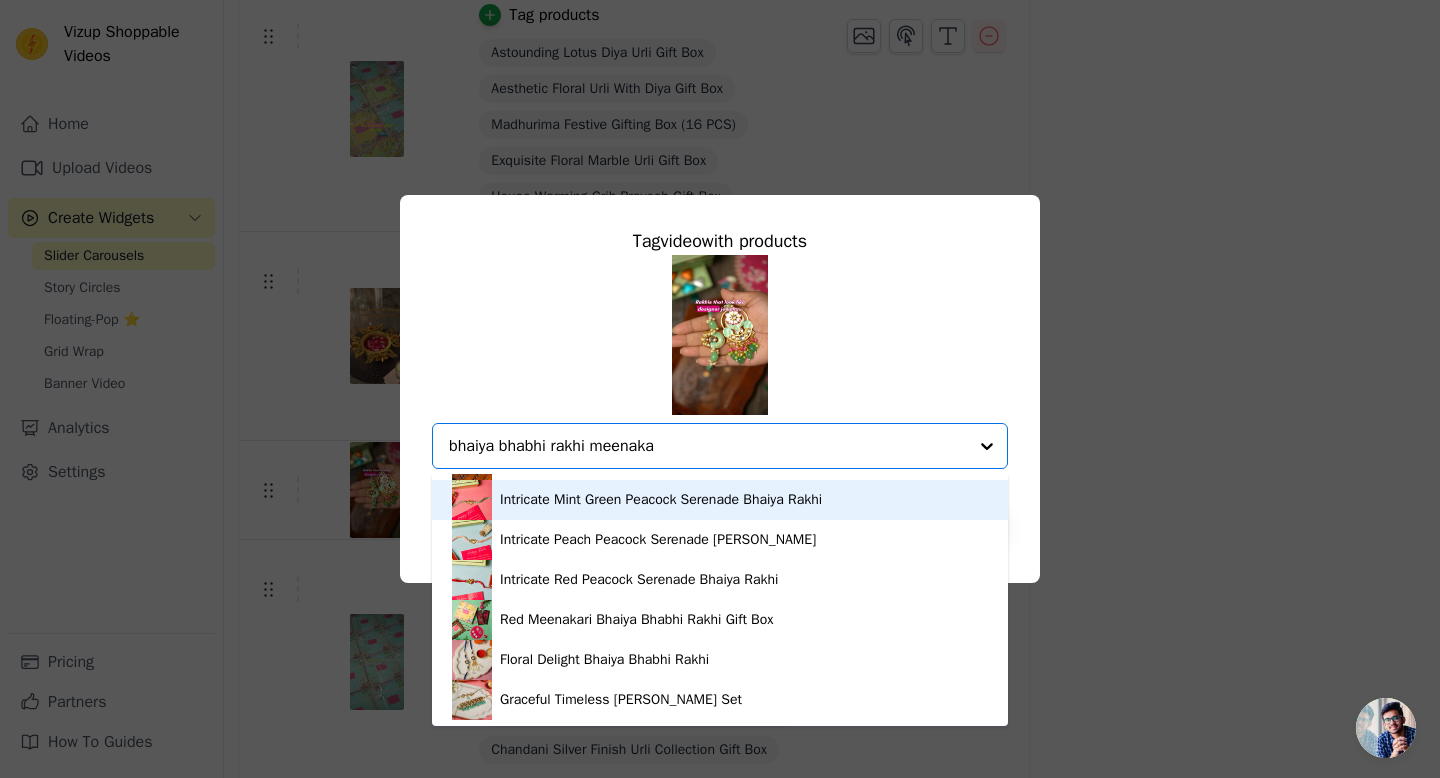 click on "bhaiya bhabhi rakhi meenaka" at bounding box center (708, 446) 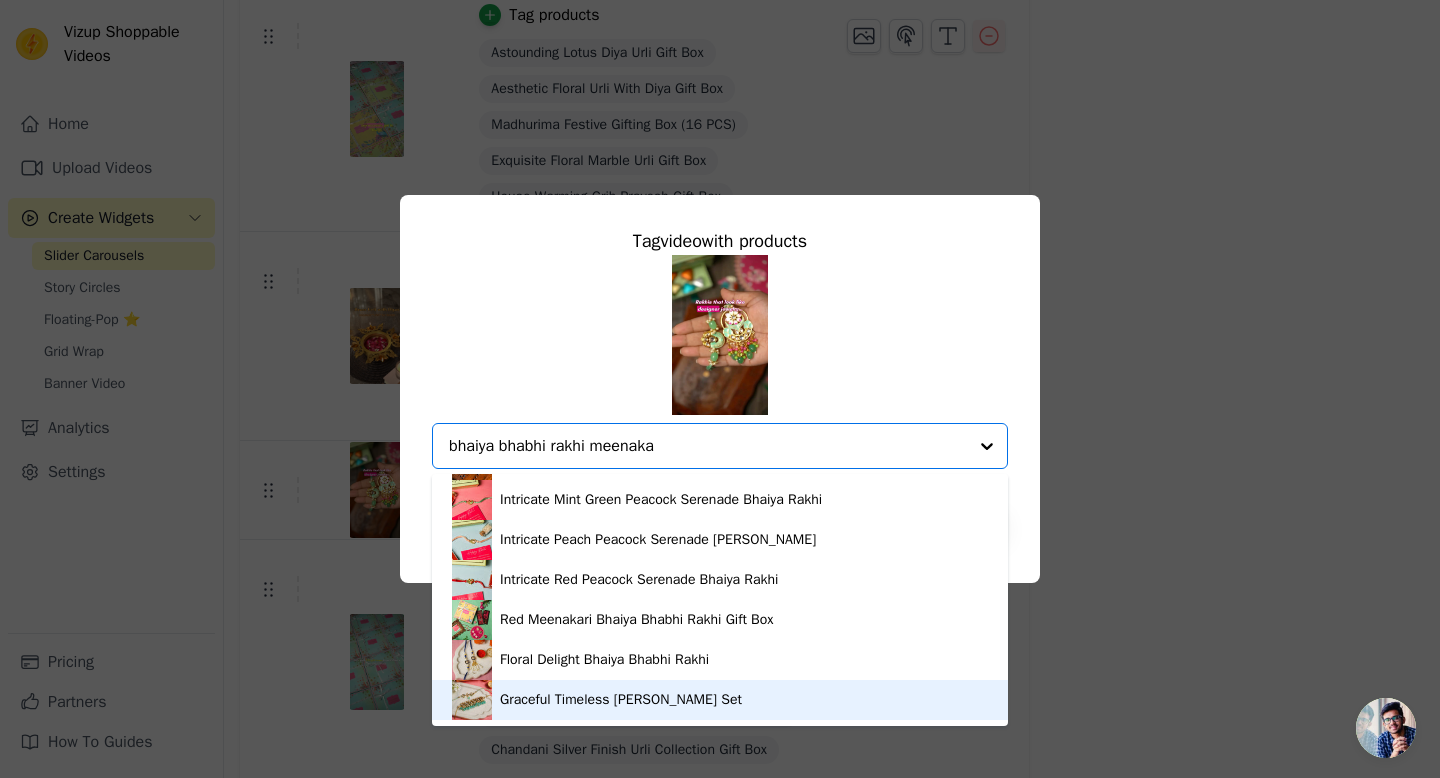 click on "Graceful Timeless Bhaiya Bhabhi Rakhi Set" at bounding box center [621, 700] 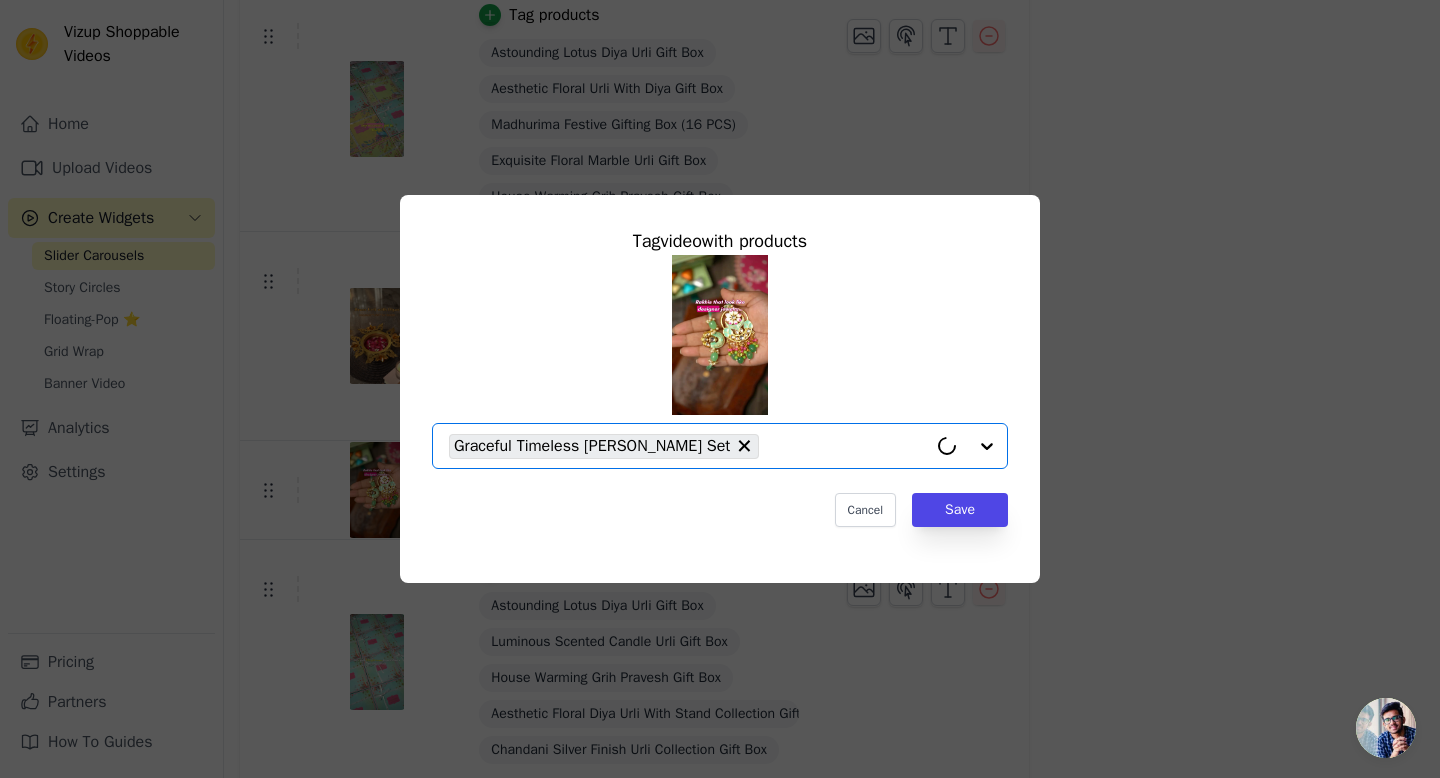 paste on "bhaiya bhabhi rakhi meenaka" 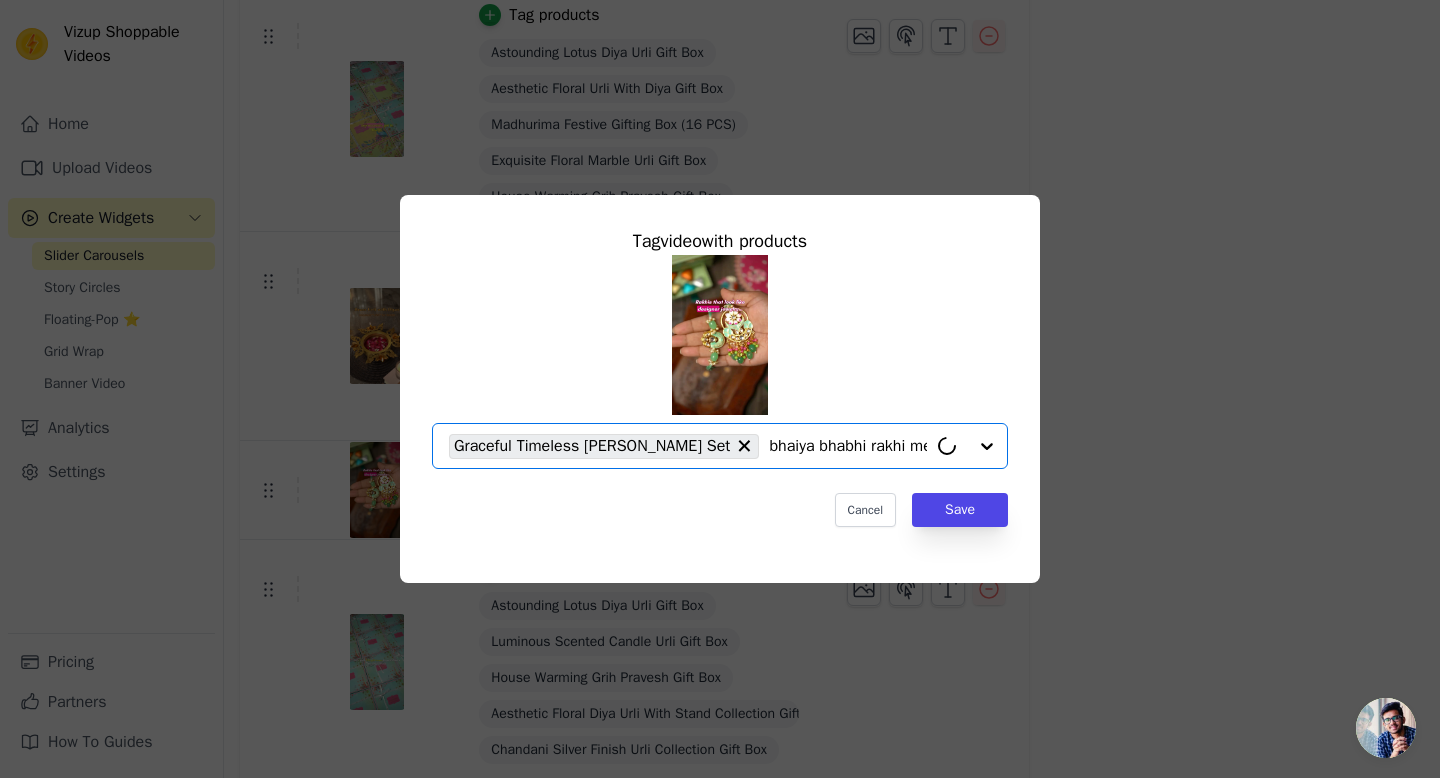 scroll, scrollTop: 0, scrollLeft: 85, axis: horizontal 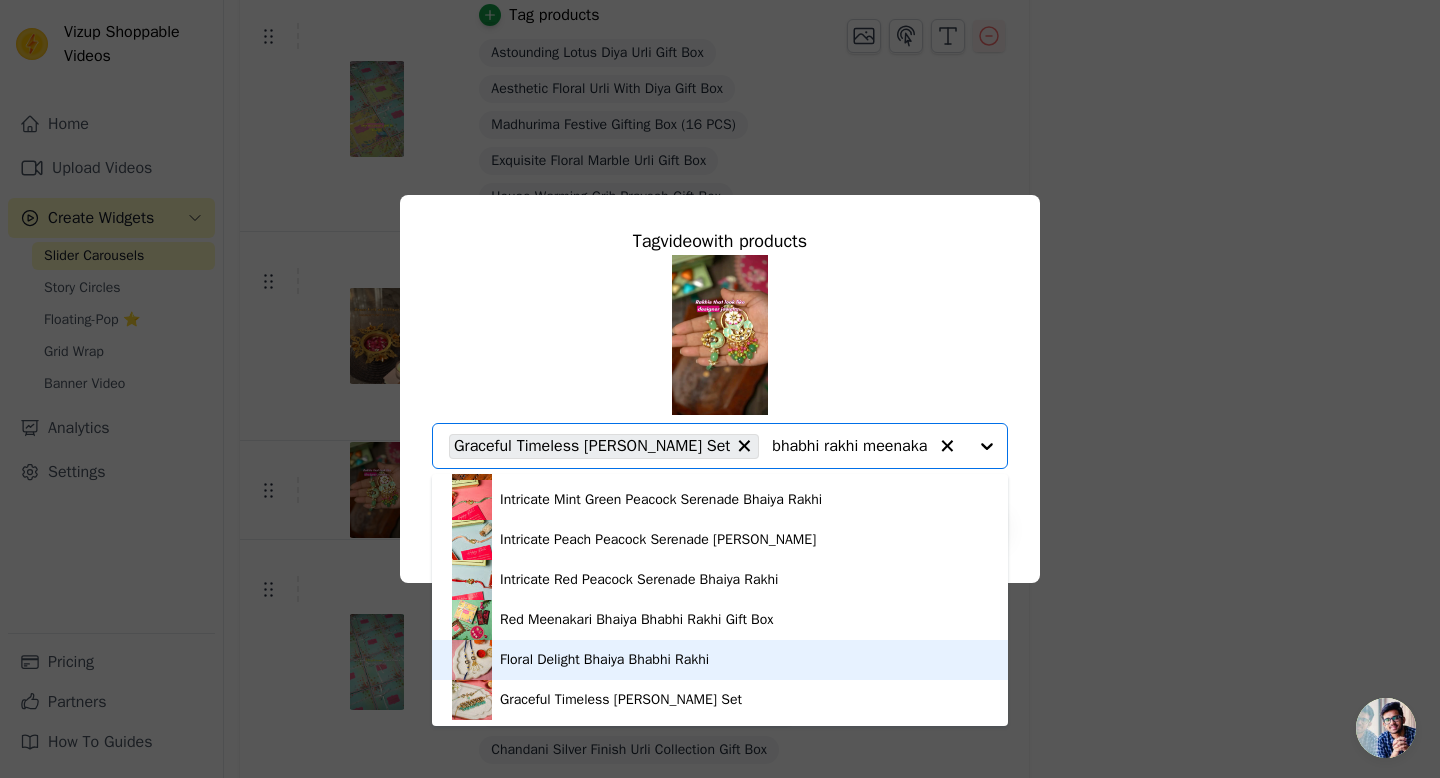 click on "Floral Delight Bhaiya Bhabhi Rakhi" at bounding box center (604, 660) 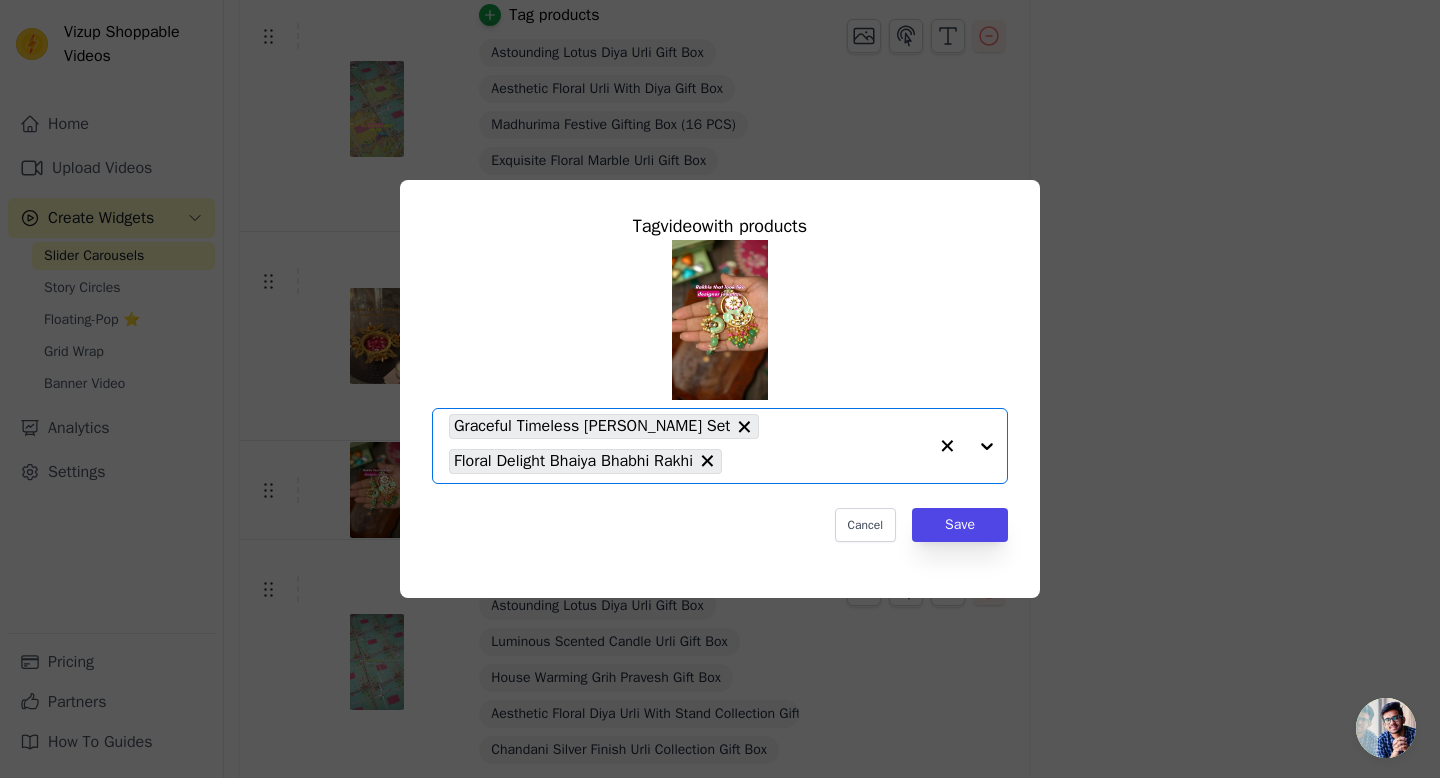 scroll, scrollTop: 0, scrollLeft: 0, axis: both 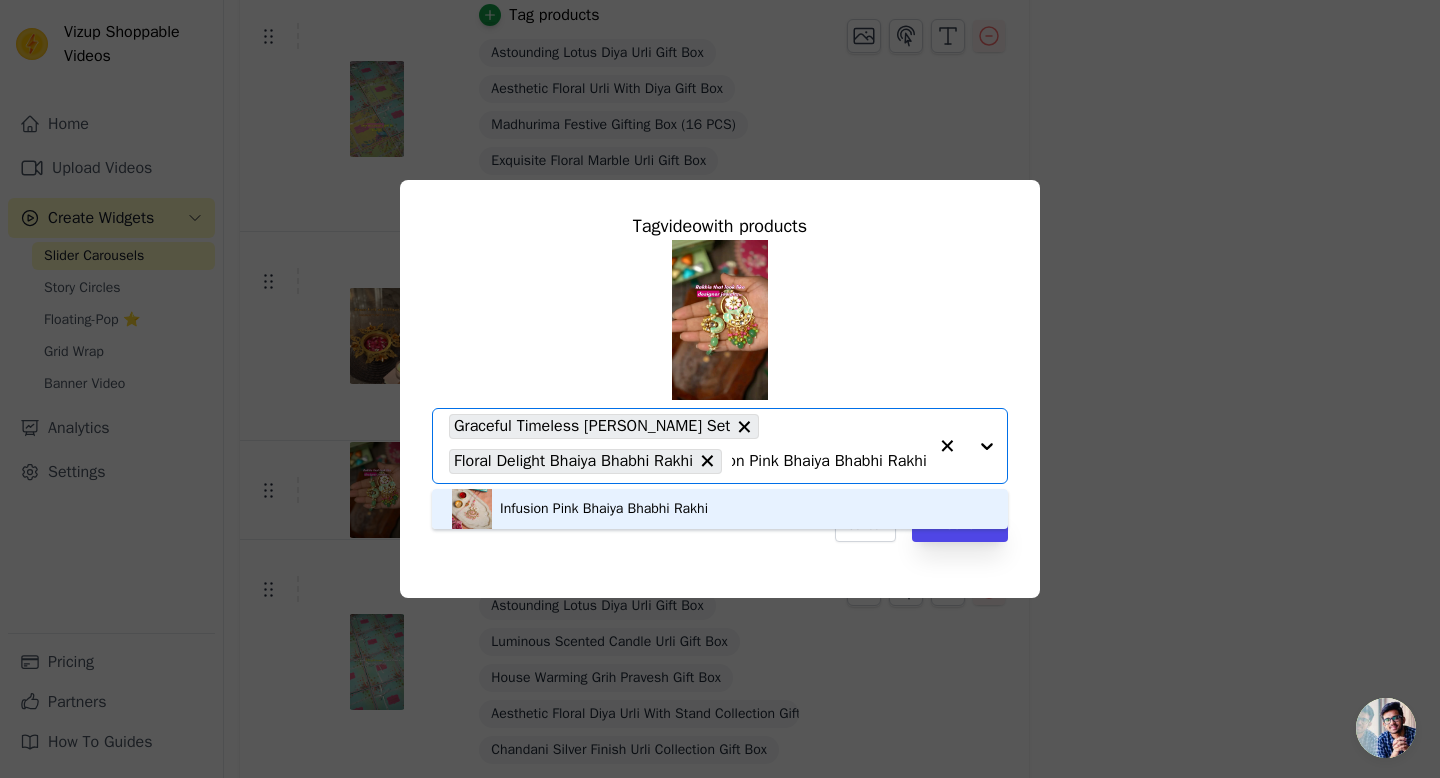 click on "Infusion Pink Bhaiya Bhabhi Rakhi" at bounding box center [720, 509] 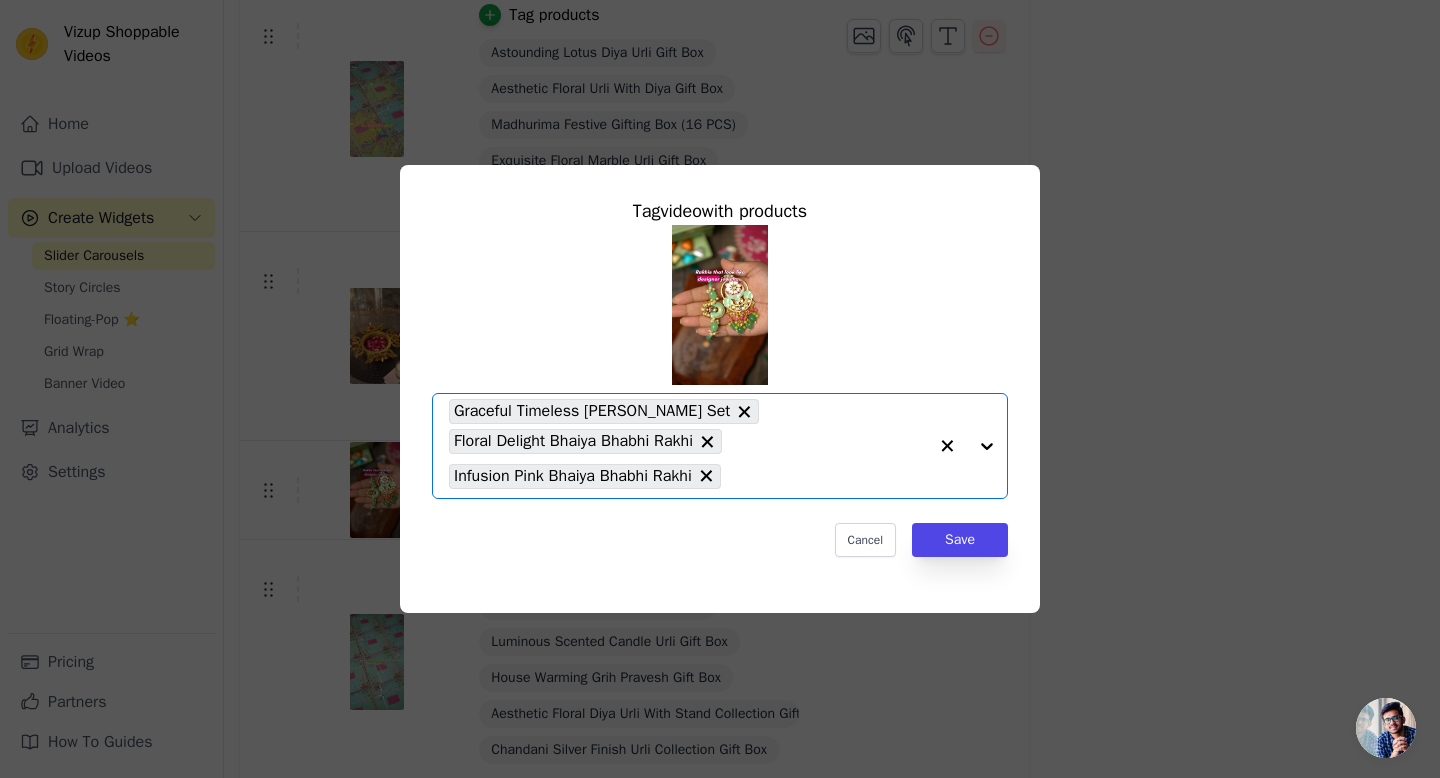 scroll, scrollTop: 0, scrollLeft: 0, axis: both 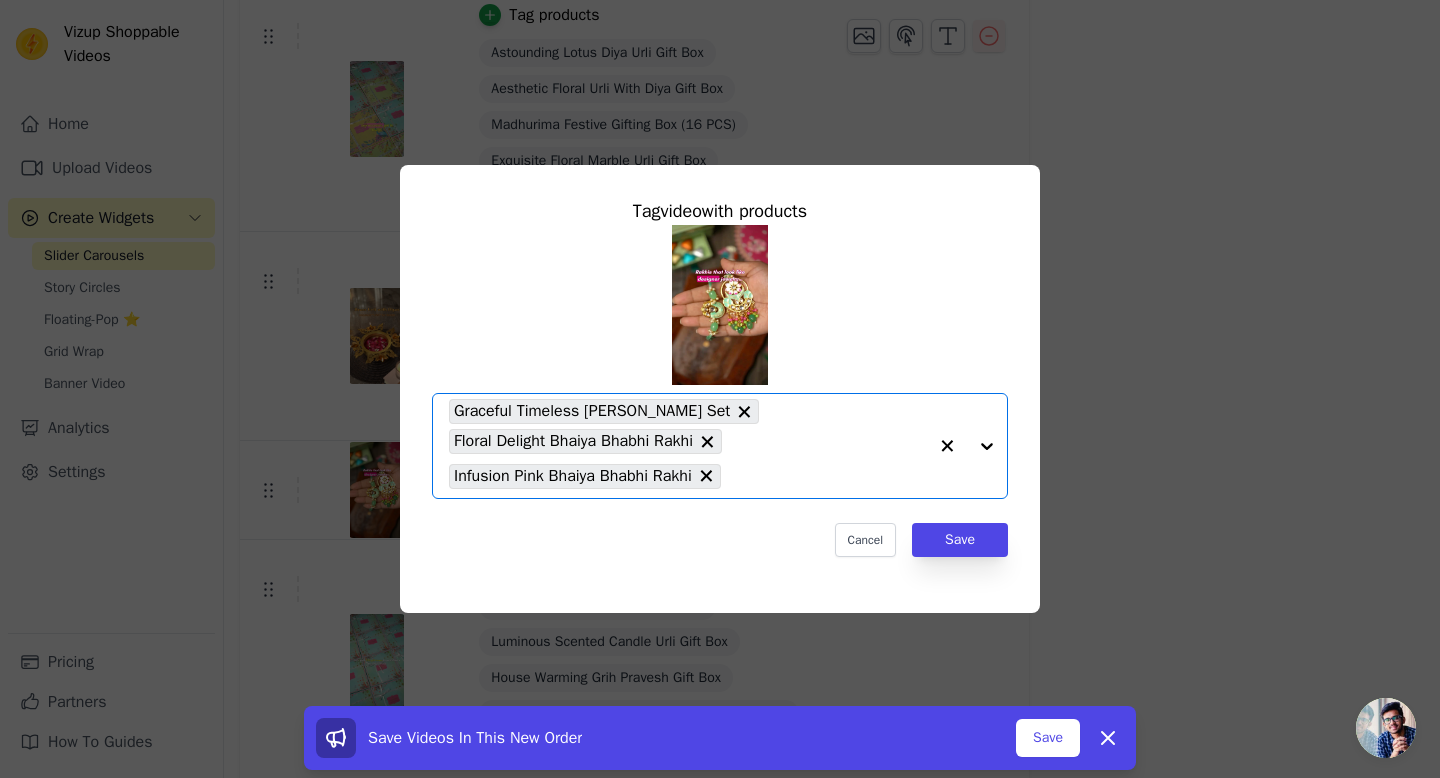 click 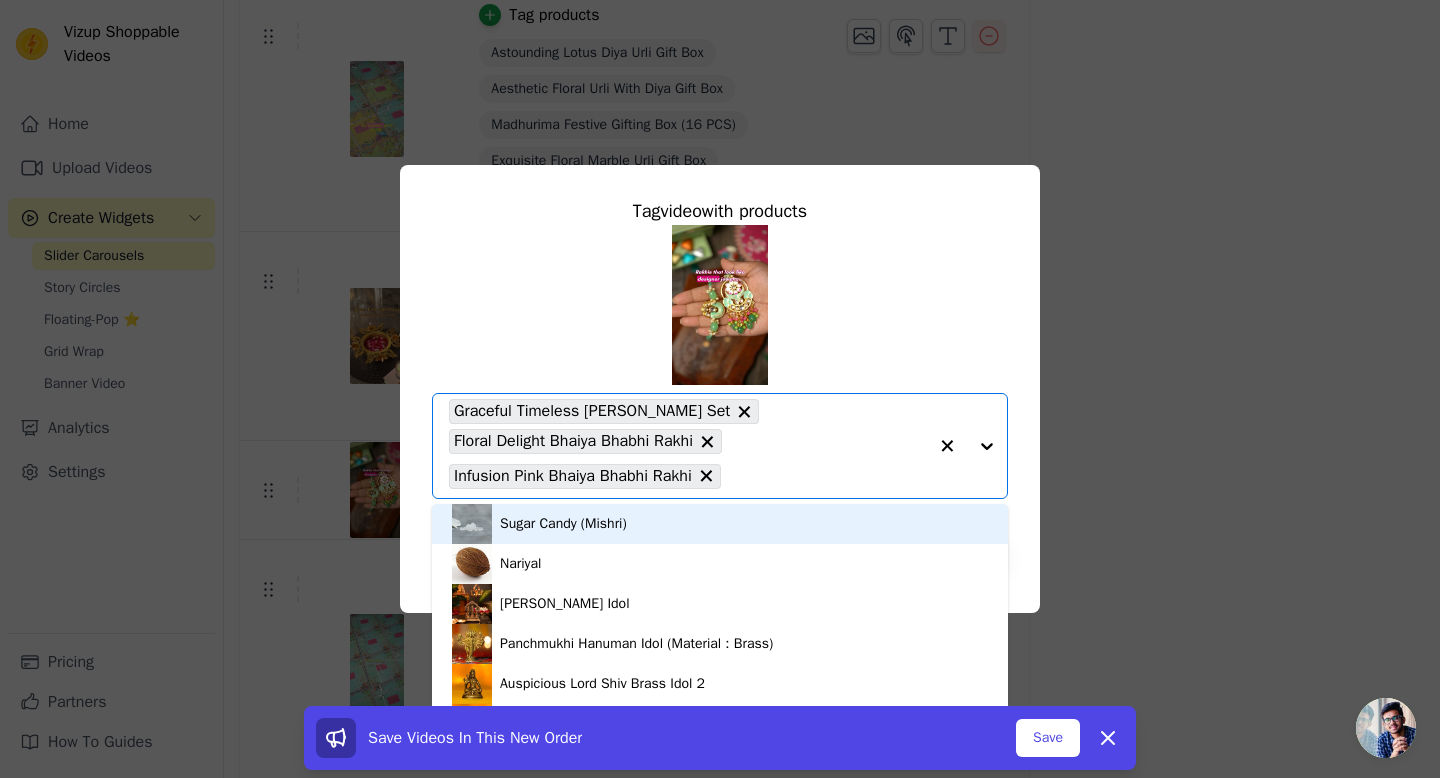 paste on "Kesari Mahal Sangam Bhaiya Bhabhi Rakhi" 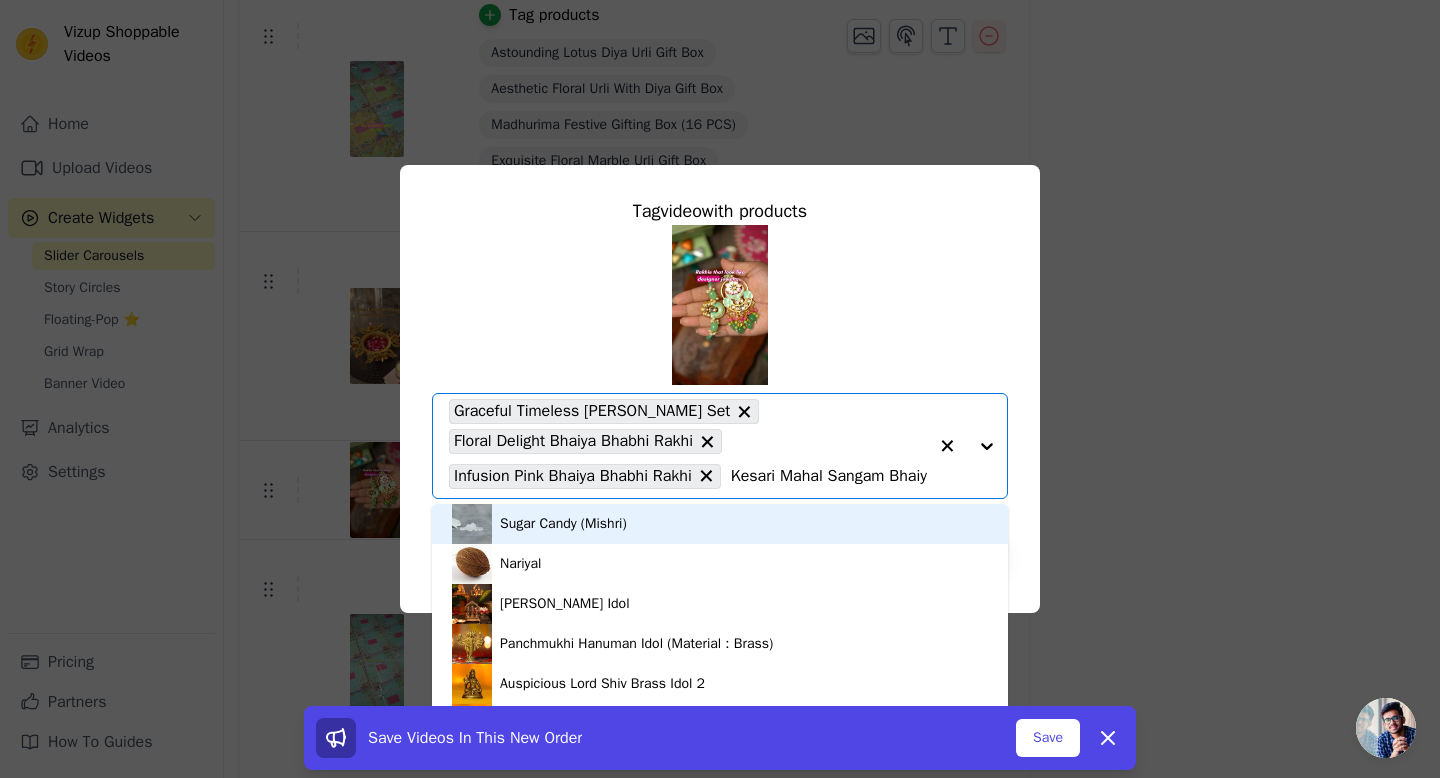 scroll, scrollTop: 0, scrollLeft: 114, axis: horizontal 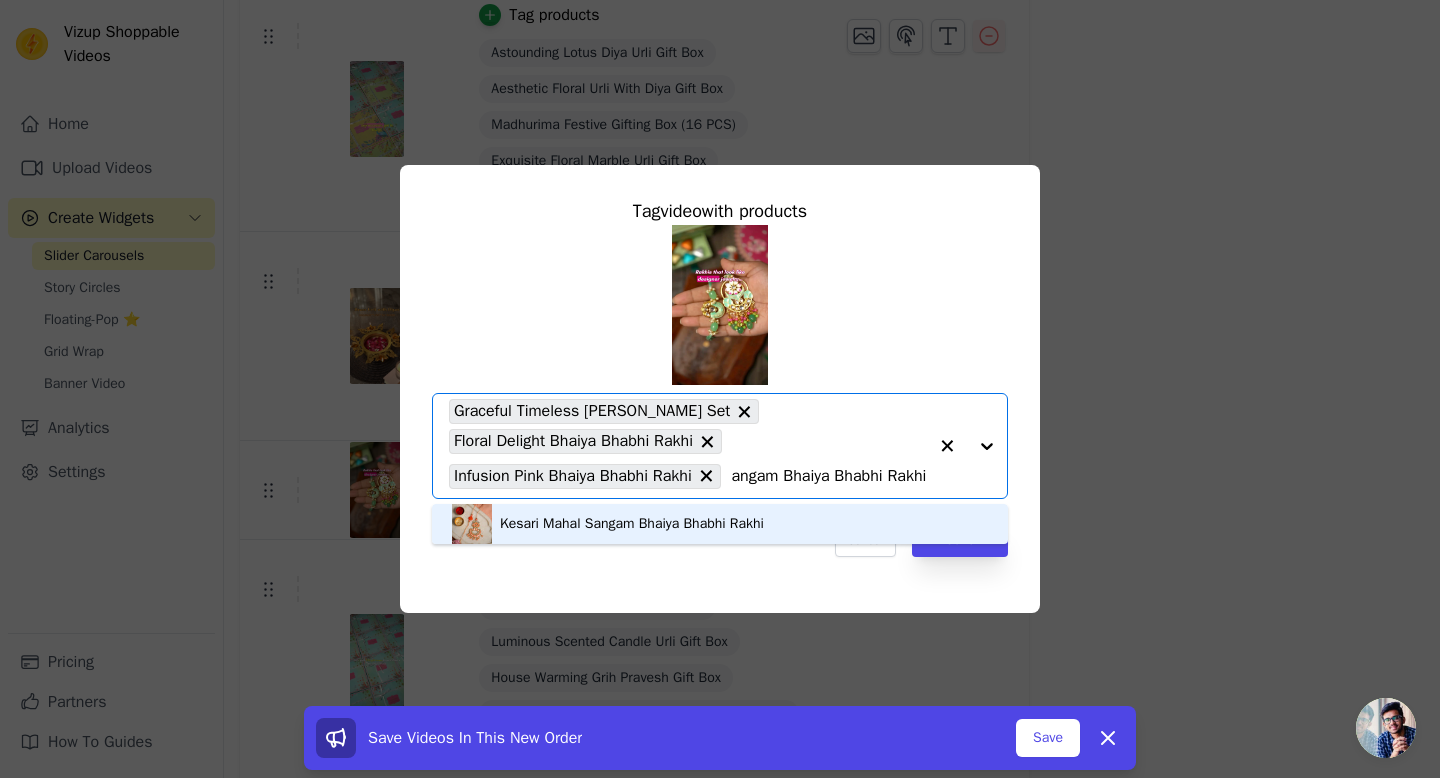 click on "Kesari Mahal Sangam Bhaiya Bhabhi Rakhi" at bounding box center [632, 524] 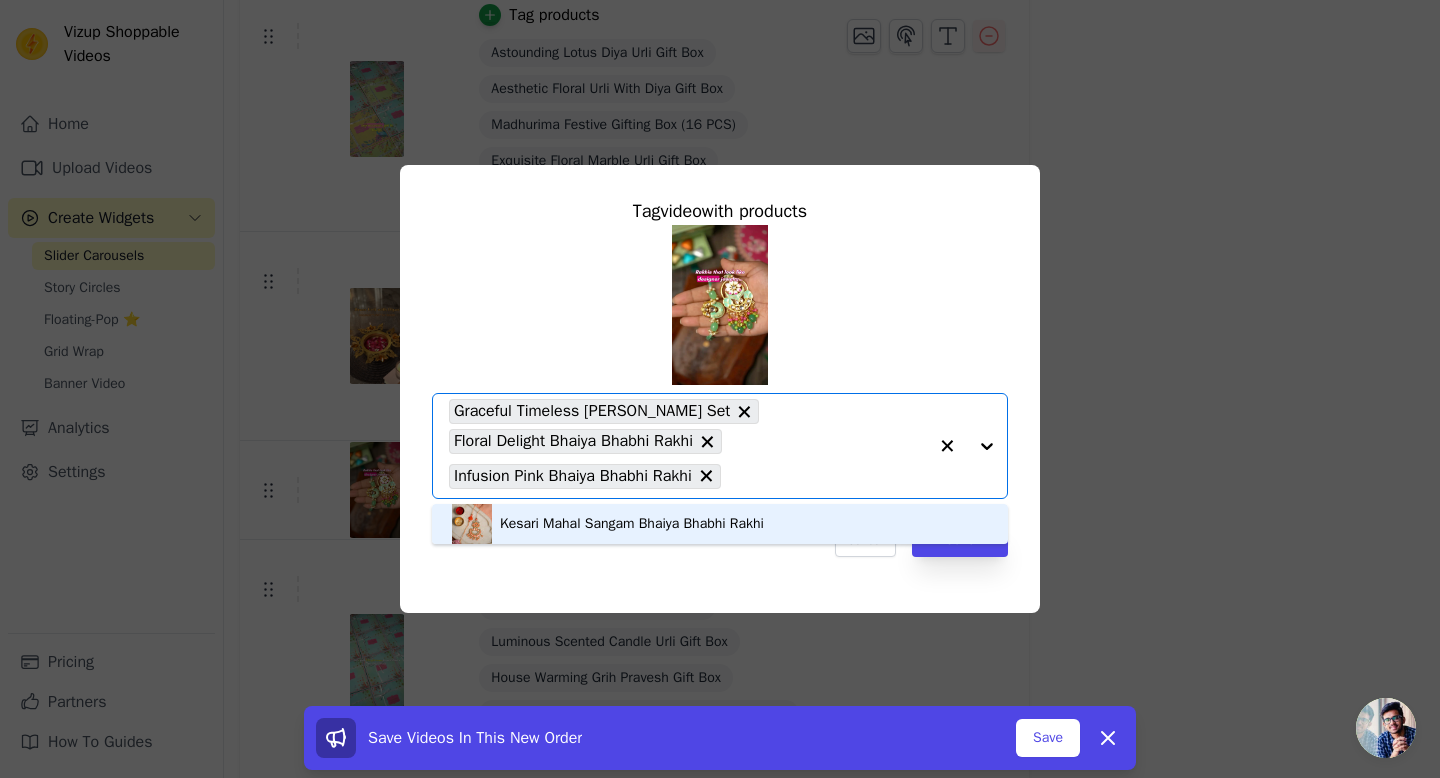 scroll, scrollTop: 0, scrollLeft: 0, axis: both 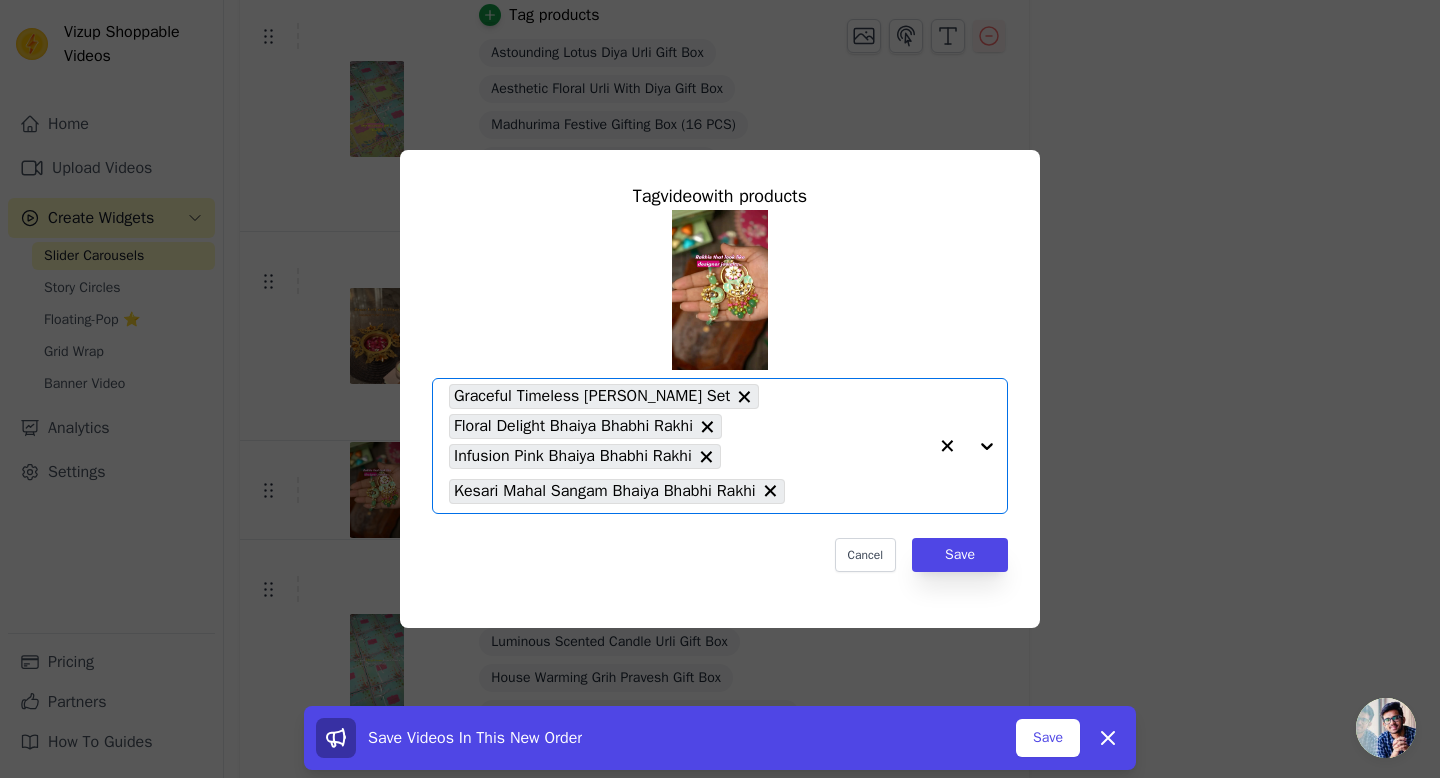 paste on "Radiant Bow Zarkan Bhaiya Bhabhi Rakhi" 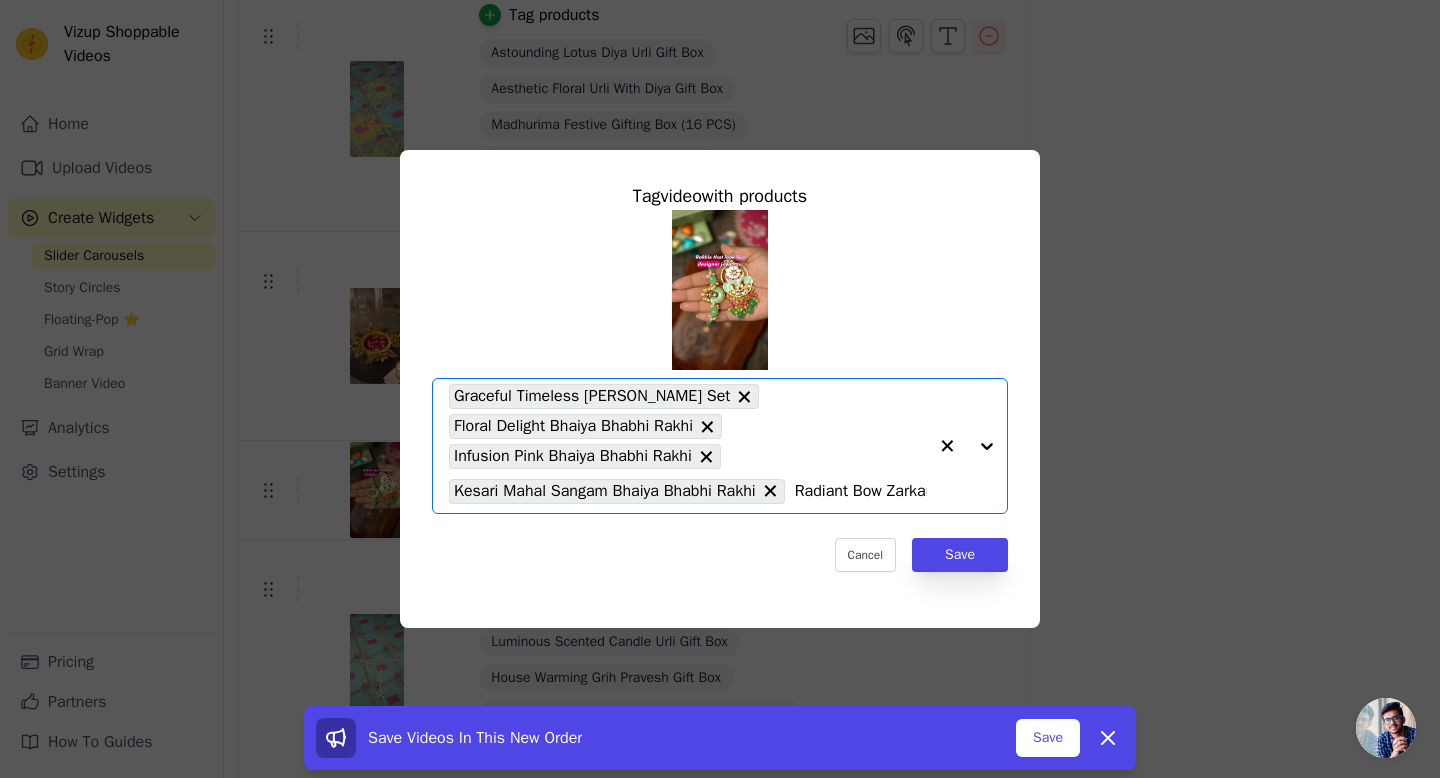 scroll, scrollTop: 0, scrollLeft: 167, axis: horizontal 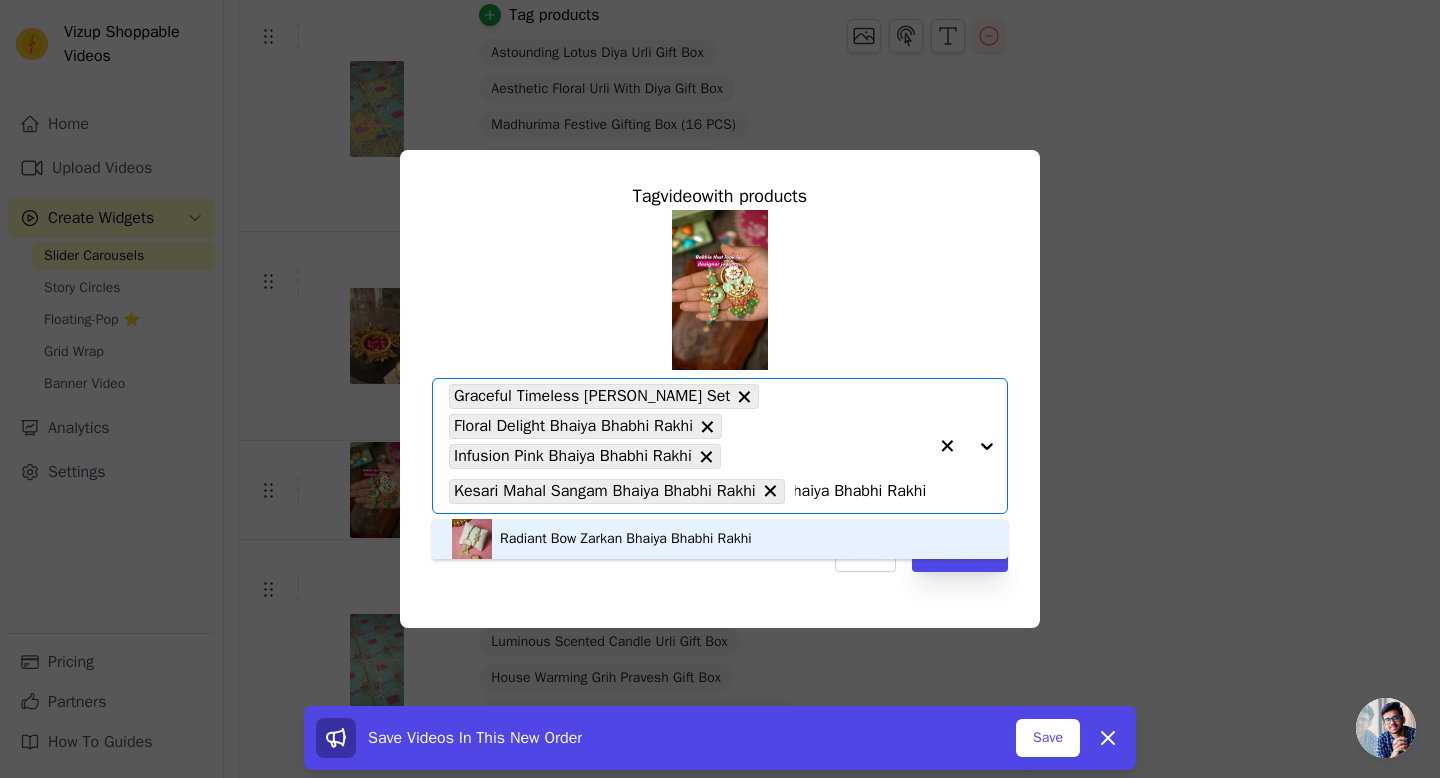 click on "Radiant Bow Zarkan Bhaiya Bhabhi Rakhi" at bounding box center (720, 539) 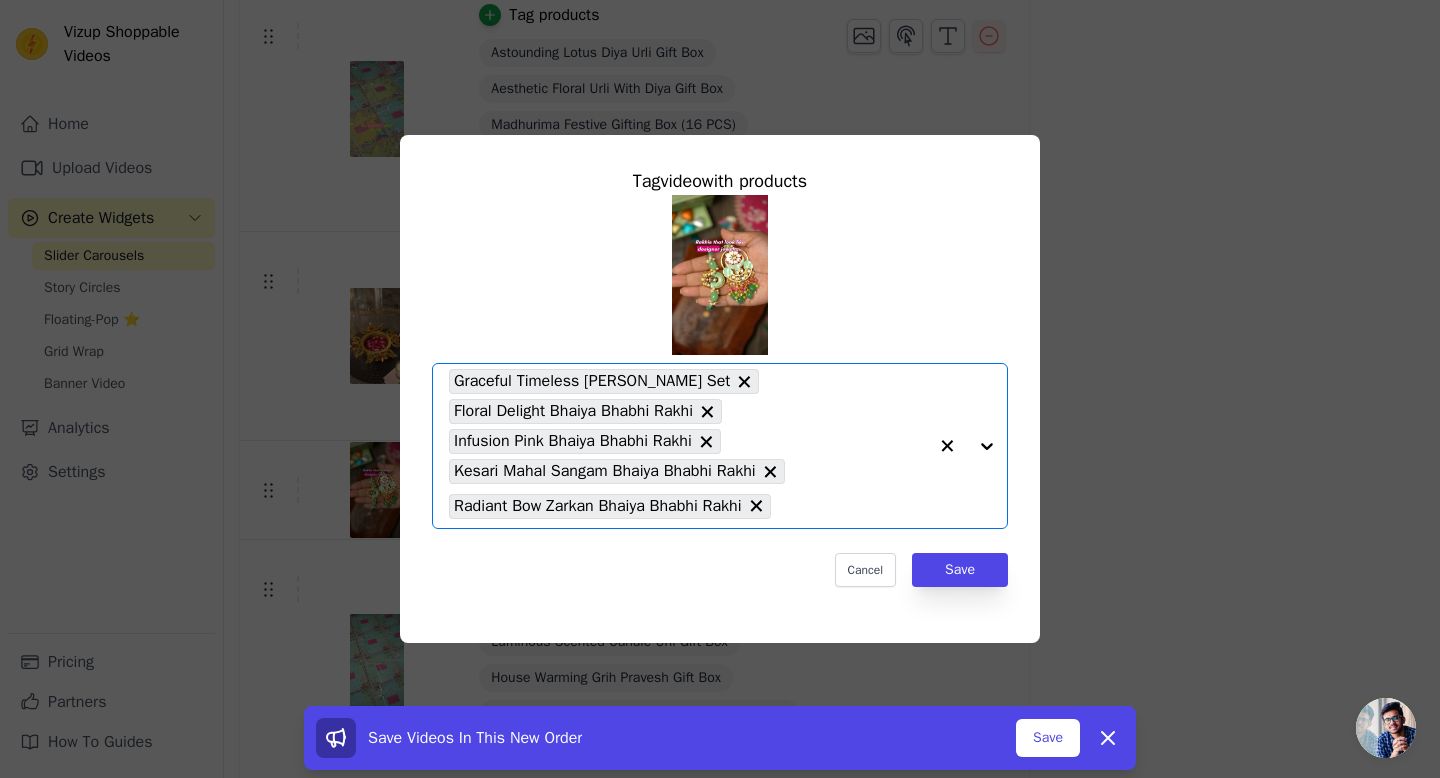 scroll, scrollTop: 0, scrollLeft: 0, axis: both 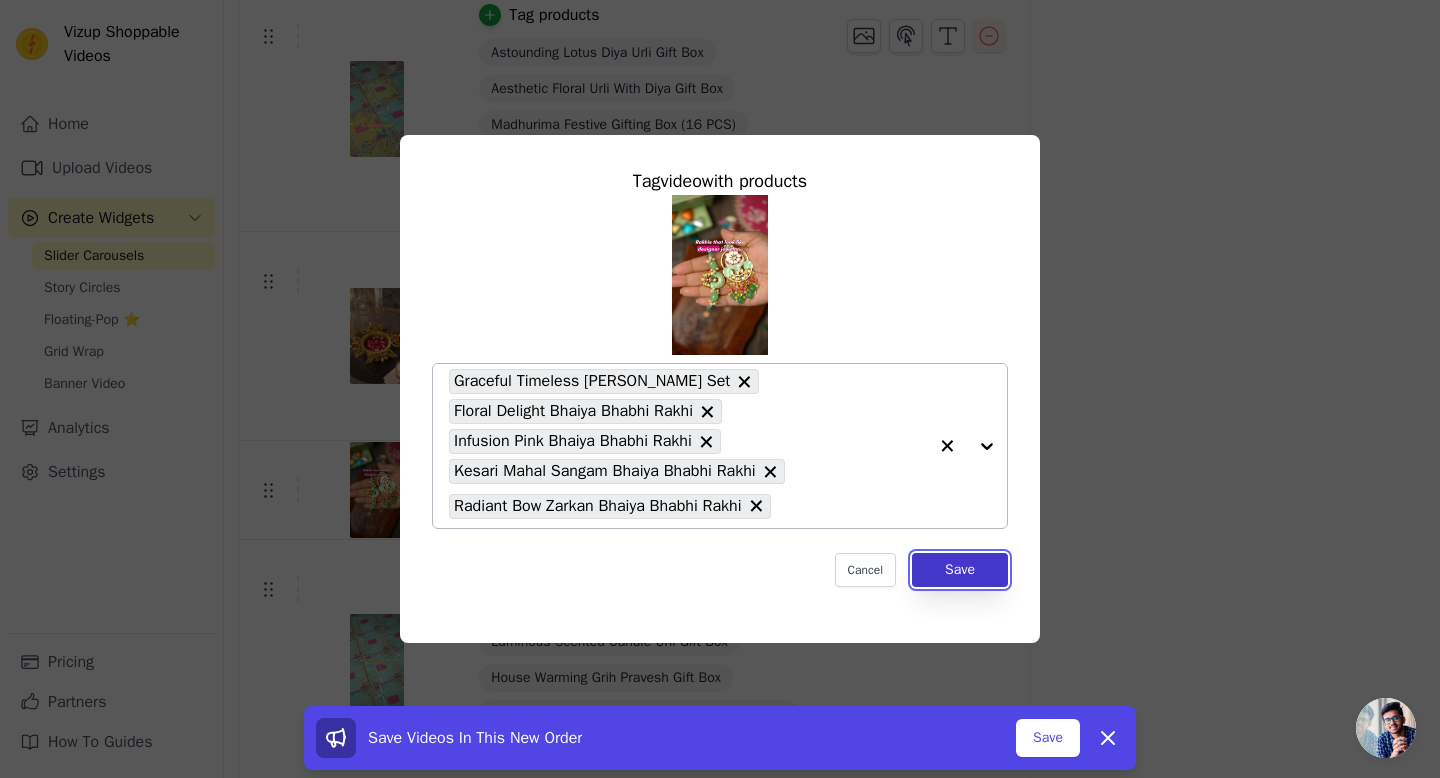 click on "Save" at bounding box center (960, 570) 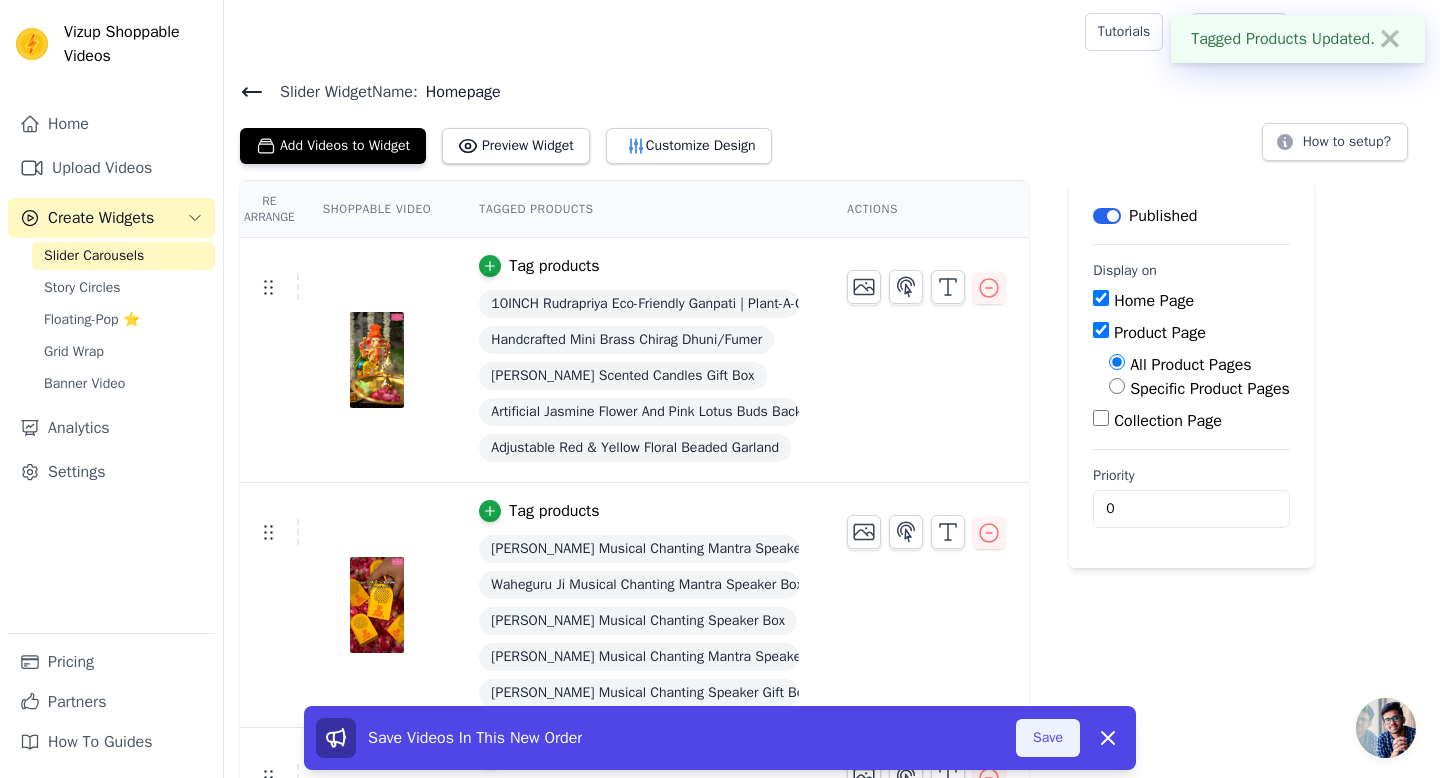 click on "Save" at bounding box center [1048, 738] 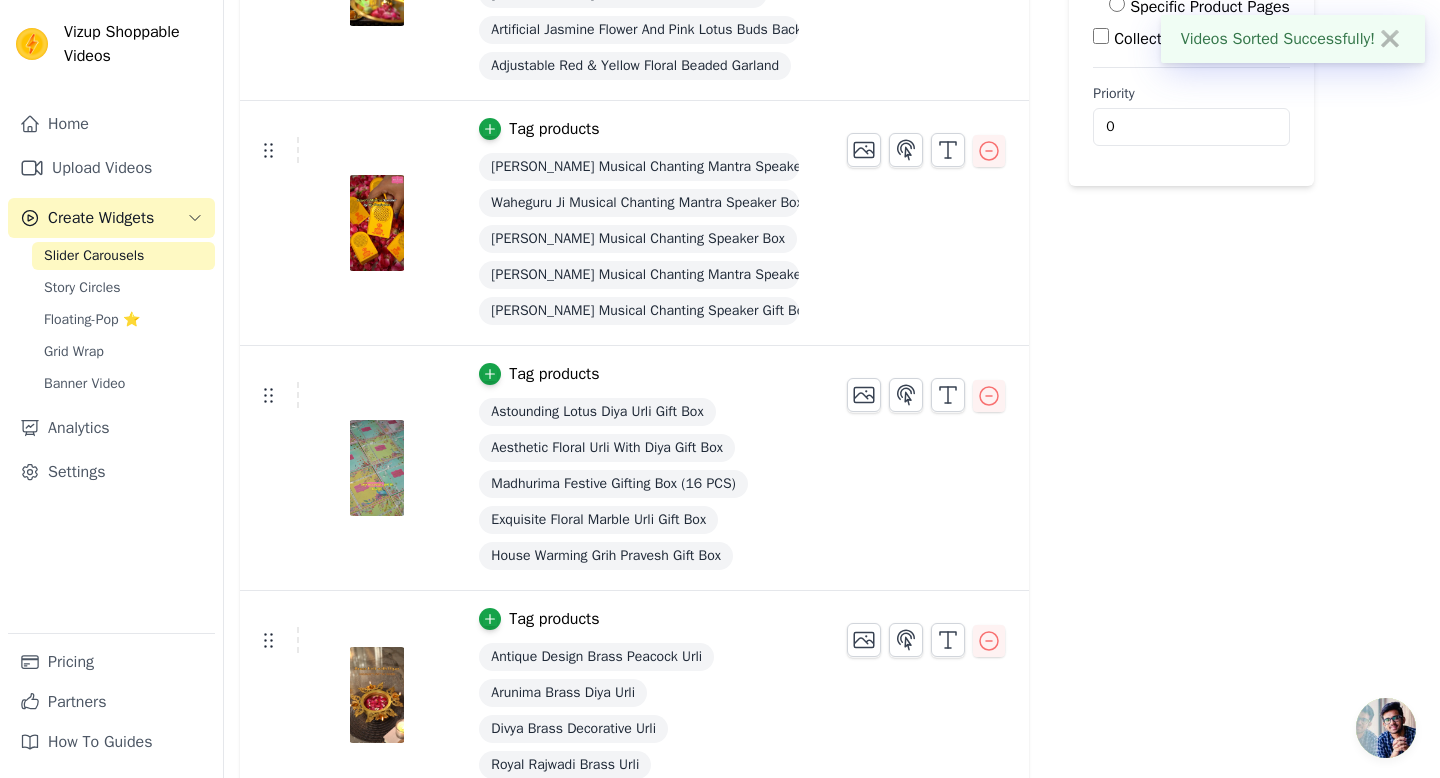 scroll, scrollTop: 474, scrollLeft: 0, axis: vertical 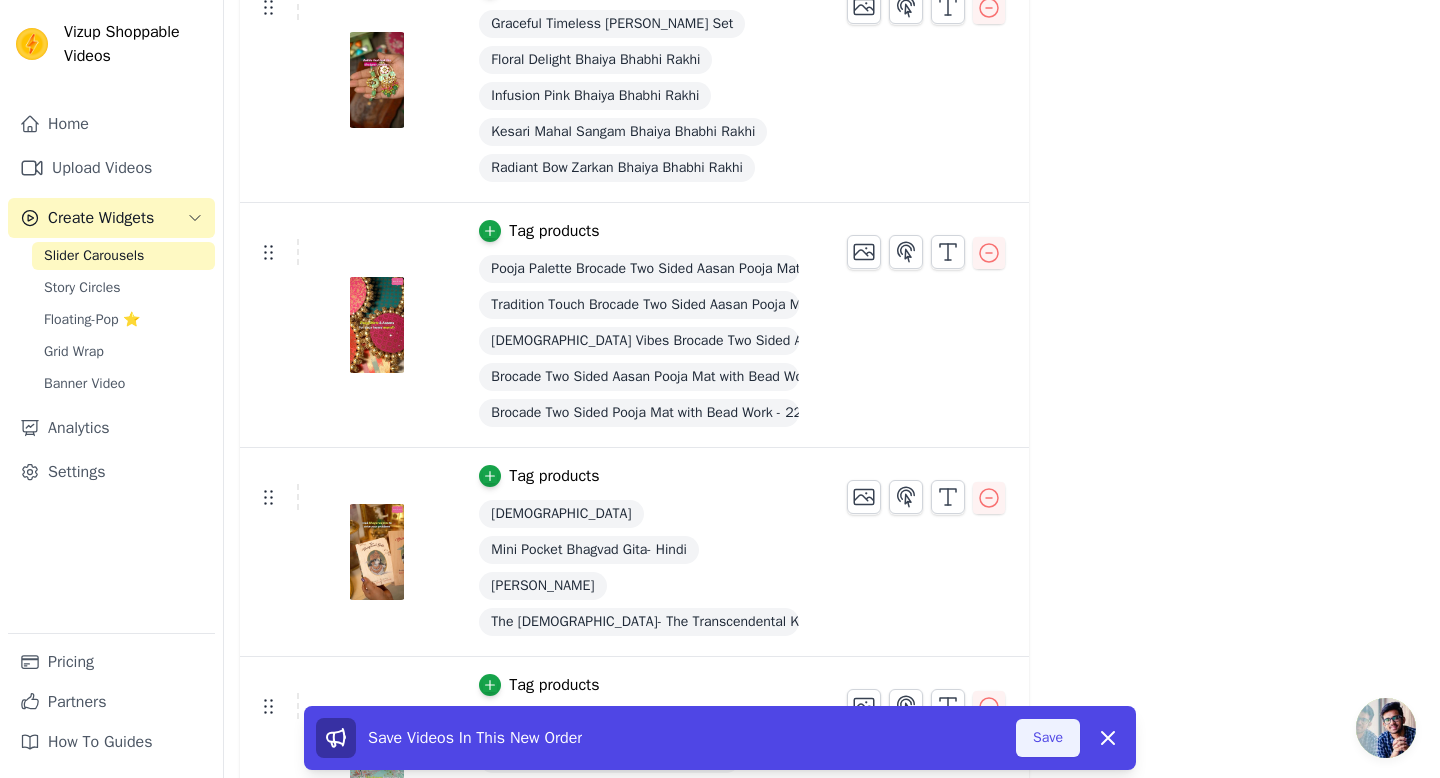 click on "Save" at bounding box center (1048, 738) 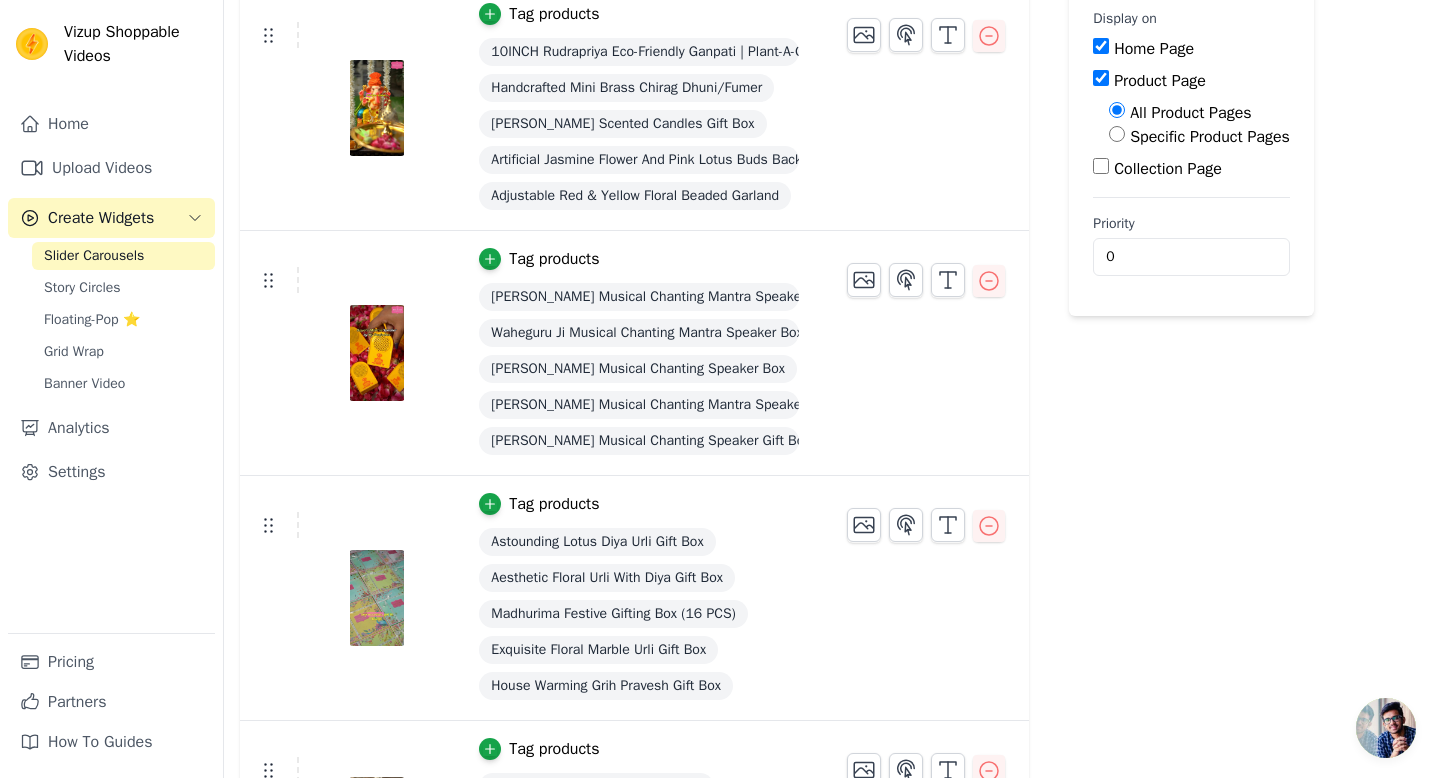 scroll, scrollTop: 254, scrollLeft: 0, axis: vertical 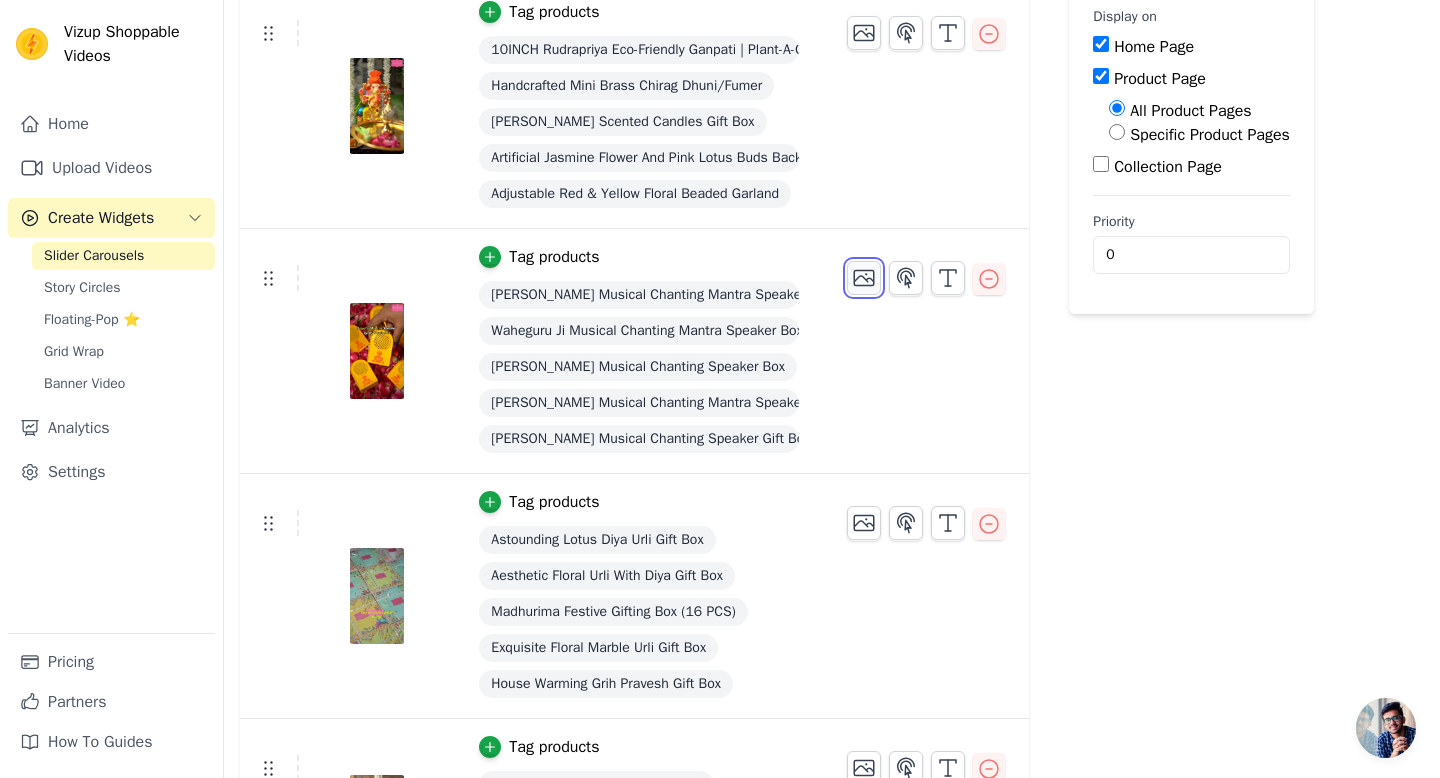 click 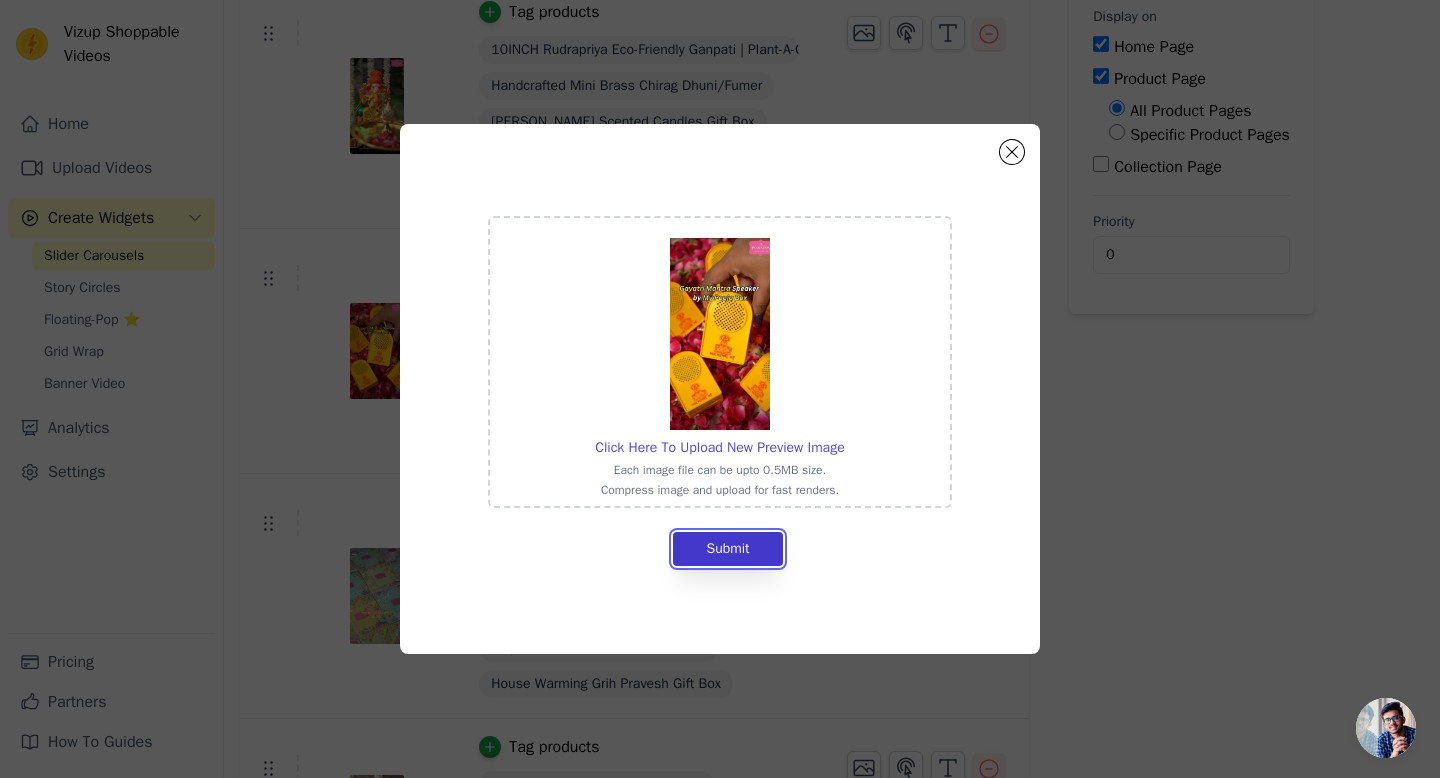 click on "Submit" at bounding box center (727, 549) 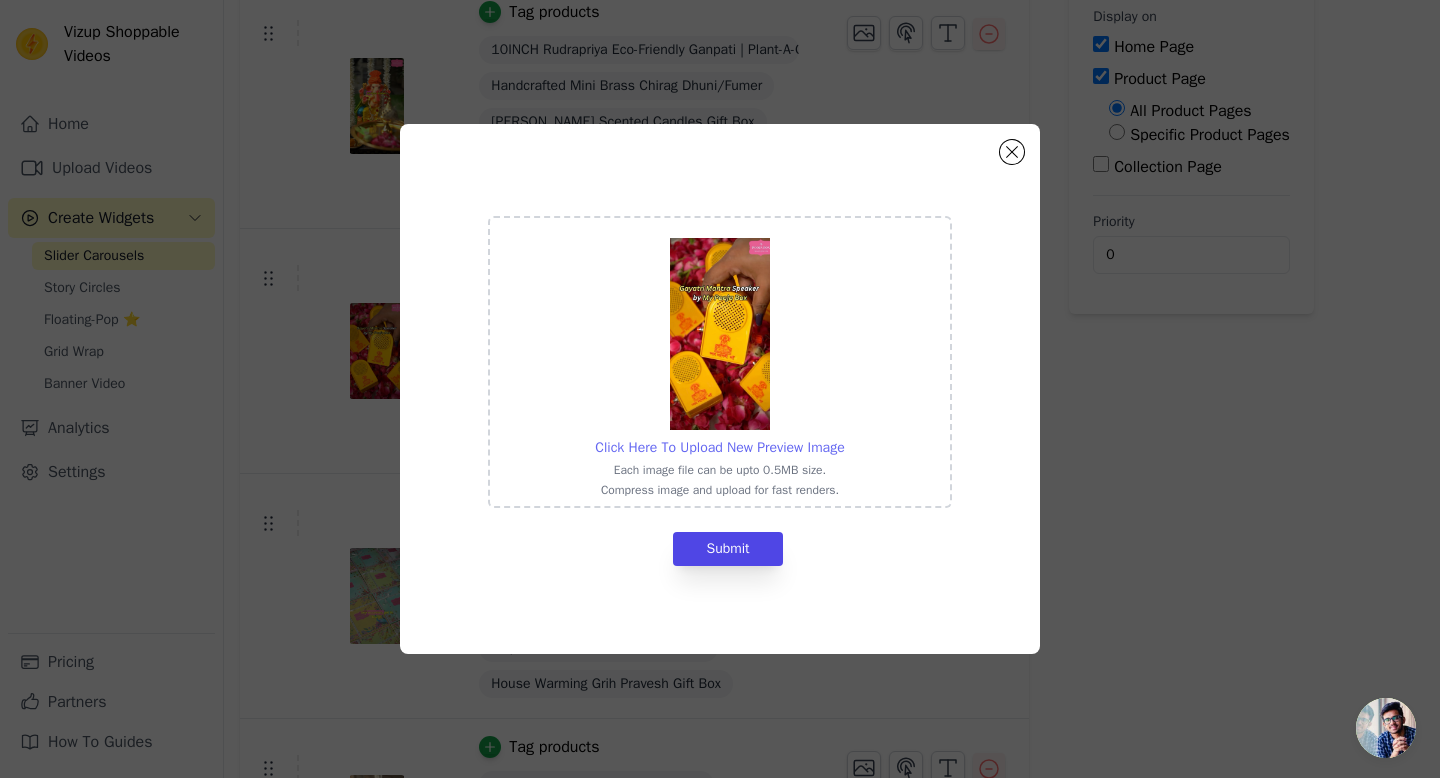 click on "Click Here To Upload New Preview Image" at bounding box center [719, 447] 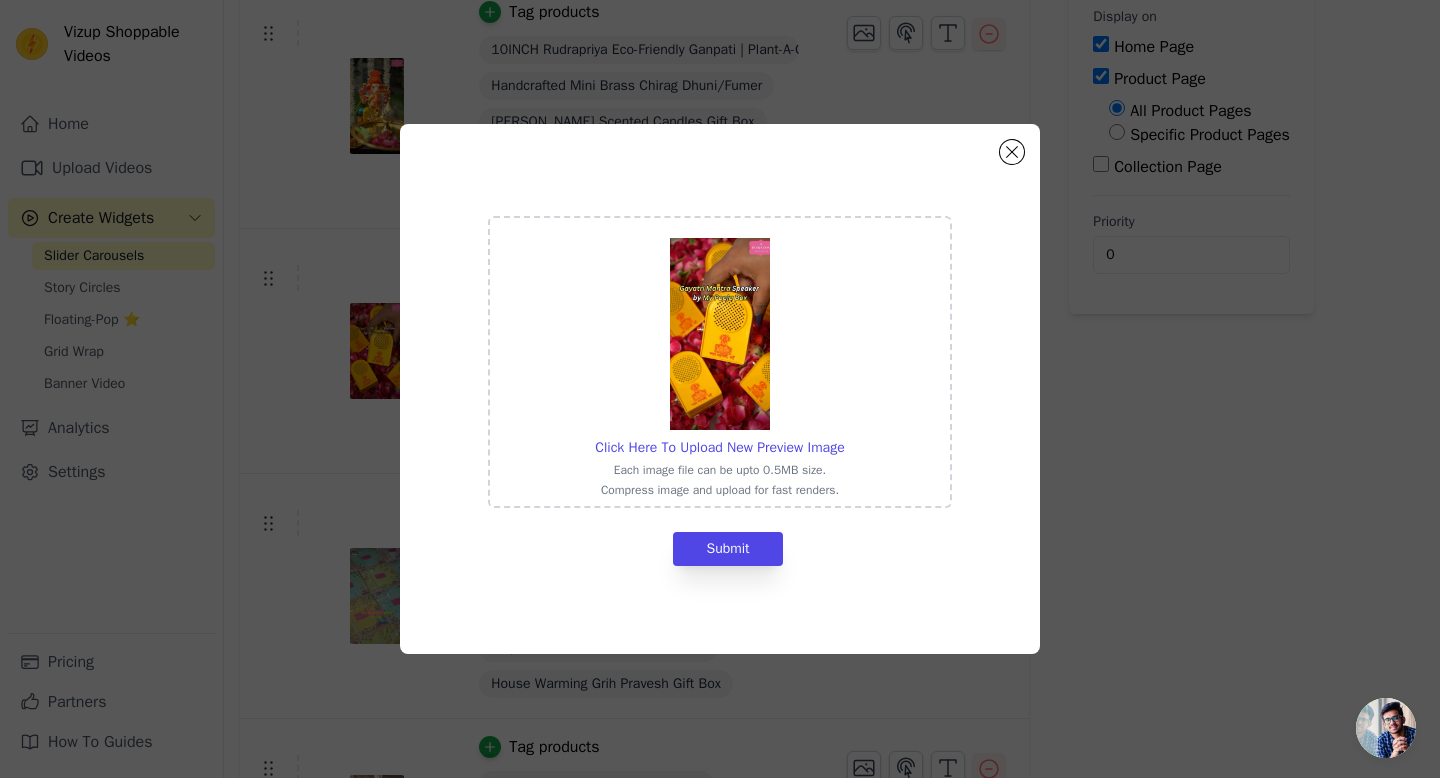 click at bounding box center [720, 334] 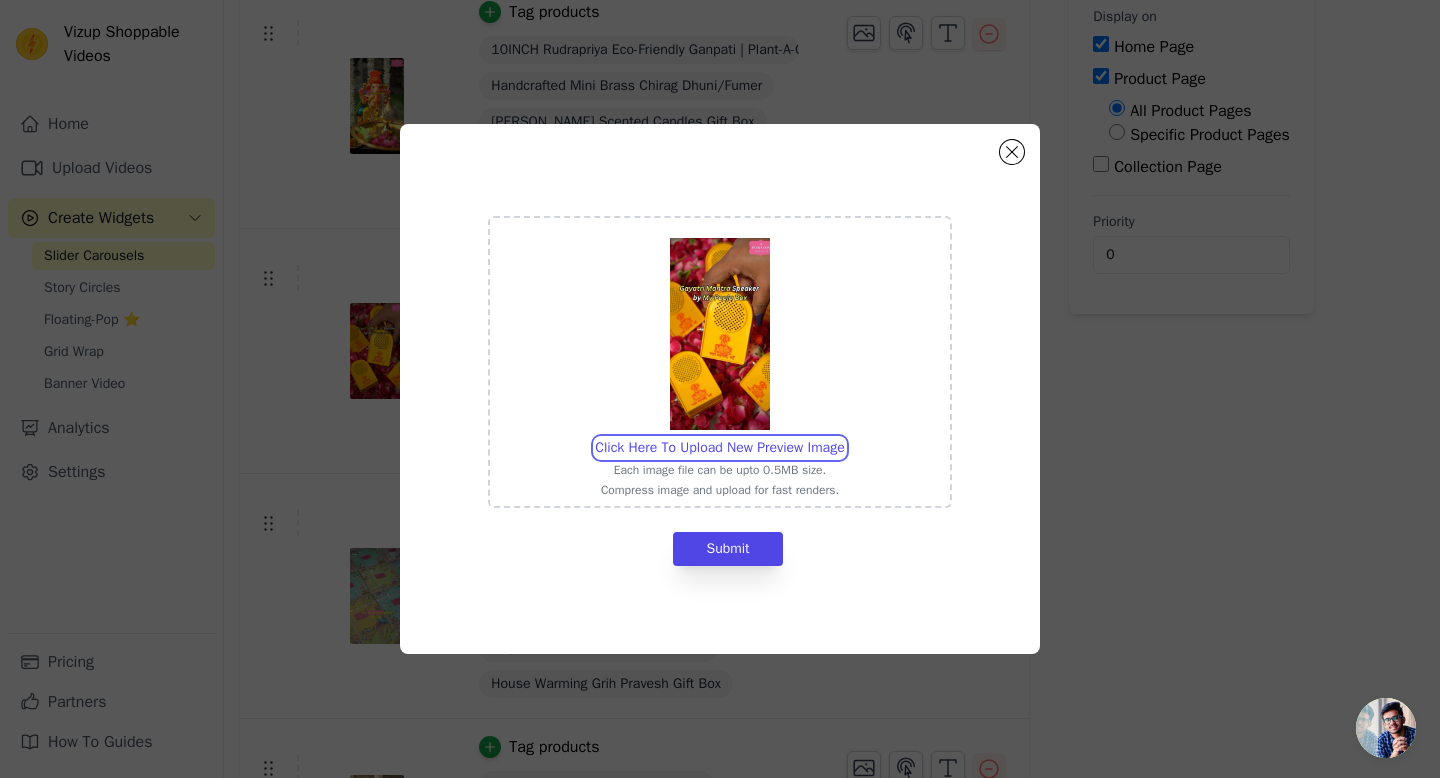 click on "Click Here To Upload New Preview Image     Each image file can be upto 0.5MB size.   Compress image and upload for fast renders." at bounding box center [844, 437] 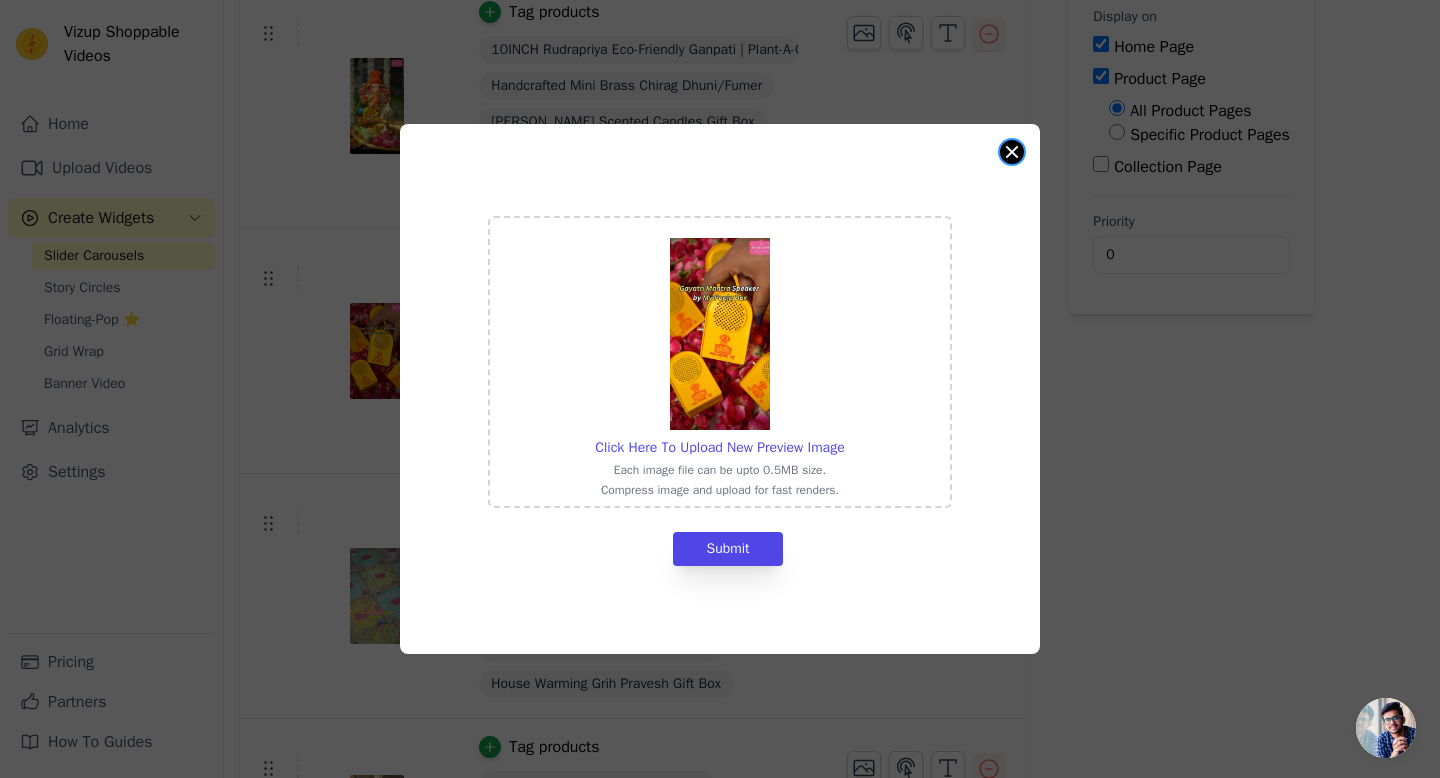 click at bounding box center (1012, 152) 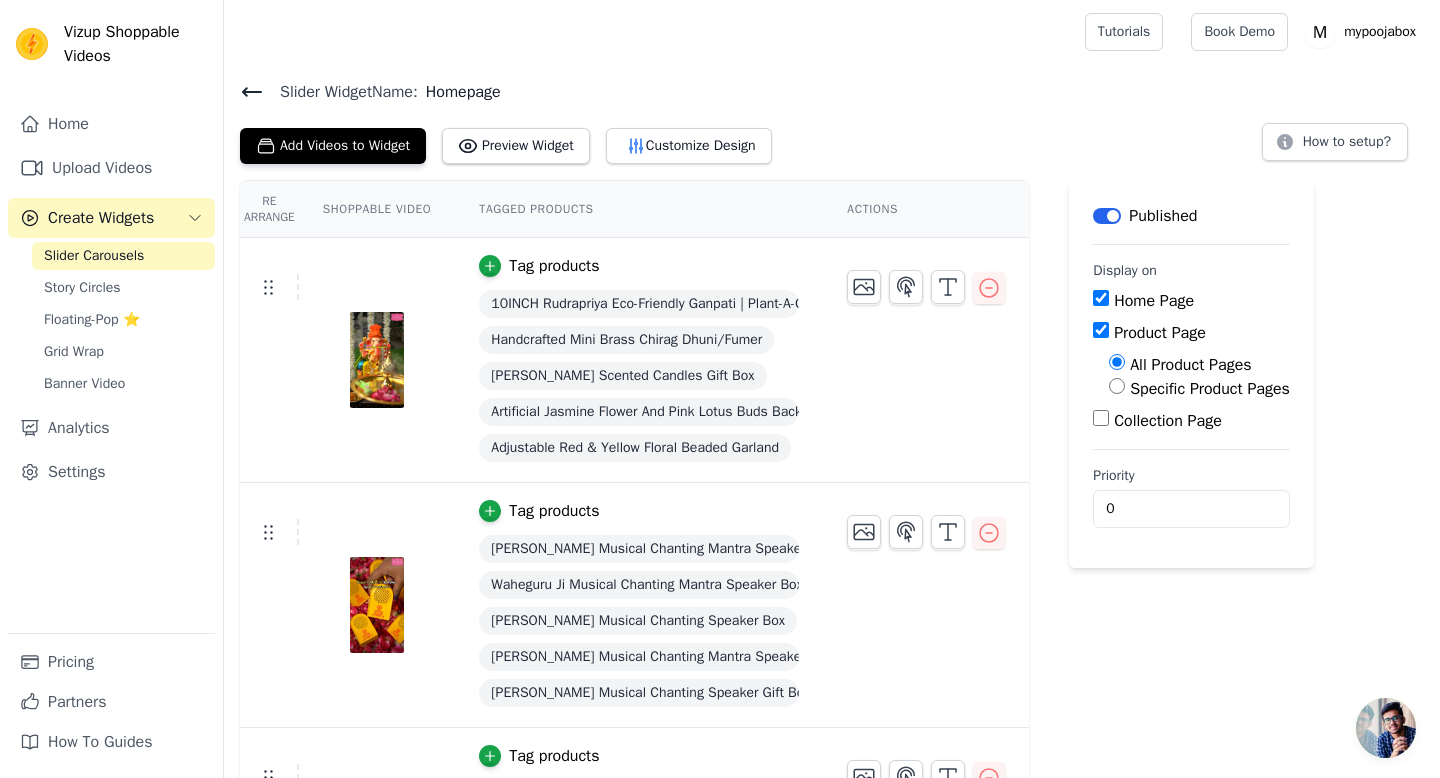 scroll, scrollTop: 254, scrollLeft: 0, axis: vertical 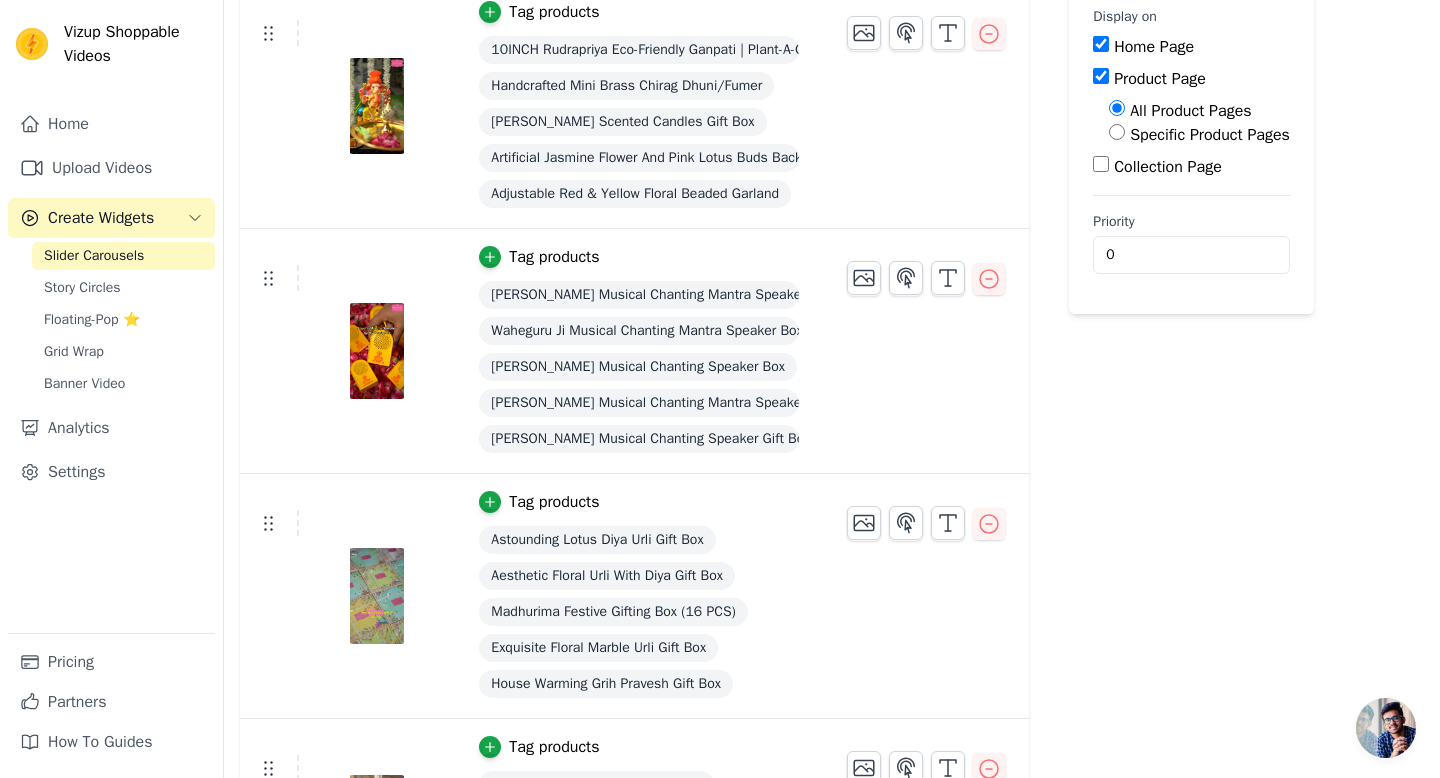 click at bounding box center [377, 351] 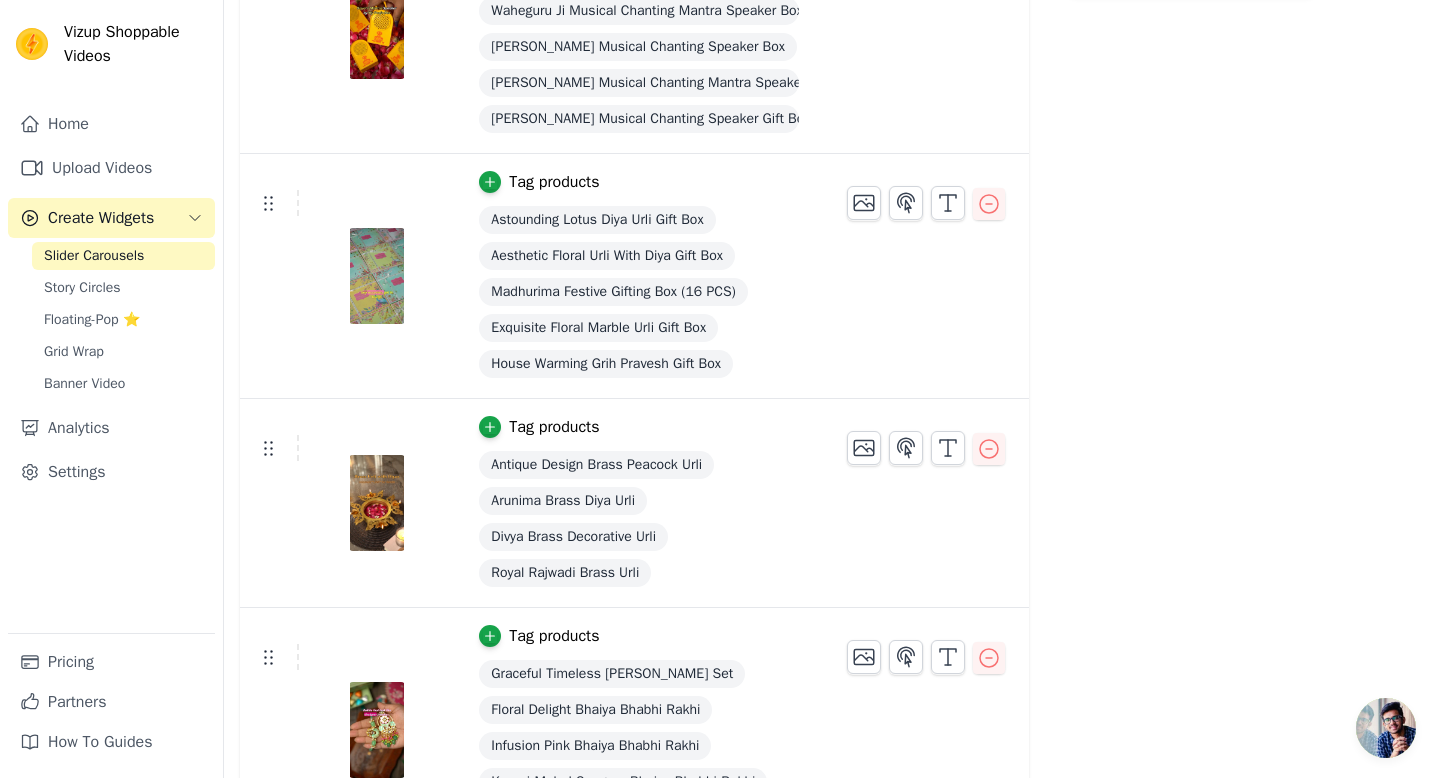 scroll, scrollTop: 0, scrollLeft: 0, axis: both 